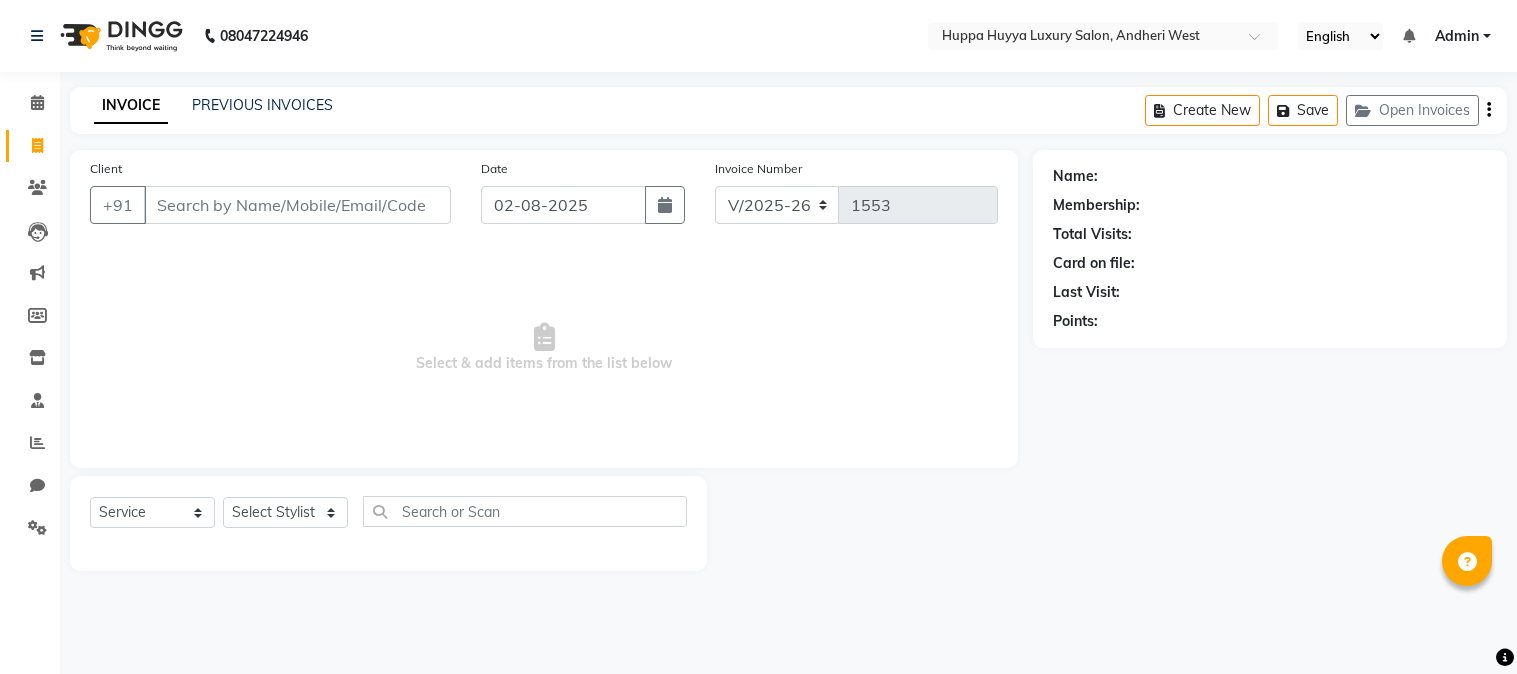 select on "7752" 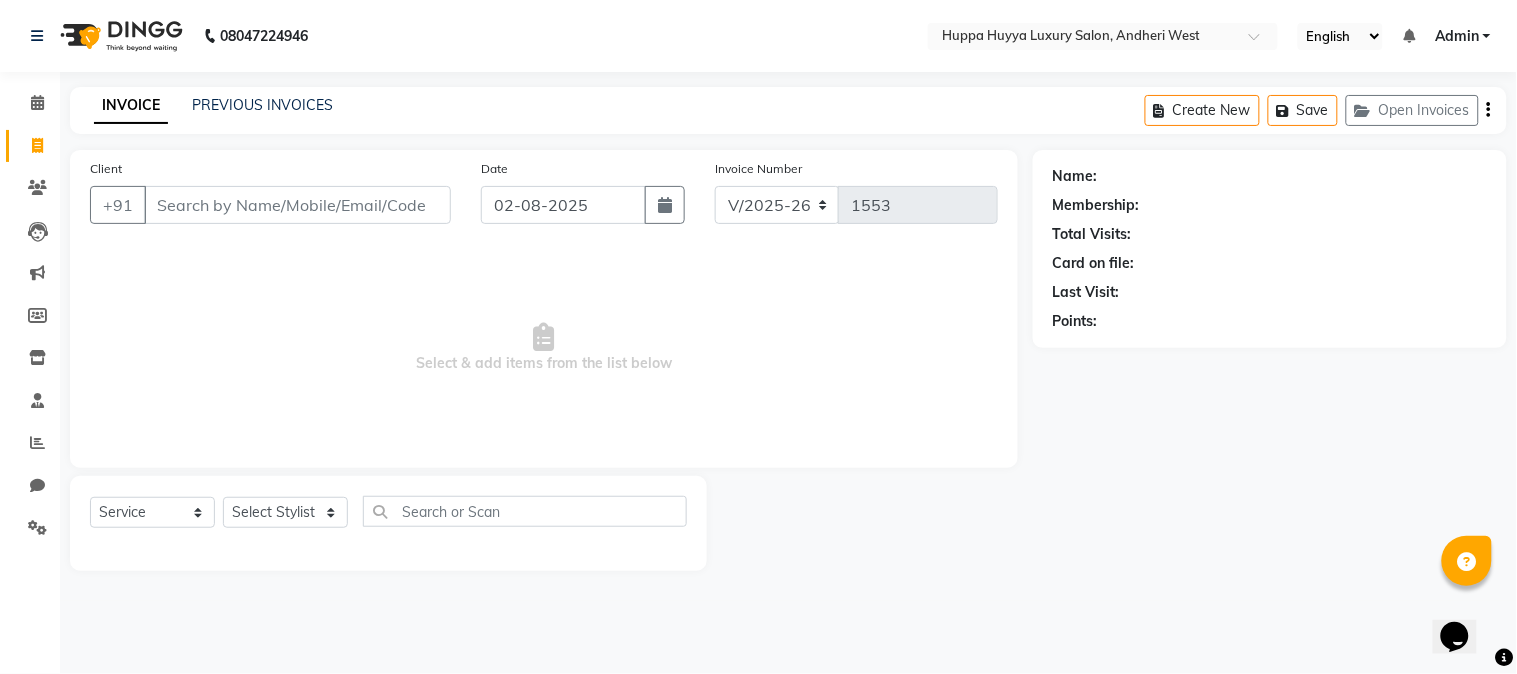 scroll, scrollTop: 0, scrollLeft: 0, axis: both 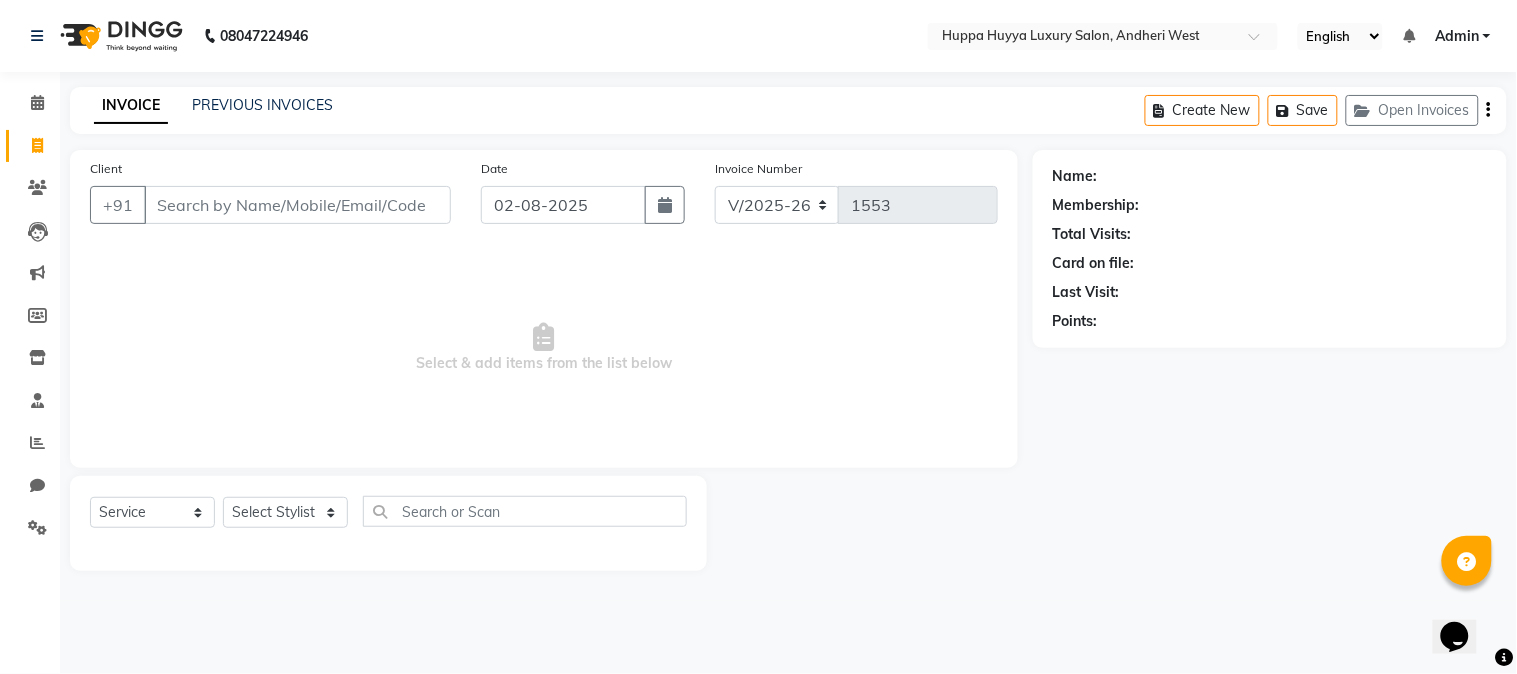 click on "Select Service Product Membership Package Voucher Prepaid Gift Card Select Stylist [FIRST] [LAST] [FIRST] [LAST] [FIRST] [LAST] [FIRST] [LAST] Salon [FIRST] [LAST]" 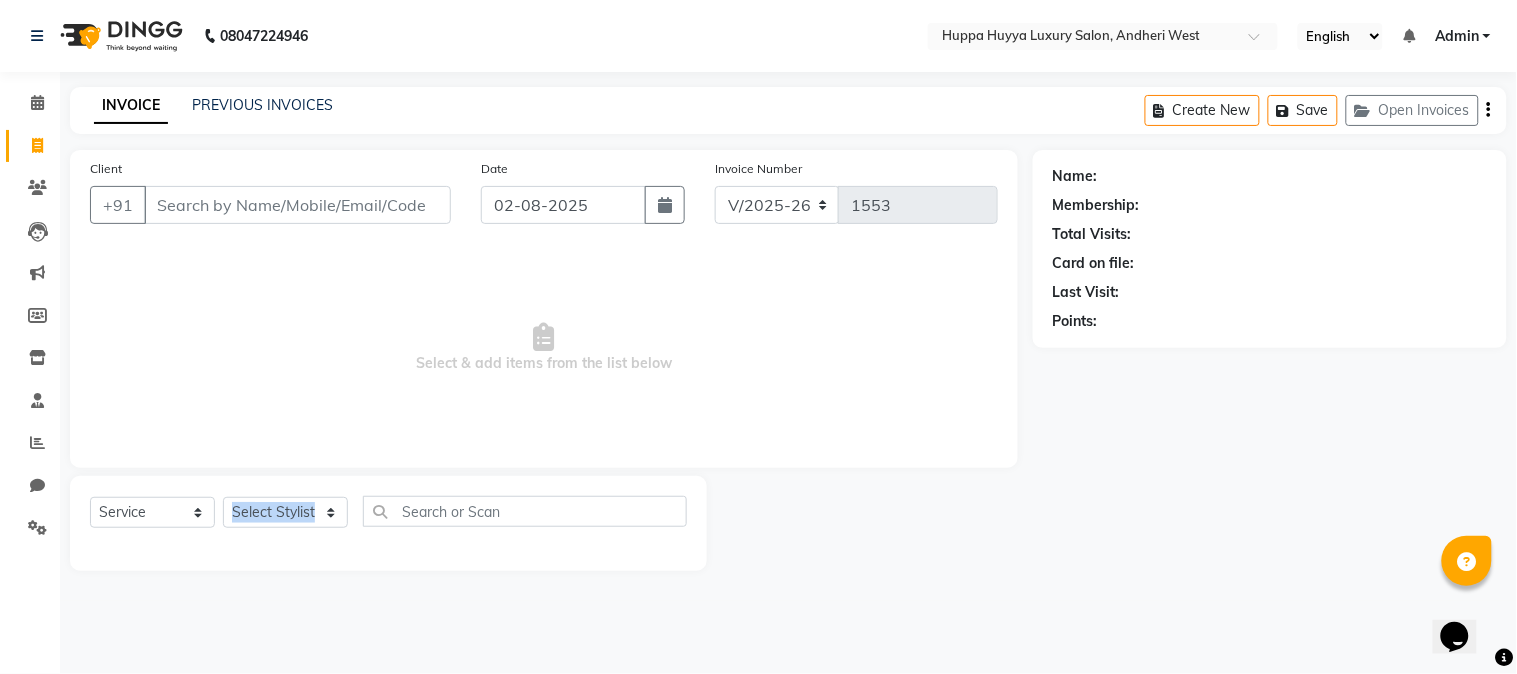 click on "Select Service Product Membership Package Voucher Prepaid Gift Card Select Stylist [FIRST] [LAST] [FIRST] [LAST] [FIRST] [LAST] [FIRST] [LAST] Salon [FIRST] [LAST]" 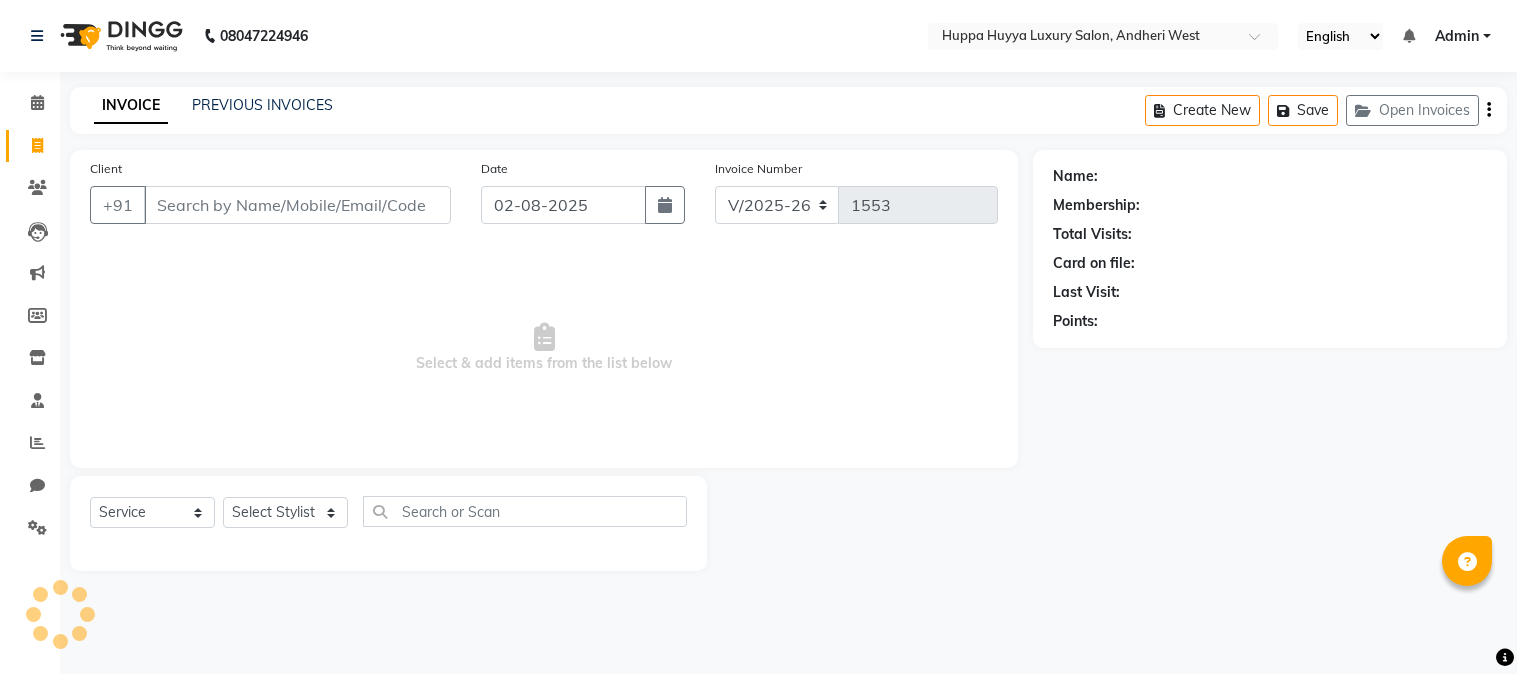 select on "7752" 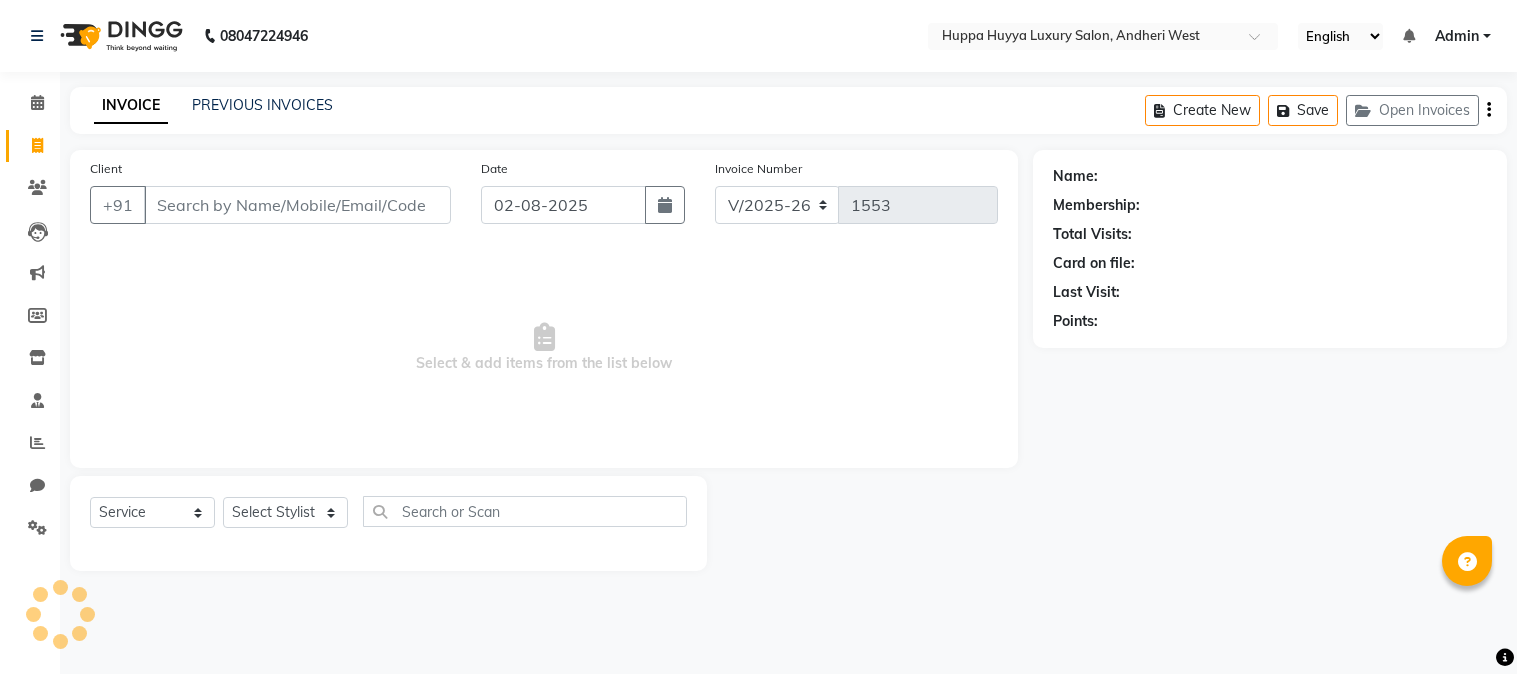 scroll, scrollTop: 0, scrollLeft: 0, axis: both 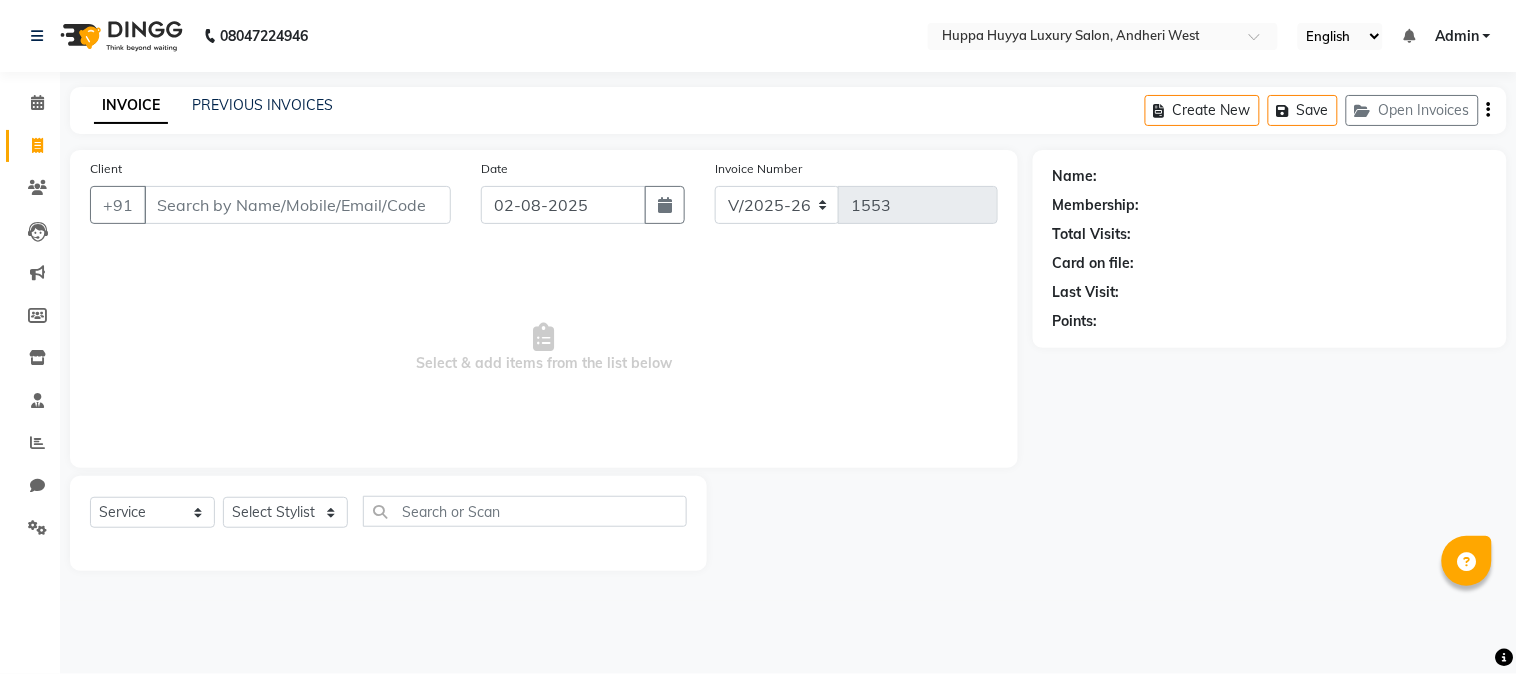 click on "Client" at bounding box center (297, 205) 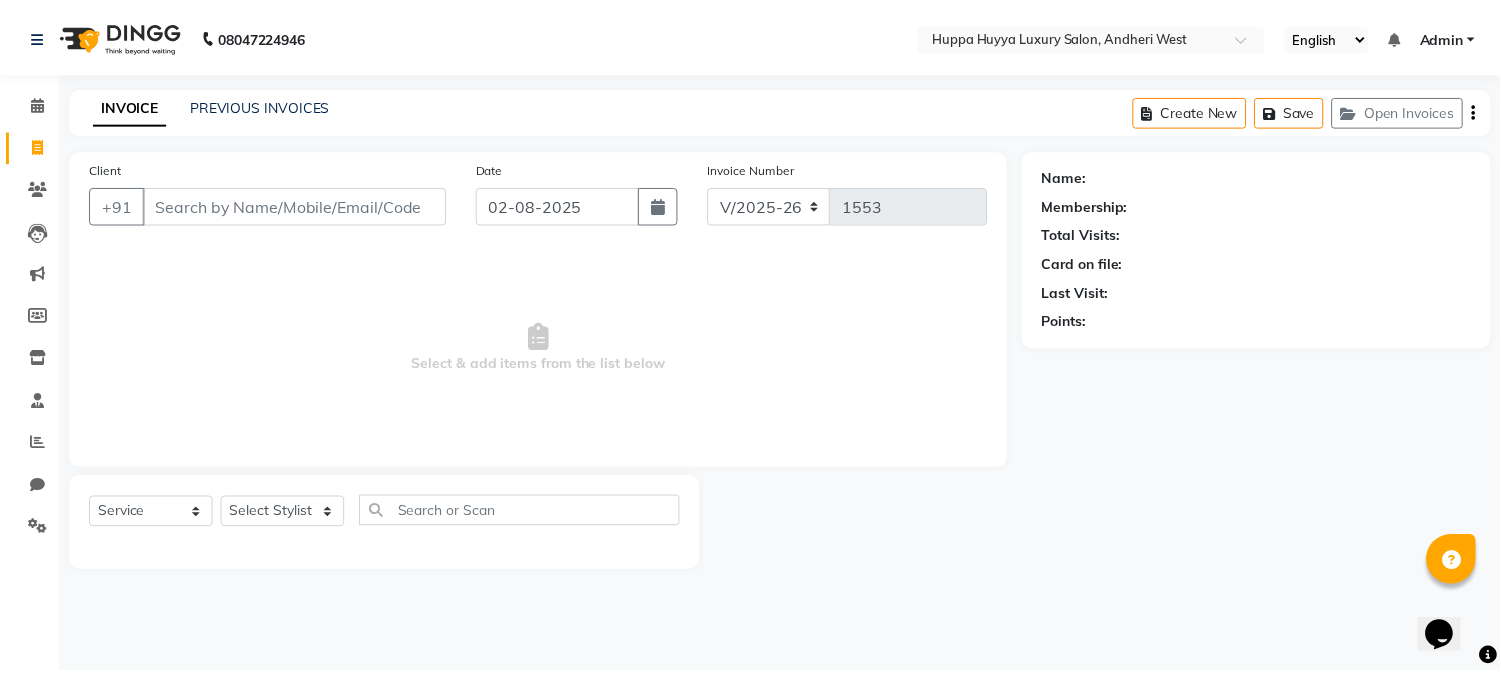 scroll, scrollTop: 0, scrollLeft: 0, axis: both 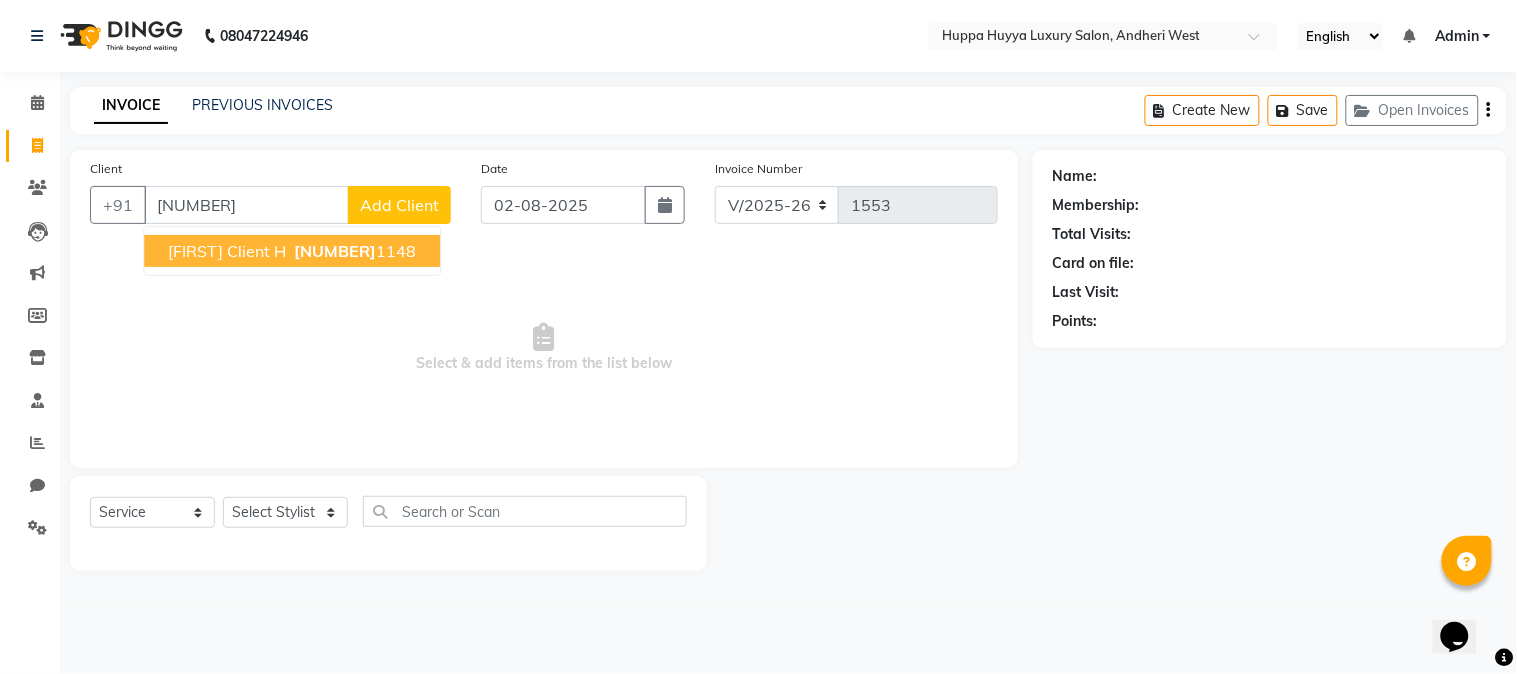 click on "[FIRST] Client H" at bounding box center (227, 251) 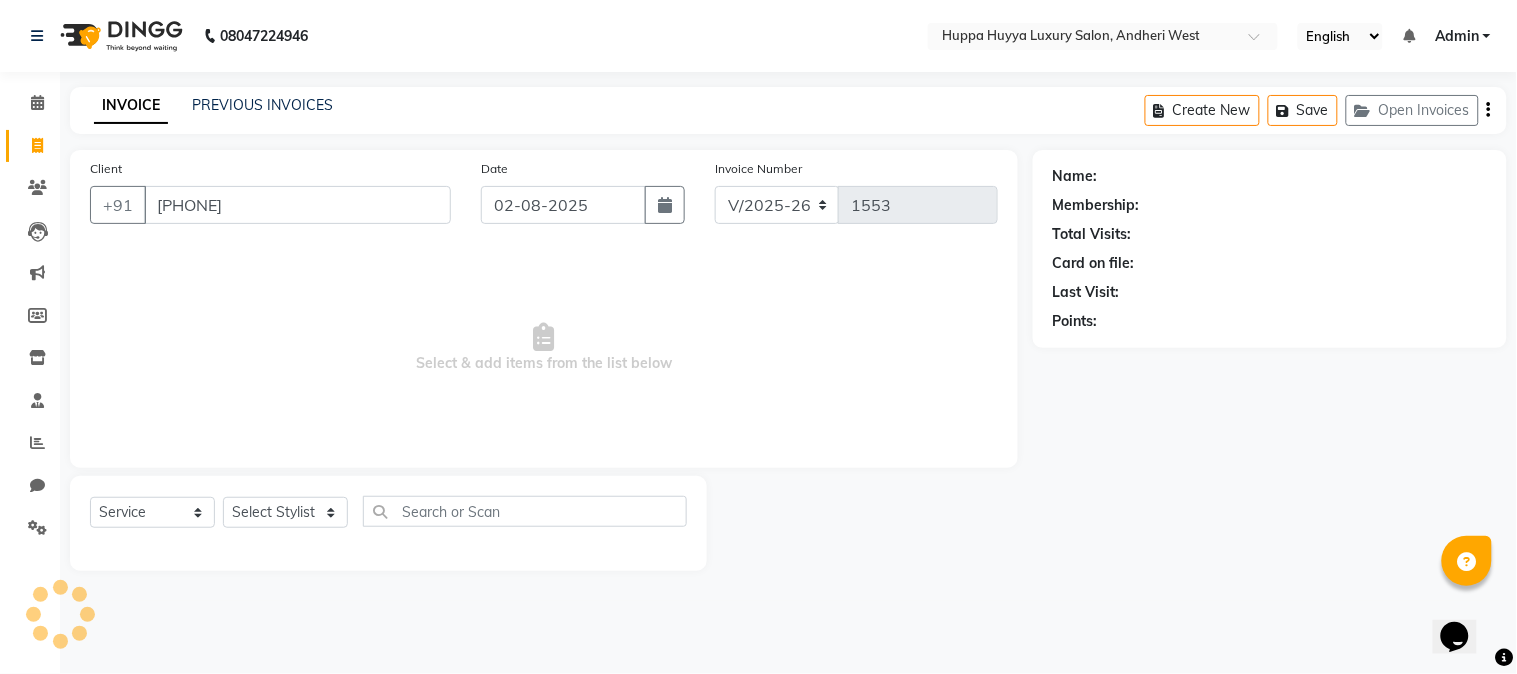 type on "[PHONE]" 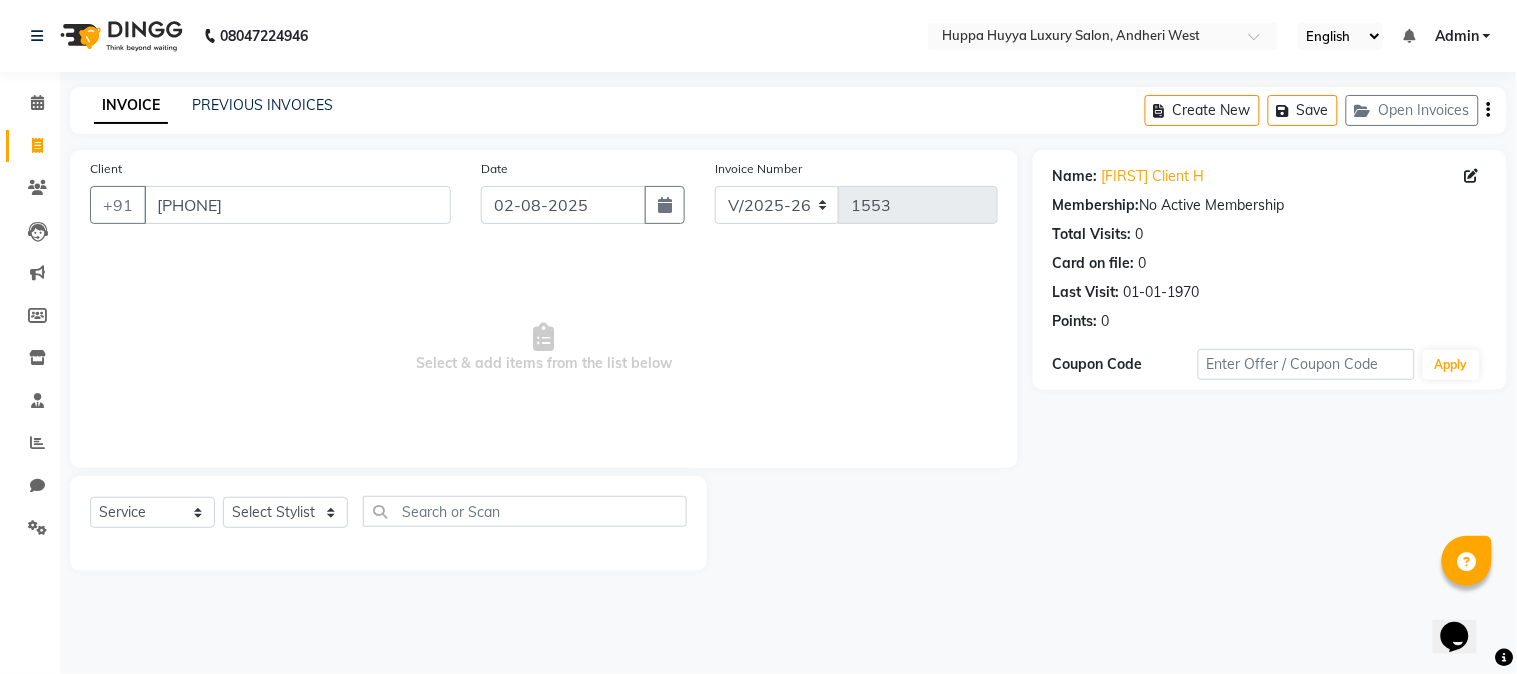 click on "Select Service Product Membership Package Voucher Prepaid Gift Card Select Stylist Afsana Shaikh Jagan Nazmin Shah Salim Mansoori Salon Shaan Salmani" 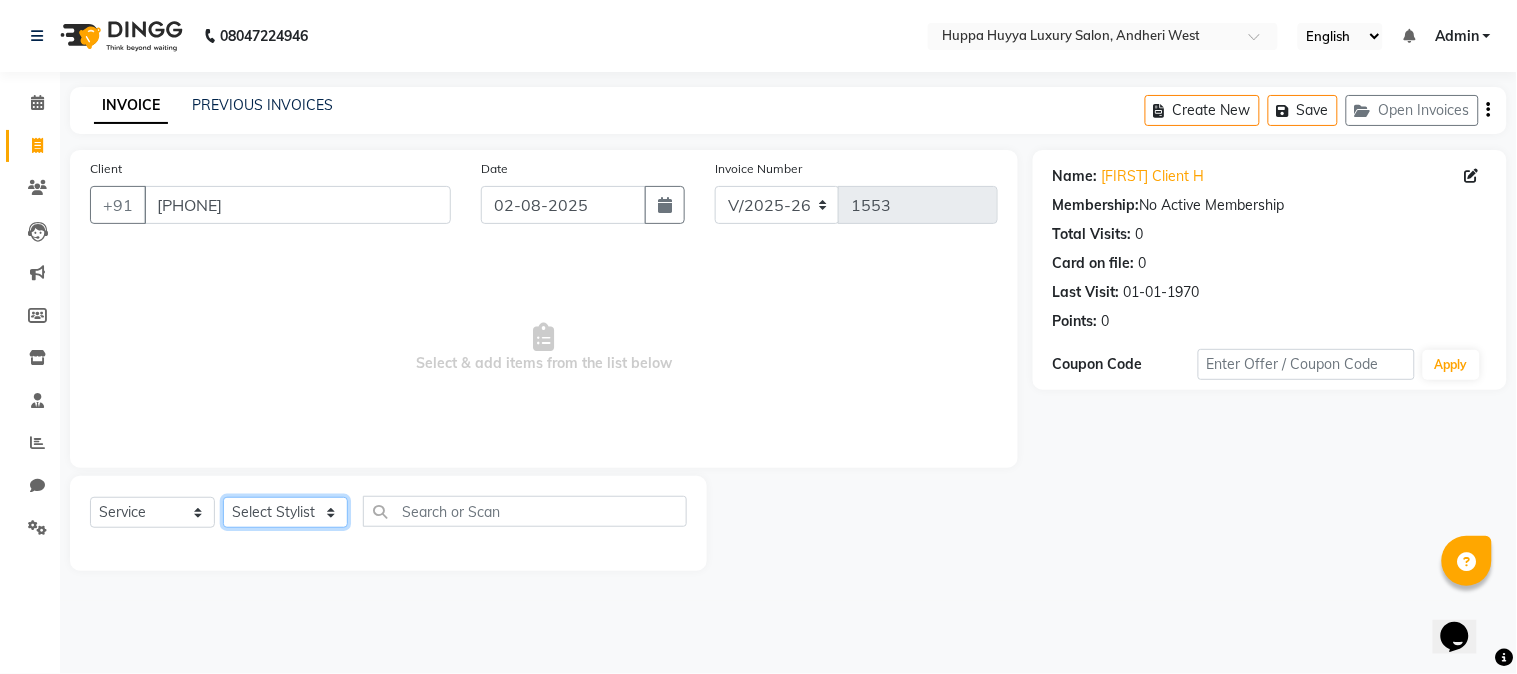 click on "Select Stylist Afsana Shaikh Jagan Nazmin Shah Salim Mansoori Salon Shaan Salmani" 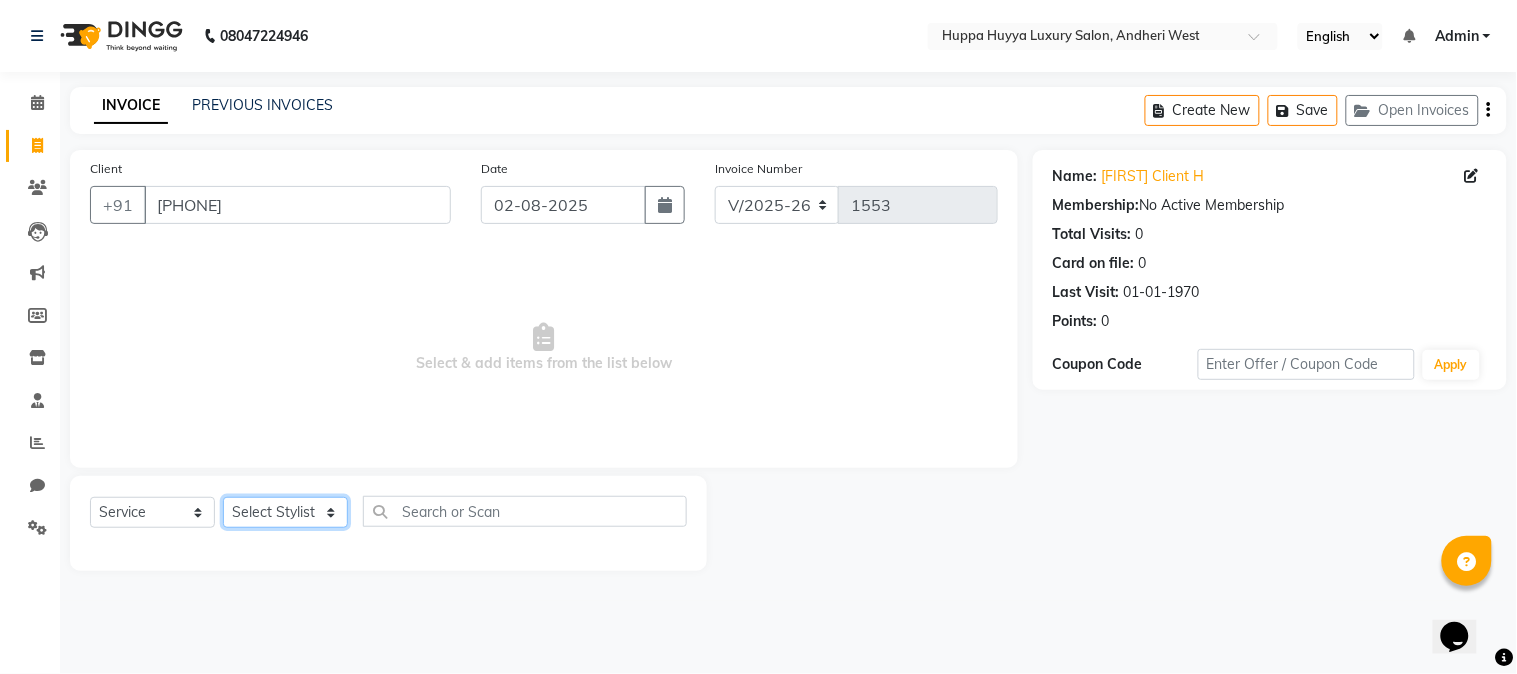 select on "69297" 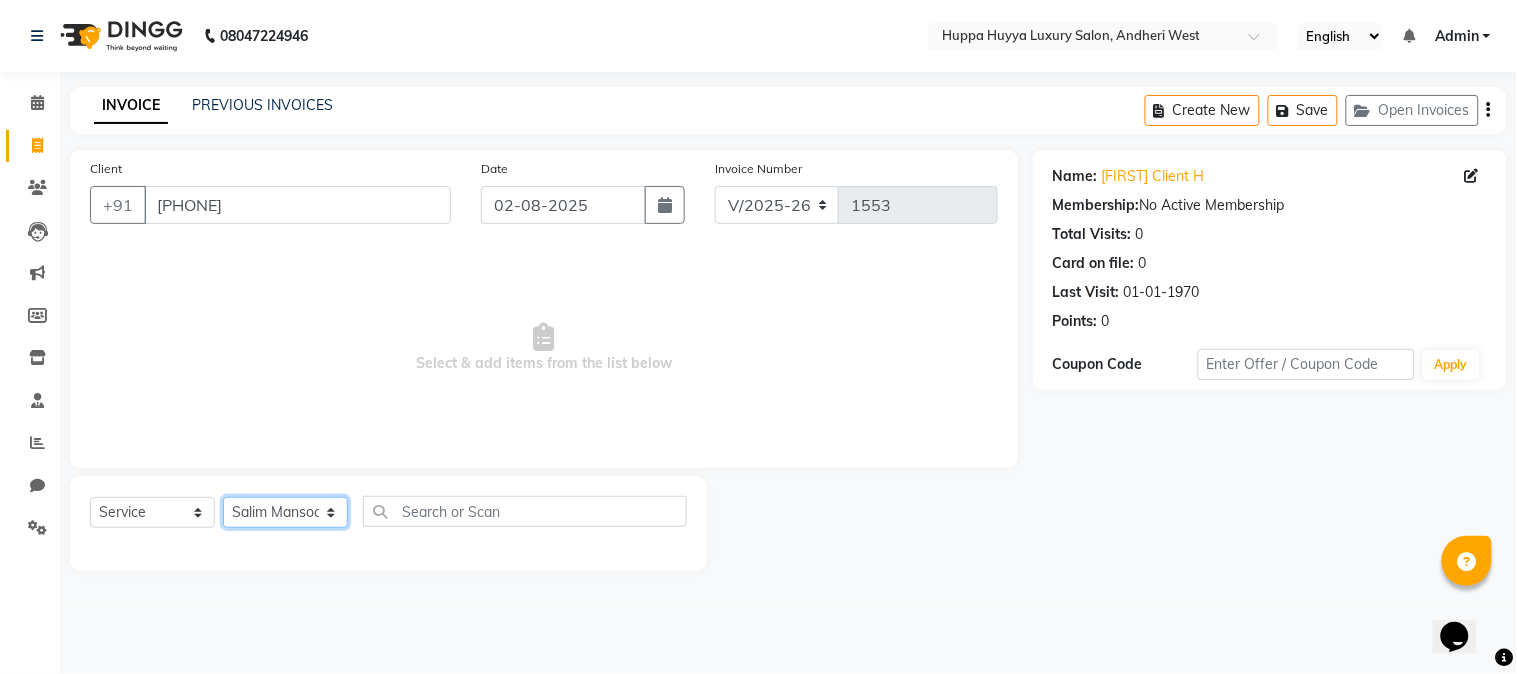 click on "Select Stylist Afsana Shaikh Jagan Nazmin Shah Salim Mansoori Salon Shaan Salmani" 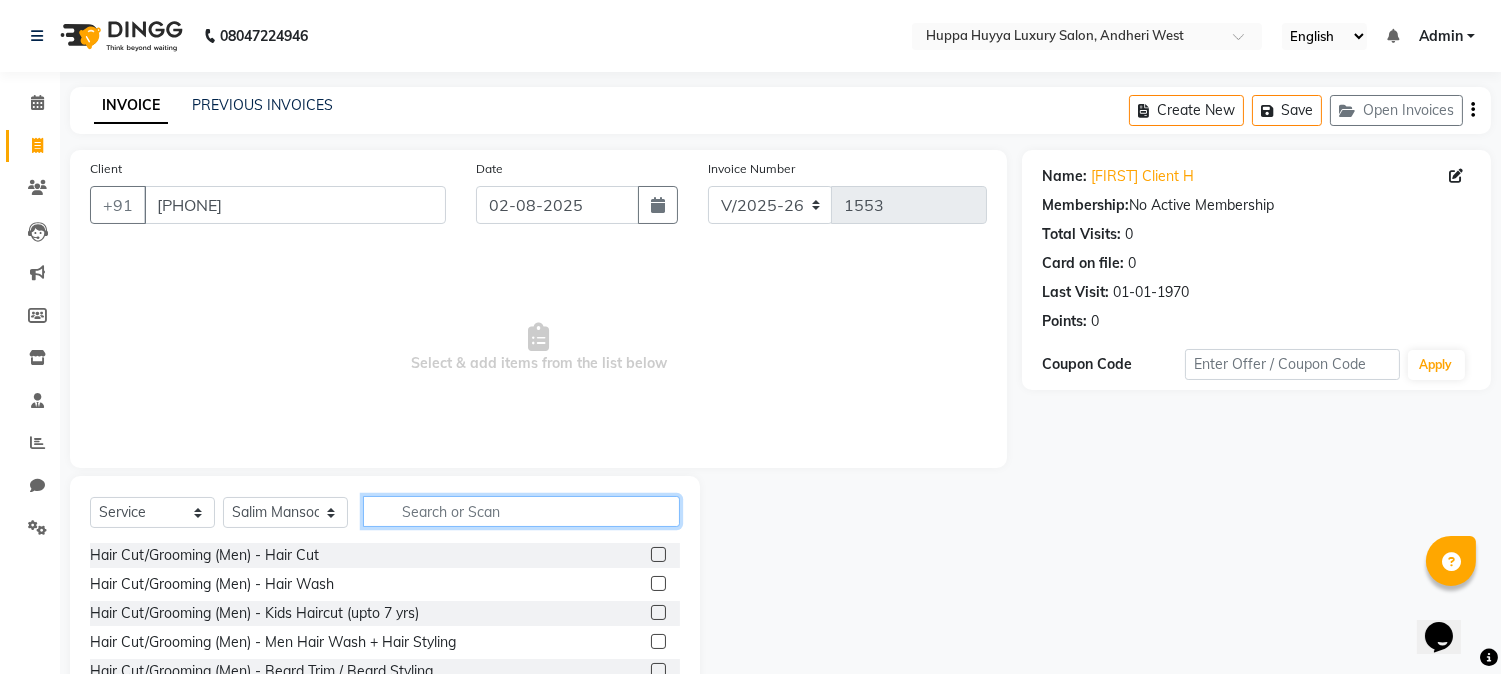 click 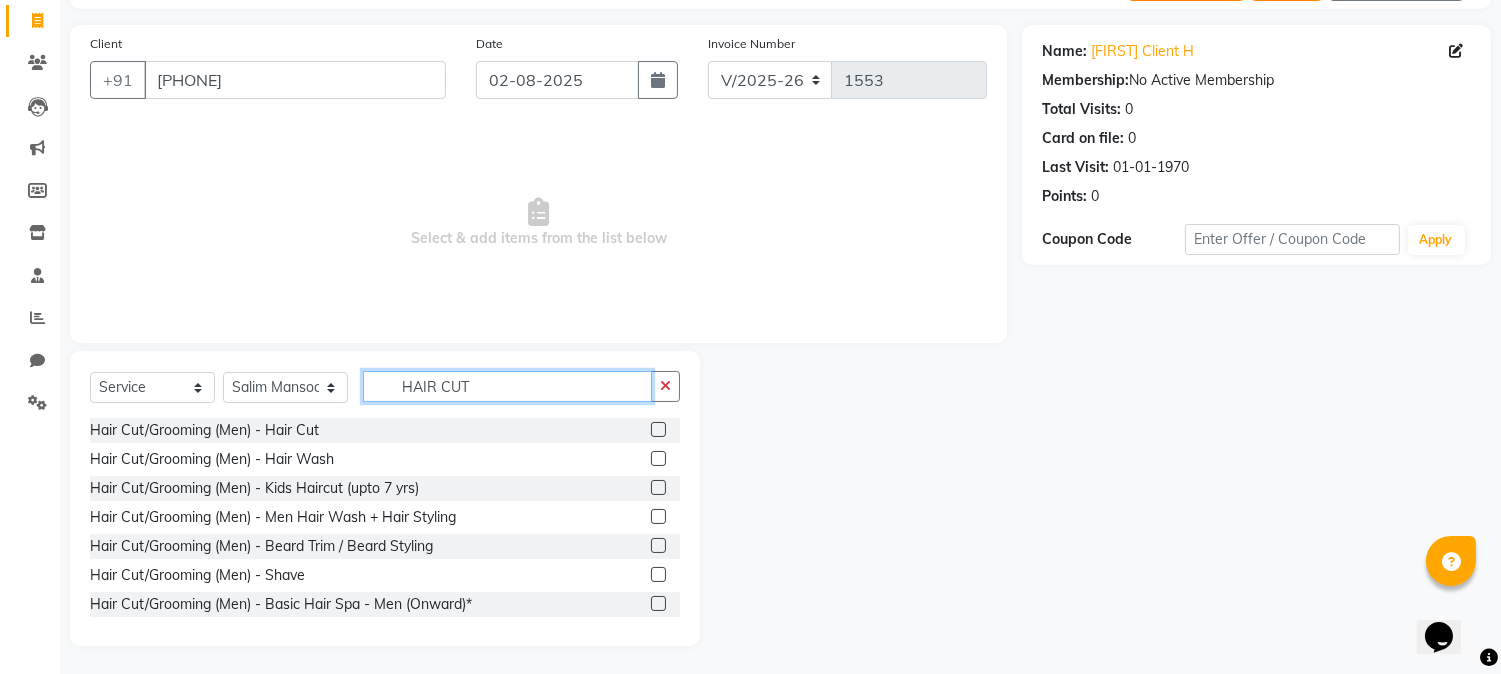 scroll, scrollTop: 126, scrollLeft: 0, axis: vertical 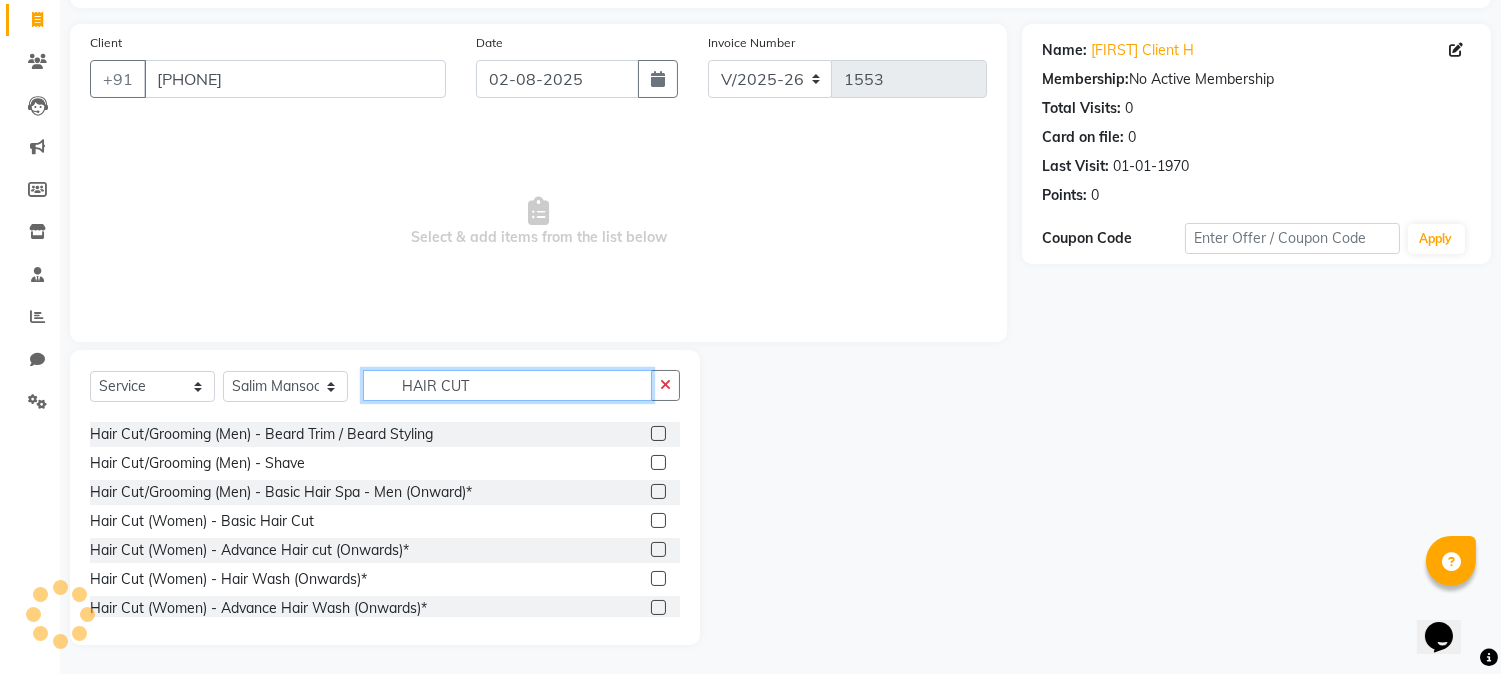 type on "HAIR CUT" 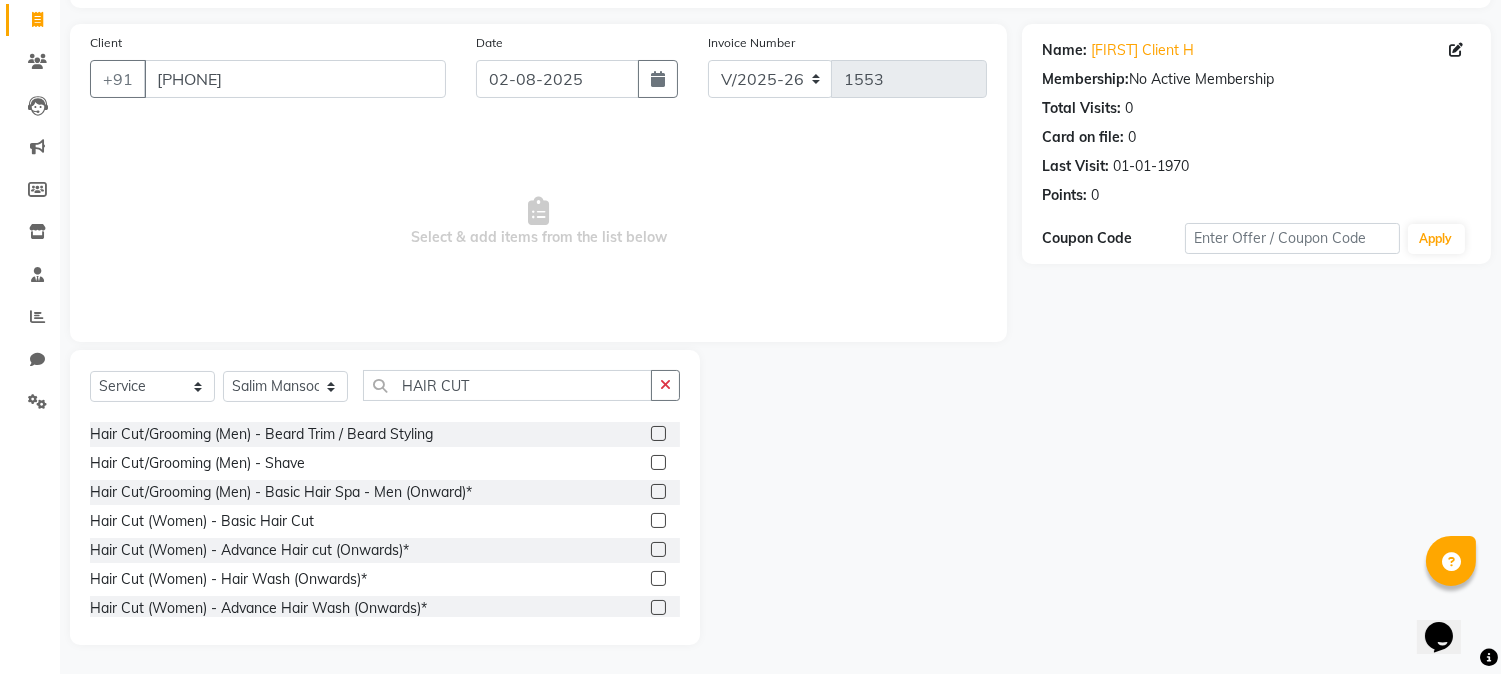 click 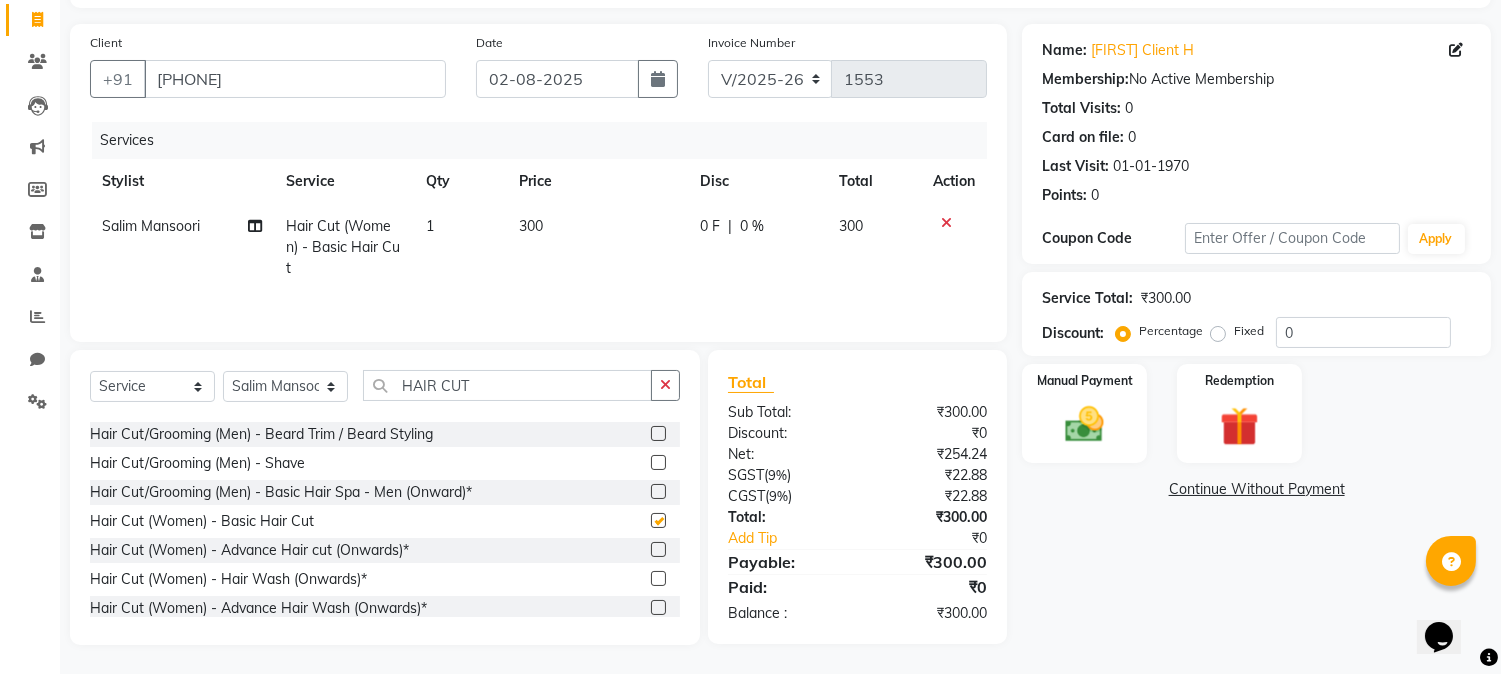 checkbox on "false" 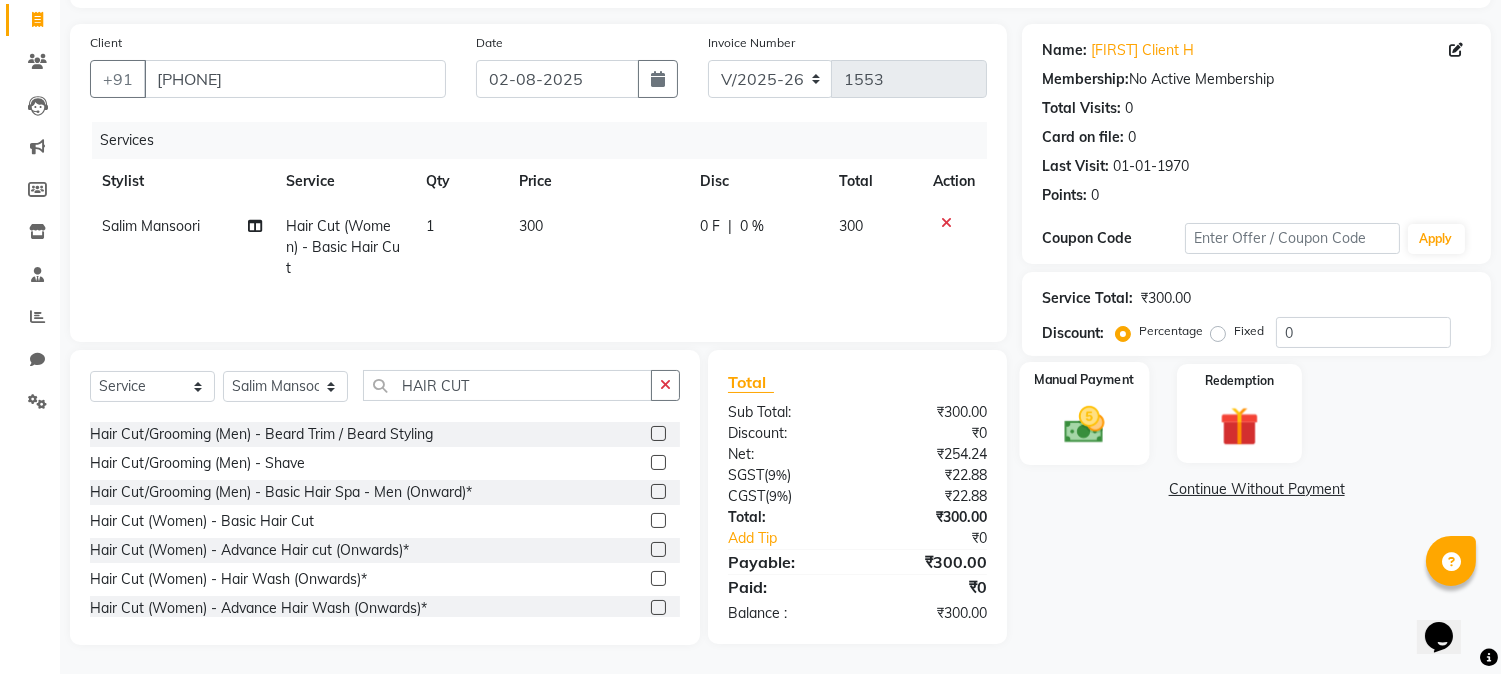click 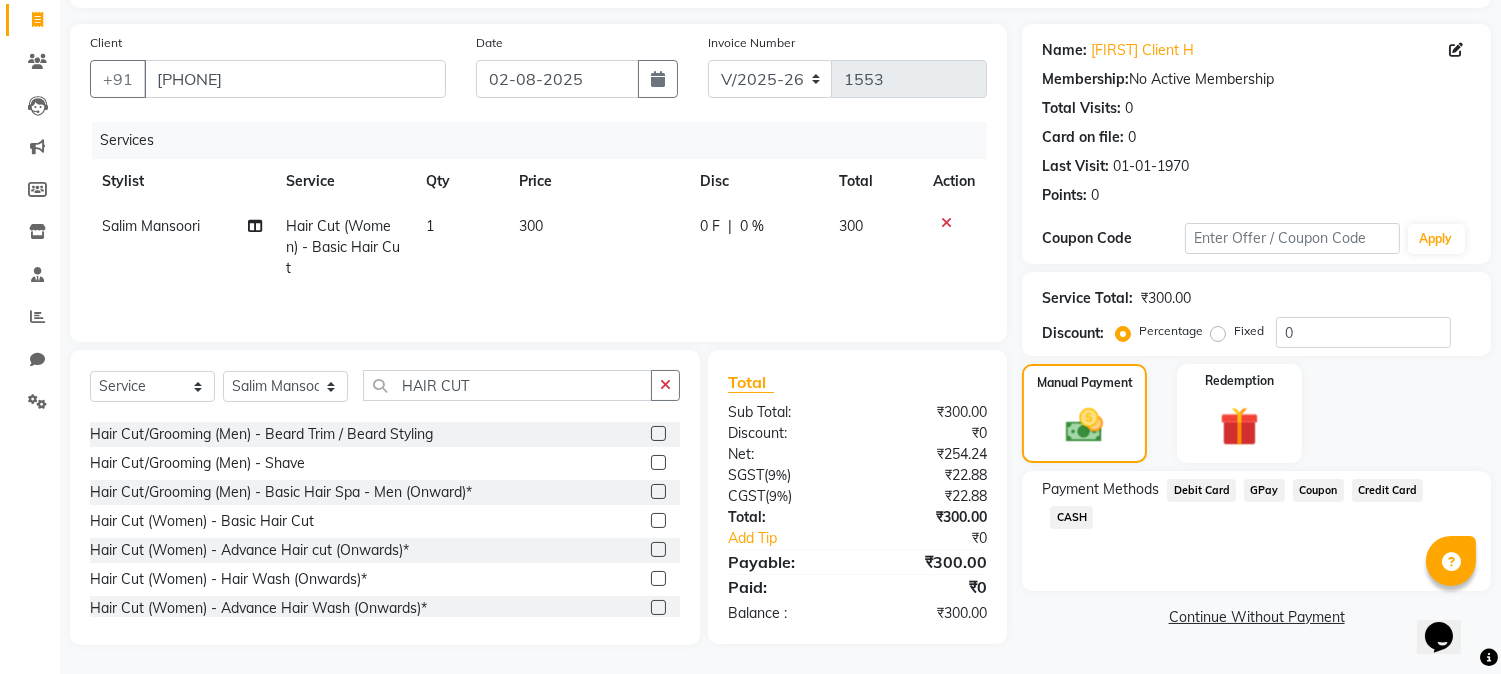 click on "GPay" 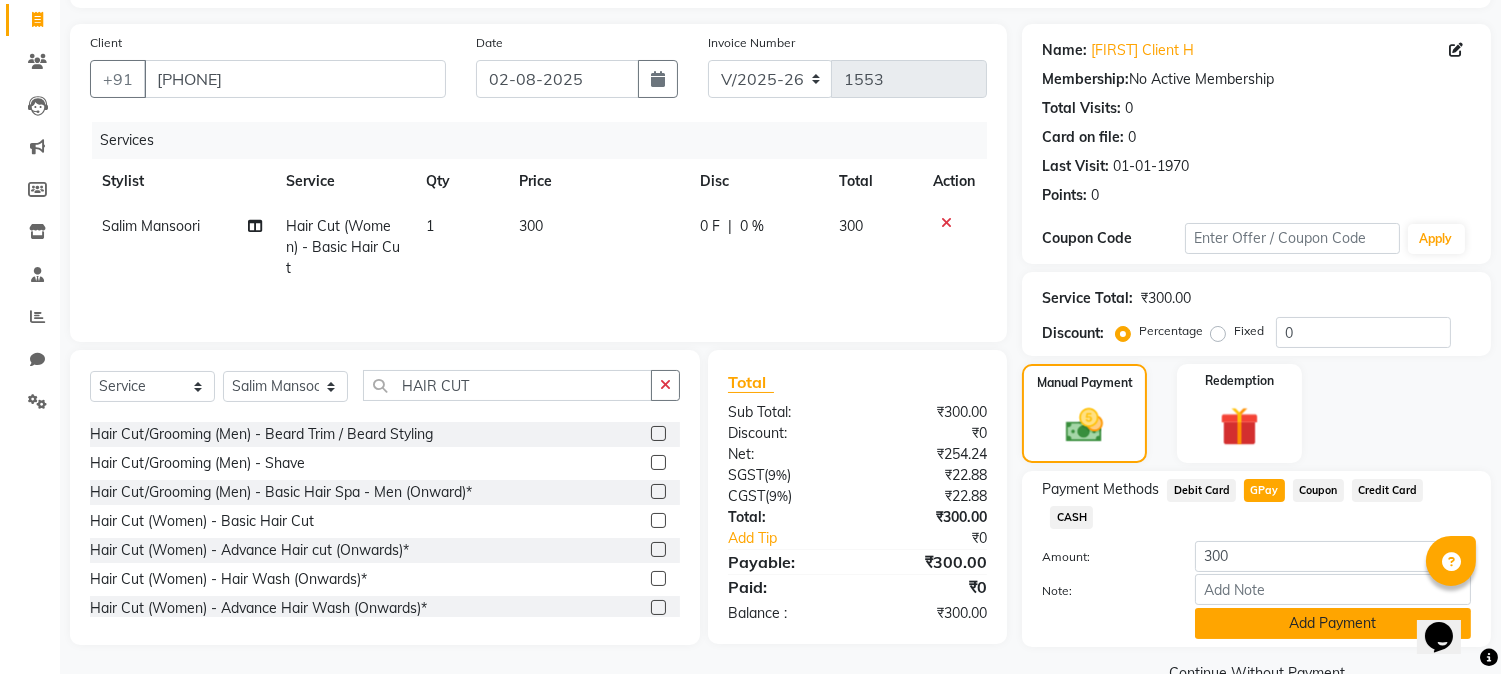 click on "Add Payment" 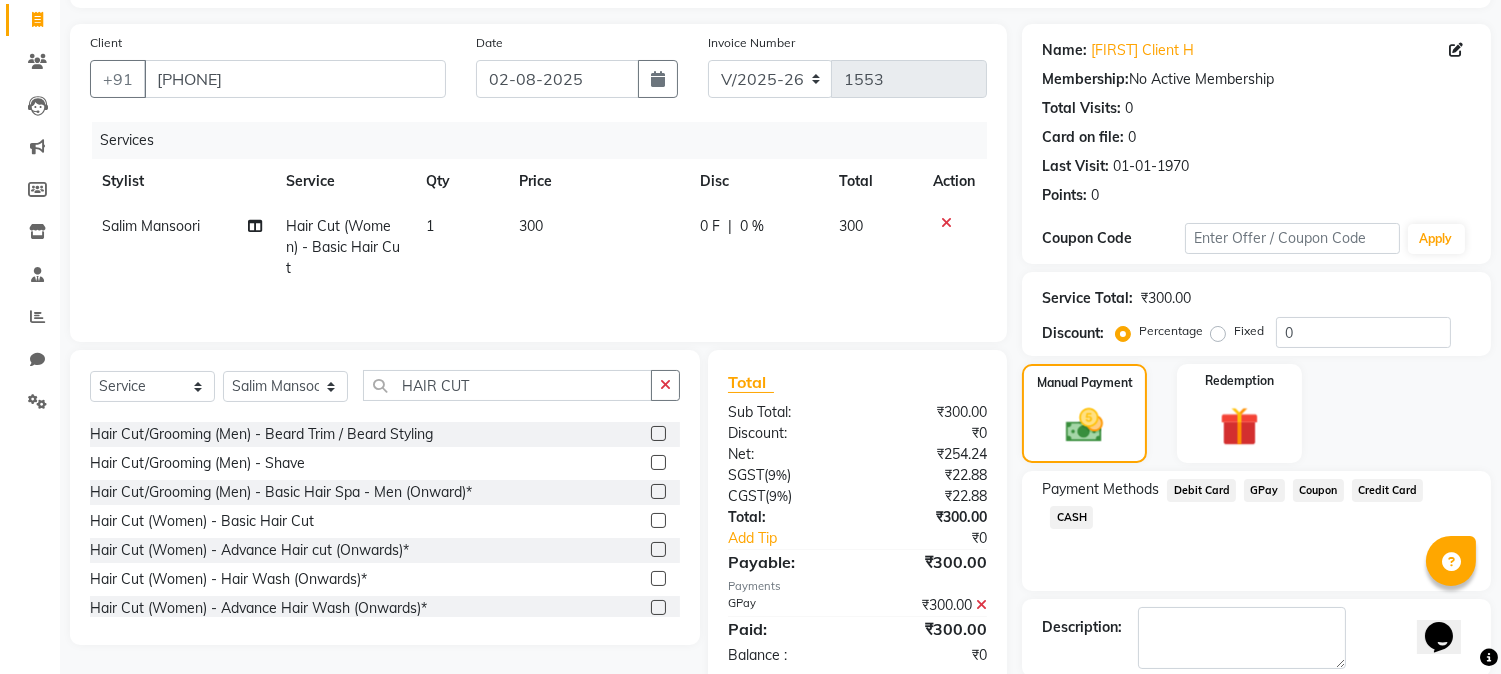 scroll, scrollTop: 225, scrollLeft: 0, axis: vertical 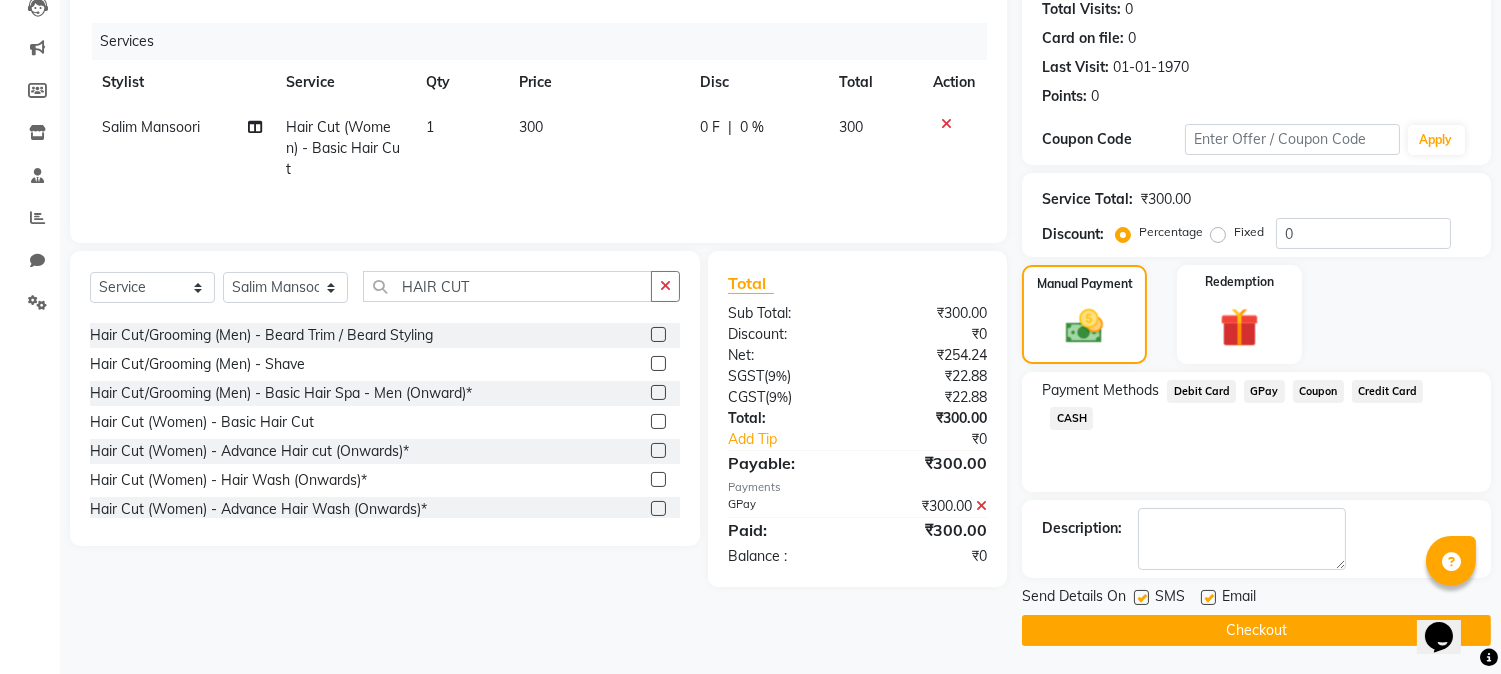 click on "Checkout" 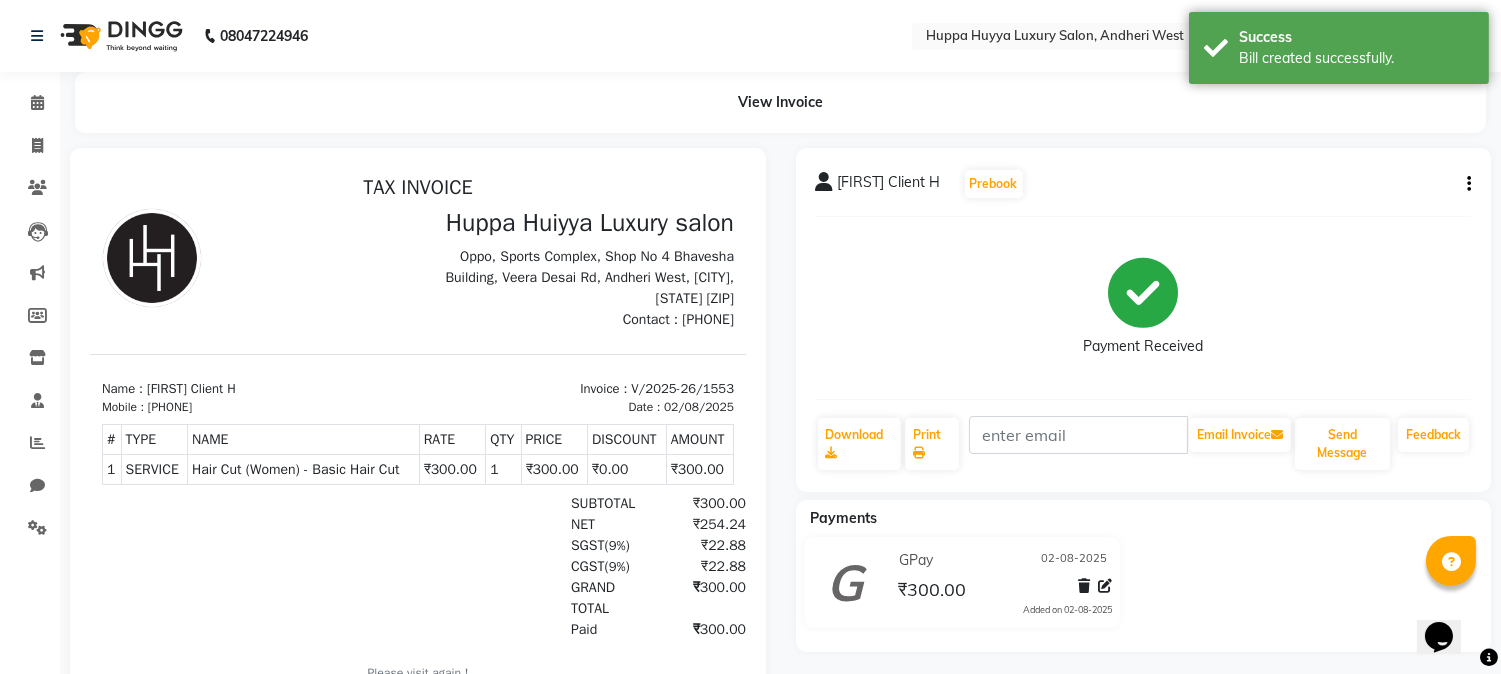 scroll, scrollTop: 0, scrollLeft: 0, axis: both 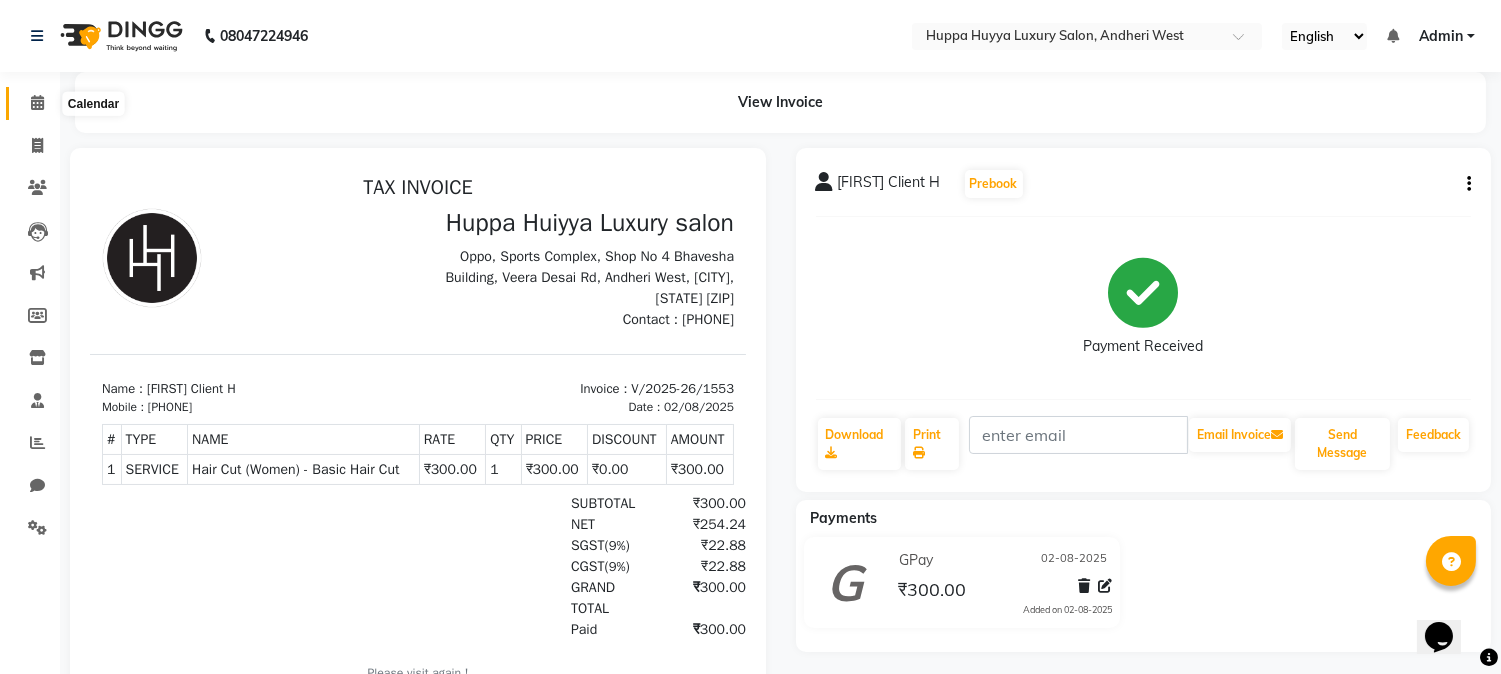 click 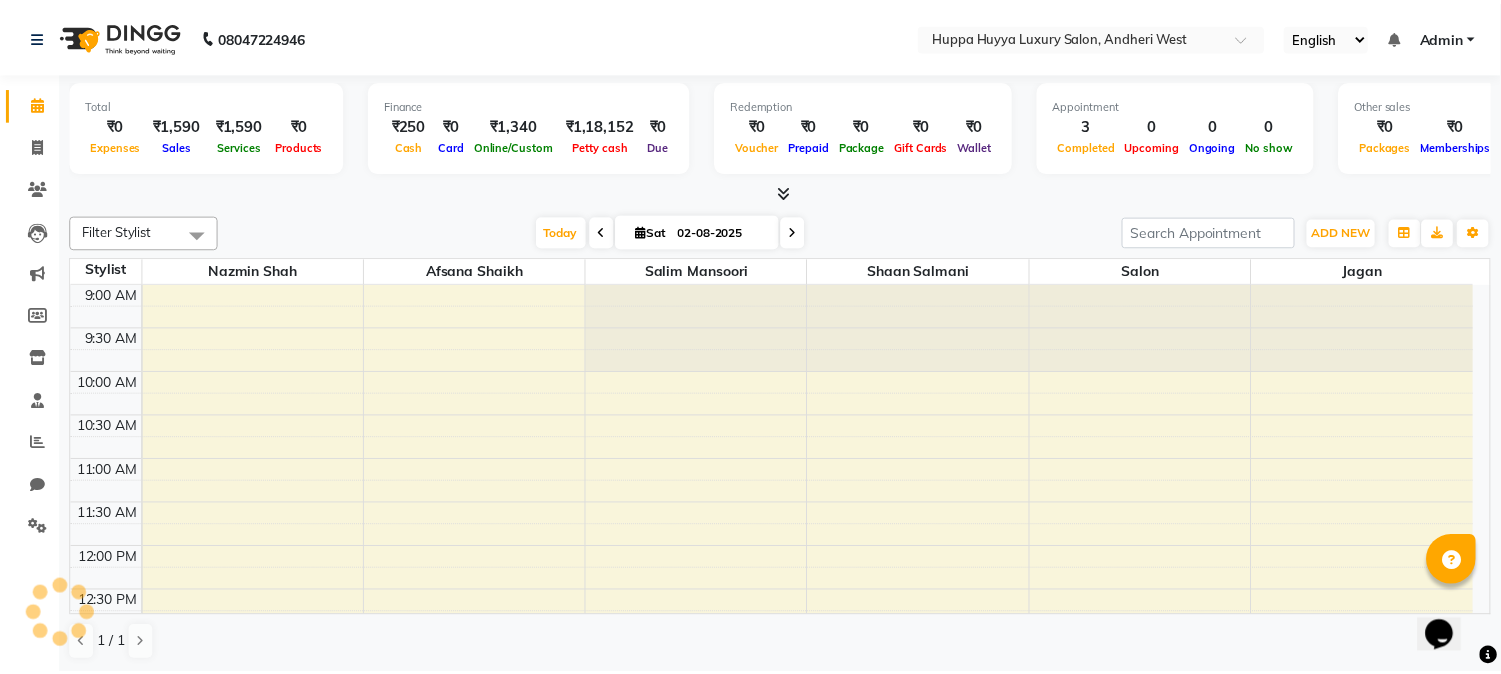 scroll, scrollTop: 707, scrollLeft: 0, axis: vertical 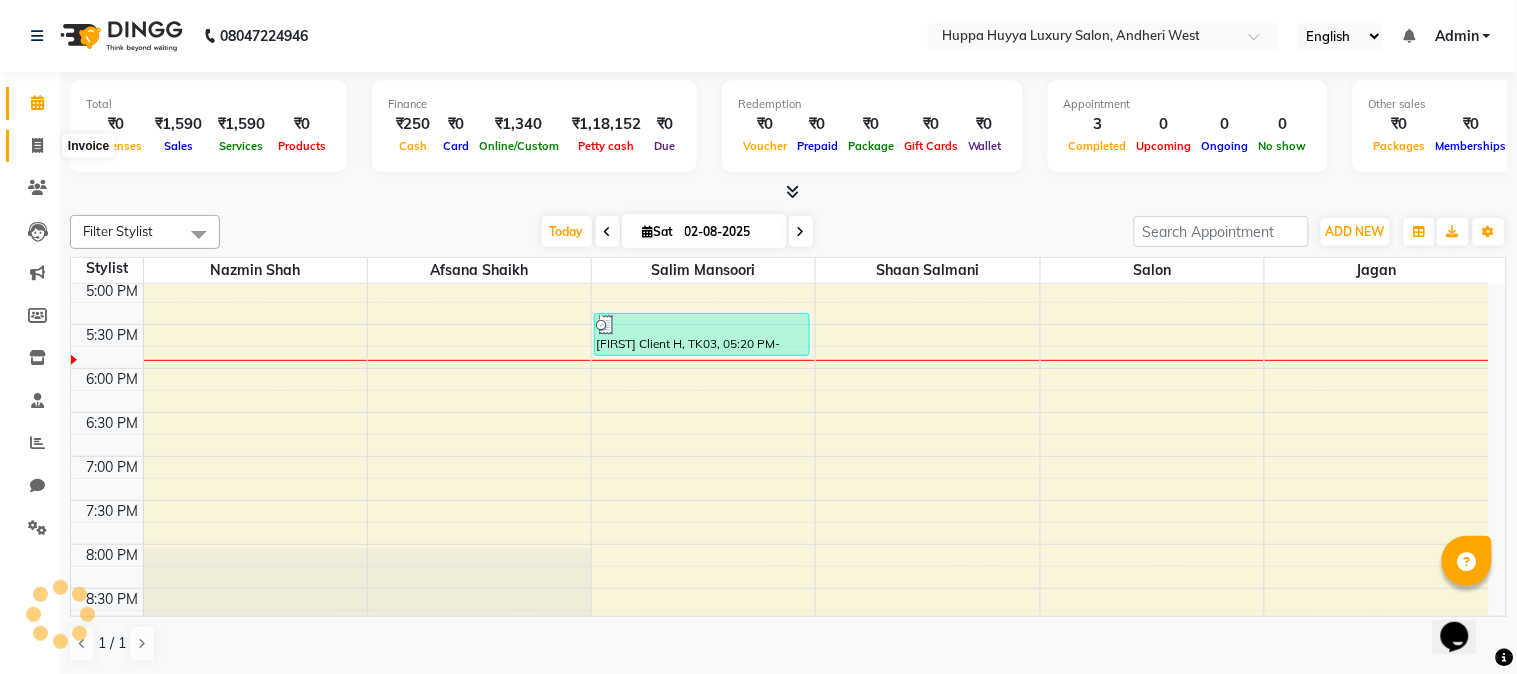 click 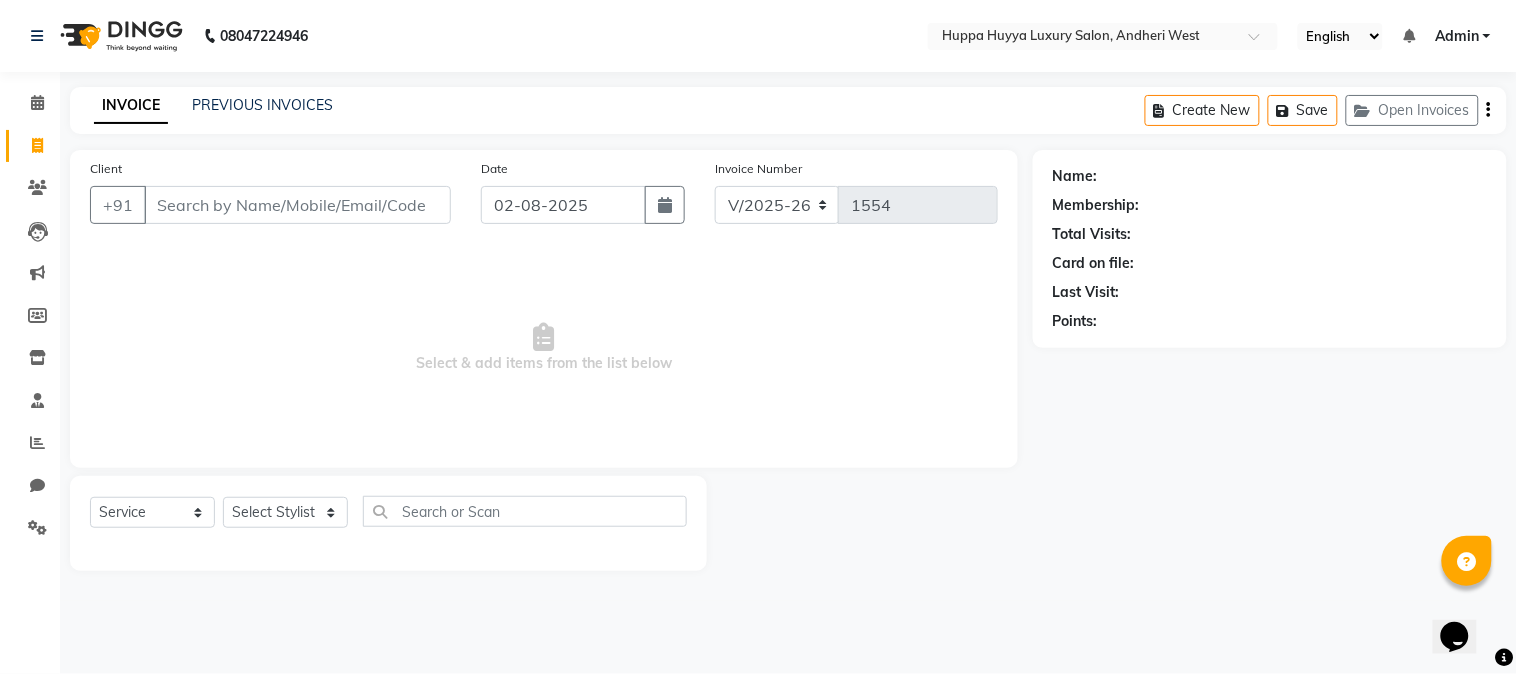 click on "Client" at bounding box center [297, 205] 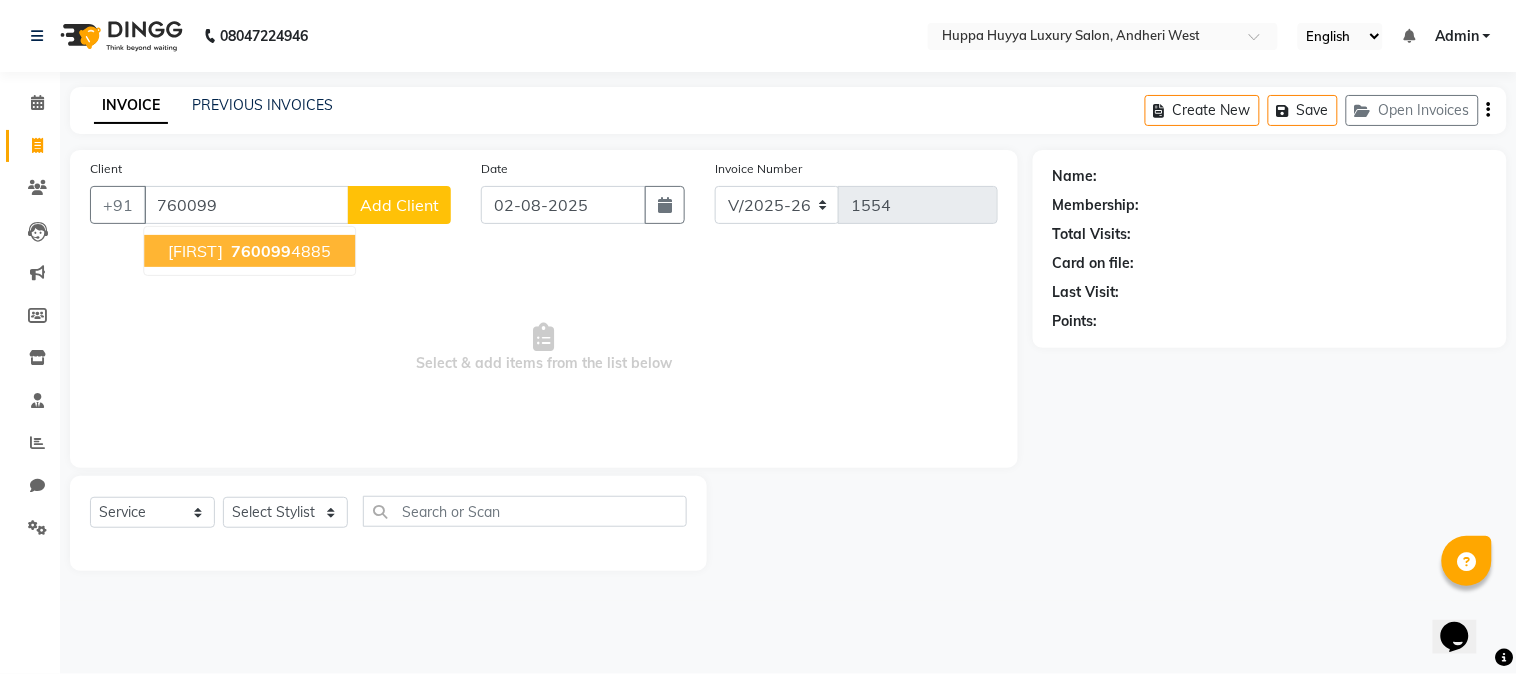 click on "[FIRST] [NUMBER]" at bounding box center (249, 251) 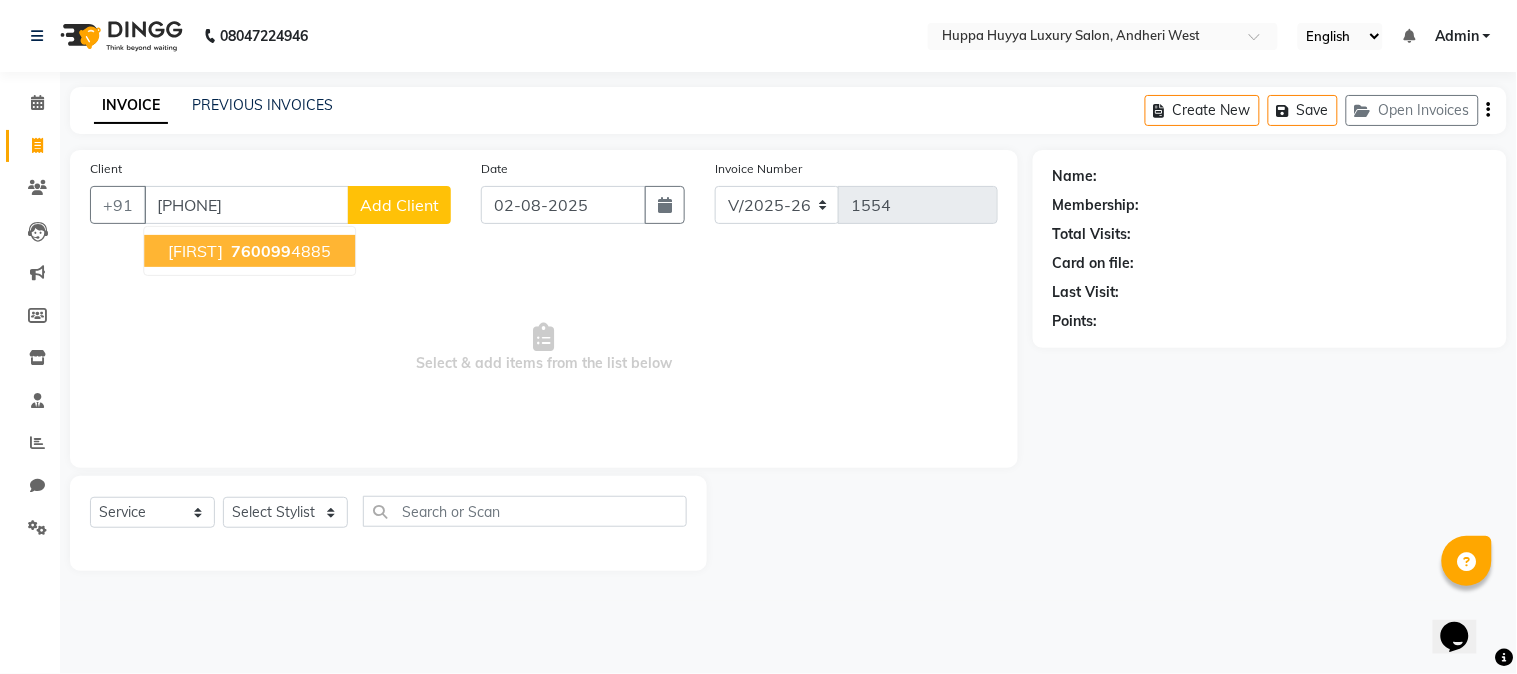 type on "[PHONE]" 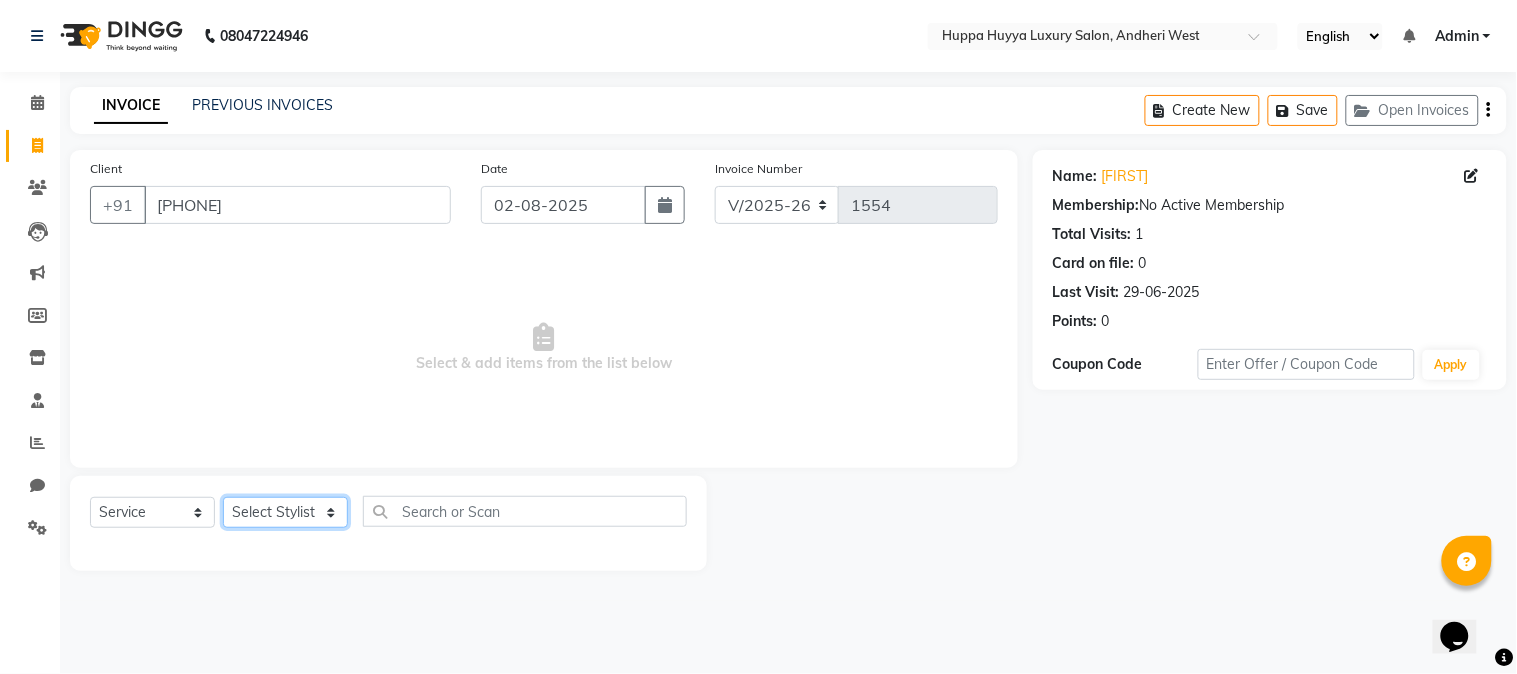 click on "Select Stylist Afsana Shaikh Jagan Nazmin Shah Salim Mansoori Salon Shaan Salmani" 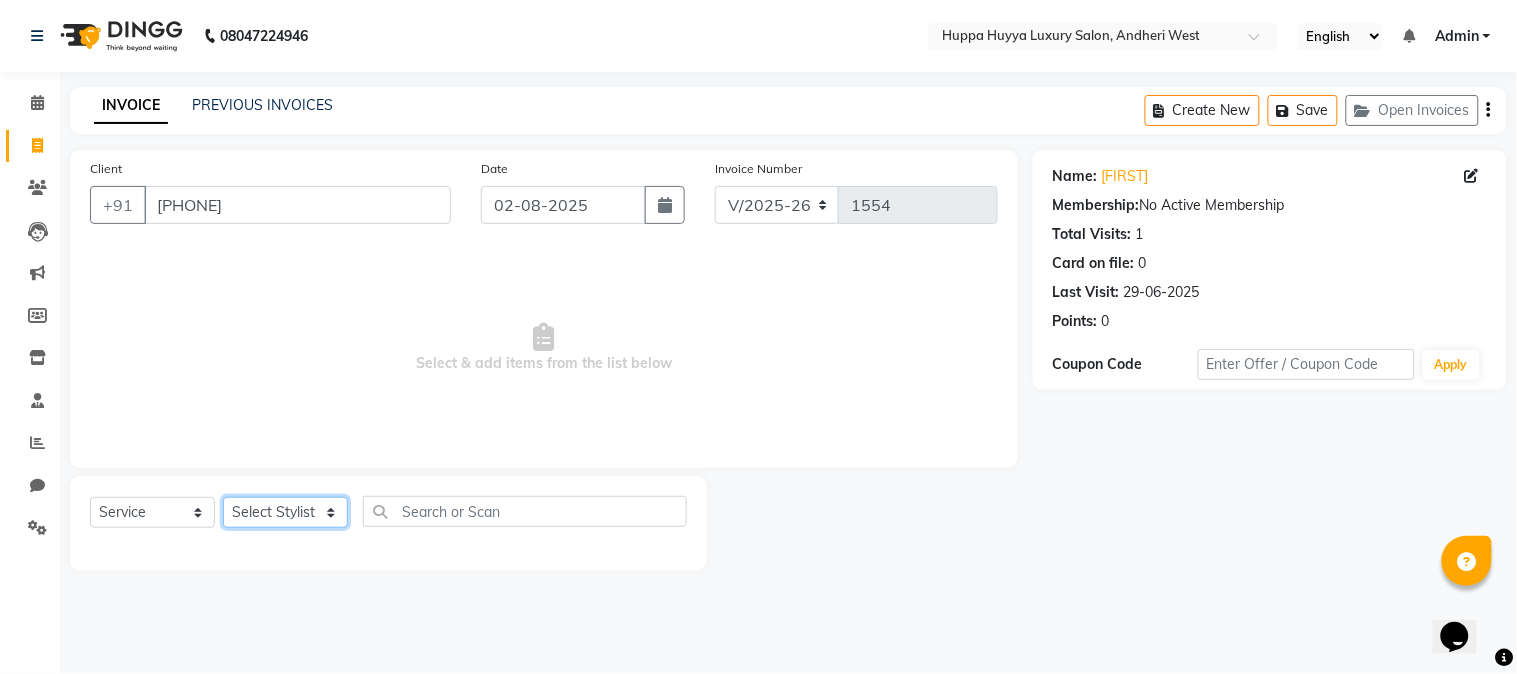 select on "69292" 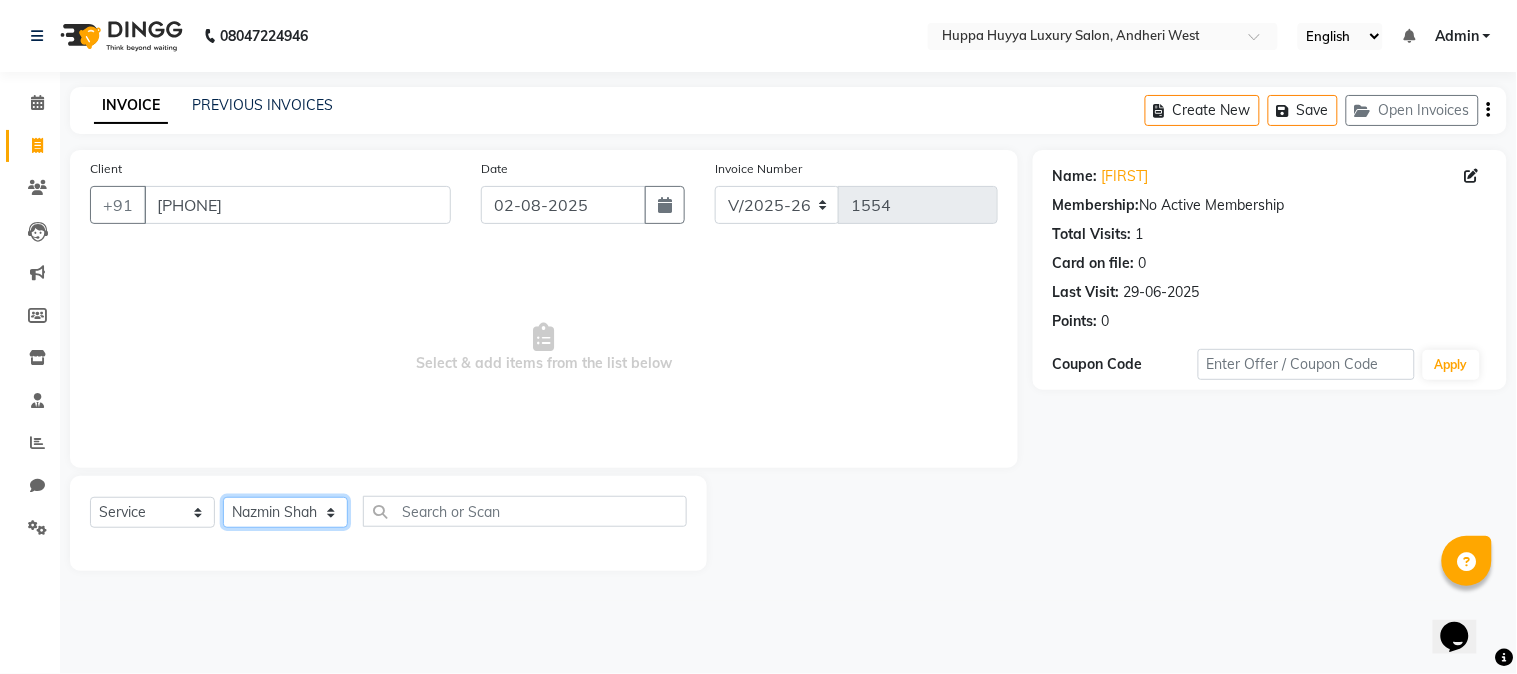 click on "Select Stylist Afsana Shaikh Jagan Nazmin Shah Salim Mansoori Salon Shaan Salmani" 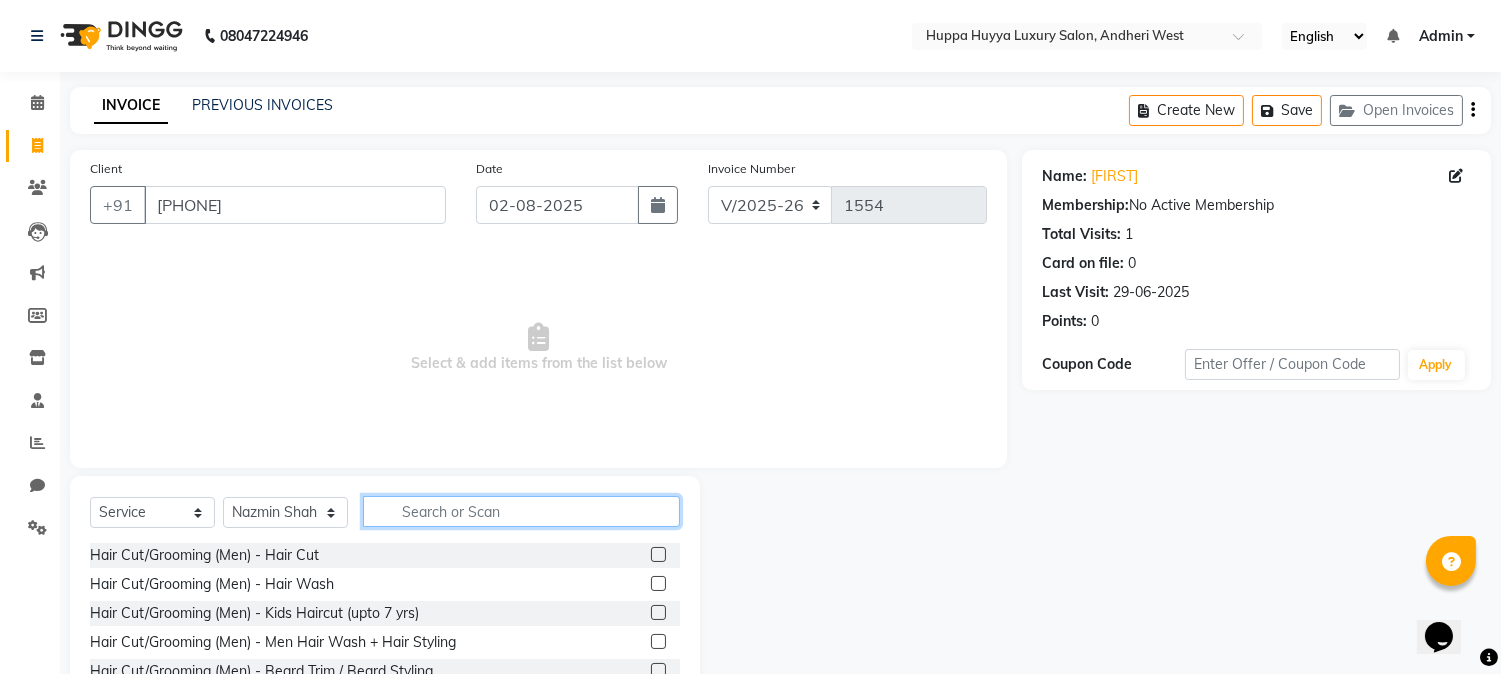 click 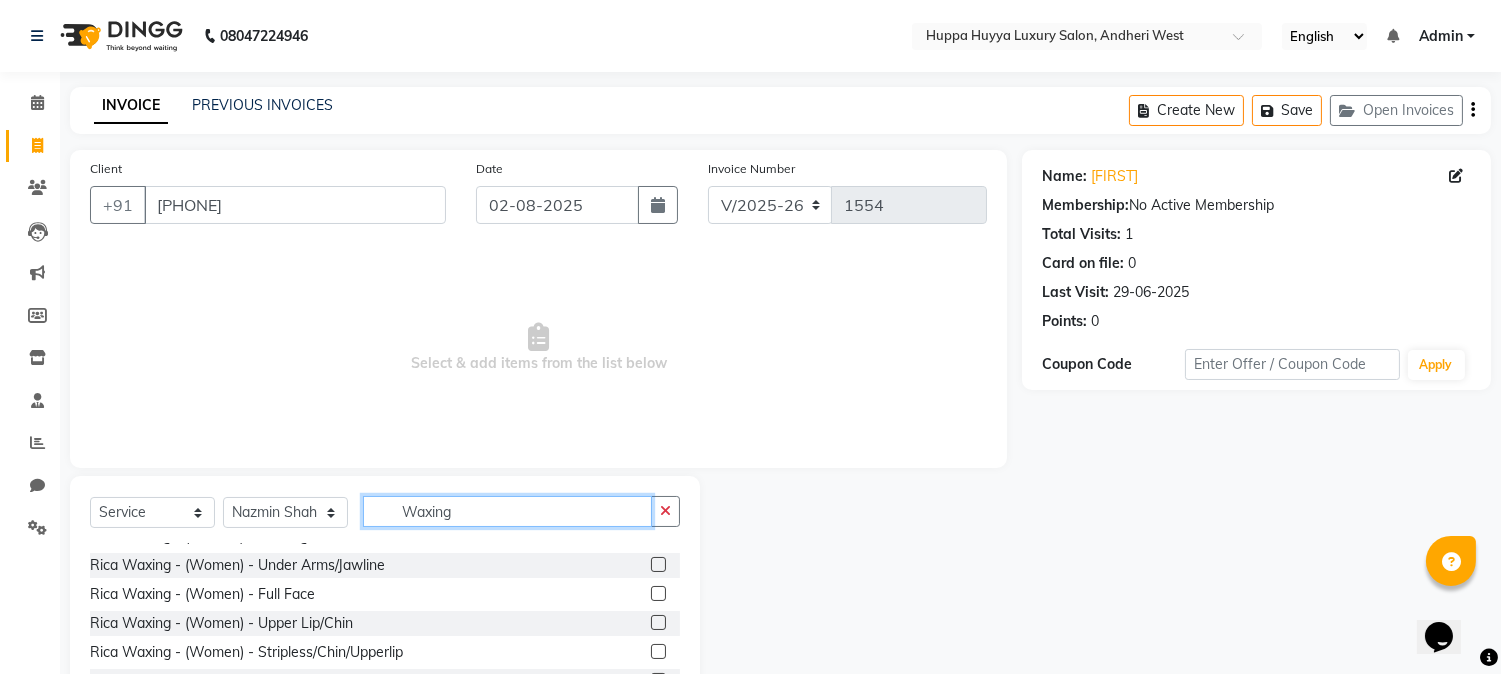 scroll, scrollTop: 111, scrollLeft: 0, axis: vertical 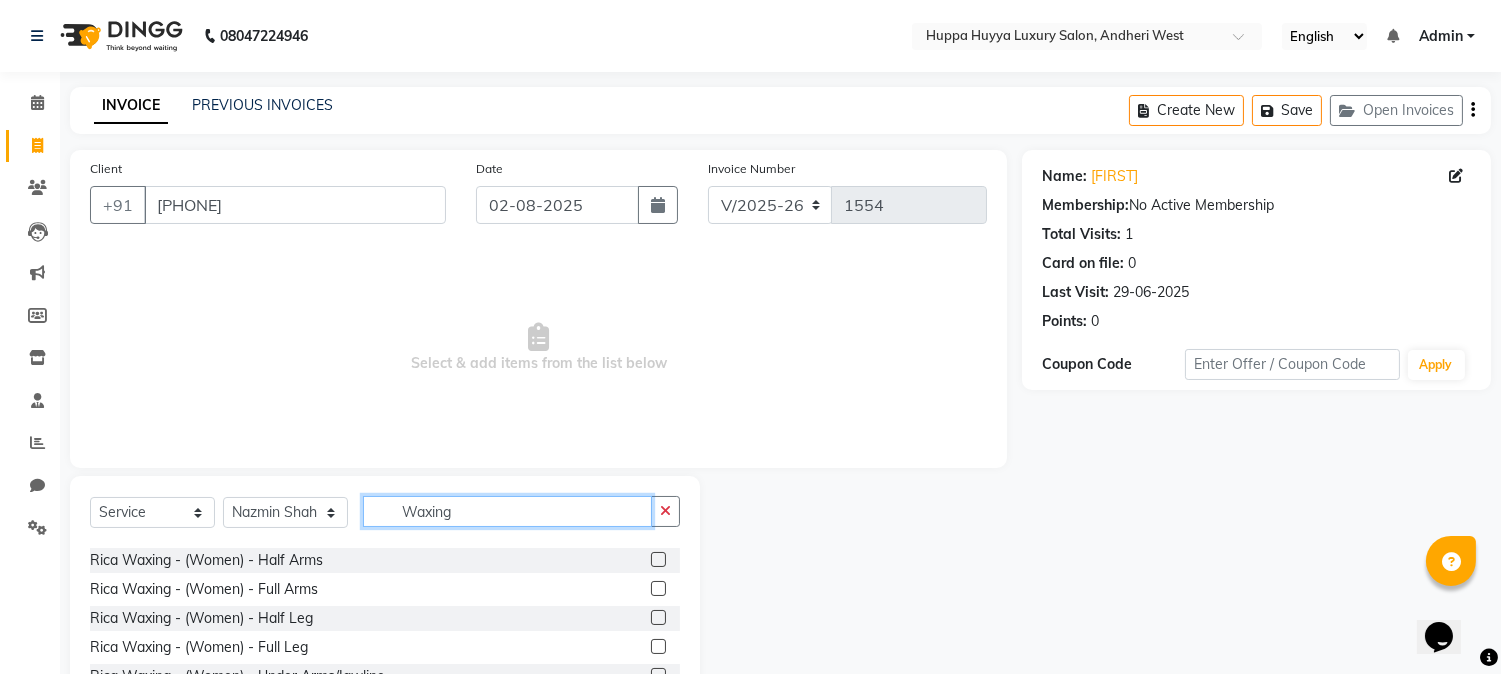type on "Waxing" 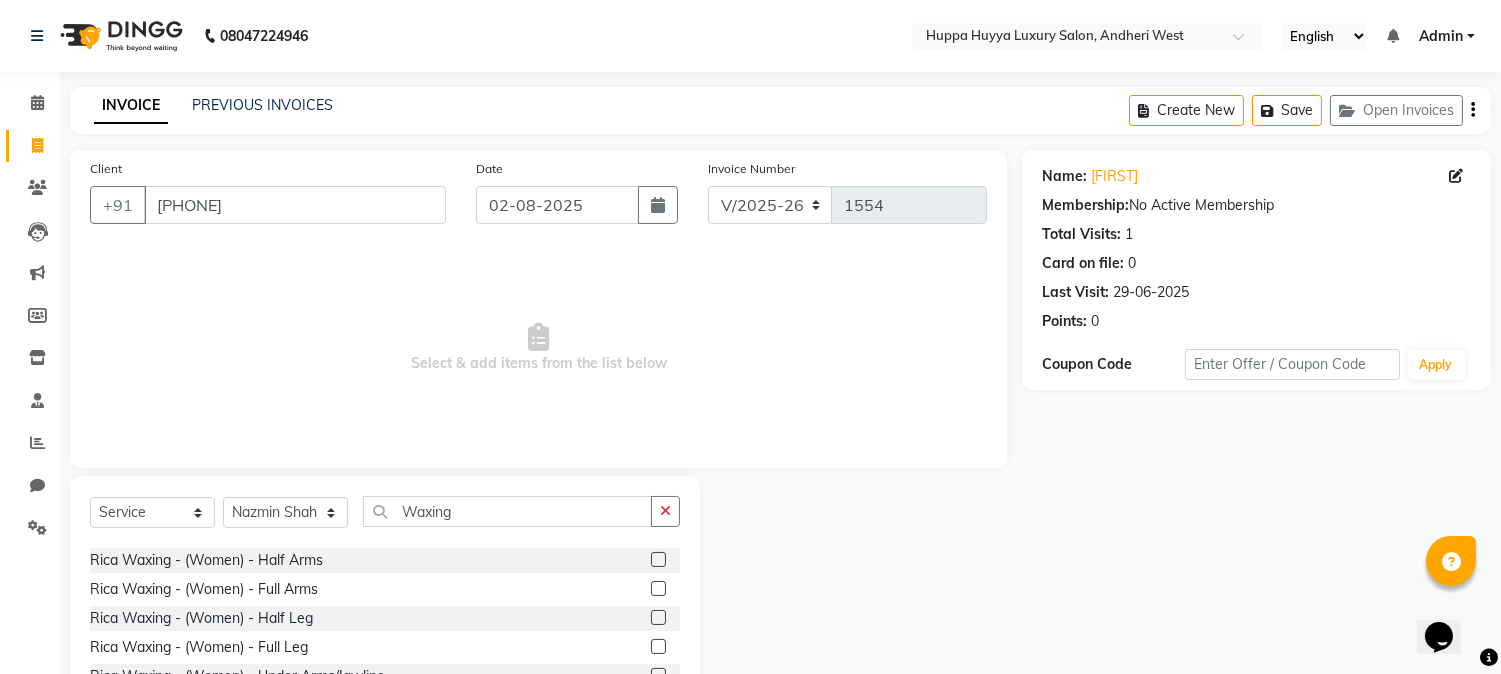 click 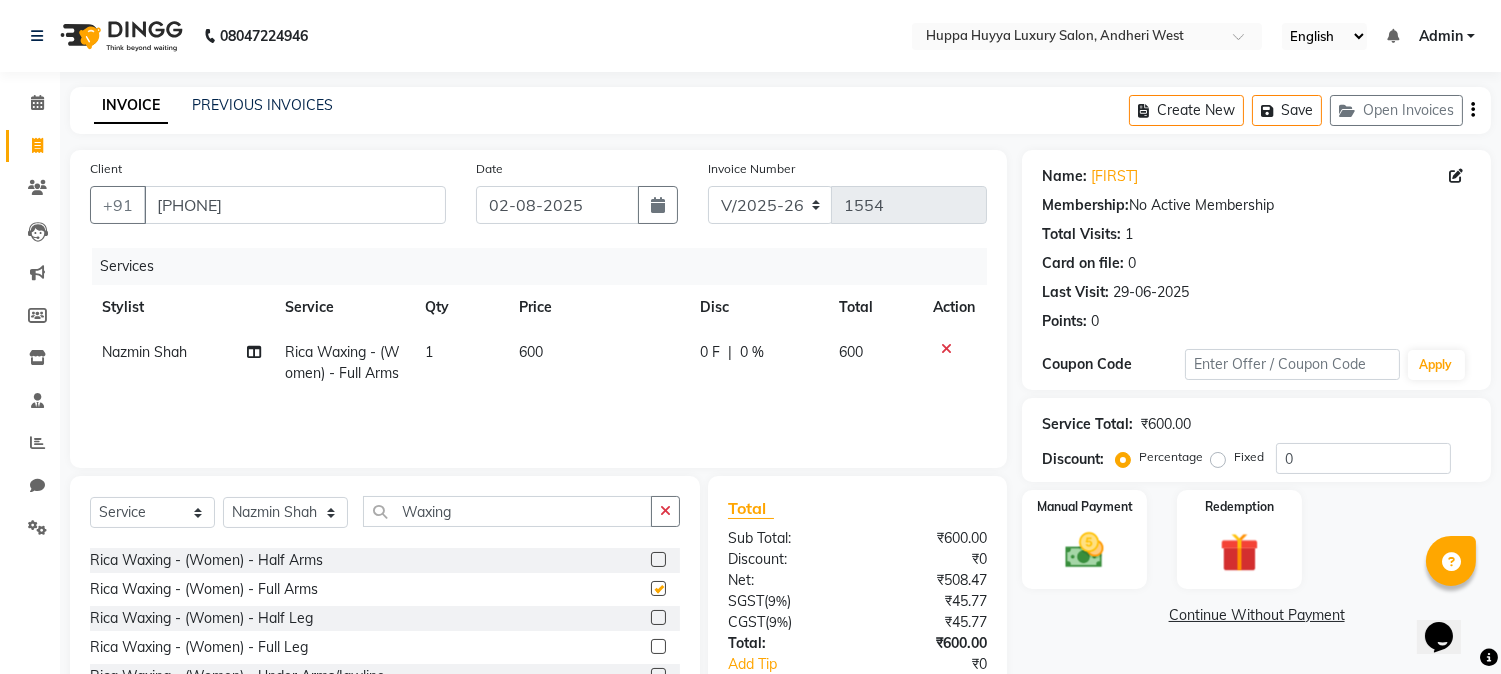checkbox on "false" 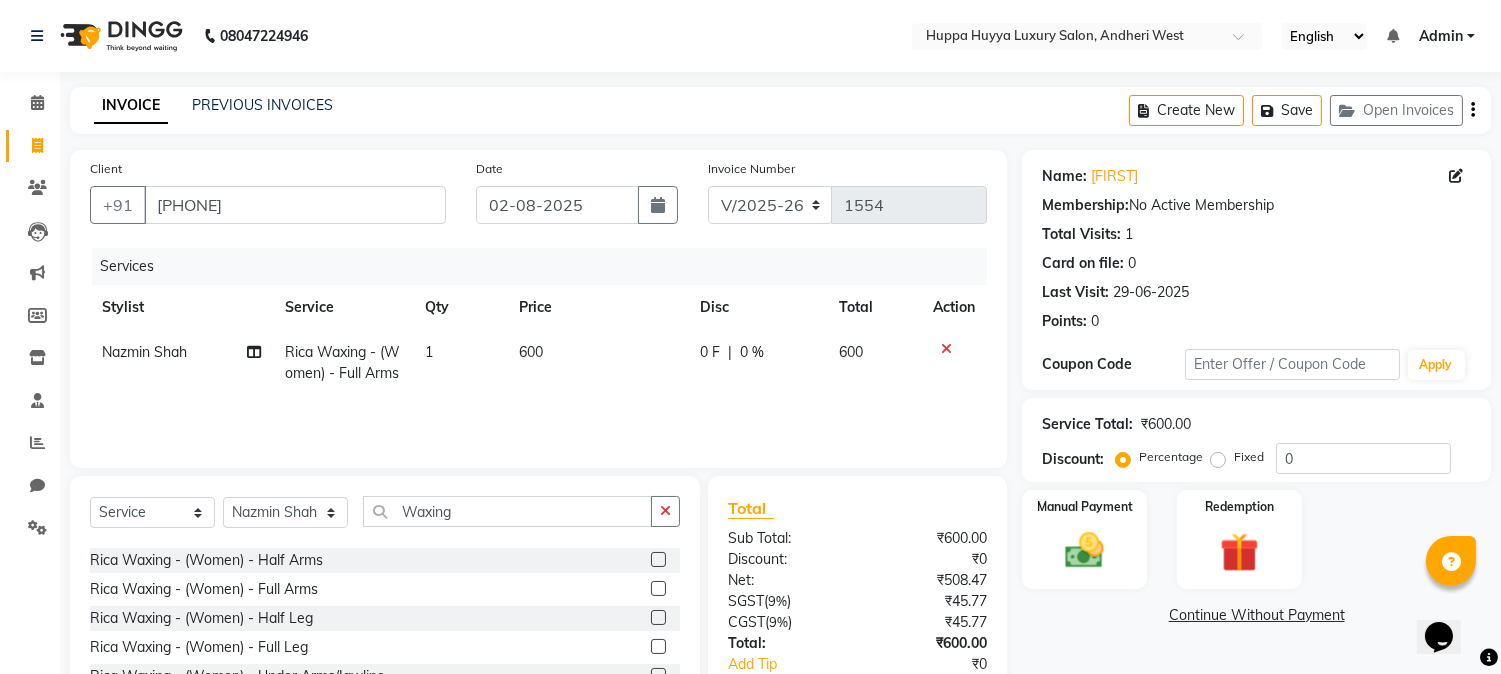 click on "600" 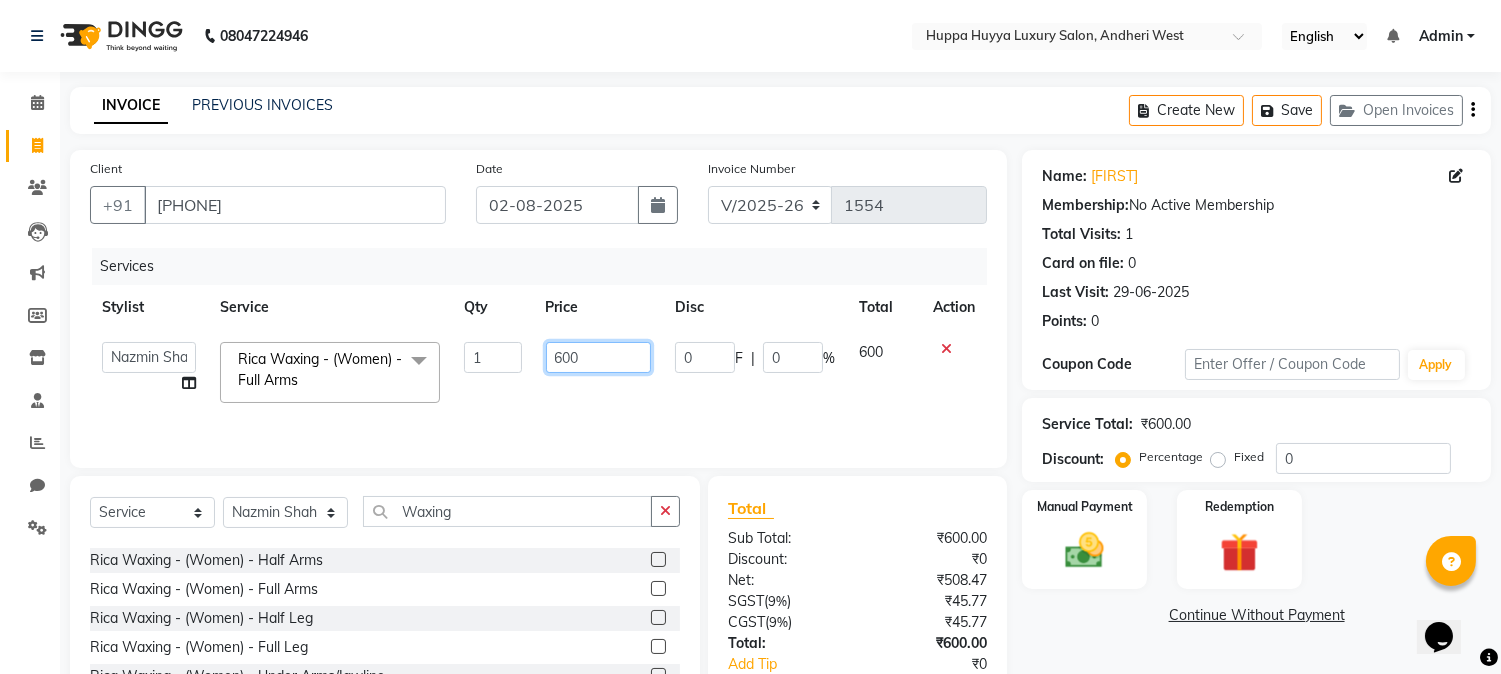 drag, startPoint x: 600, startPoint y: 353, endPoint x: 540, endPoint y: 356, distance: 60.074955 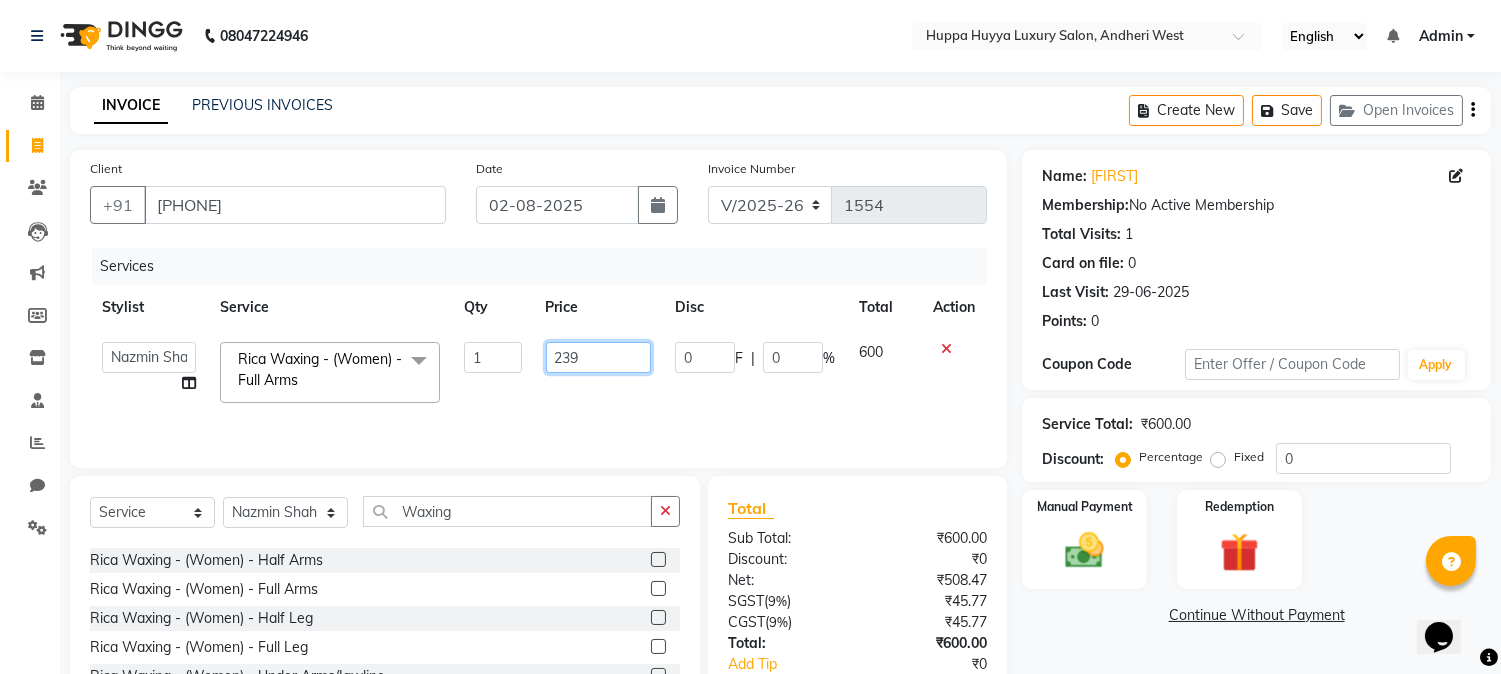 type on "2399" 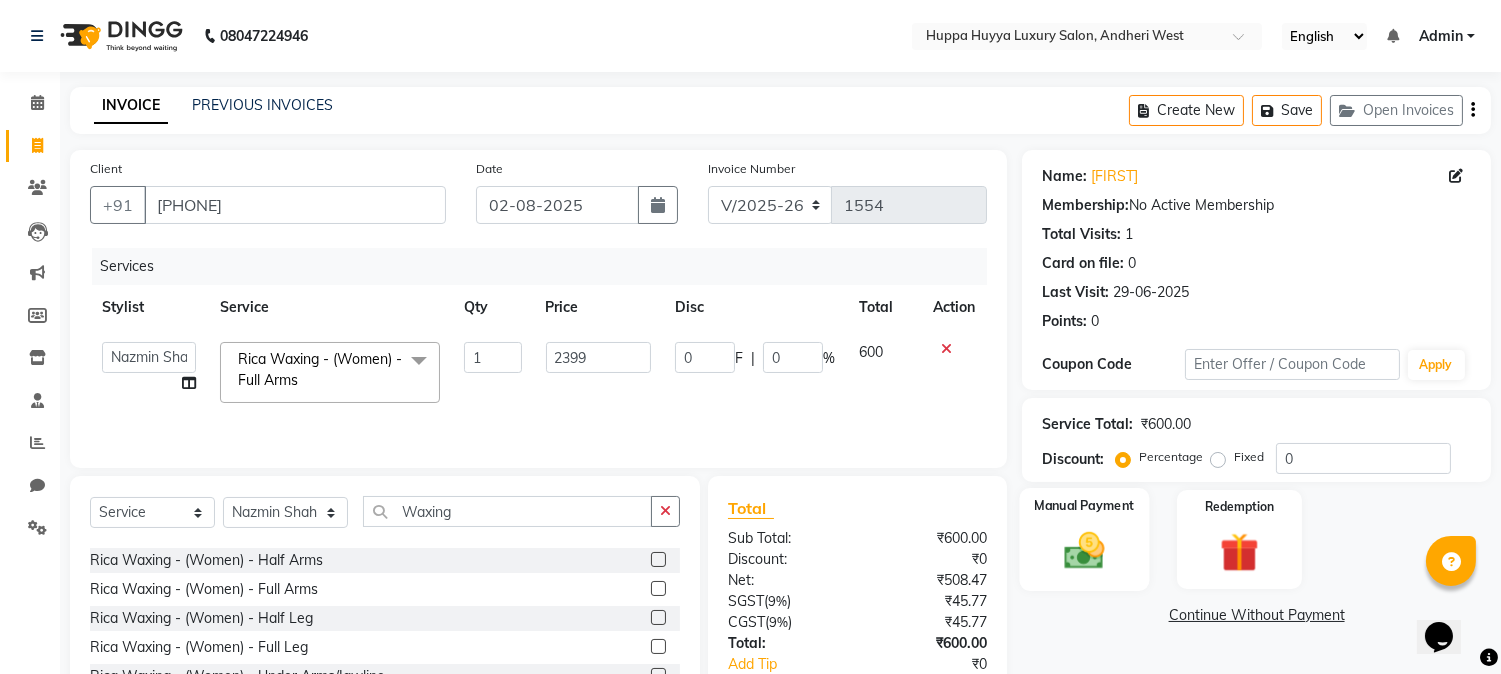 click 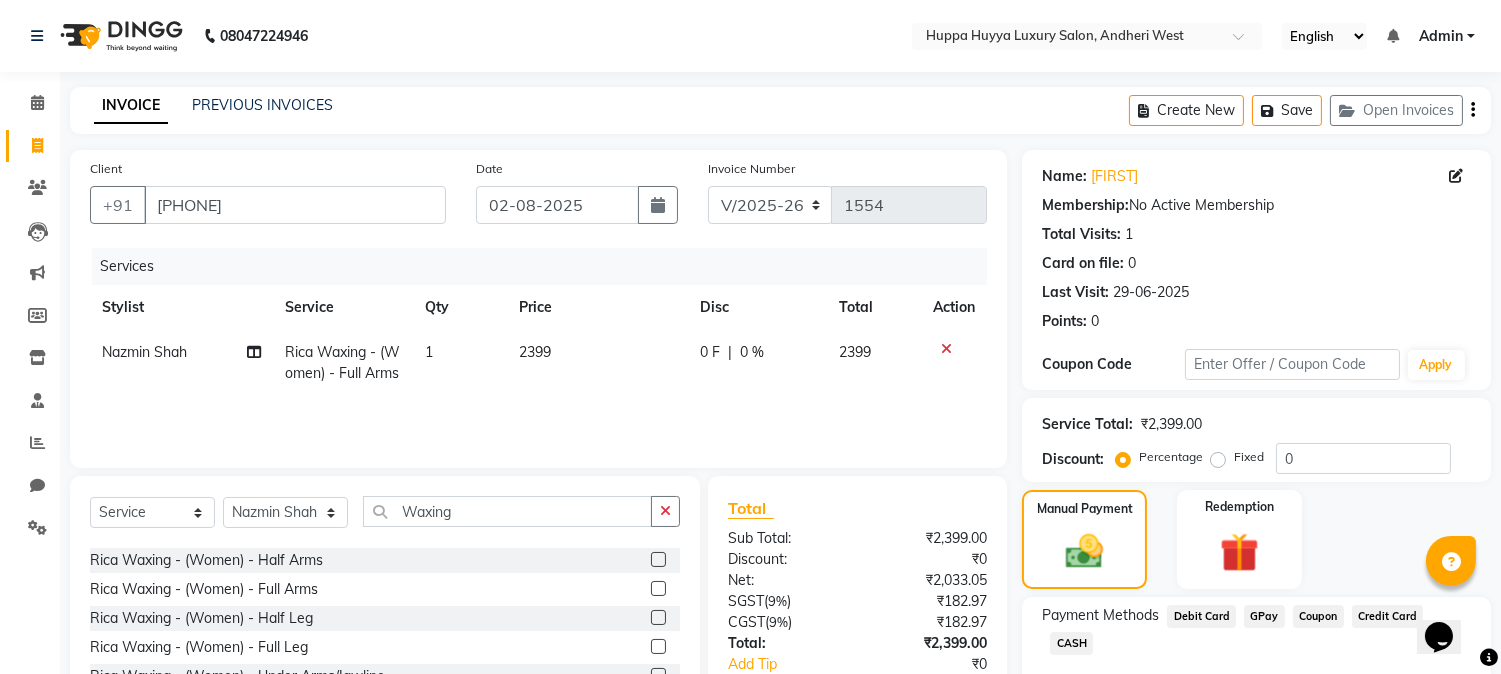 click on "GPay" 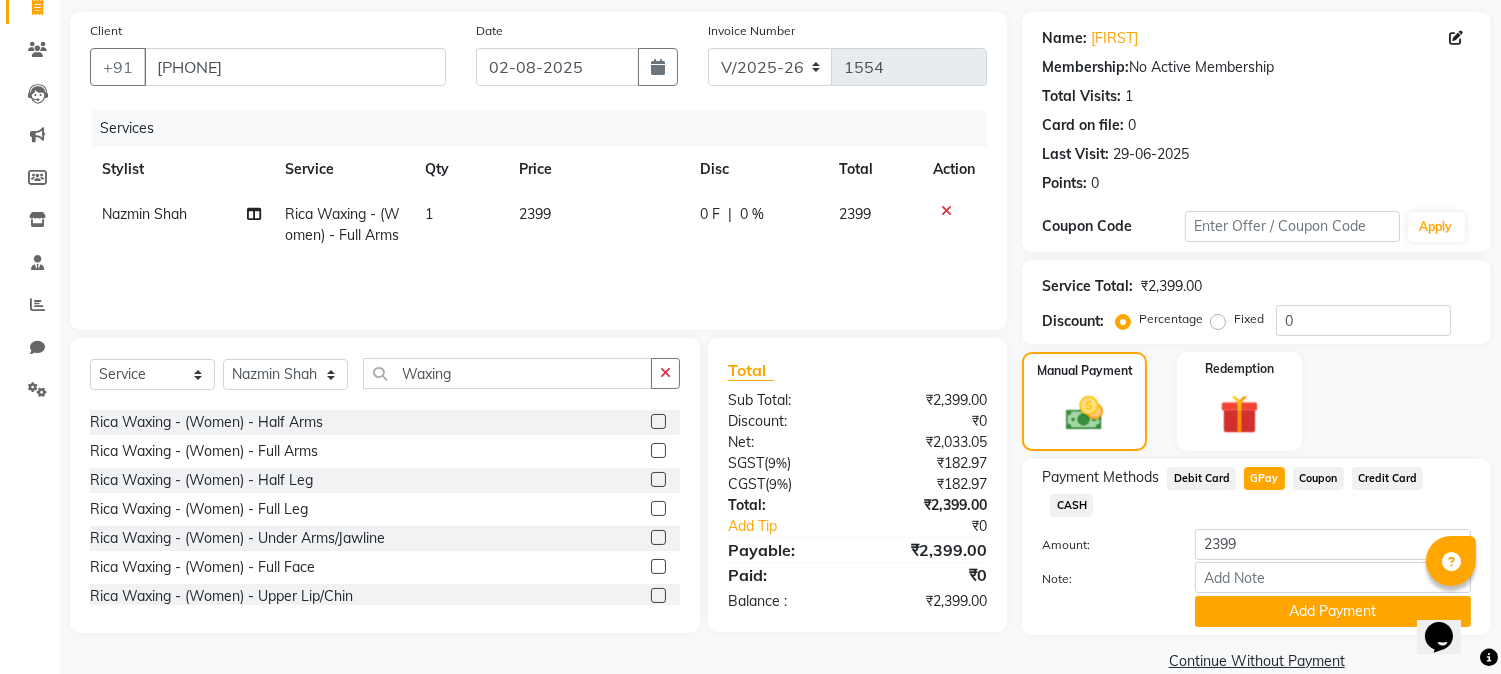 scroll, scrollTop: 142, scrollLeft: 0, axis: vertical 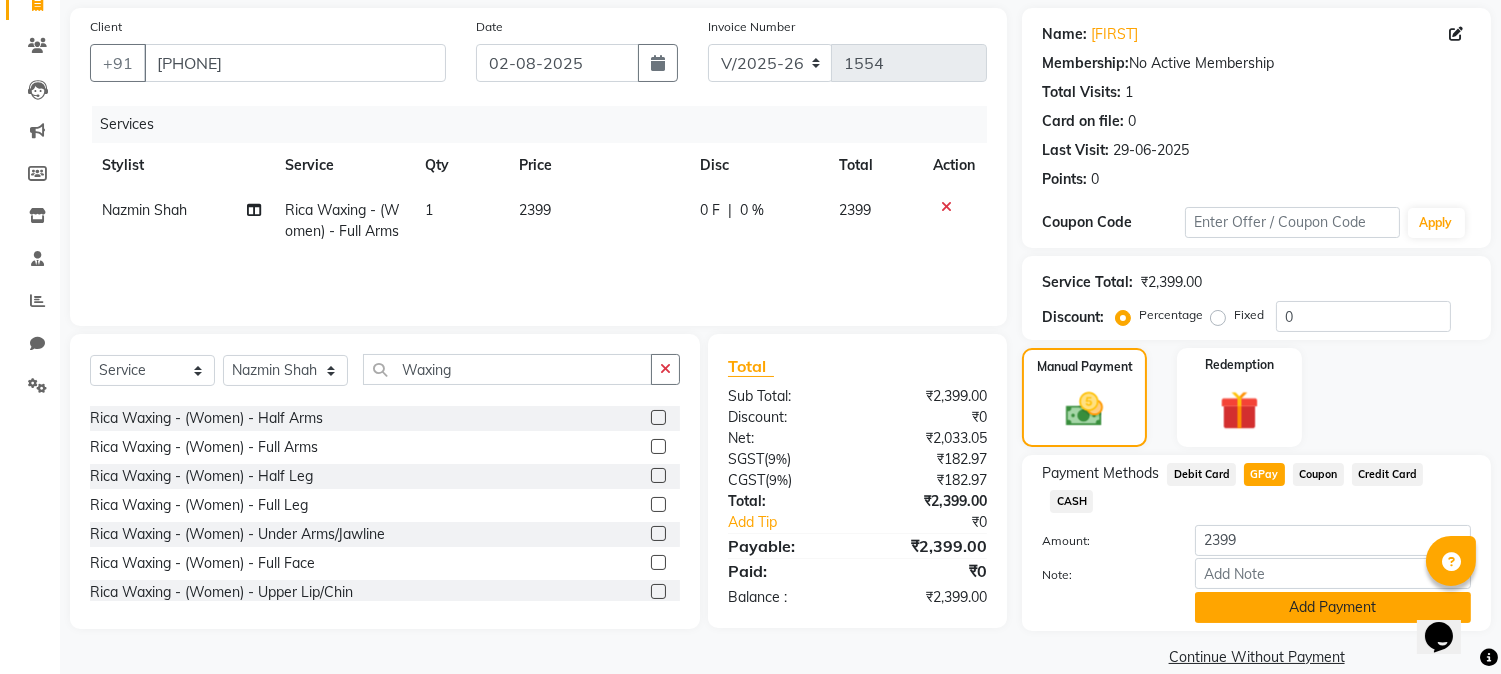 click on "Add Payment" 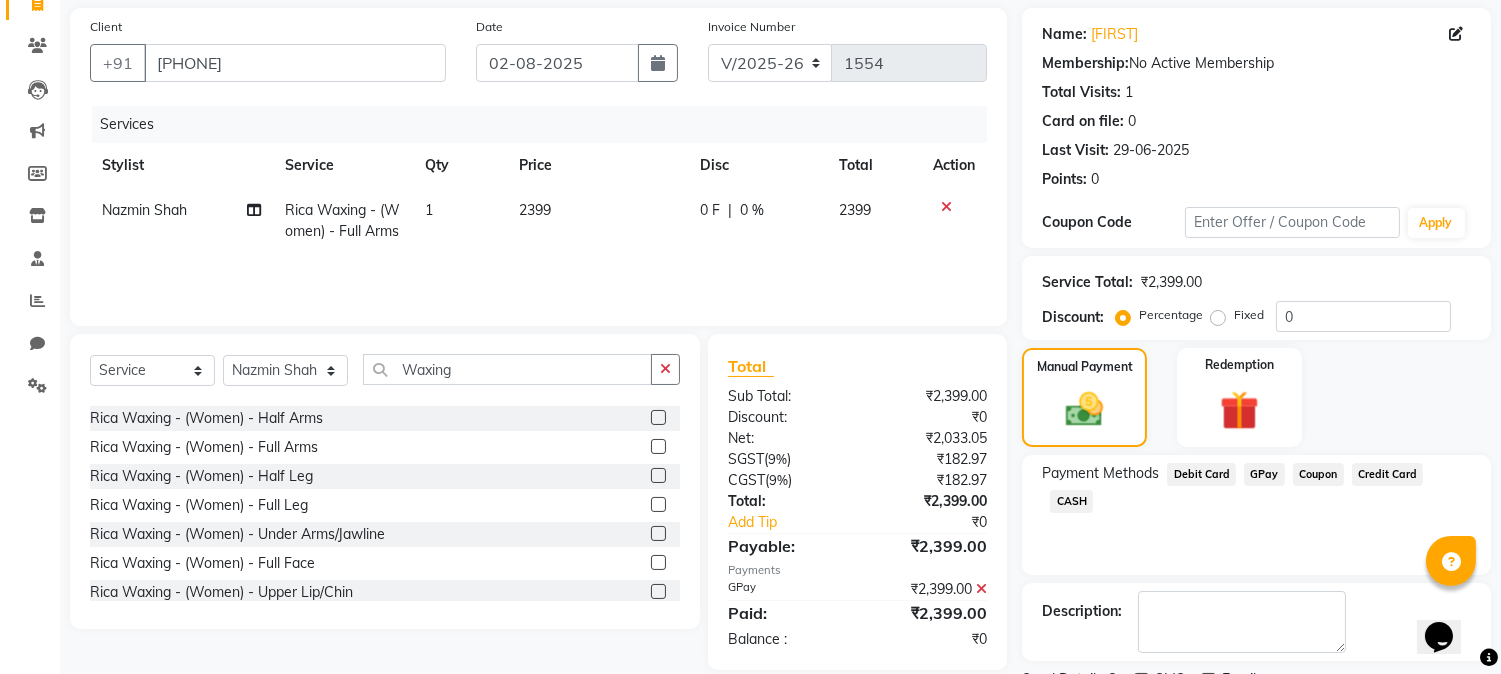 scroll, scrollTop: 225, scrollLeft: 0, axis: vertical 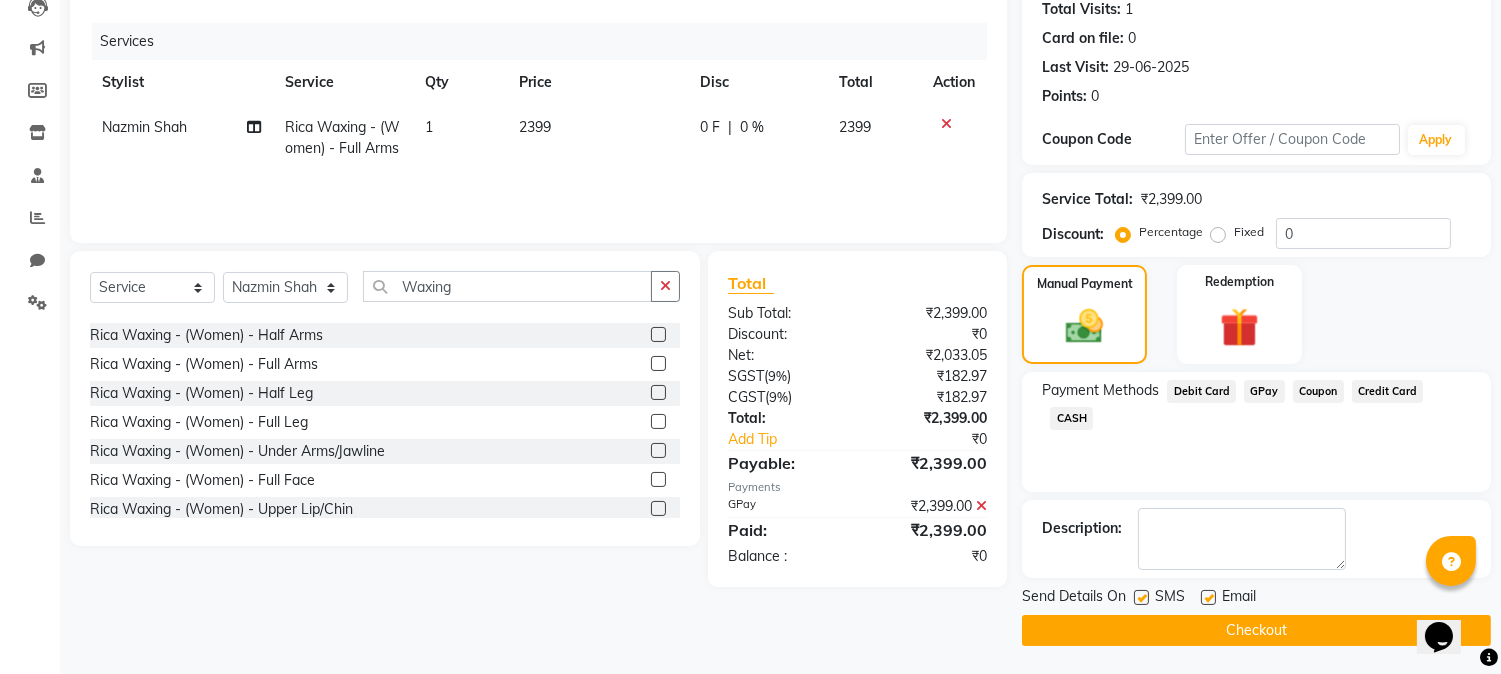 click on "Checkout" 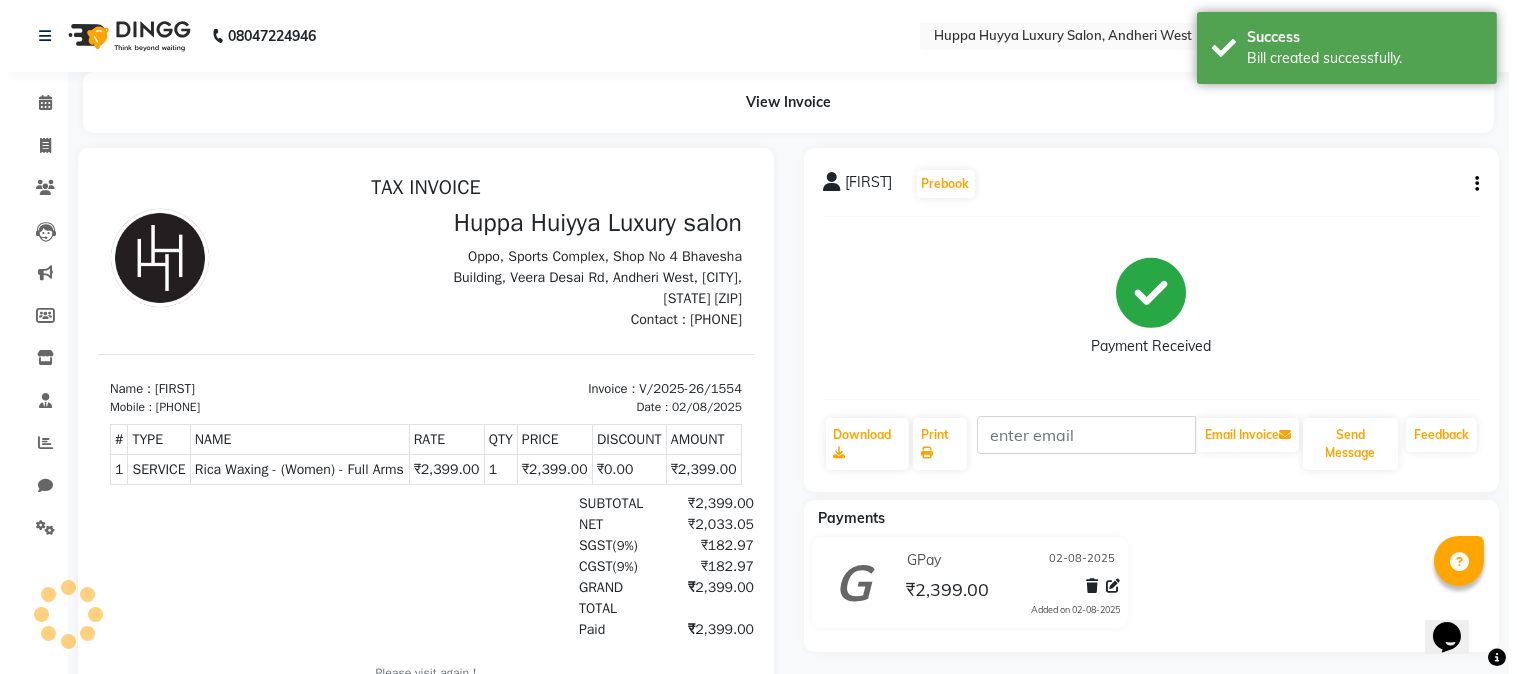 scroll, scrollTop: 0, scrollLeft: 0, axis: both 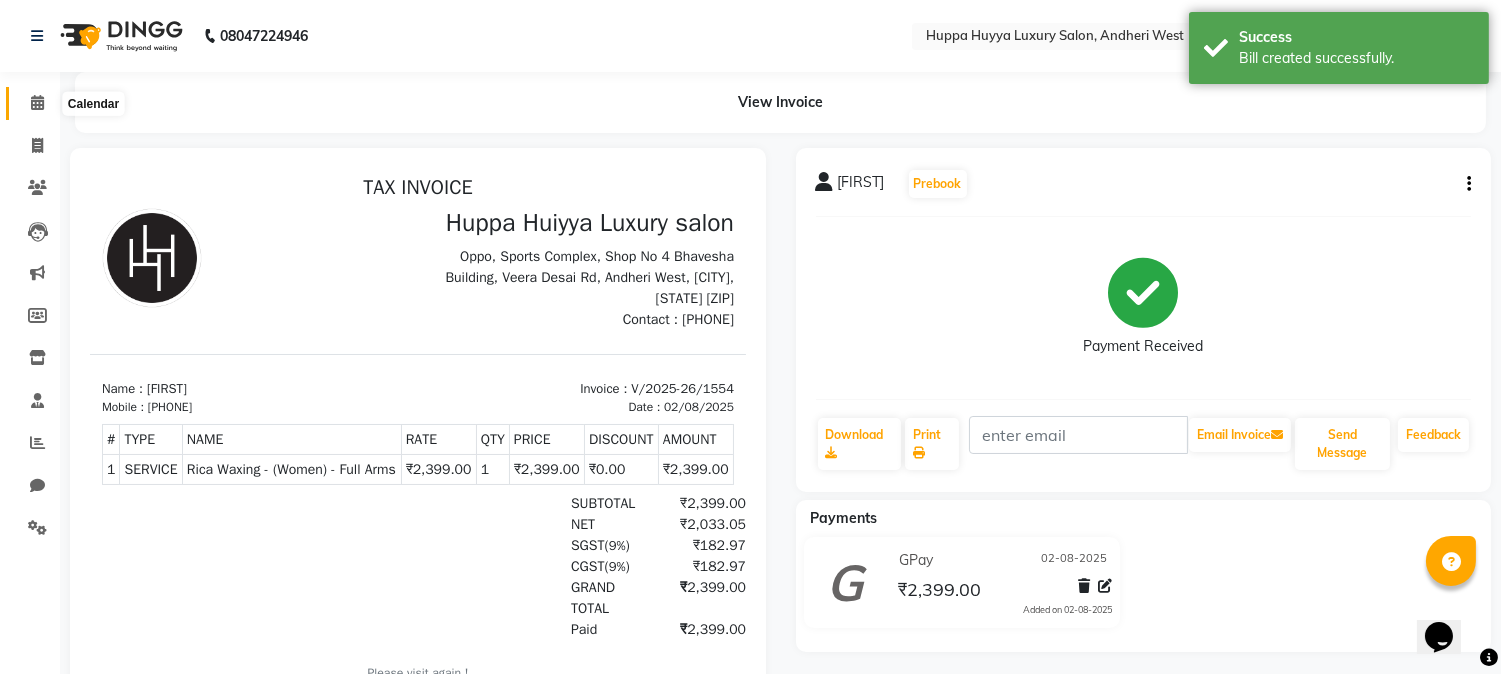 click 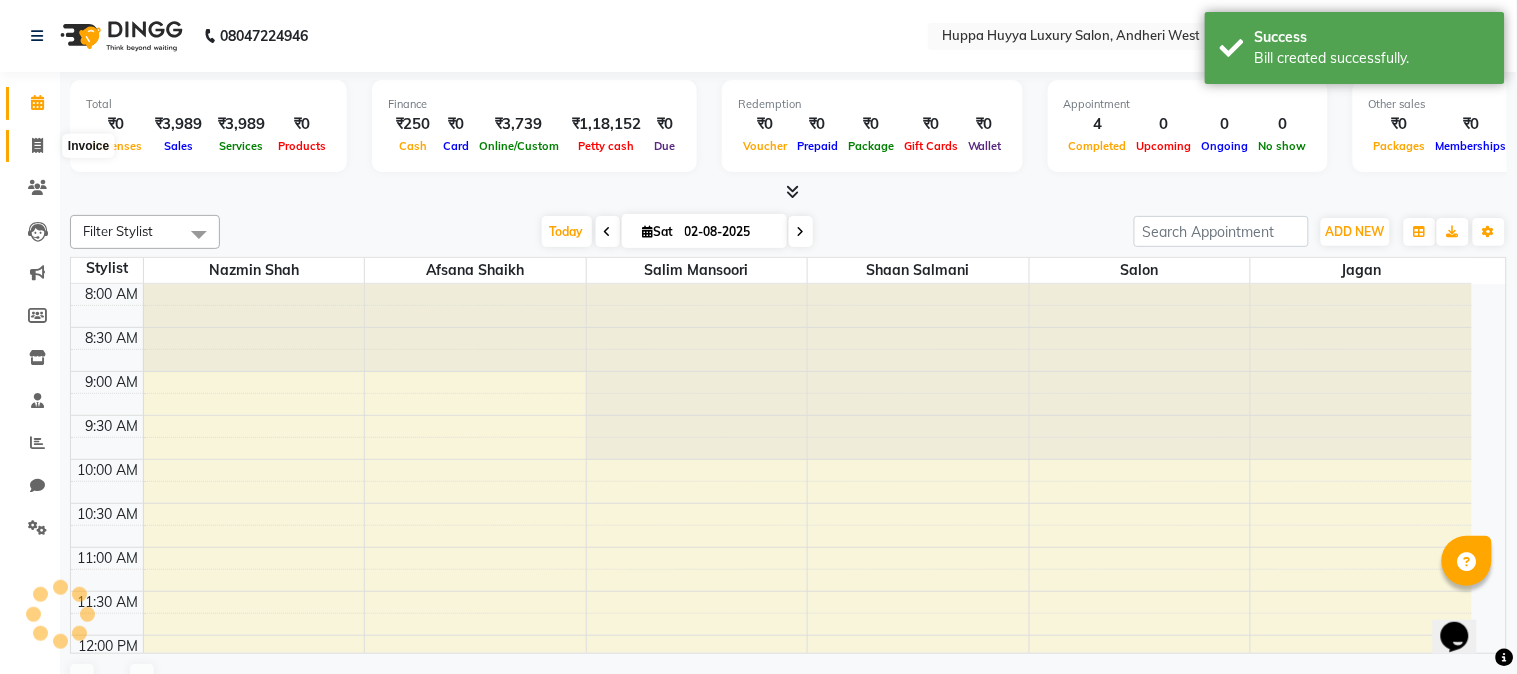scroll, scrollTop: 0, scrollLeft: 0, axis: both 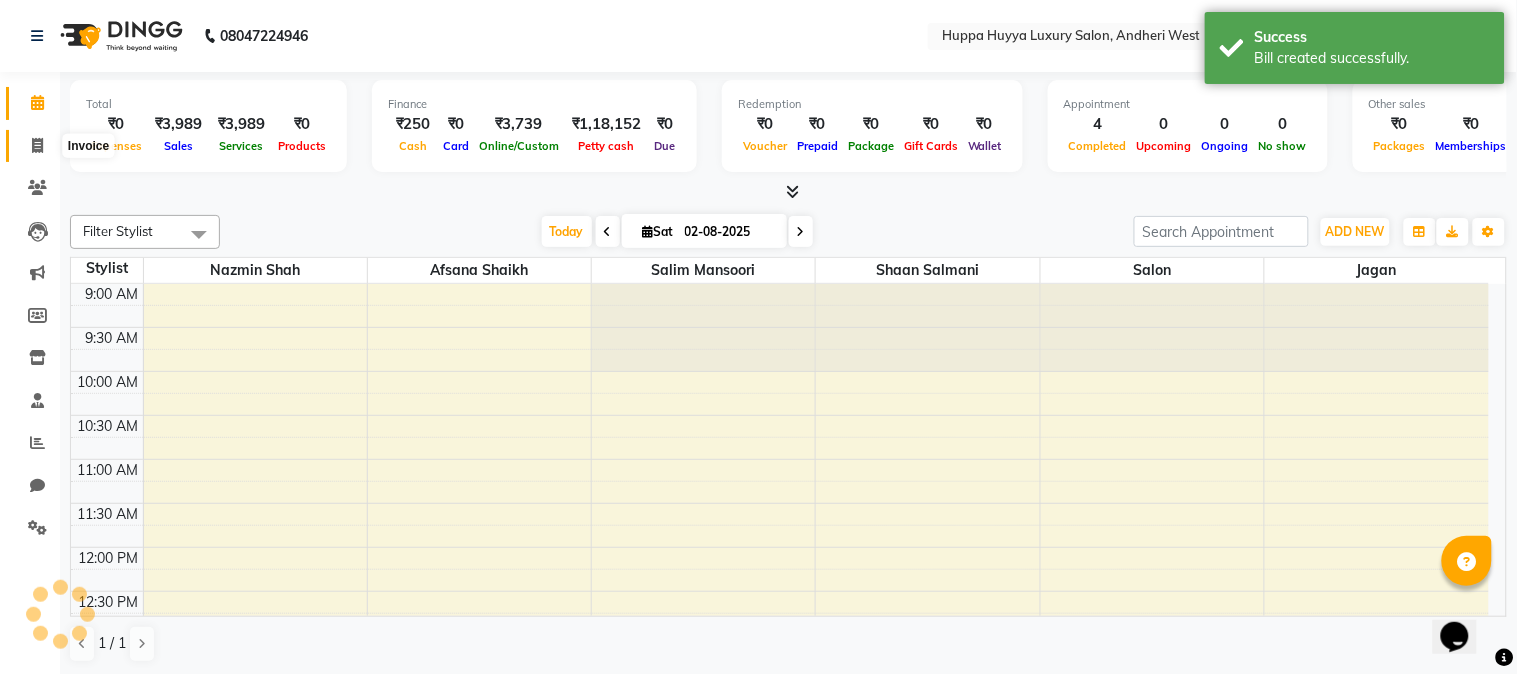 click 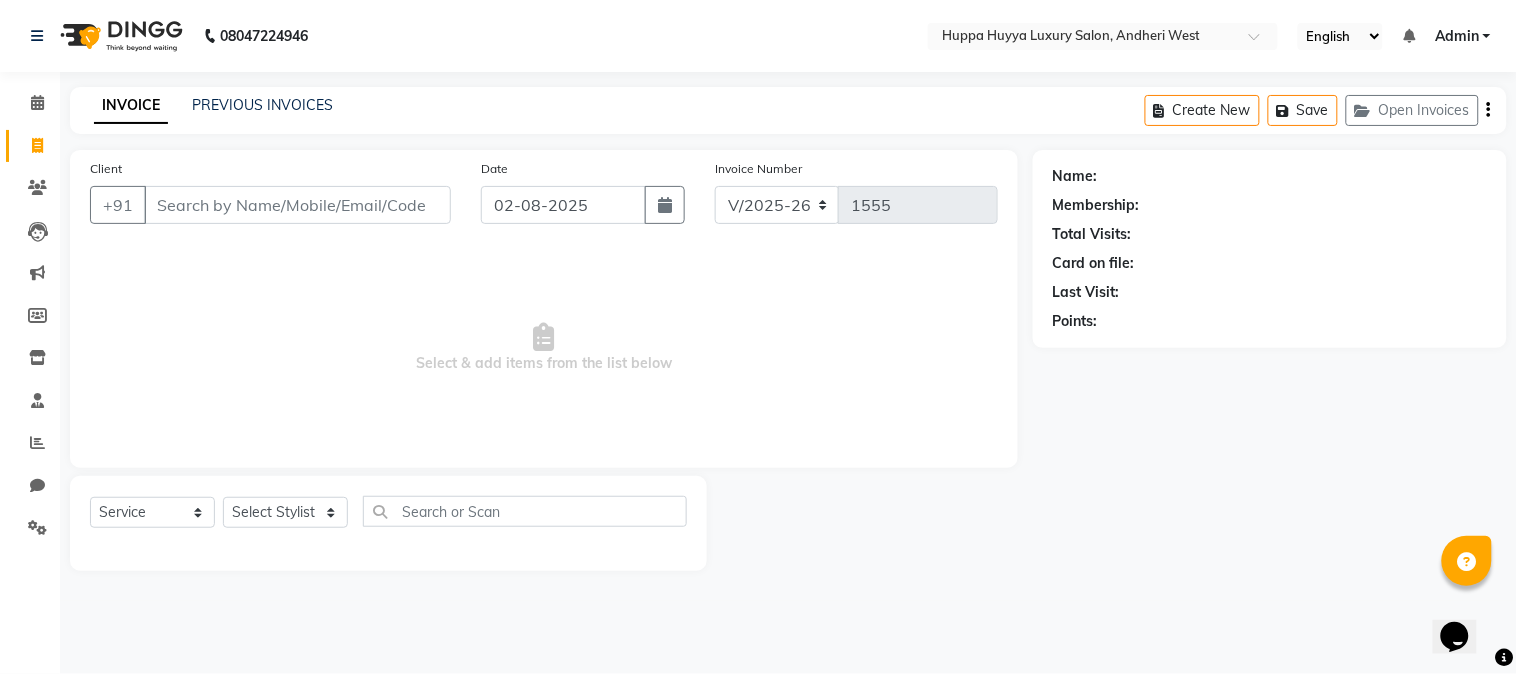 click on "Client" at bounding box center [297, 205] 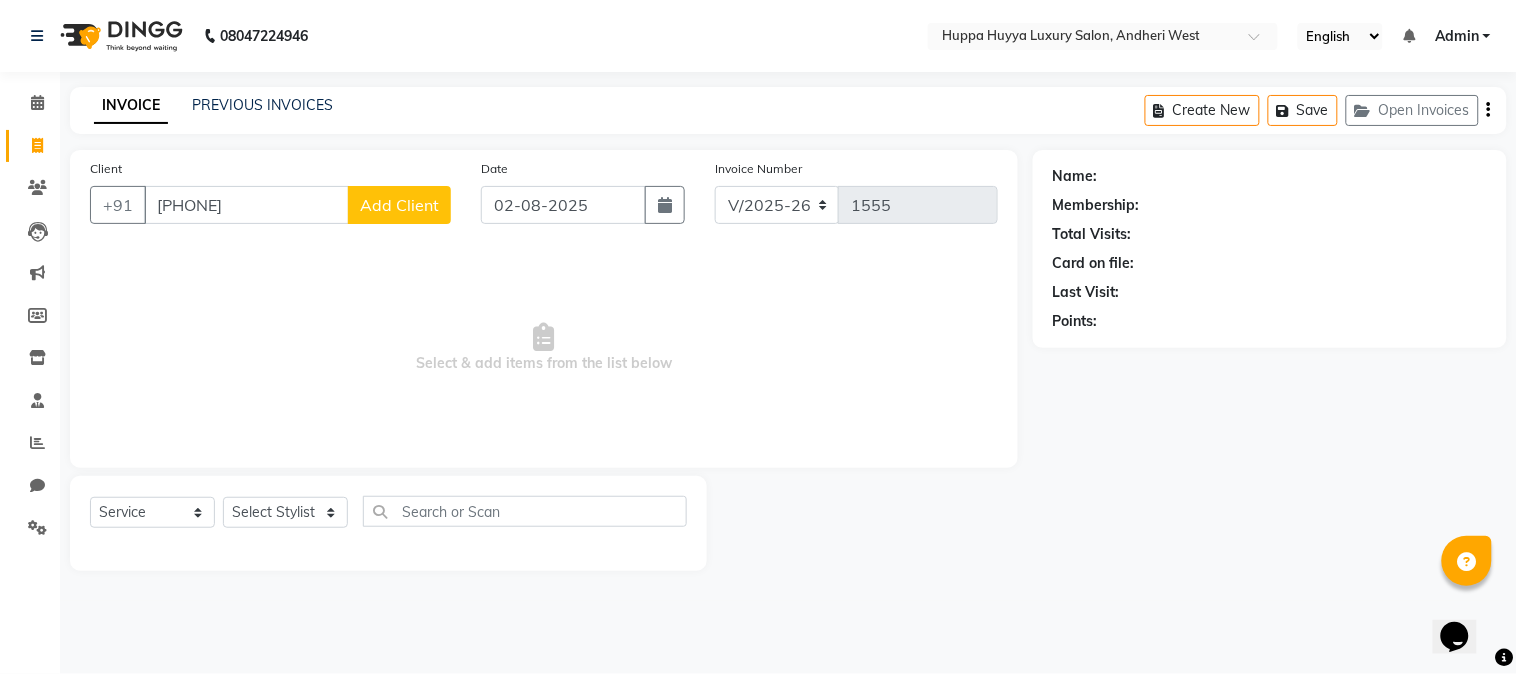type on "[PHONE]" 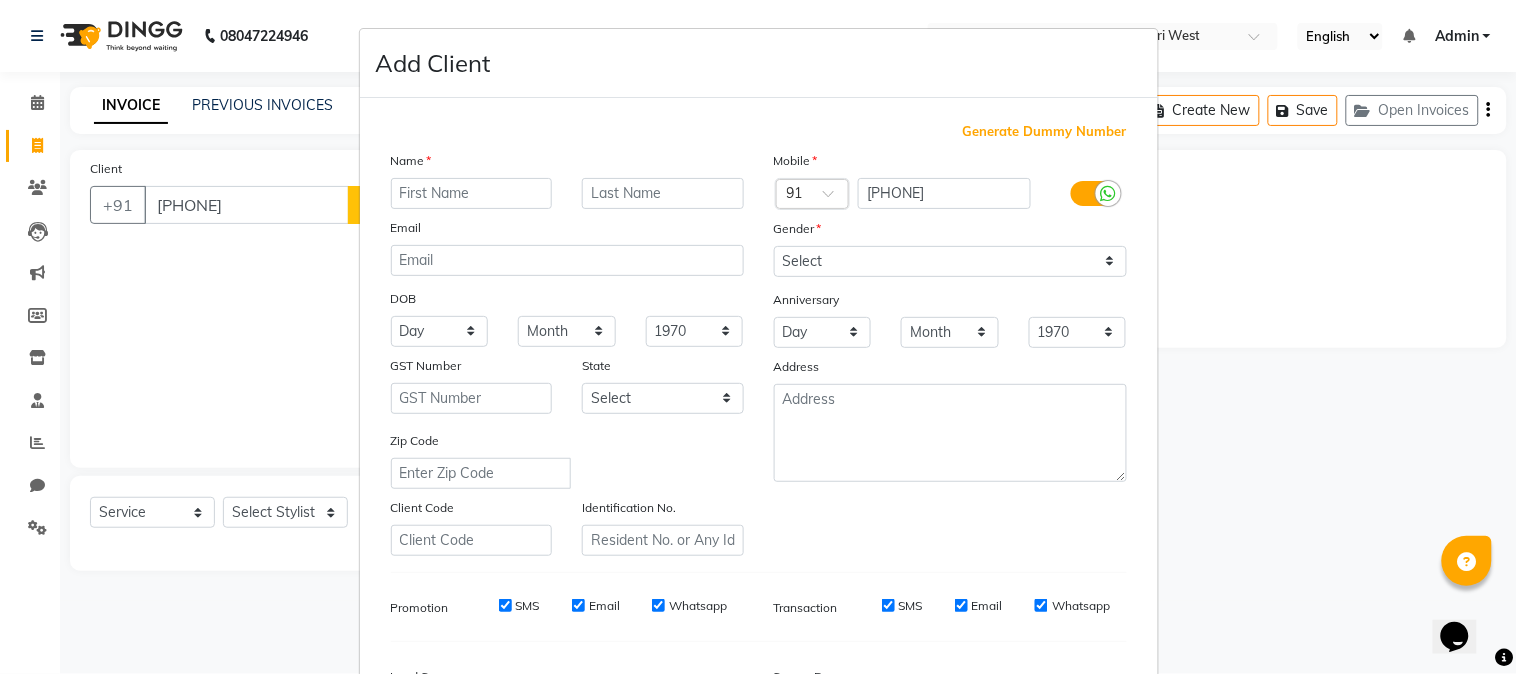 click at bounding box center [472, 193] 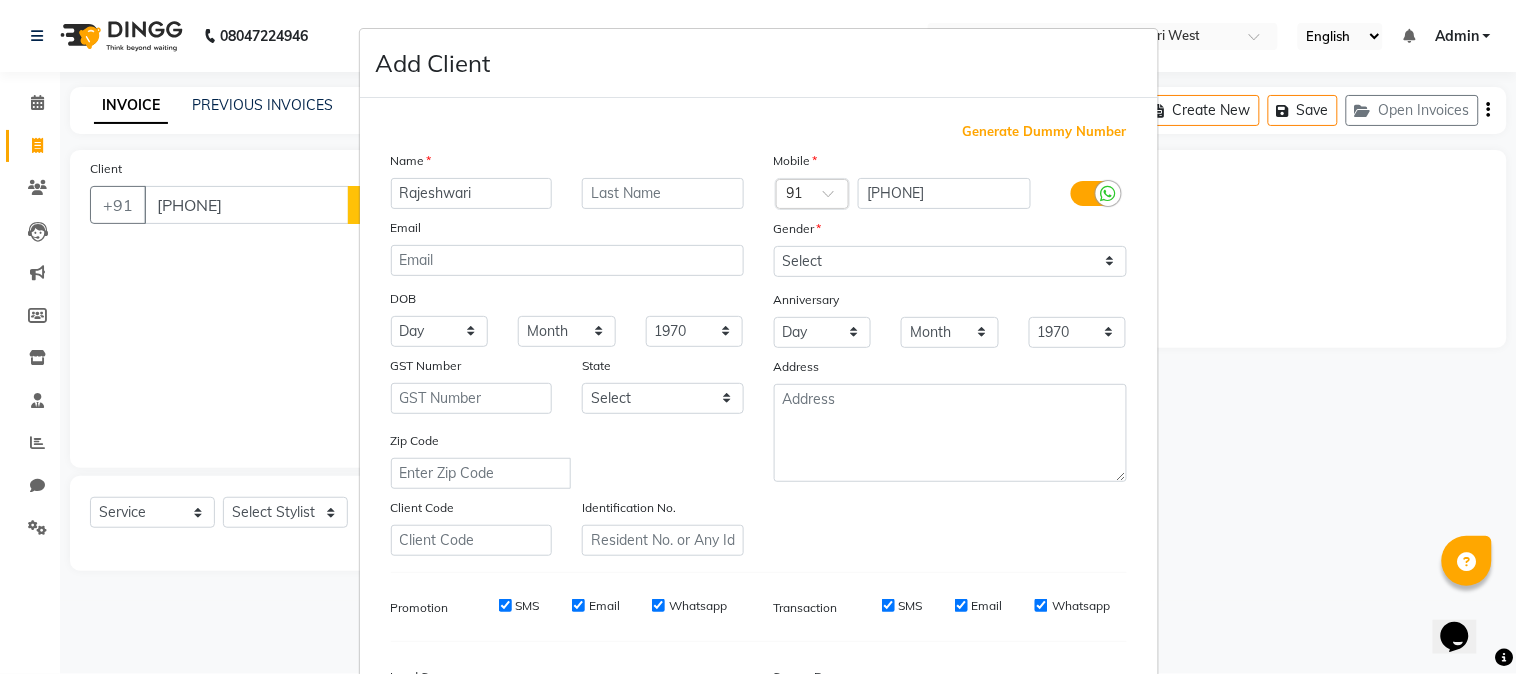 type on "Rajeshwari" 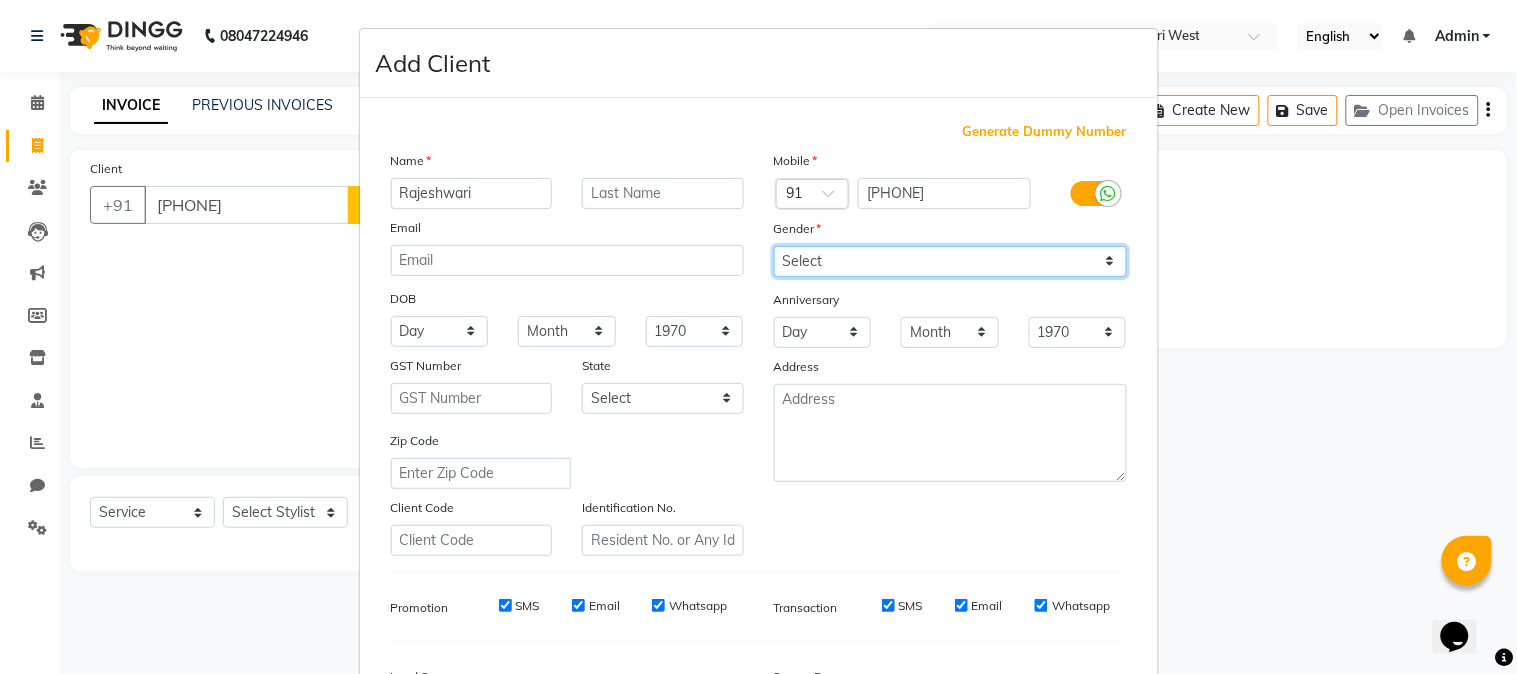click on "Select Male Female Other Prefer Not To Say" at bounding box center [950, 261] 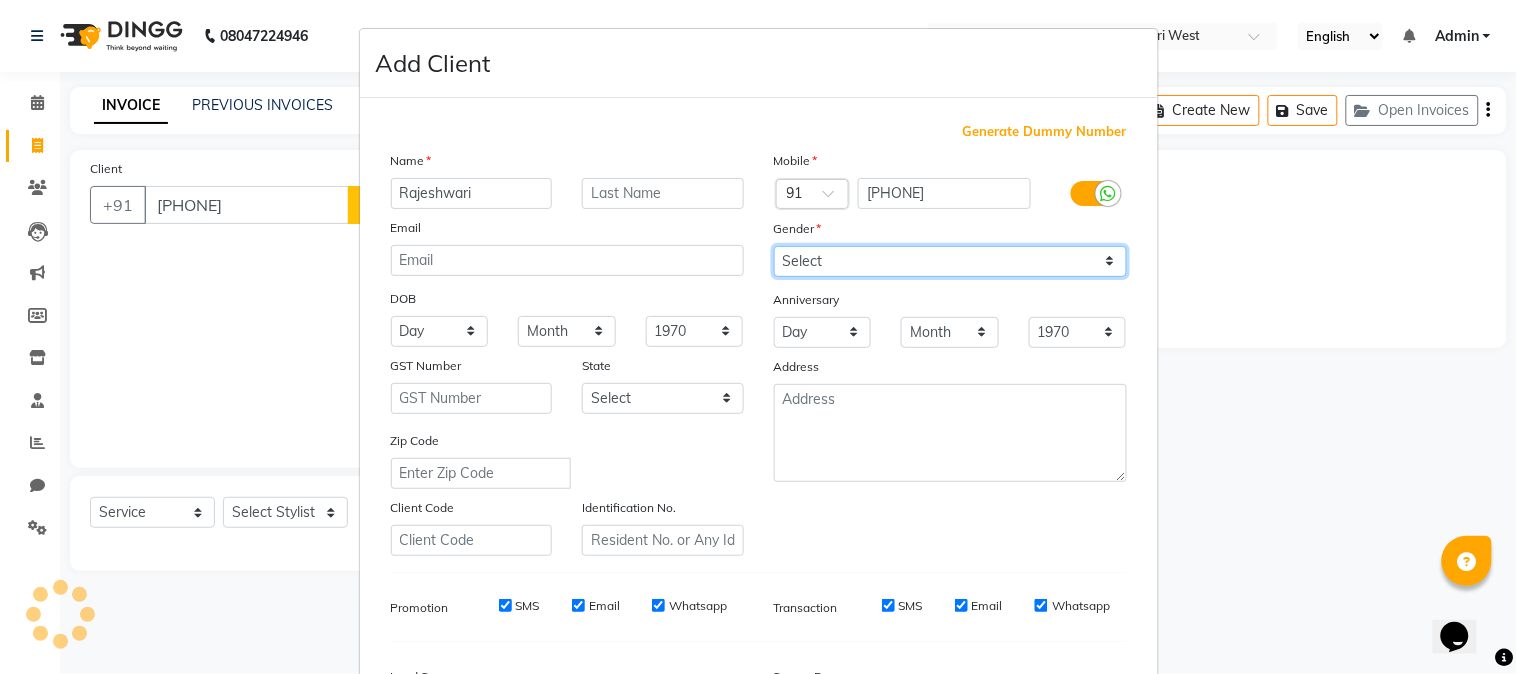 select on "female" 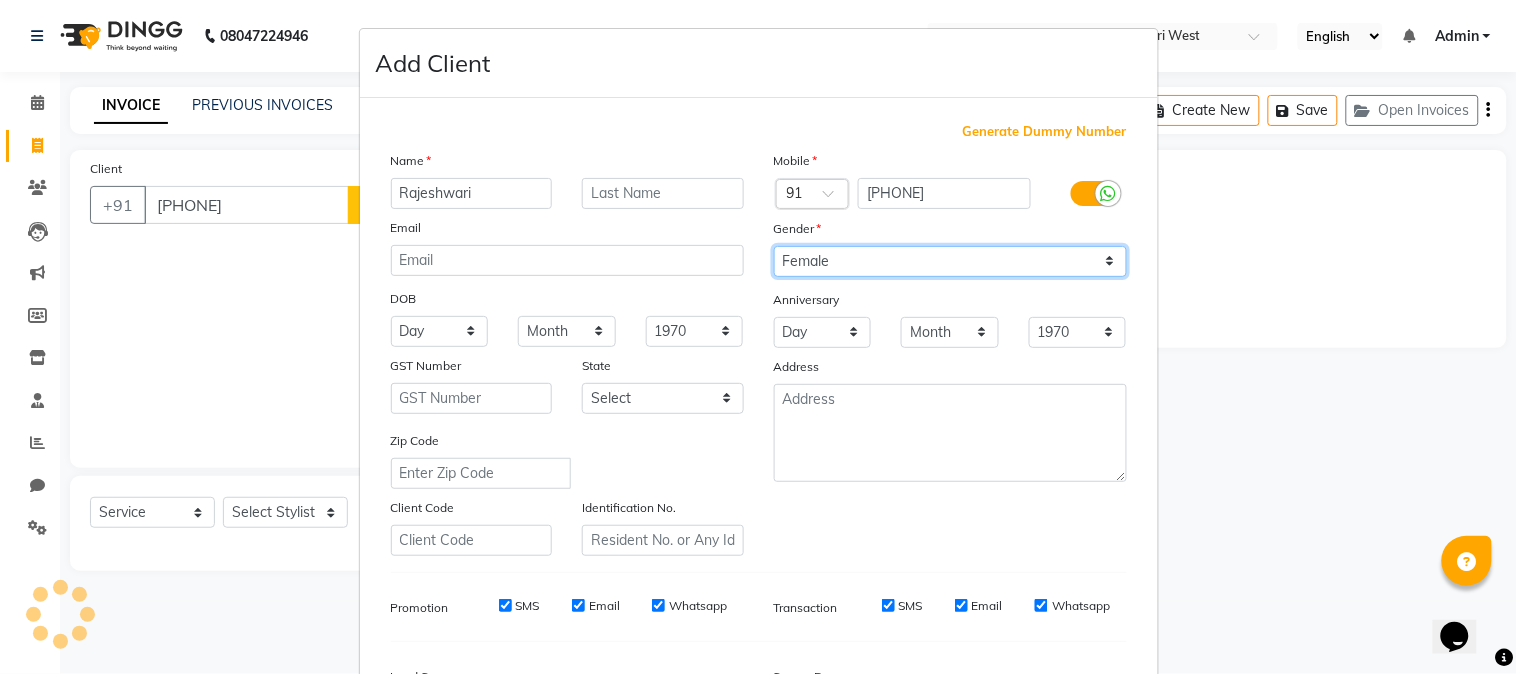 click on "Select Male Female Other Prefer Not To Say" at bounding box center (950, 261) 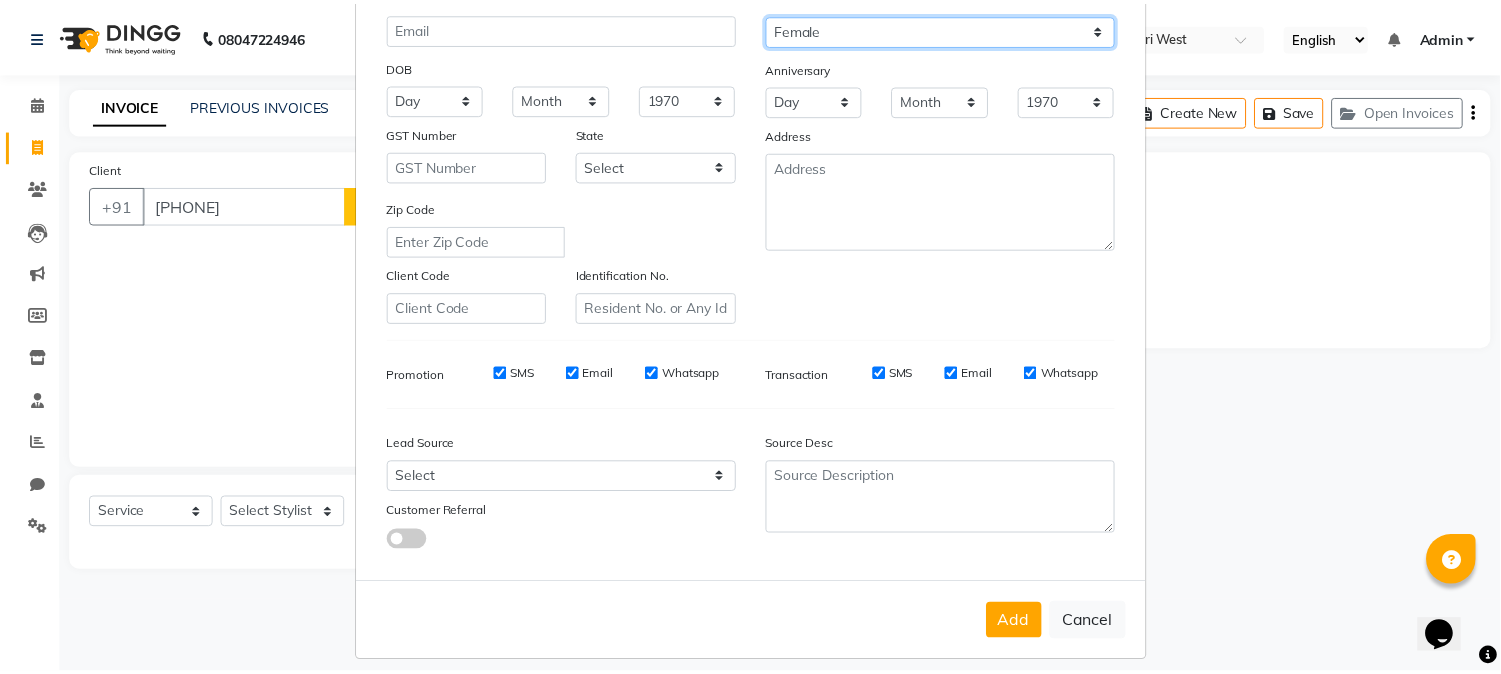 scroll, scrollTop: 250, scrollLeft: 0, axis: vertical 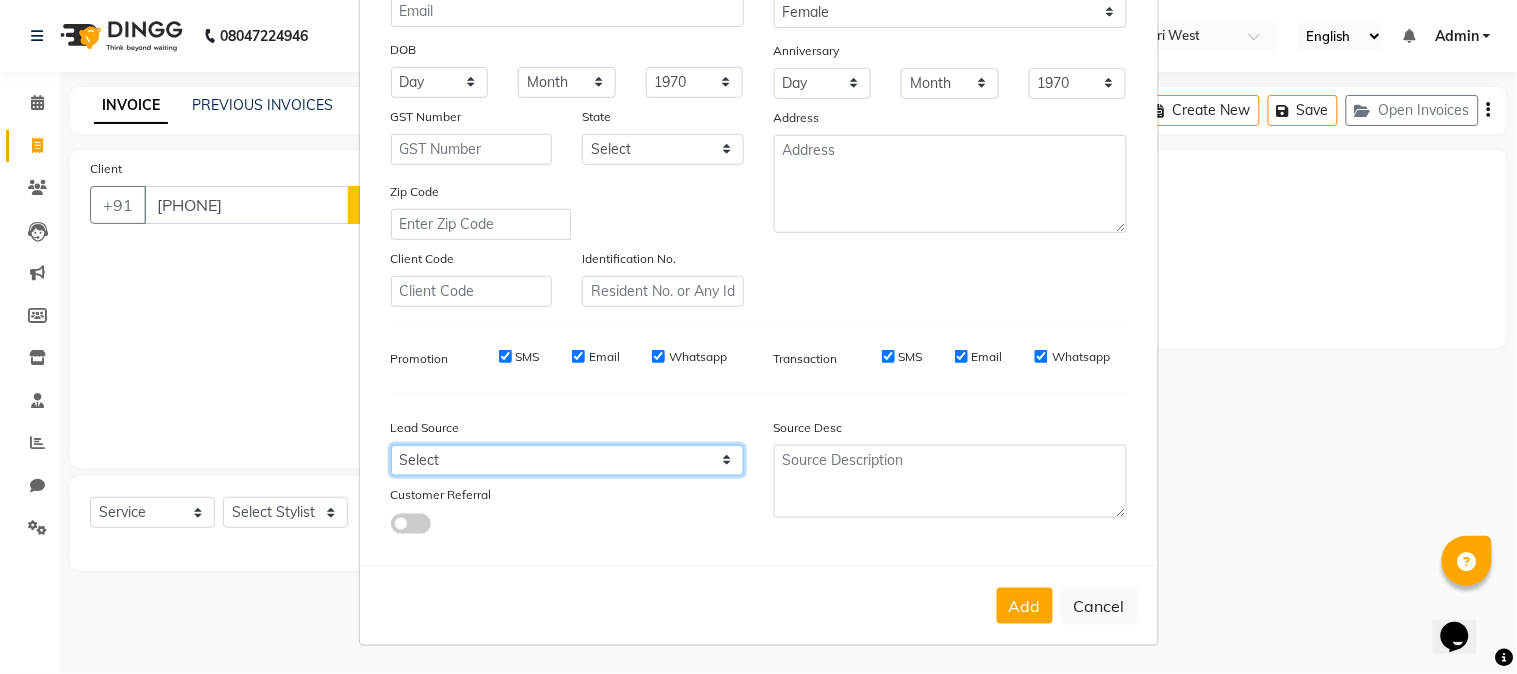 click on "Select Walk-in Referral Internet Friend Word of Mouth Advertisement Facebook JustDial Google Other" at bounding box center [567, 460] 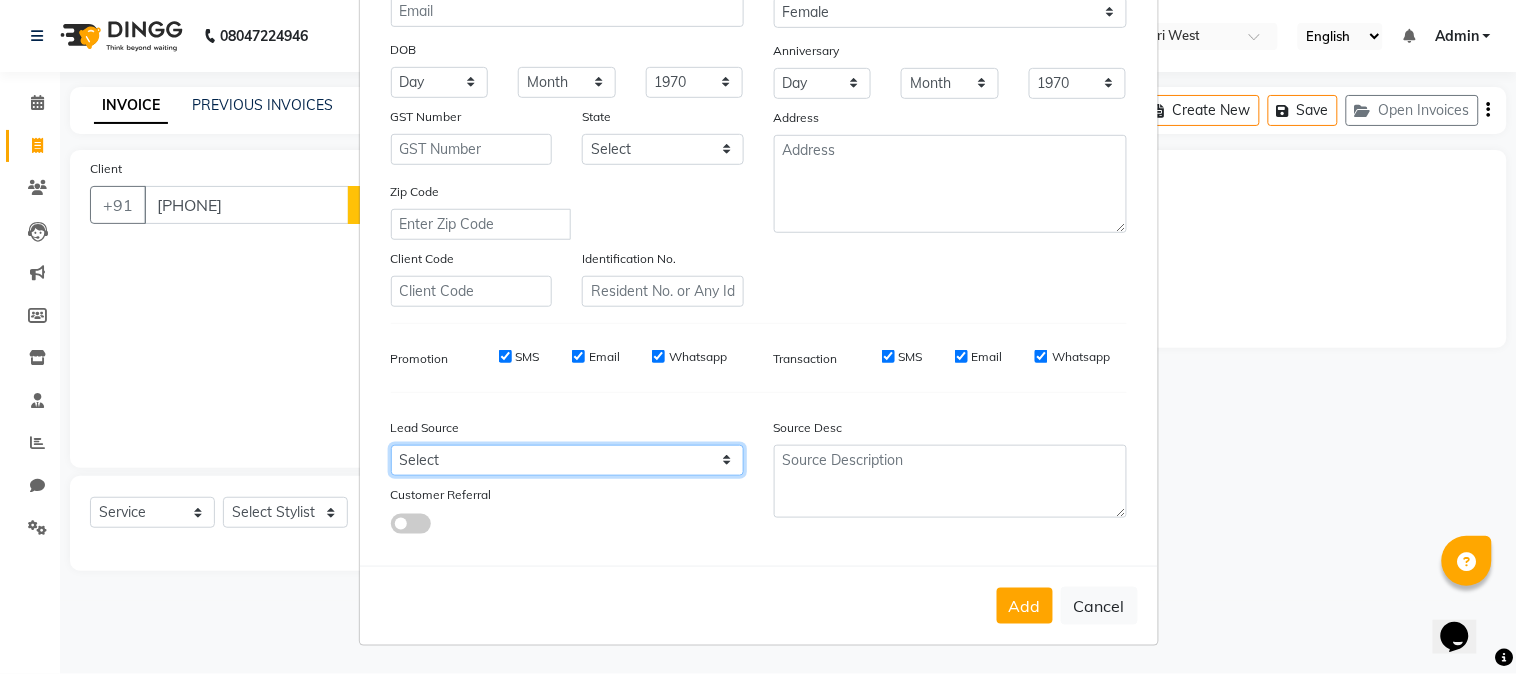 select on "52202" 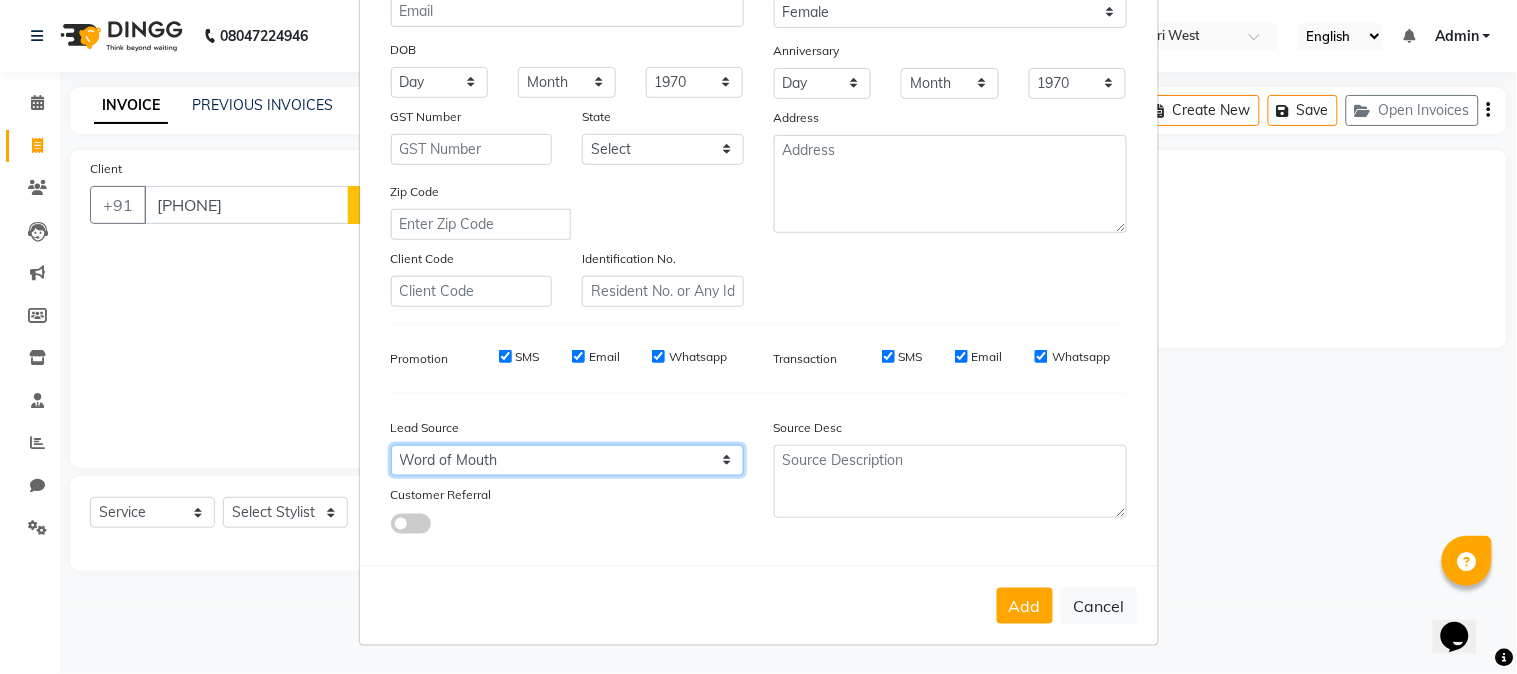 click on "Select Walk-in Referral Internet Friend Word of Mouth Advertisement Facebook JustDial Google Other" at bounding box center [567, 460] 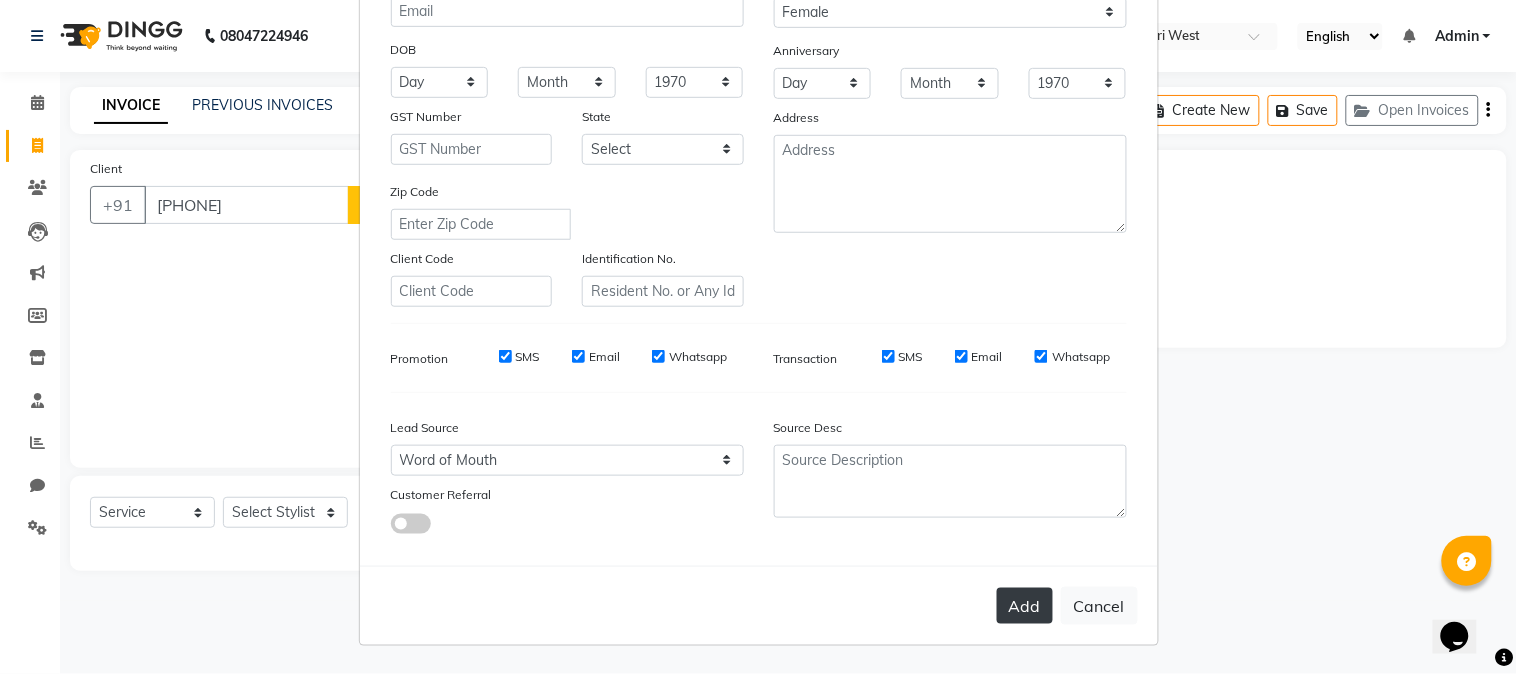 click on "Add" at bounding box center (1025, 606) 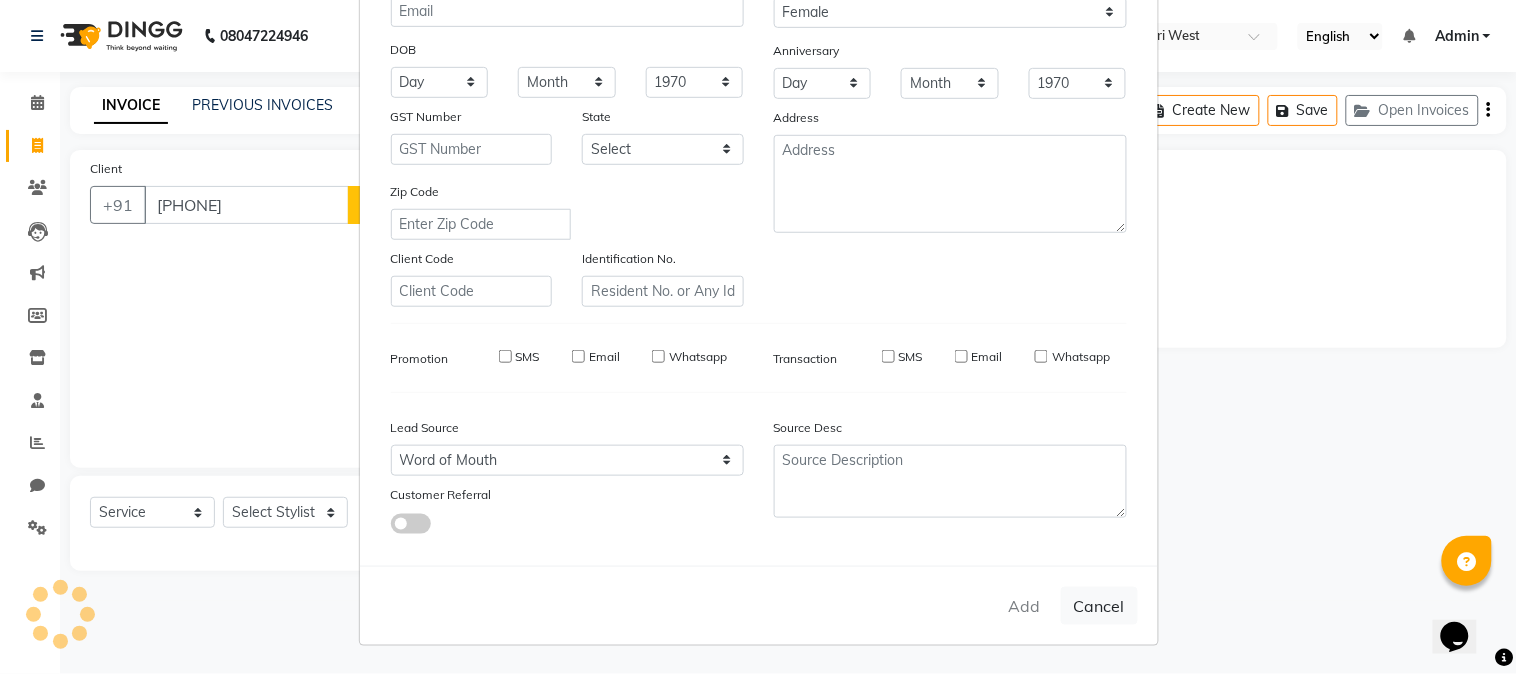 type 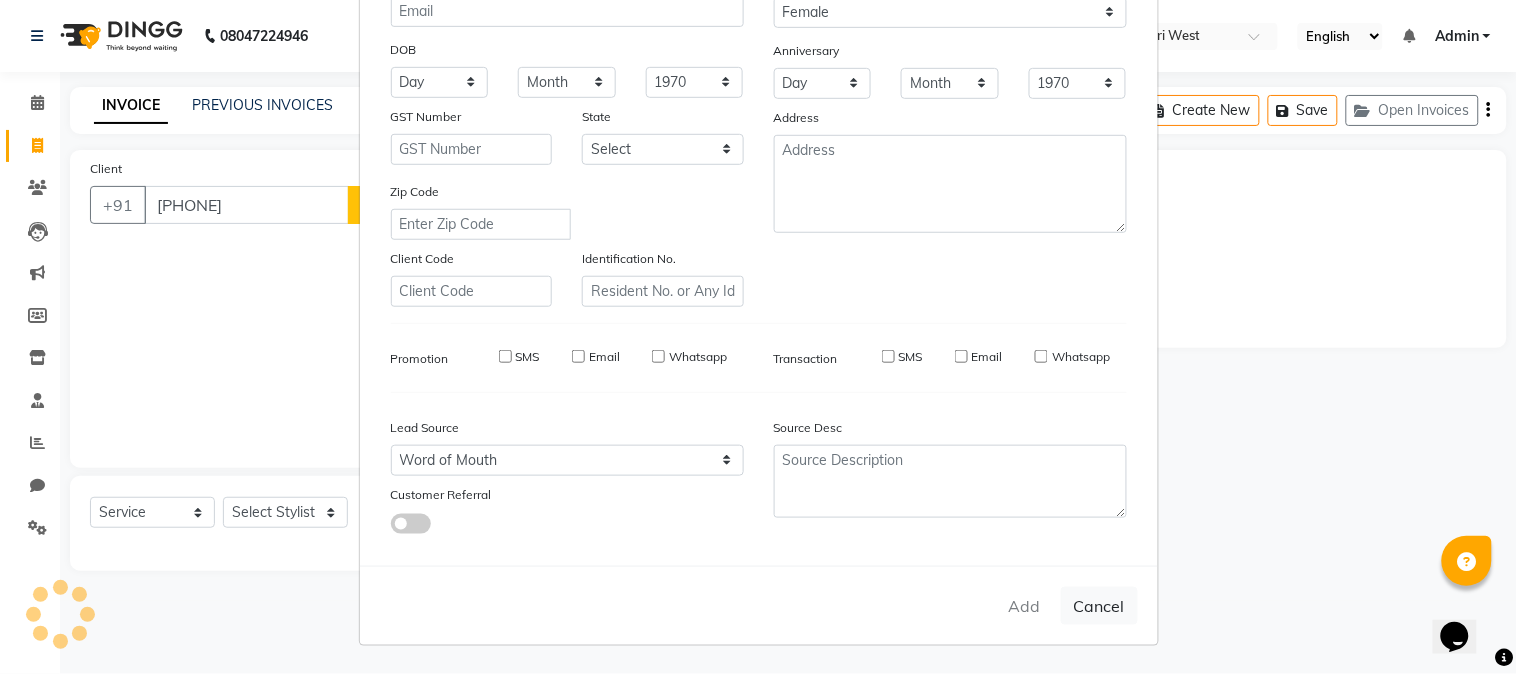 select 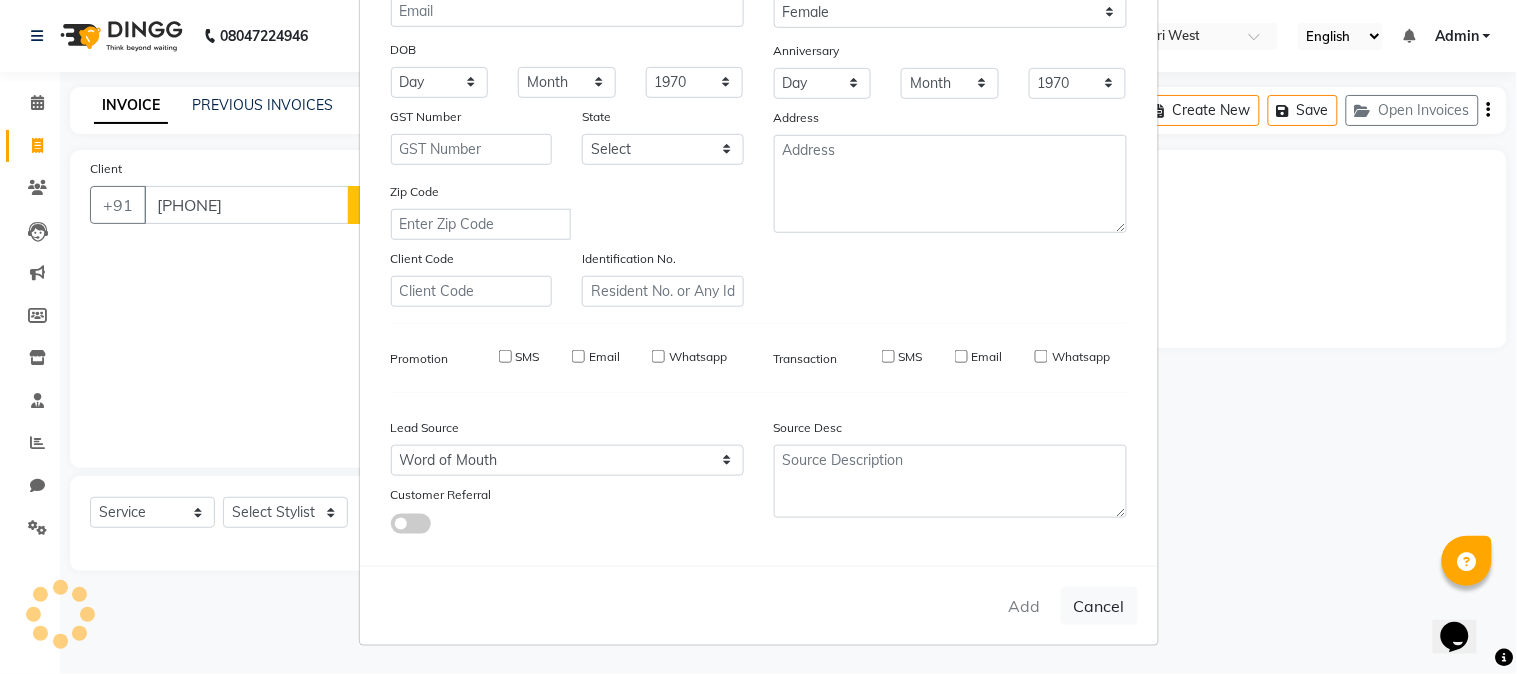 select 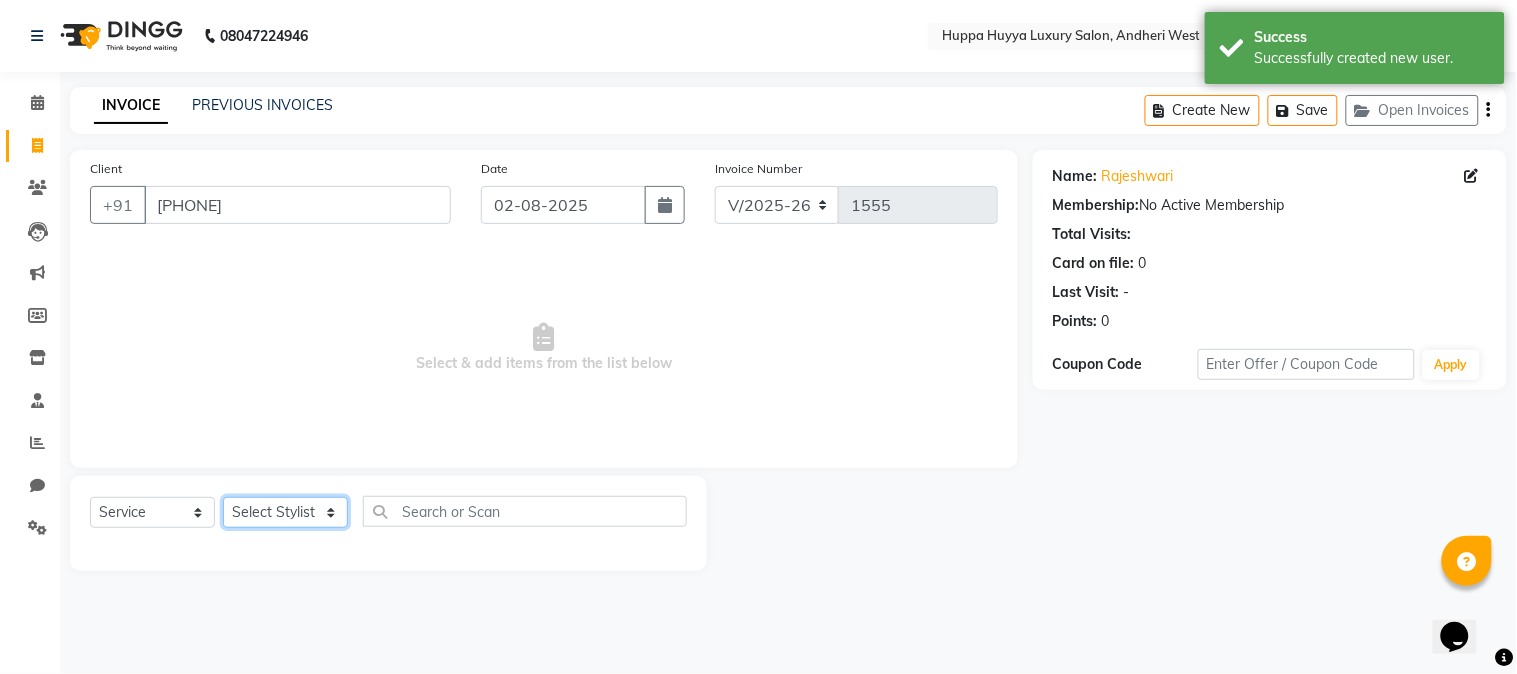 click on "Select Stylist Afsana Shaikh Jagan Nazmin Shah Salim Mansoori Salon Shaan Salmani" 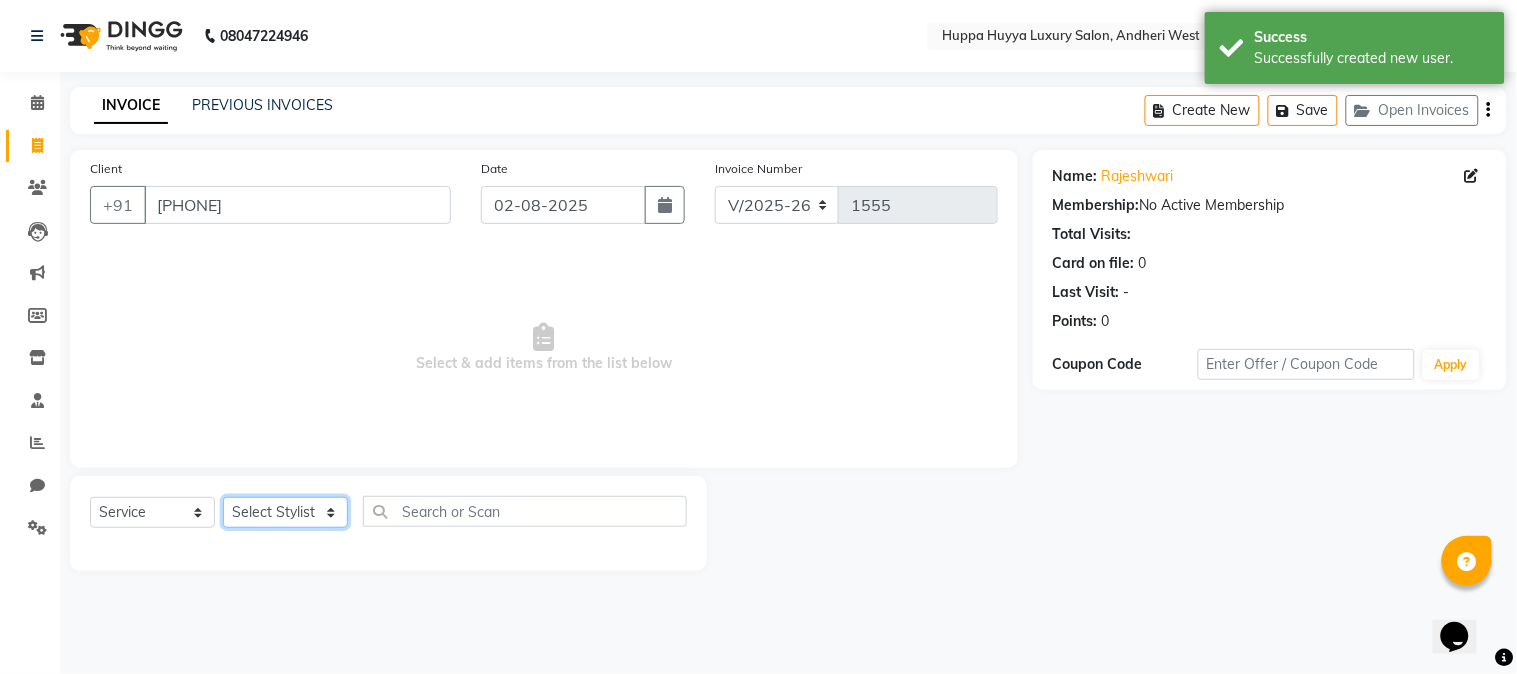 select on "69294" 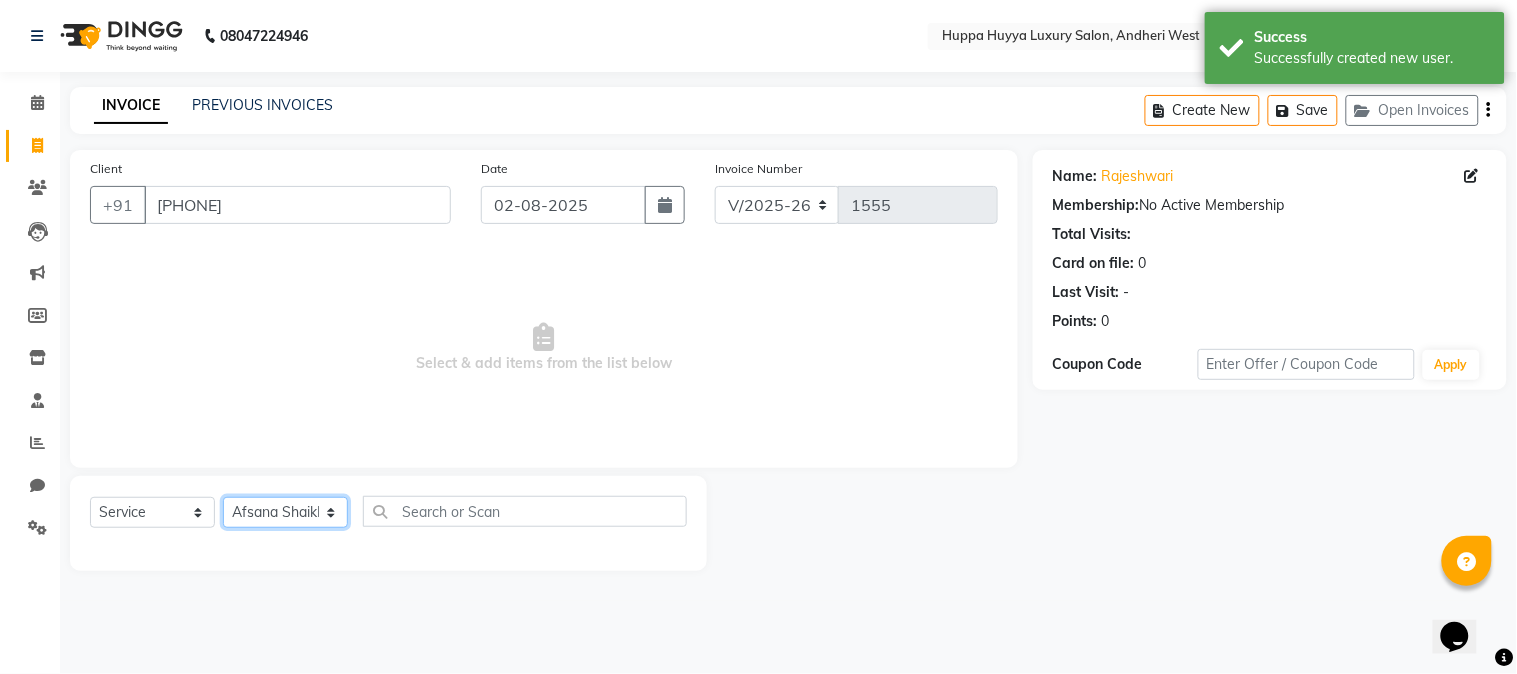 click on "Select Stylist Afsana Shaikh Jagan Nazmin Shah Salim Mansoori Salon Shaan Salmani" 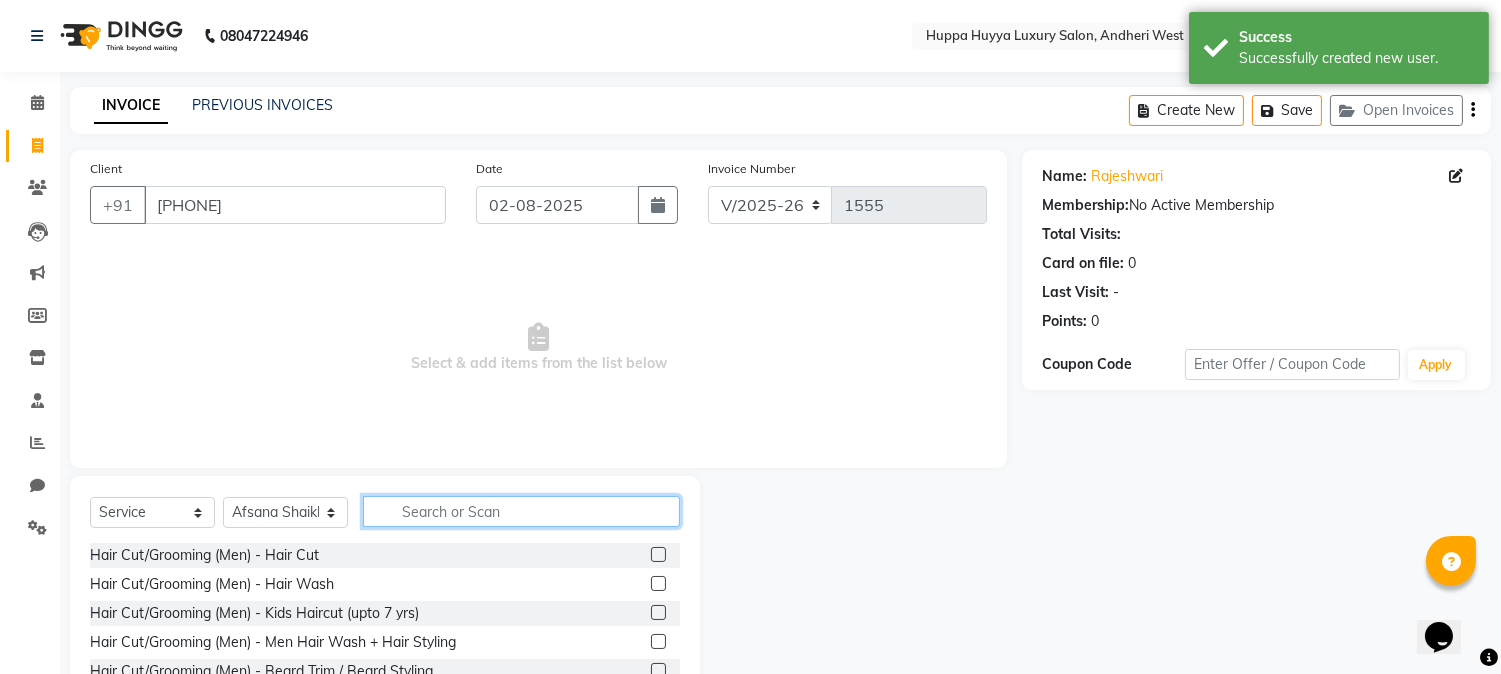 click 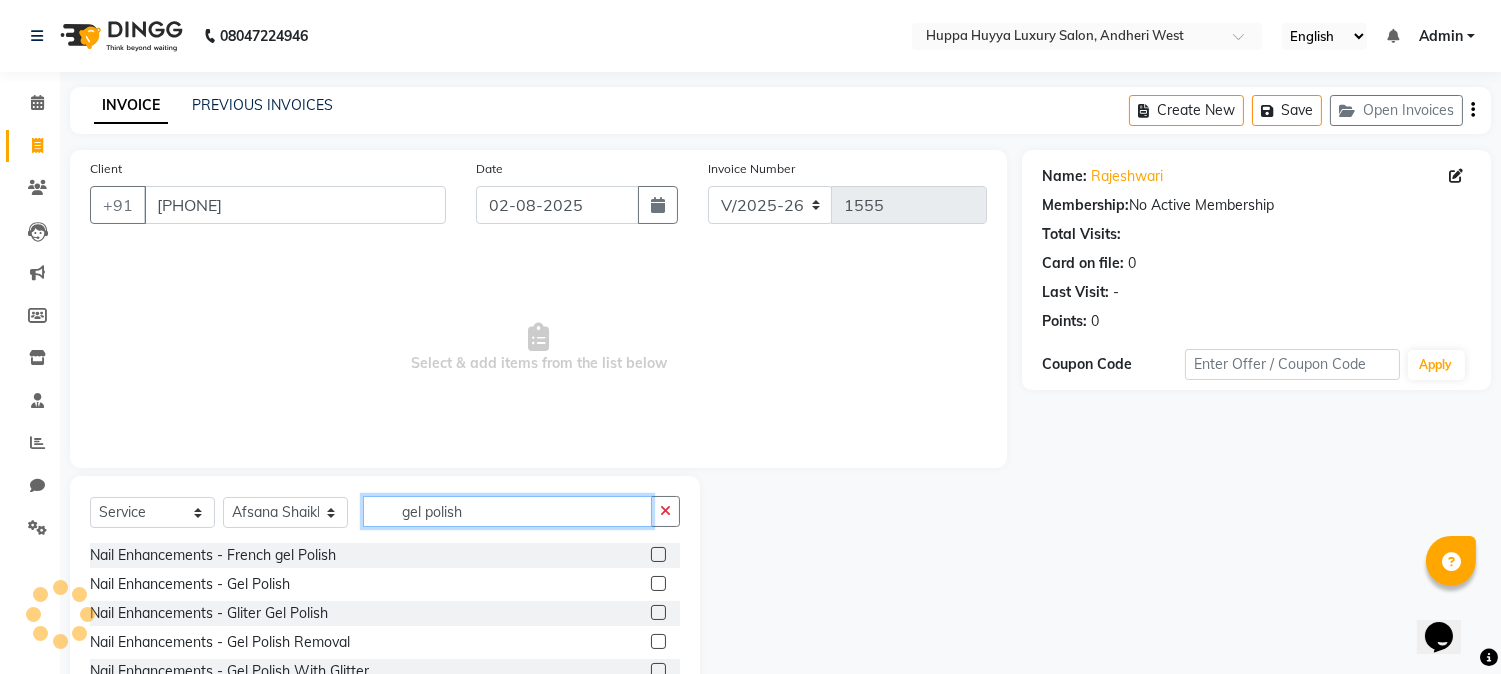 type on "gel polish" 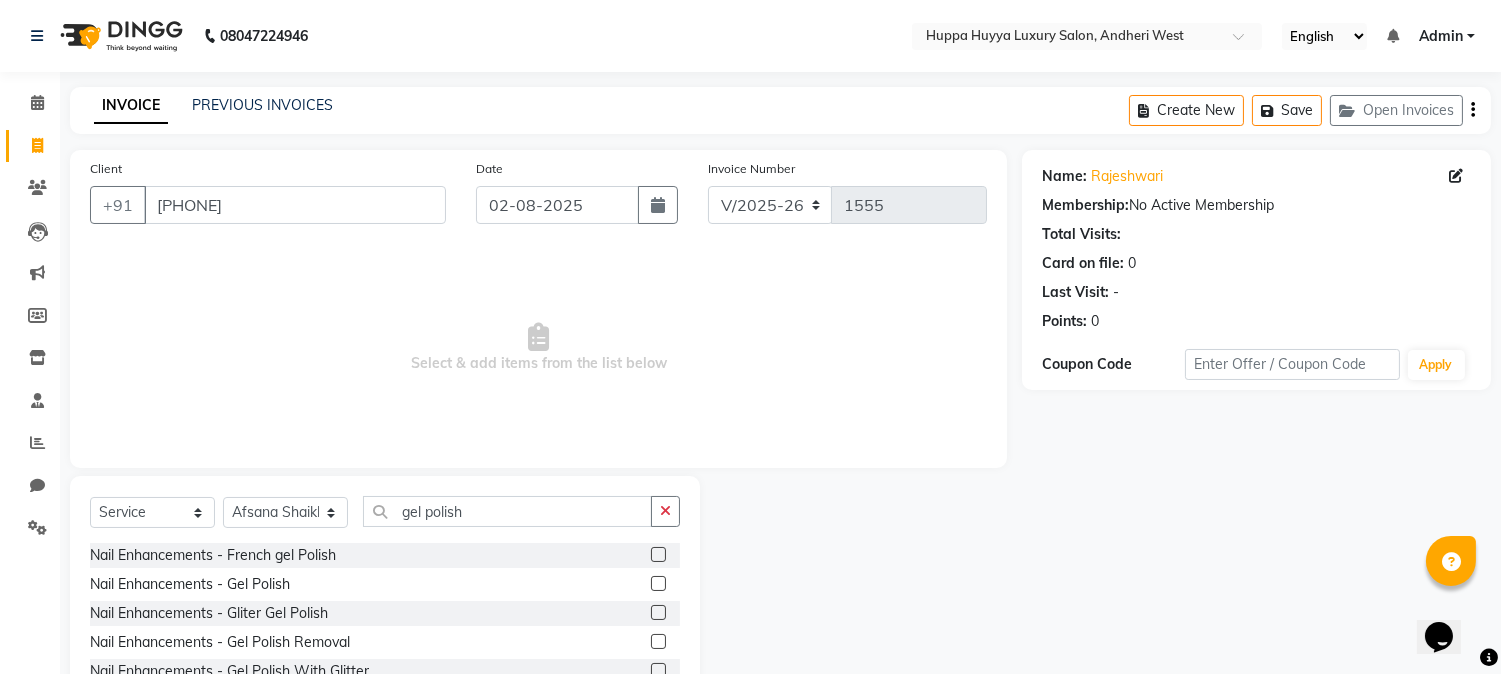click 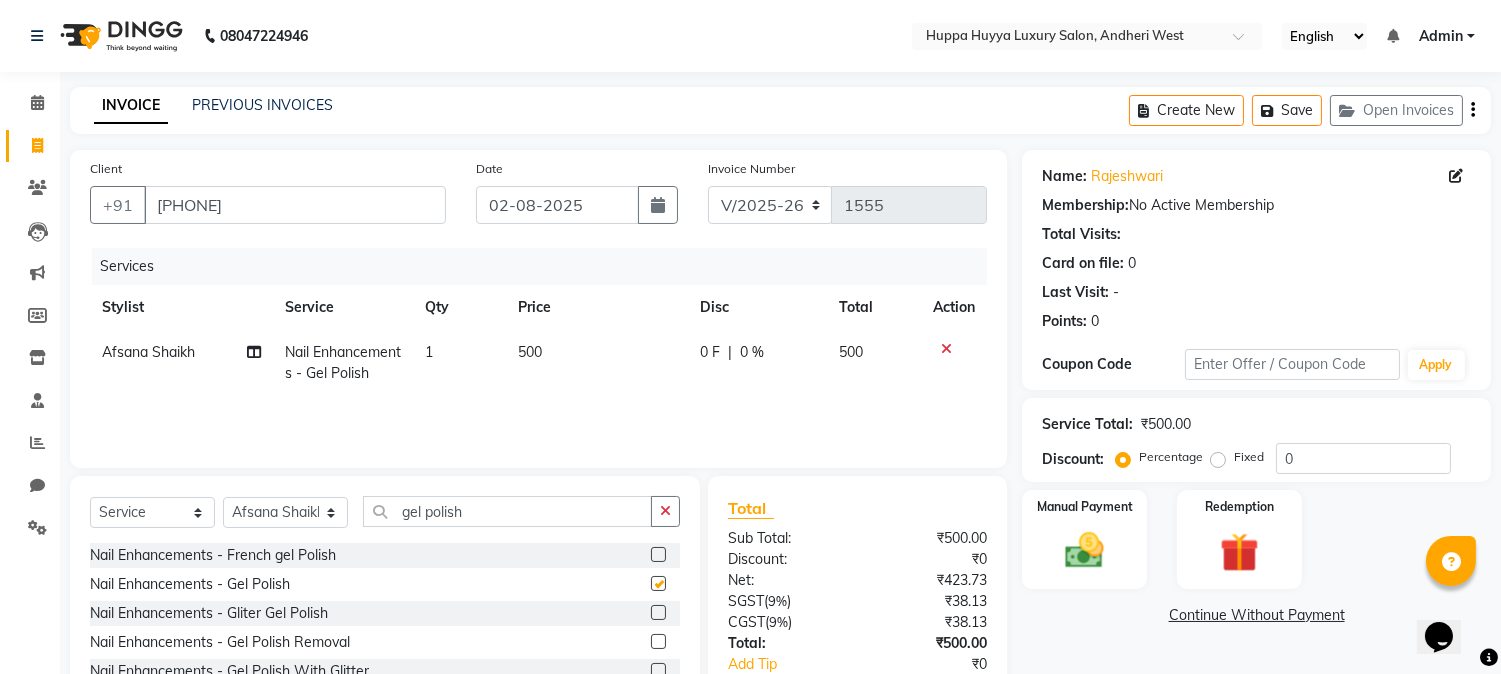 checkbox on "false" 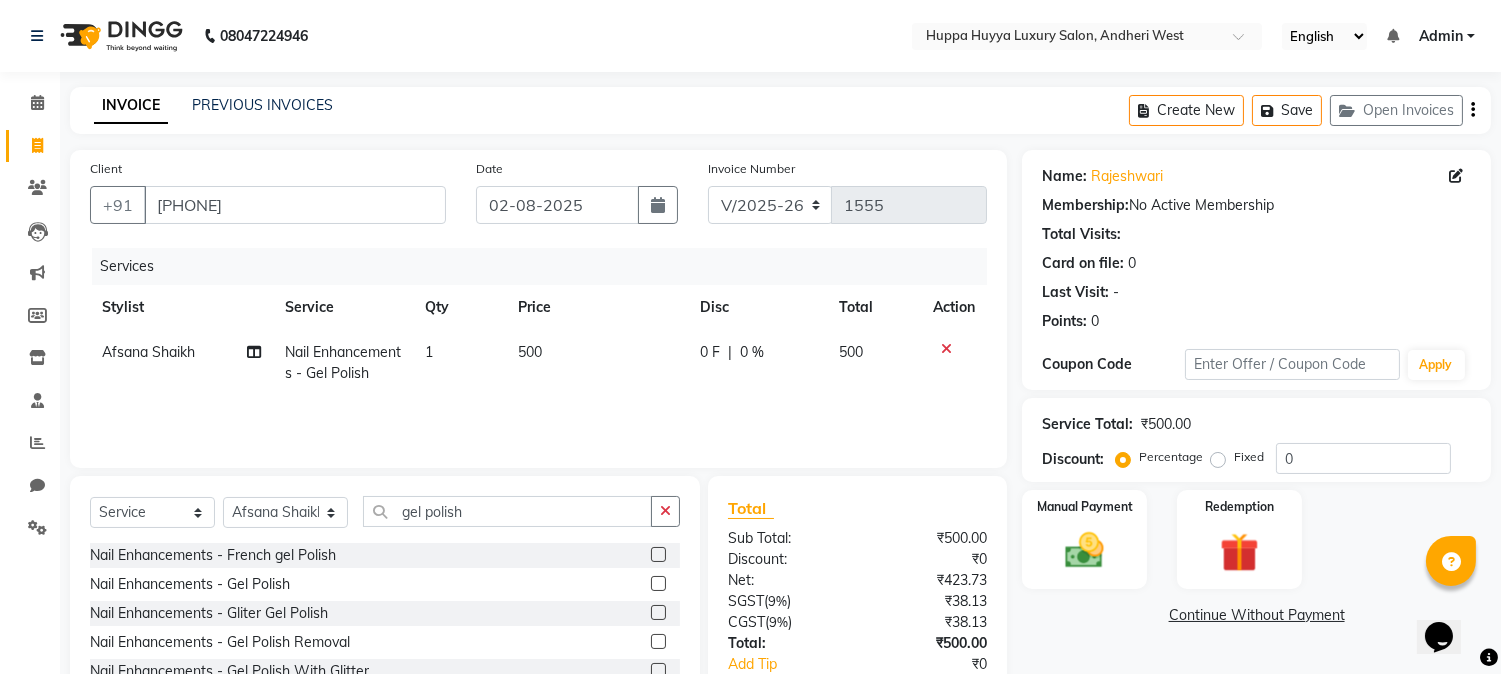 click on "500" 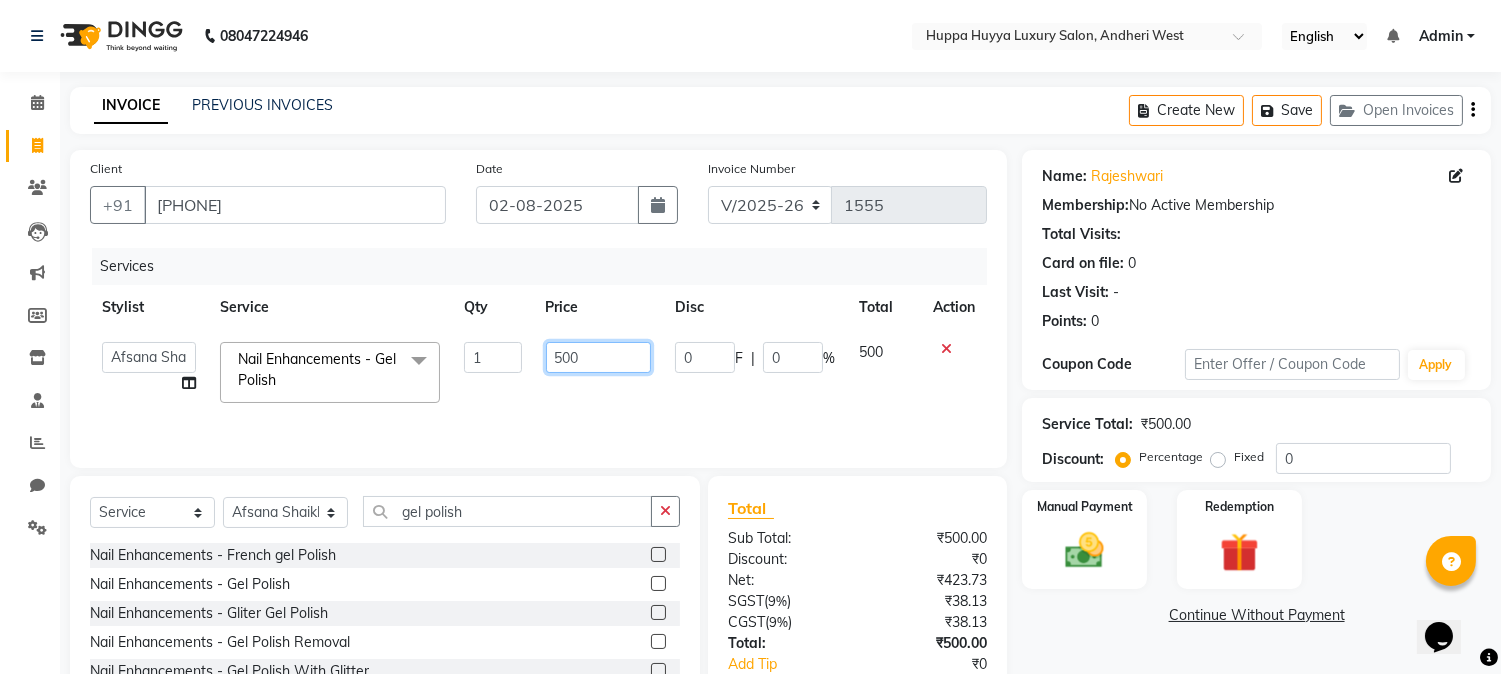 drag, startPoint x: 608, startPoint y: 351, endPoint x: 520, endPoint y: 347, distance: 88.09086 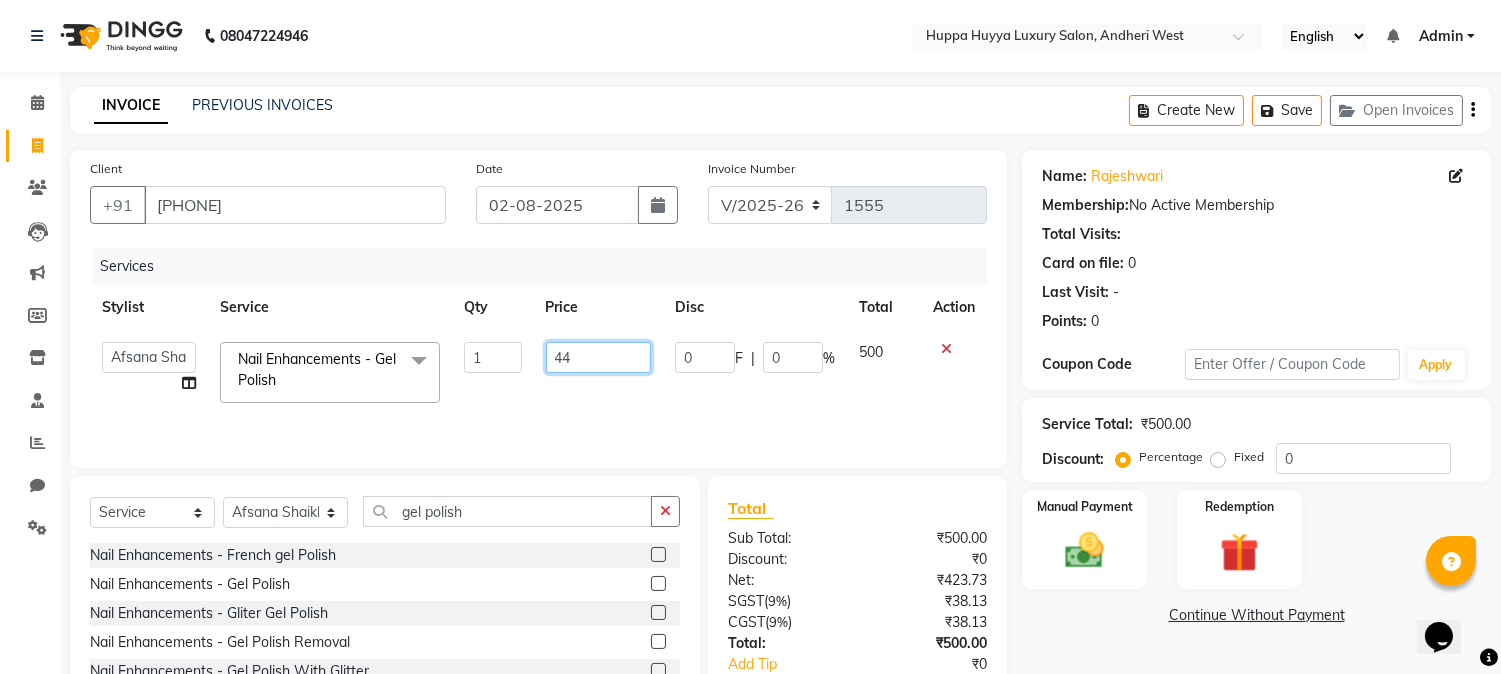 type on "447" 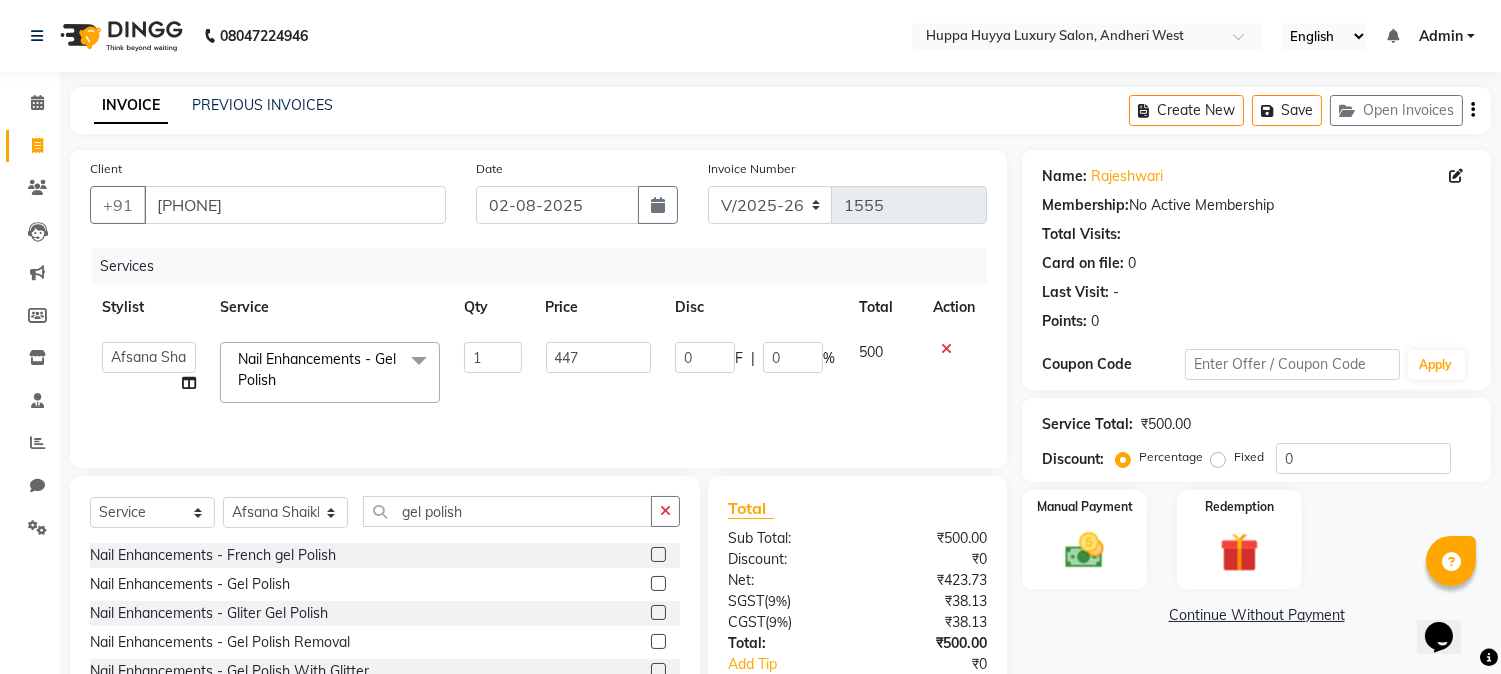 click on "447" 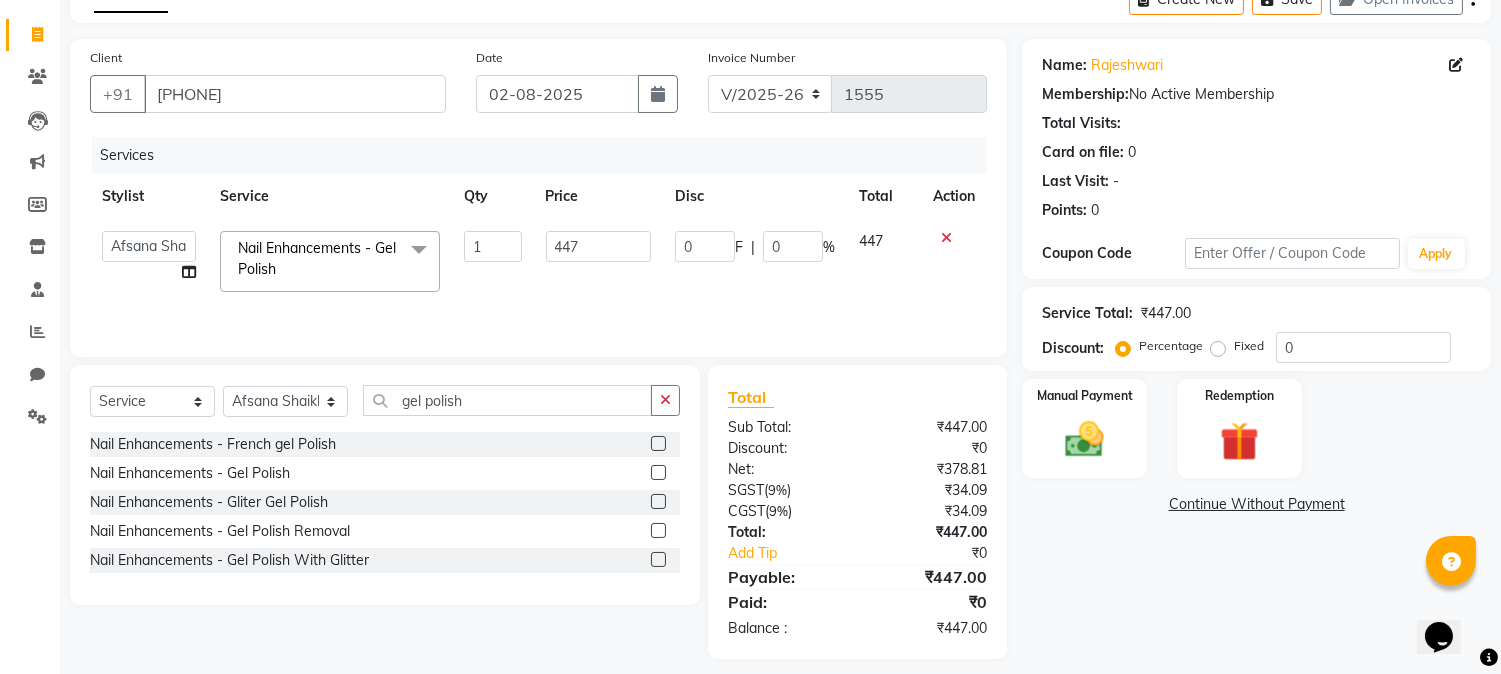 scroll, scrollTop: 125, scrollLeft: 0, axis: vertical 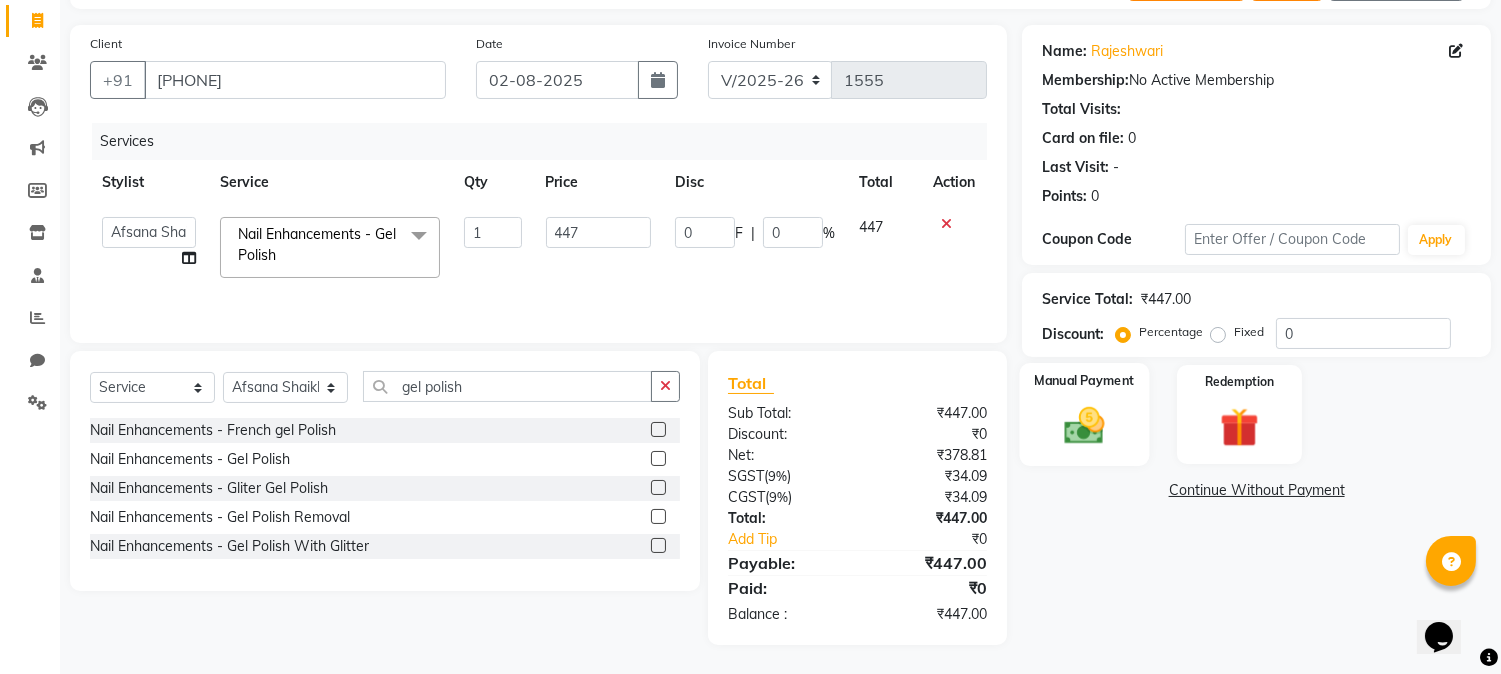 click 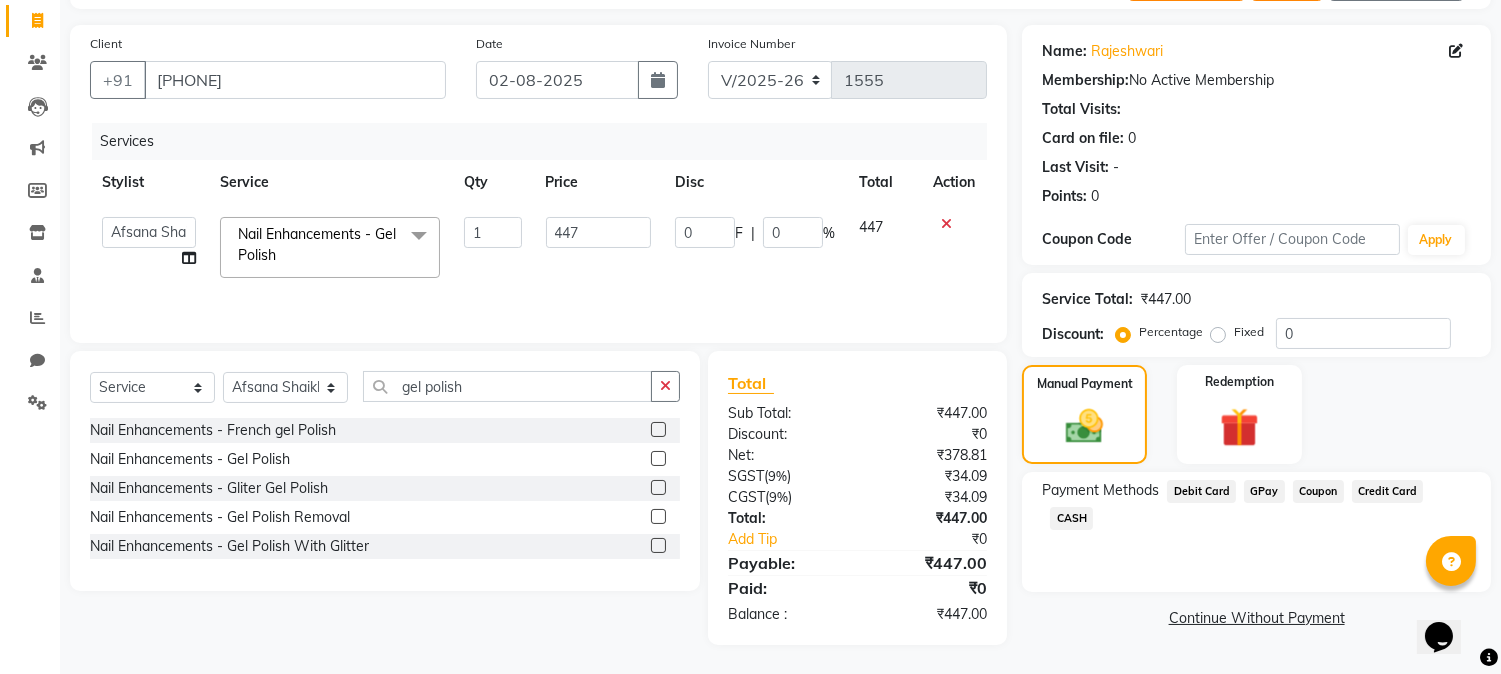 click on "GPay" 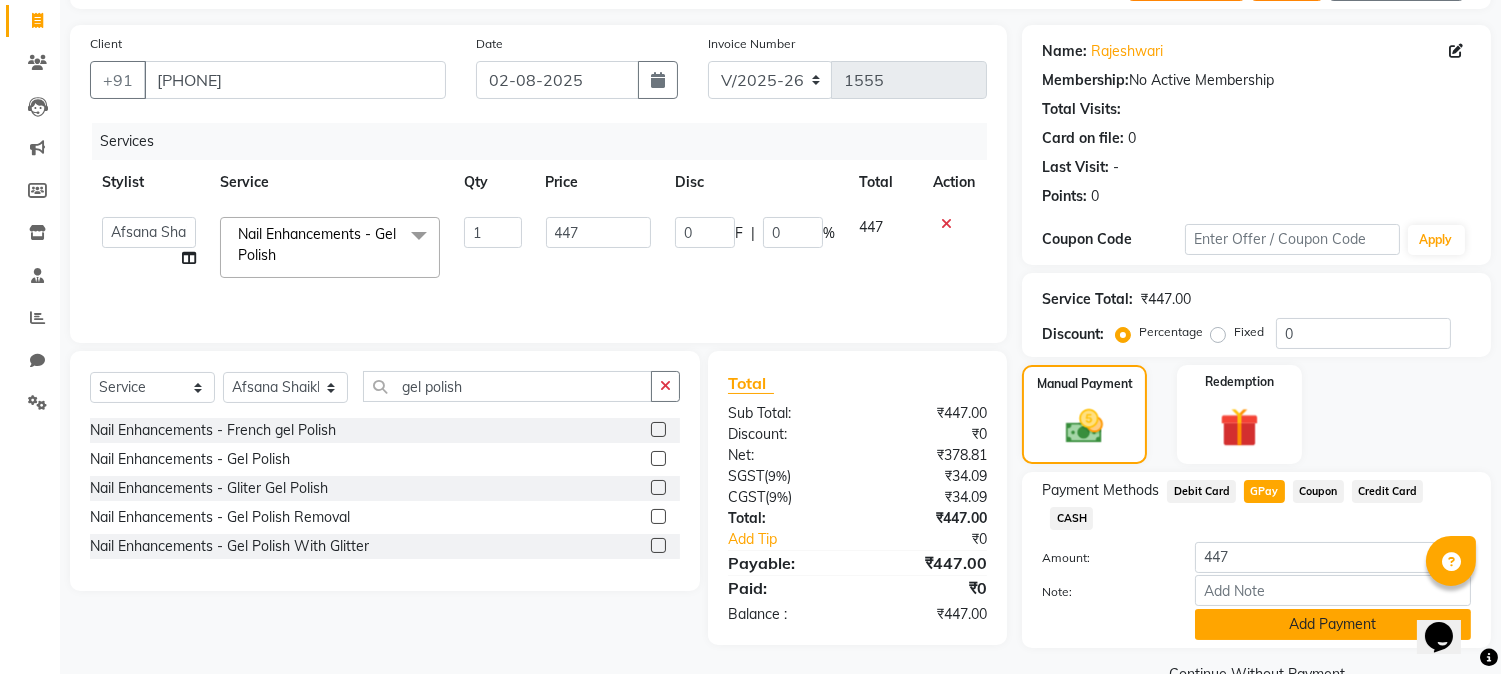 click on "Add Payment" 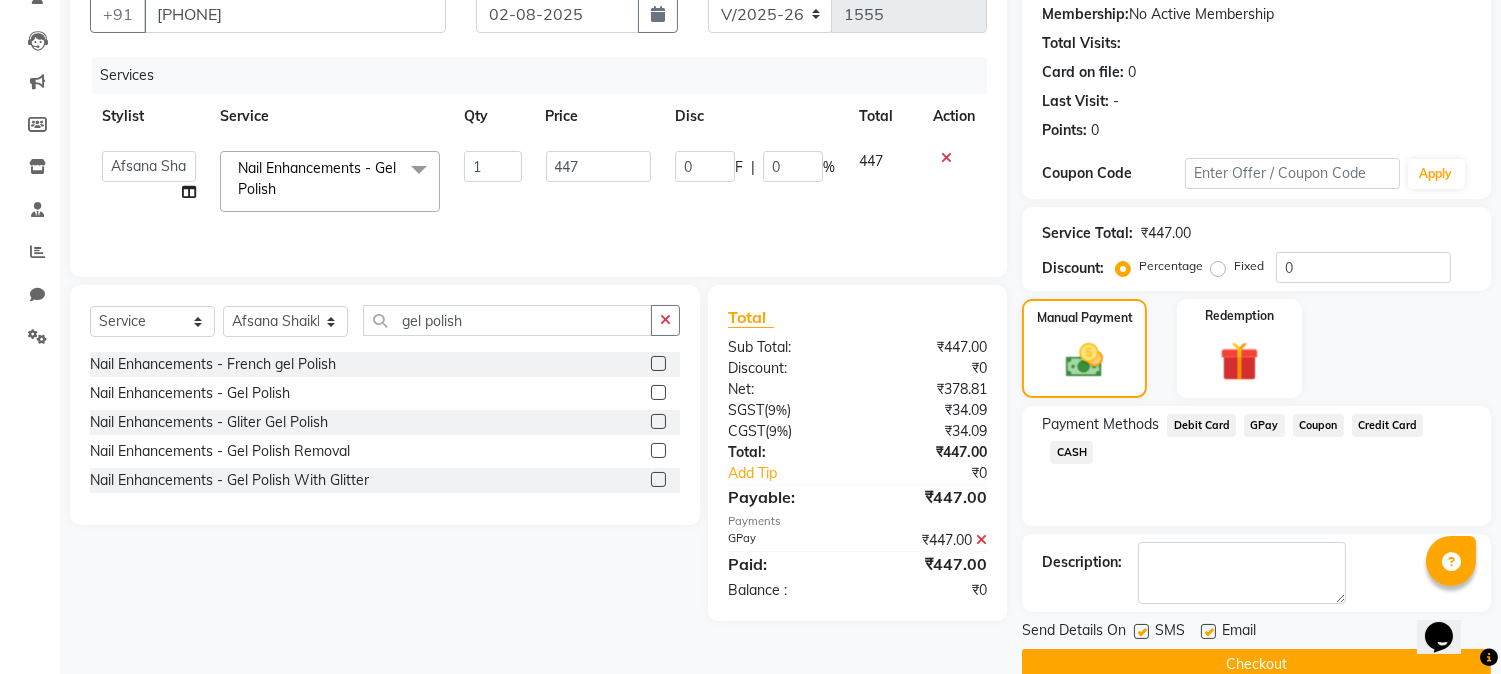 scroll, scrollTop: 225, scrollLeft: 0, axis: vertical 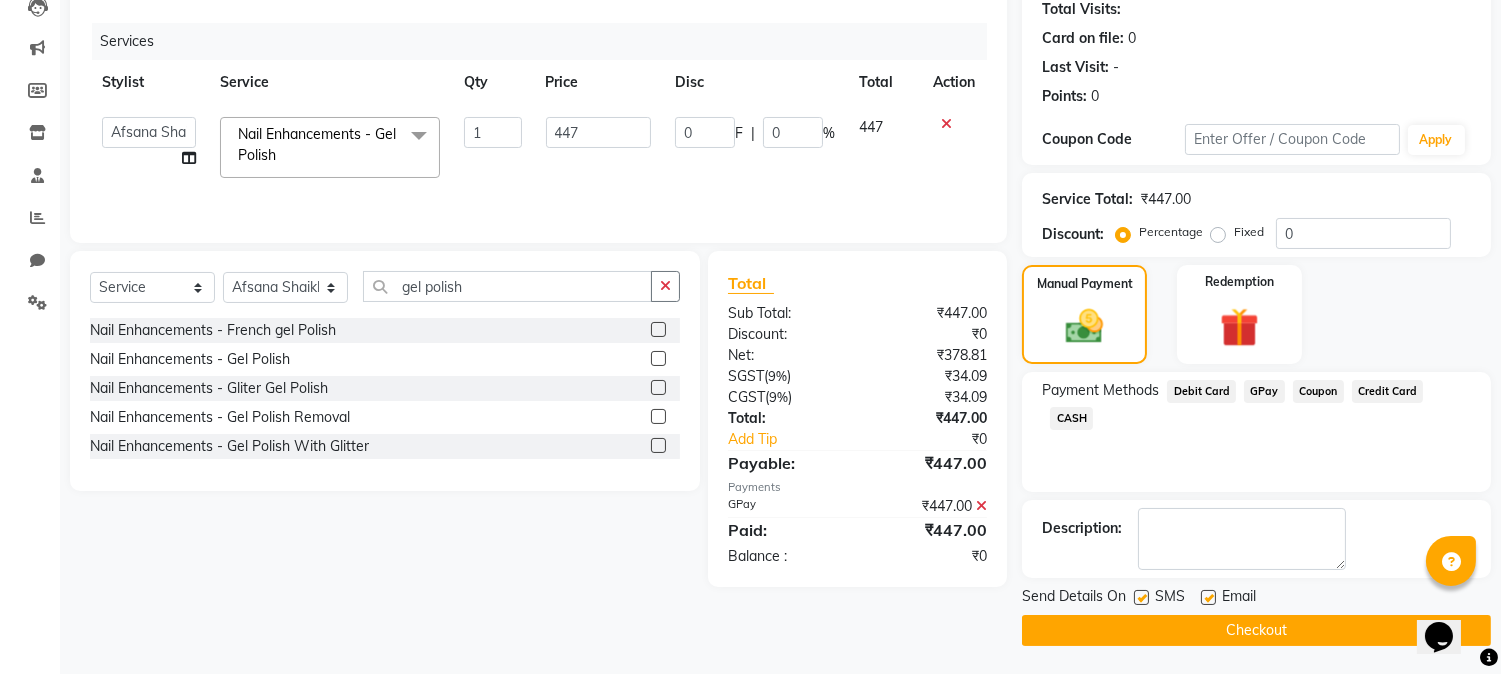 click on "Checkout" 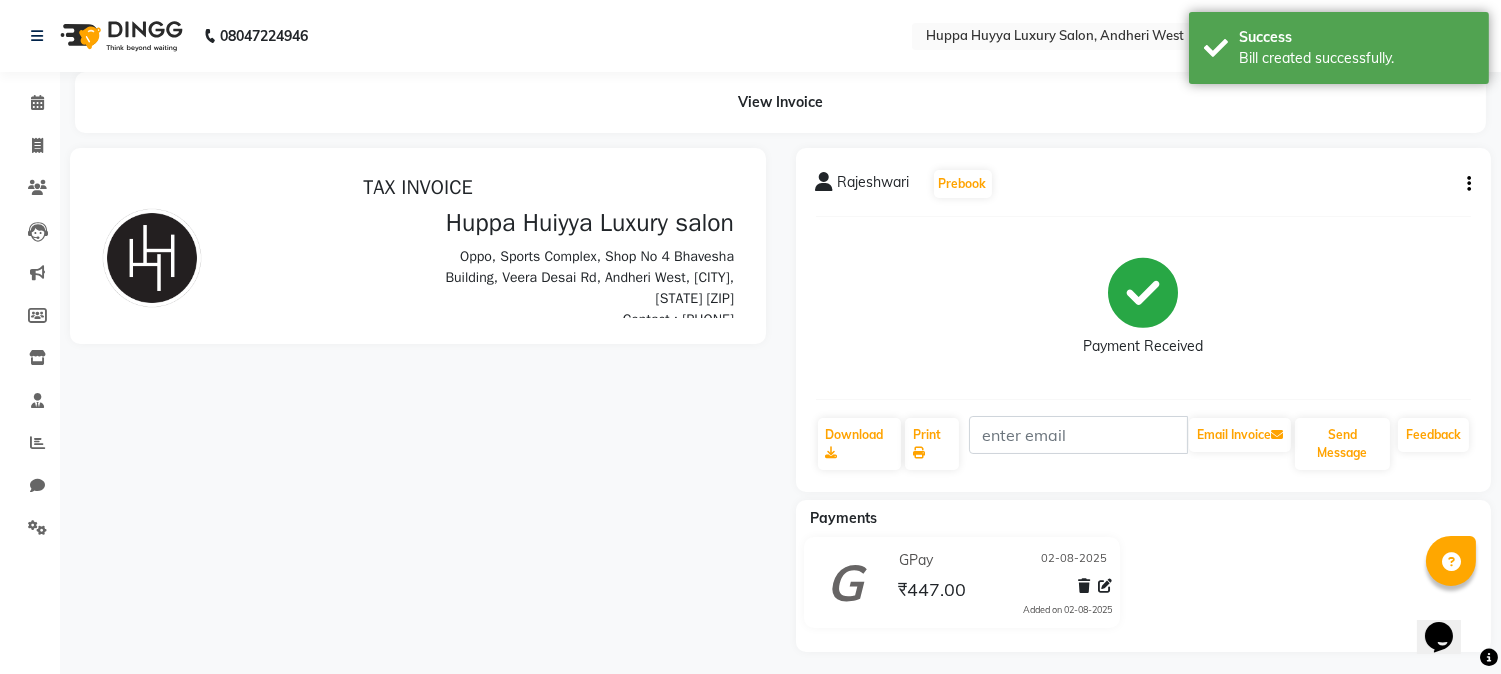 scroll, scrollTop: 0, scrollLeft: 0, axis: both 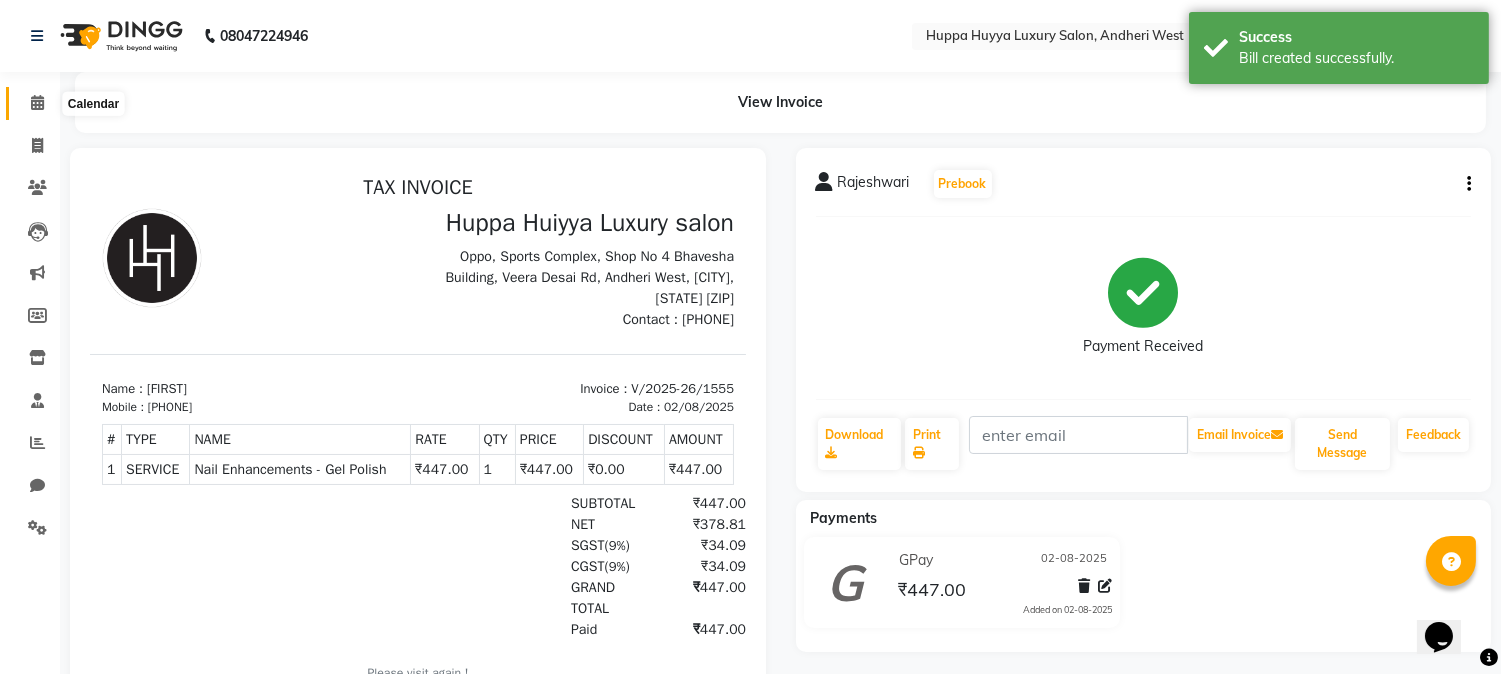 click 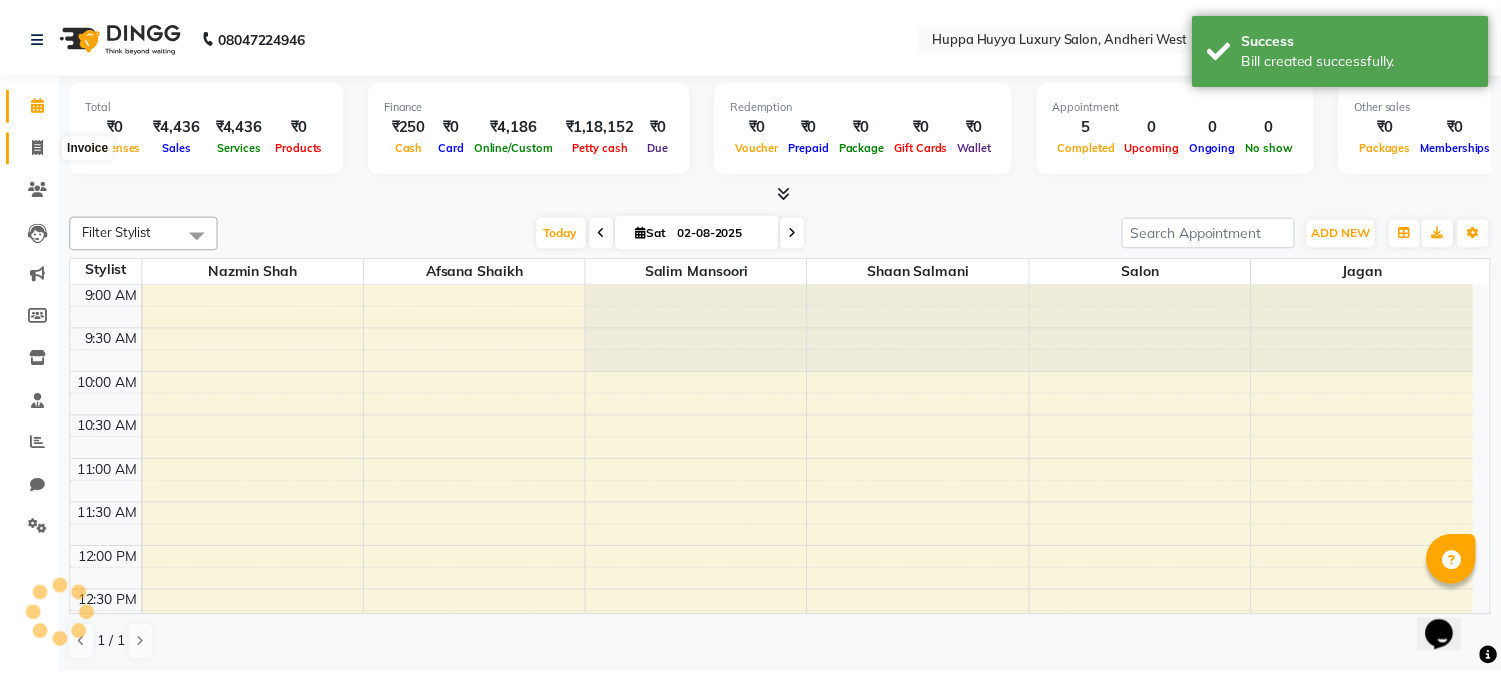 scroll, scrollTop: 0, scrollLeft: 0, axis: both 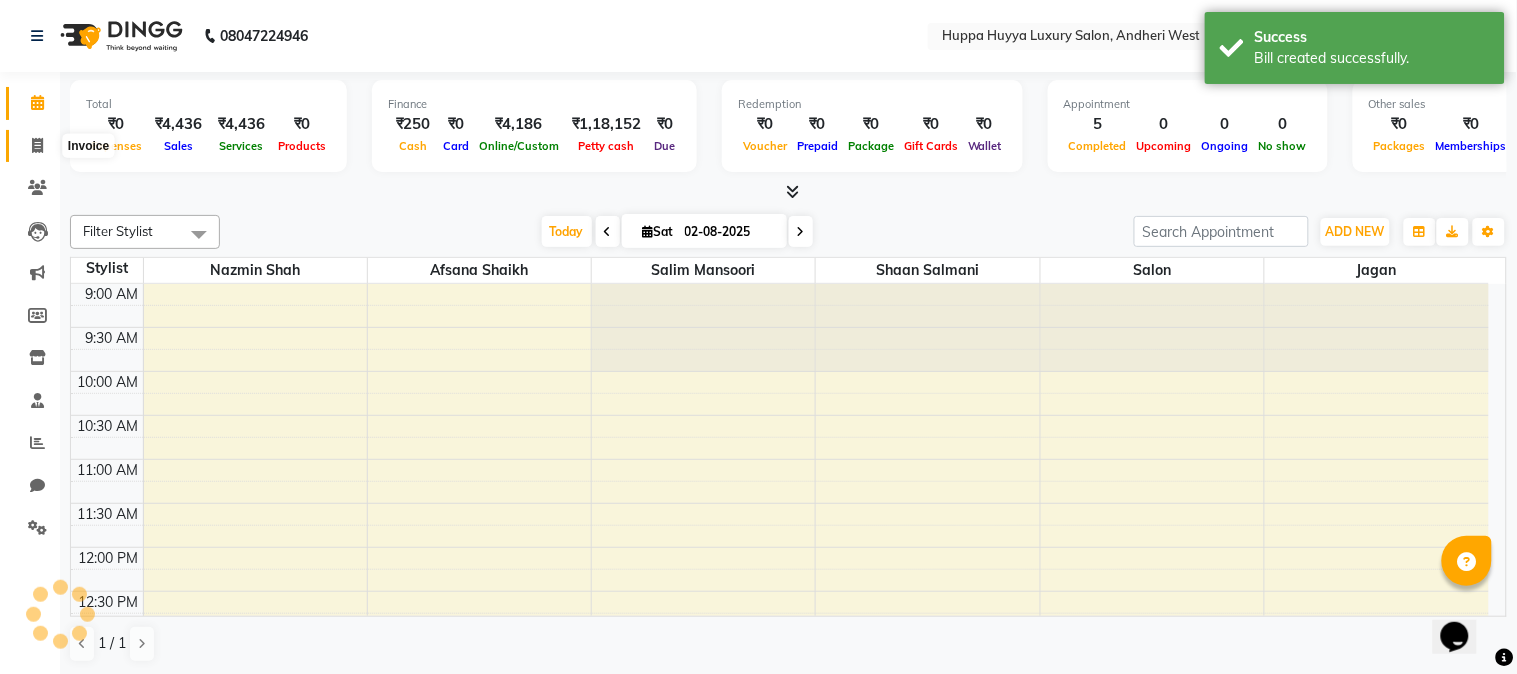 click 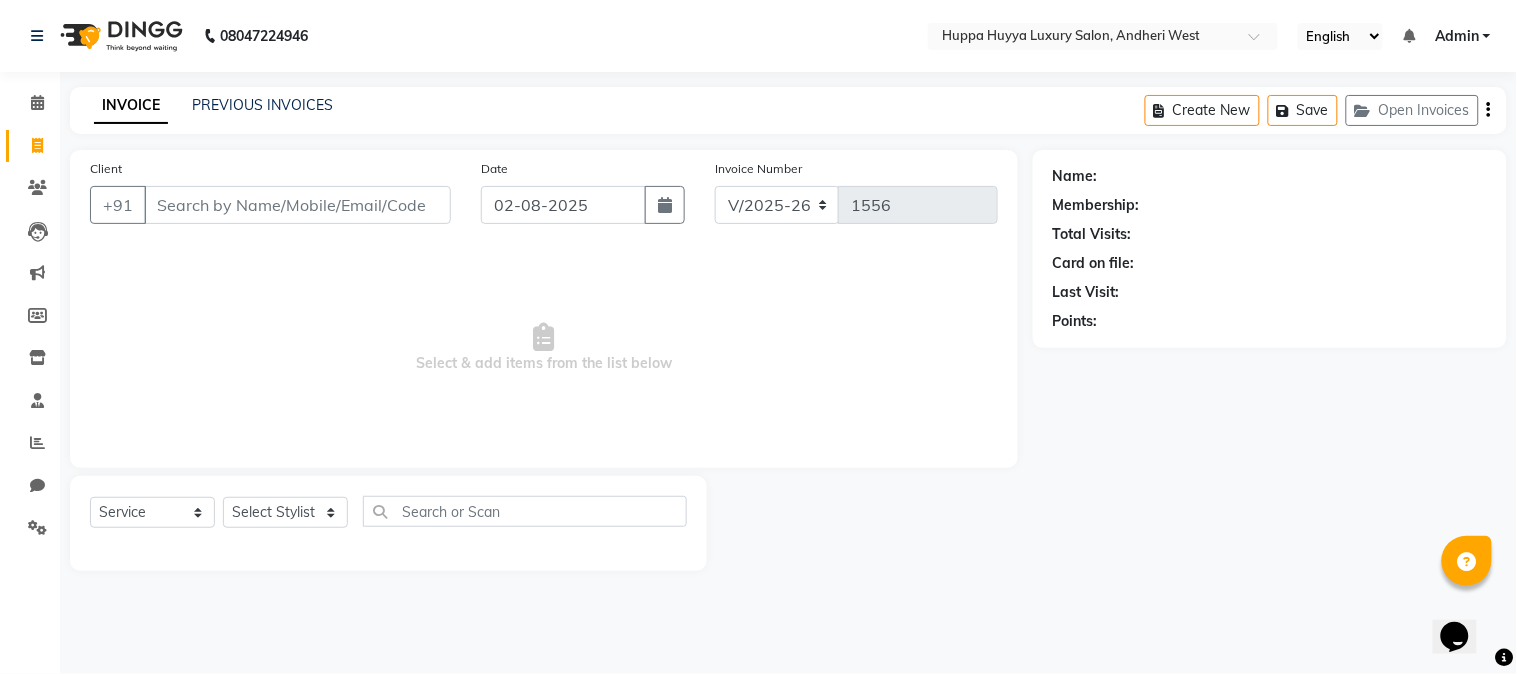 click on "Client" at bounding box center [297, 205] 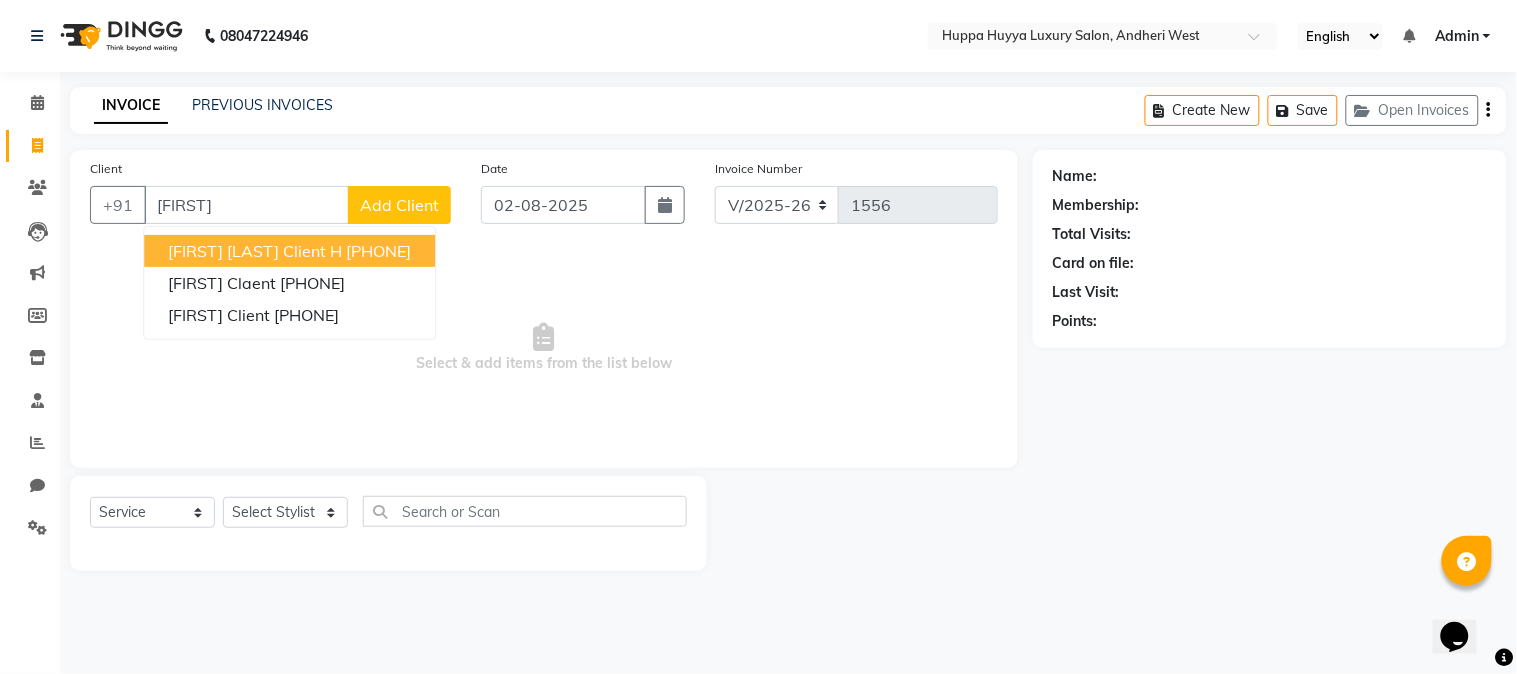 click on "[FIRST] [LAST] Client H" at bounding box center [255, 251] 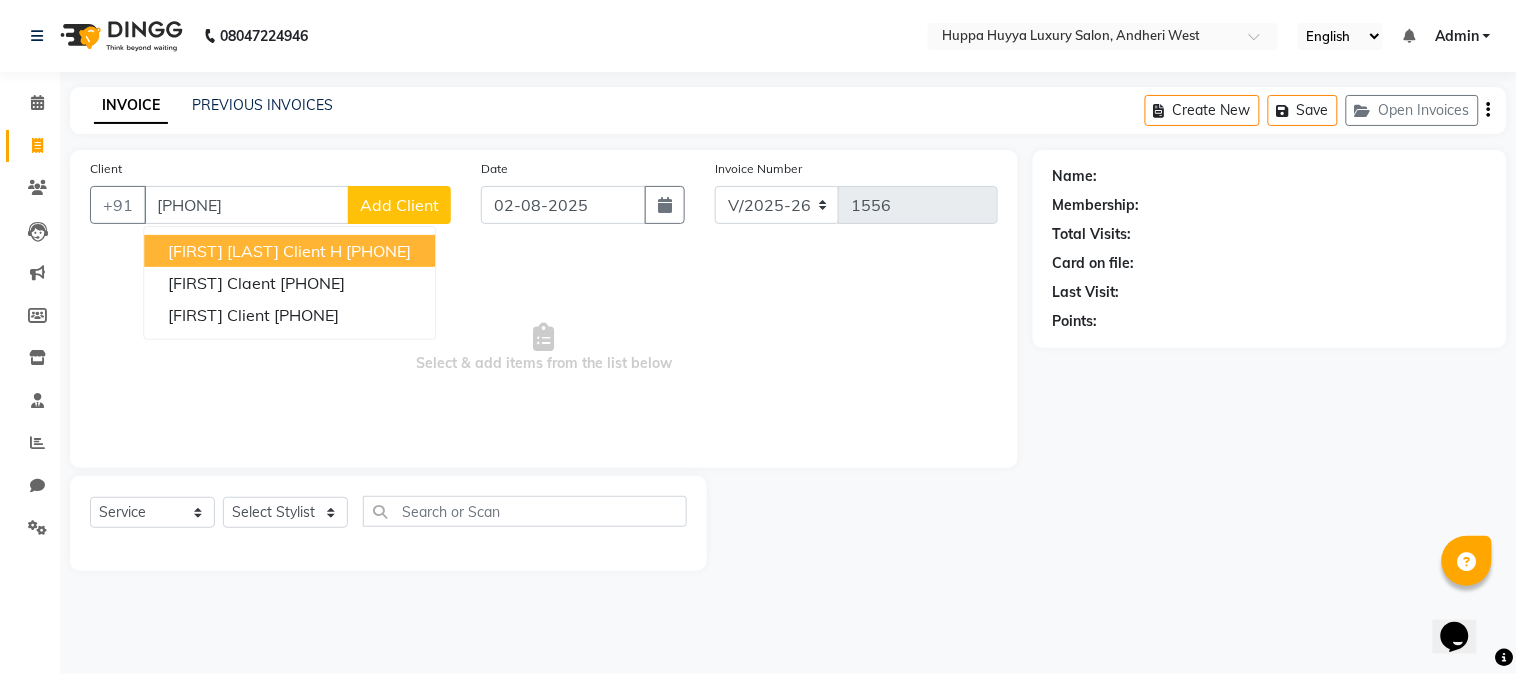 type on "[PHONE]" 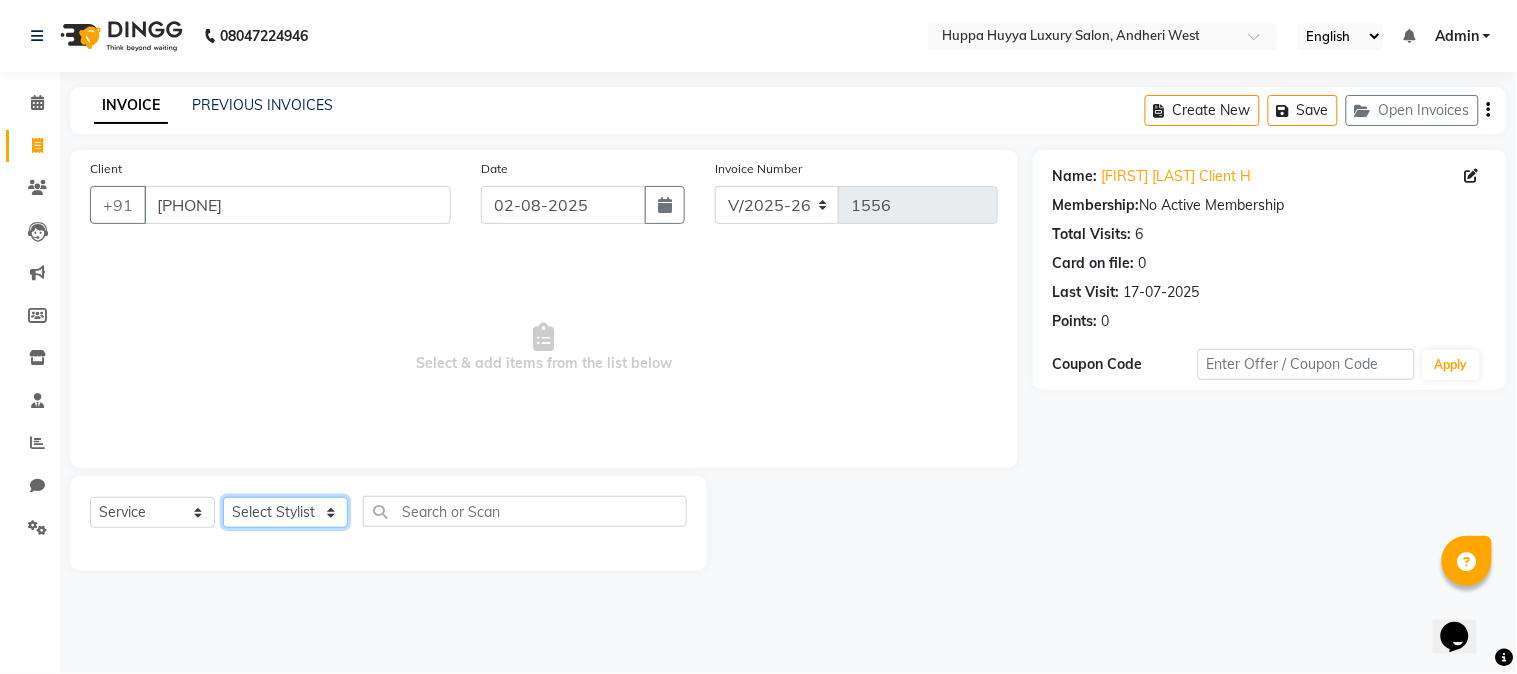 click on "Select Stylist Afsana Shaikh Jagan Nazmin Shah Salim Mansoori Salon Shaan Salmani" 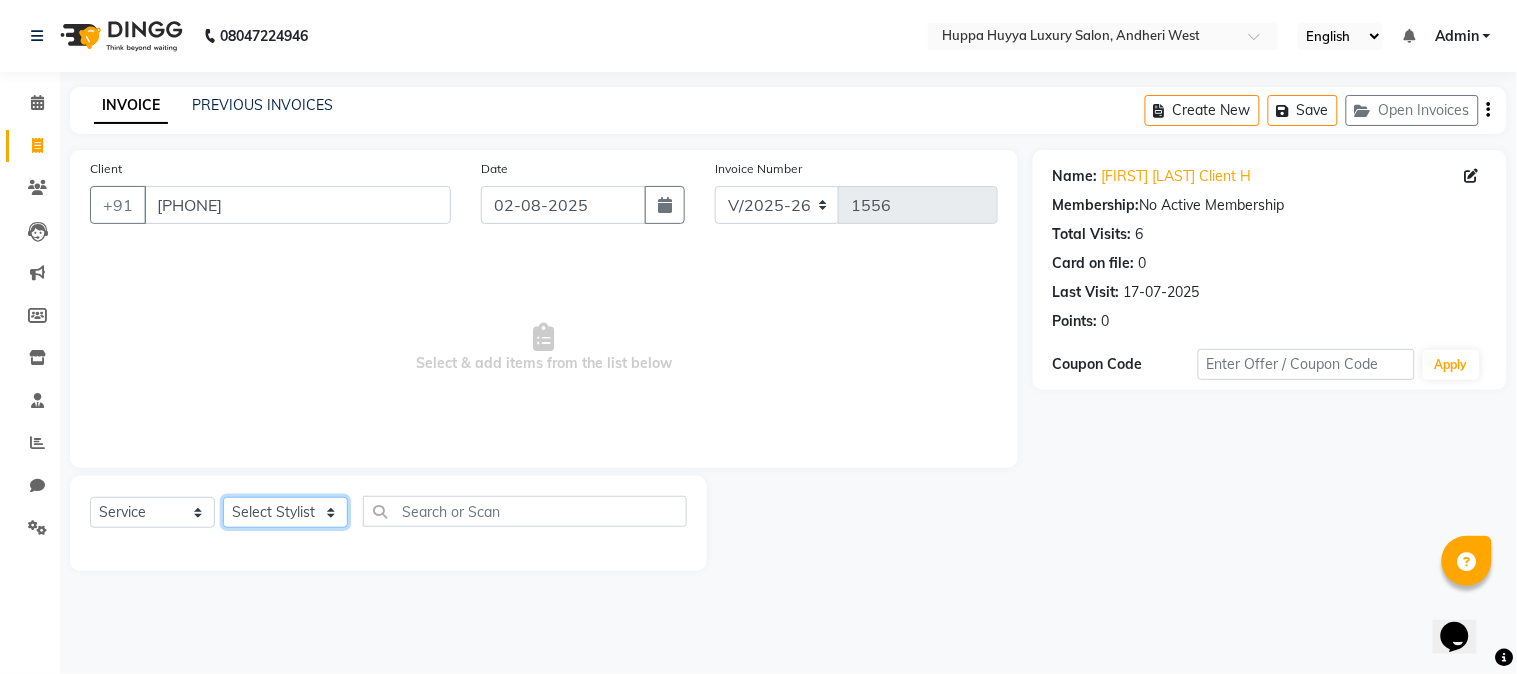select on "69294" 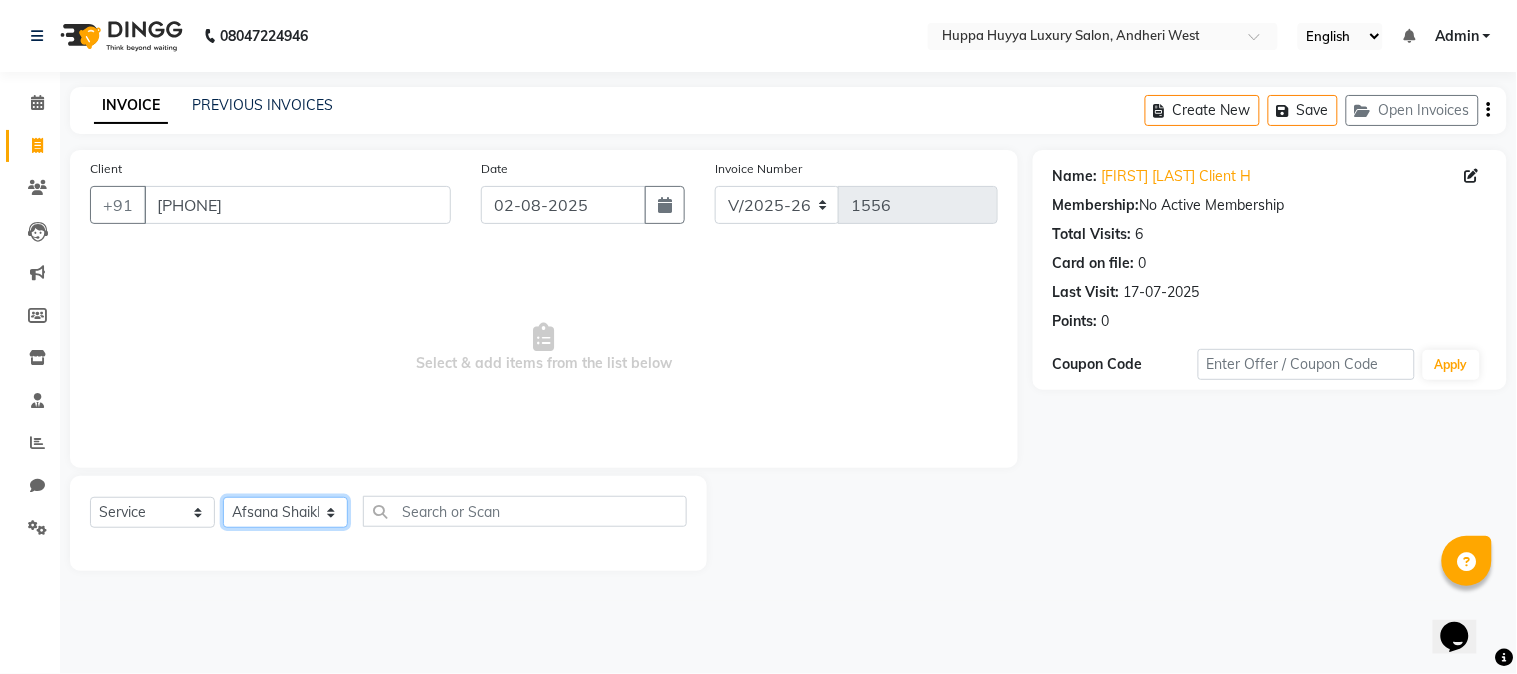 click on "Select Stylist Afsana Shaikh Jagan Nazmin Shah Salim Mansoori Salon Shaan Salmani" 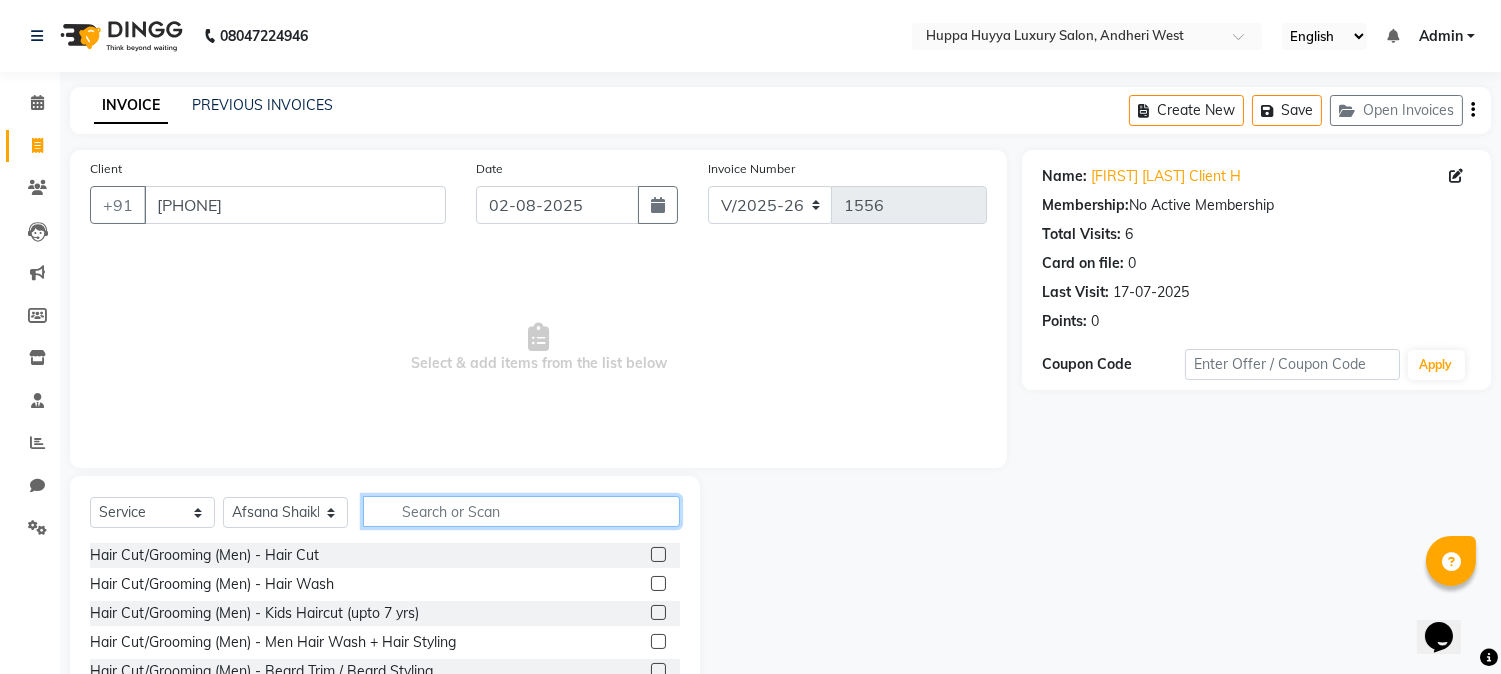 click 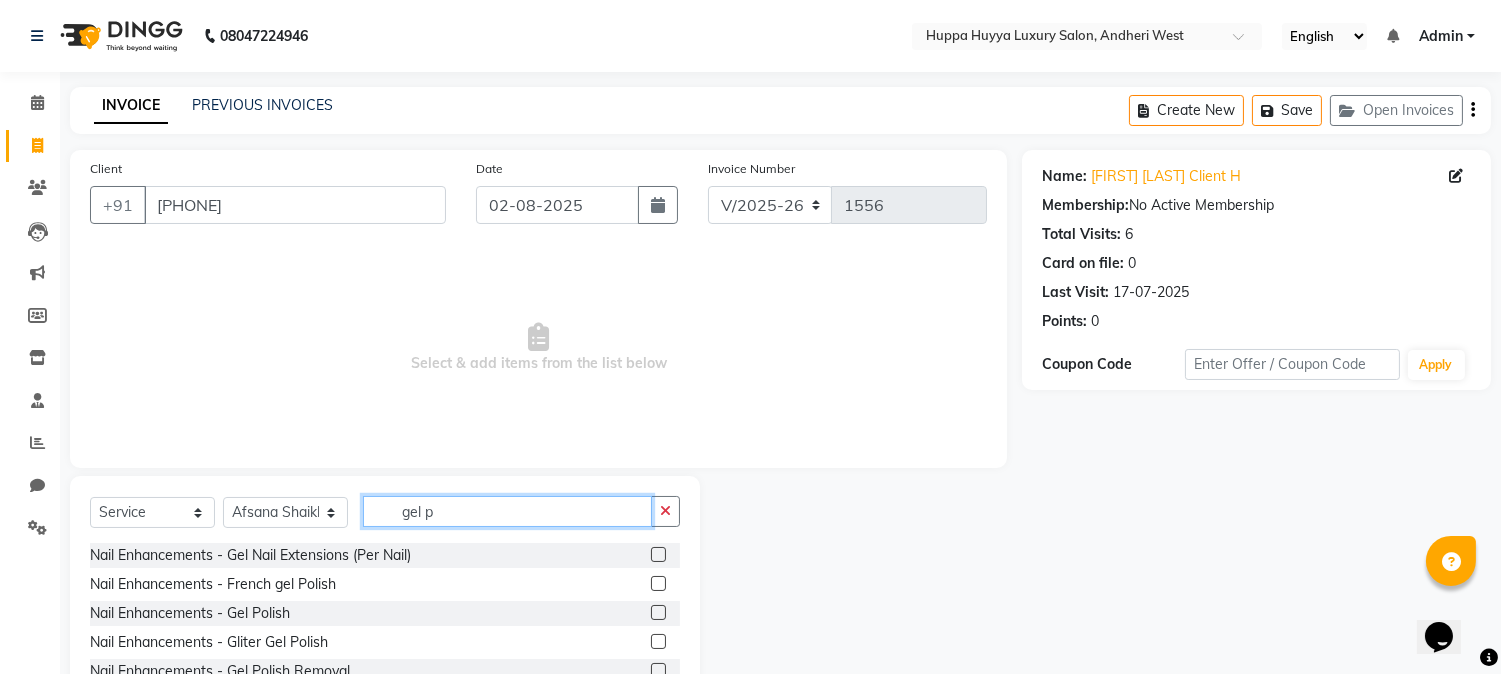 type on "gel p" 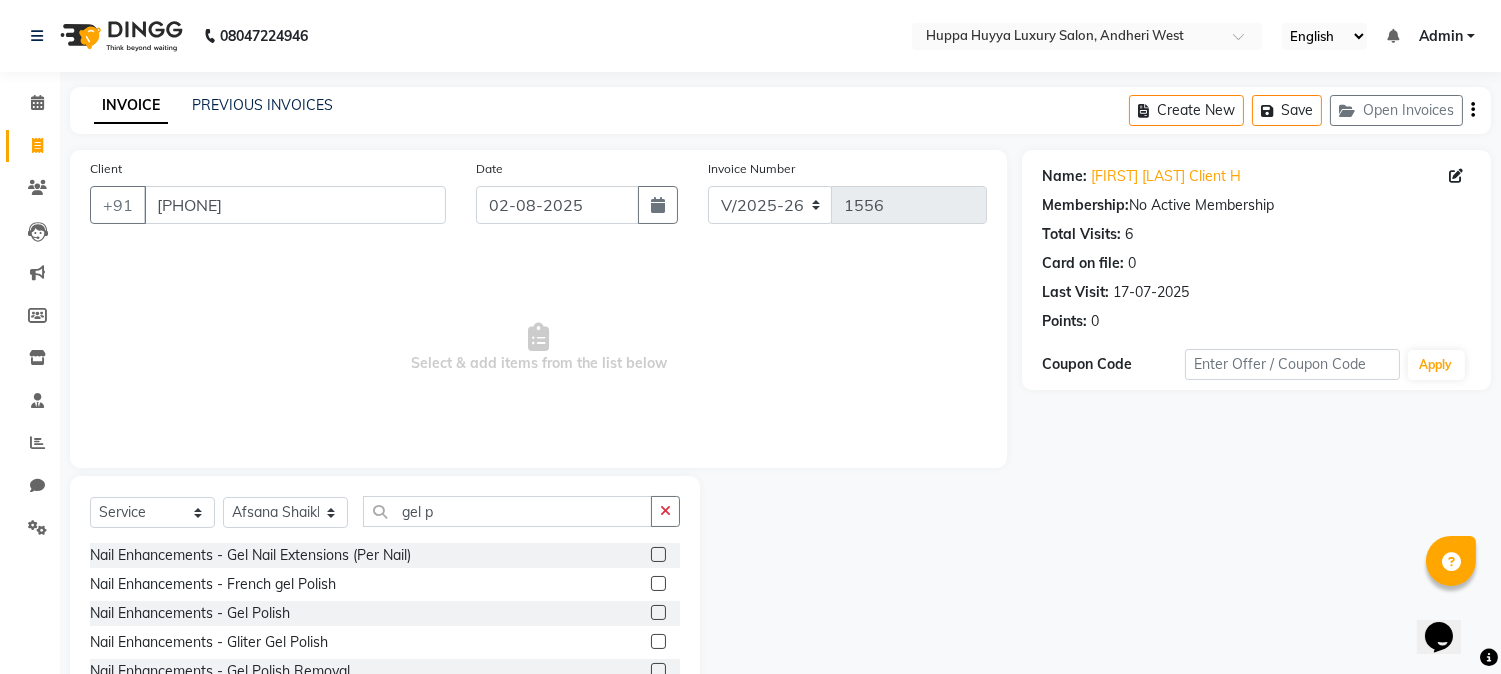 click 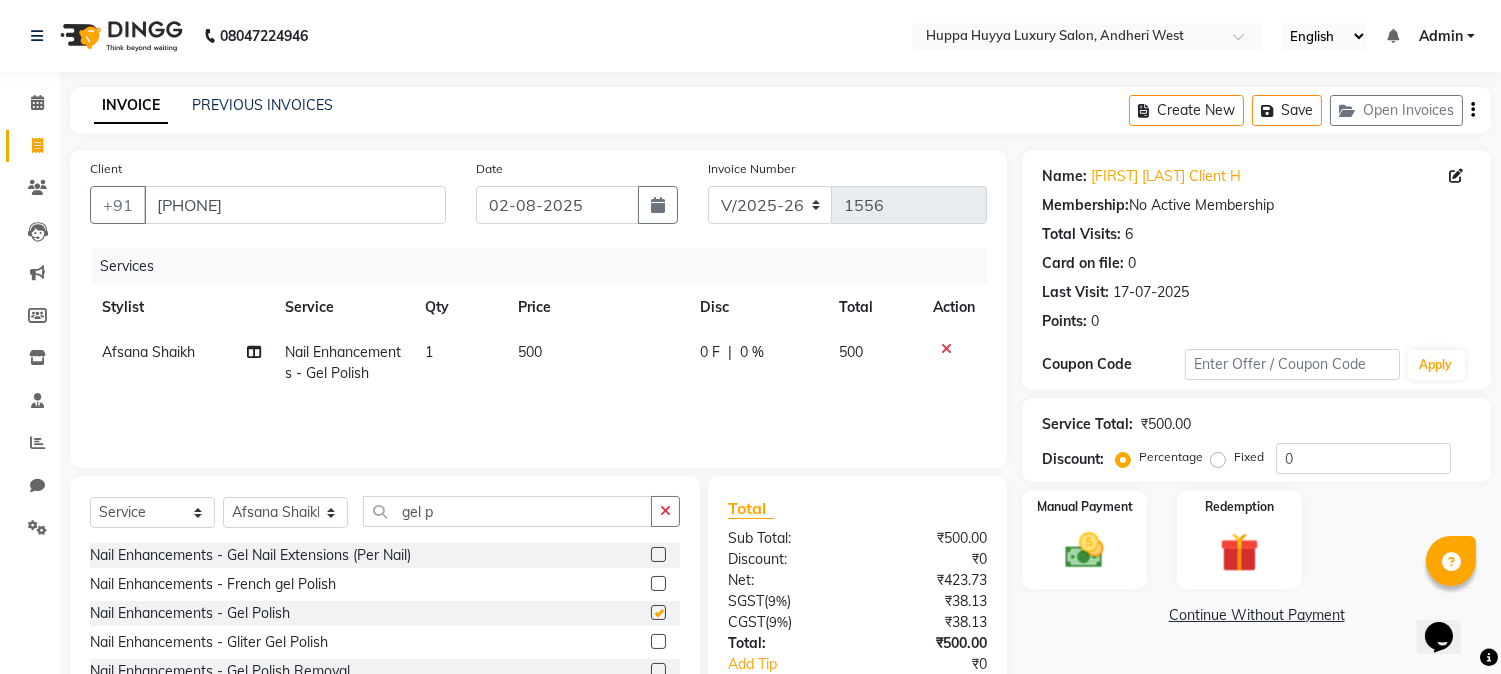 checkbox on "false" 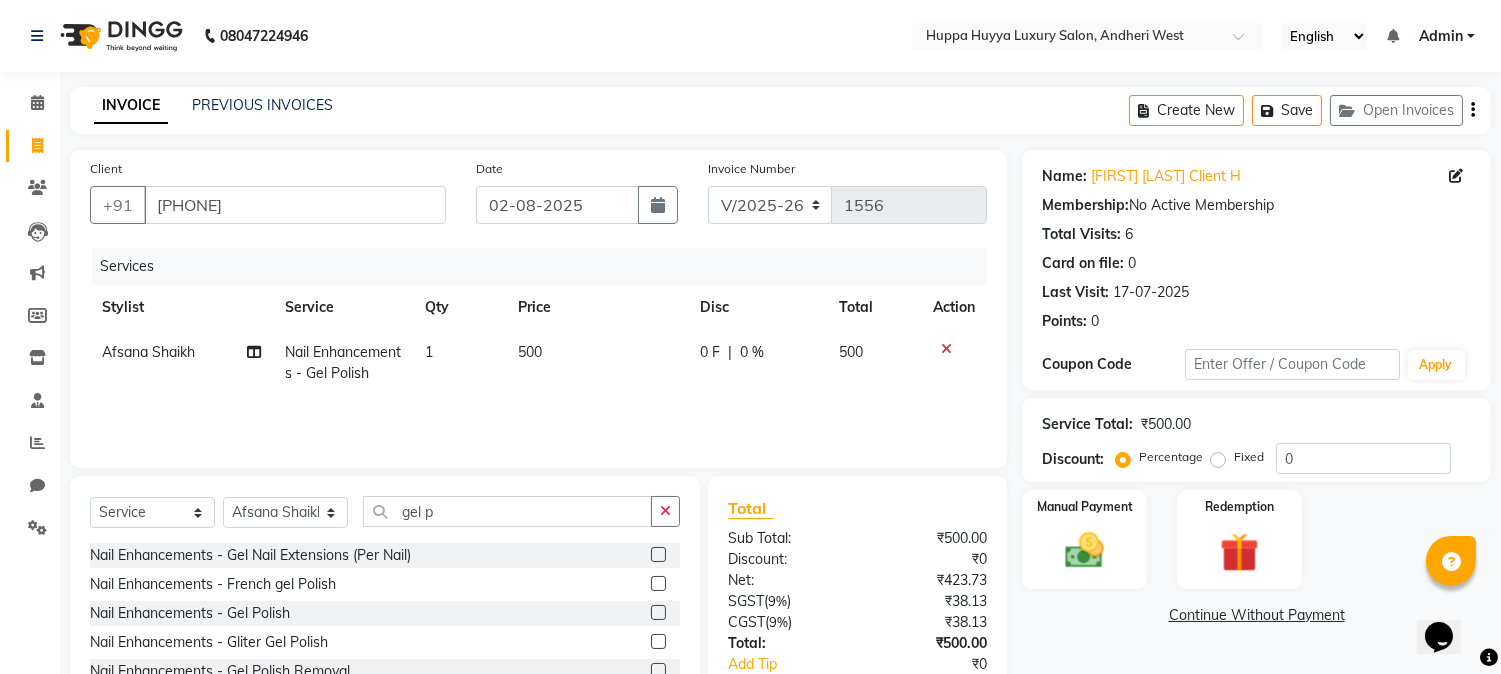 click on "500" 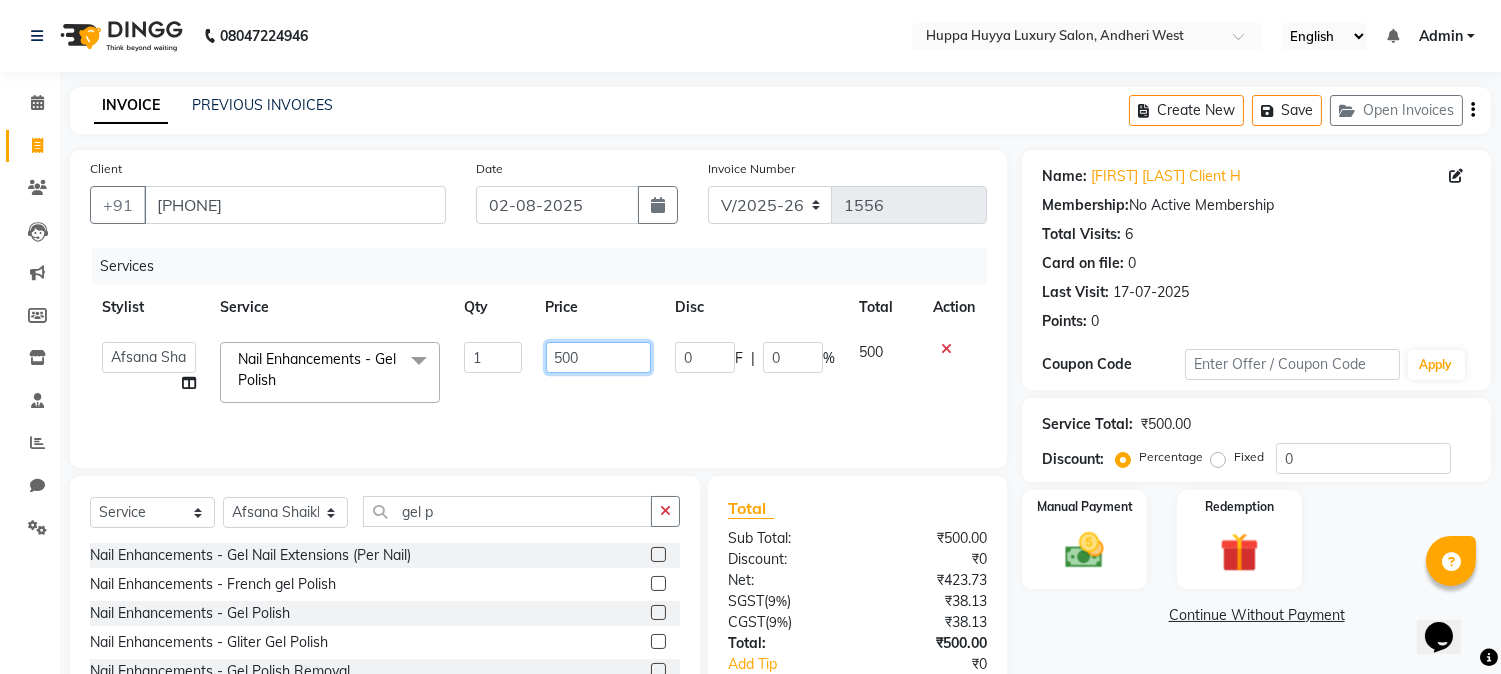 click on "500" 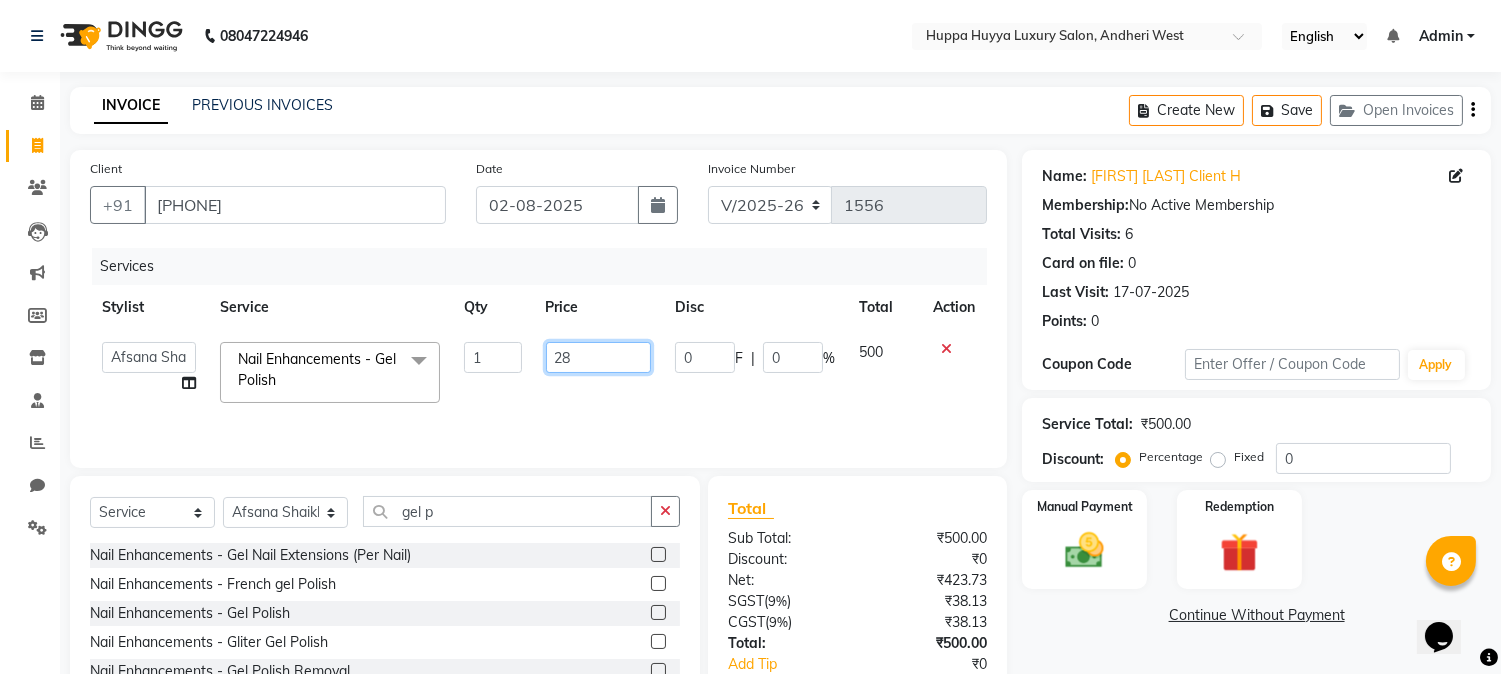 type on "289" 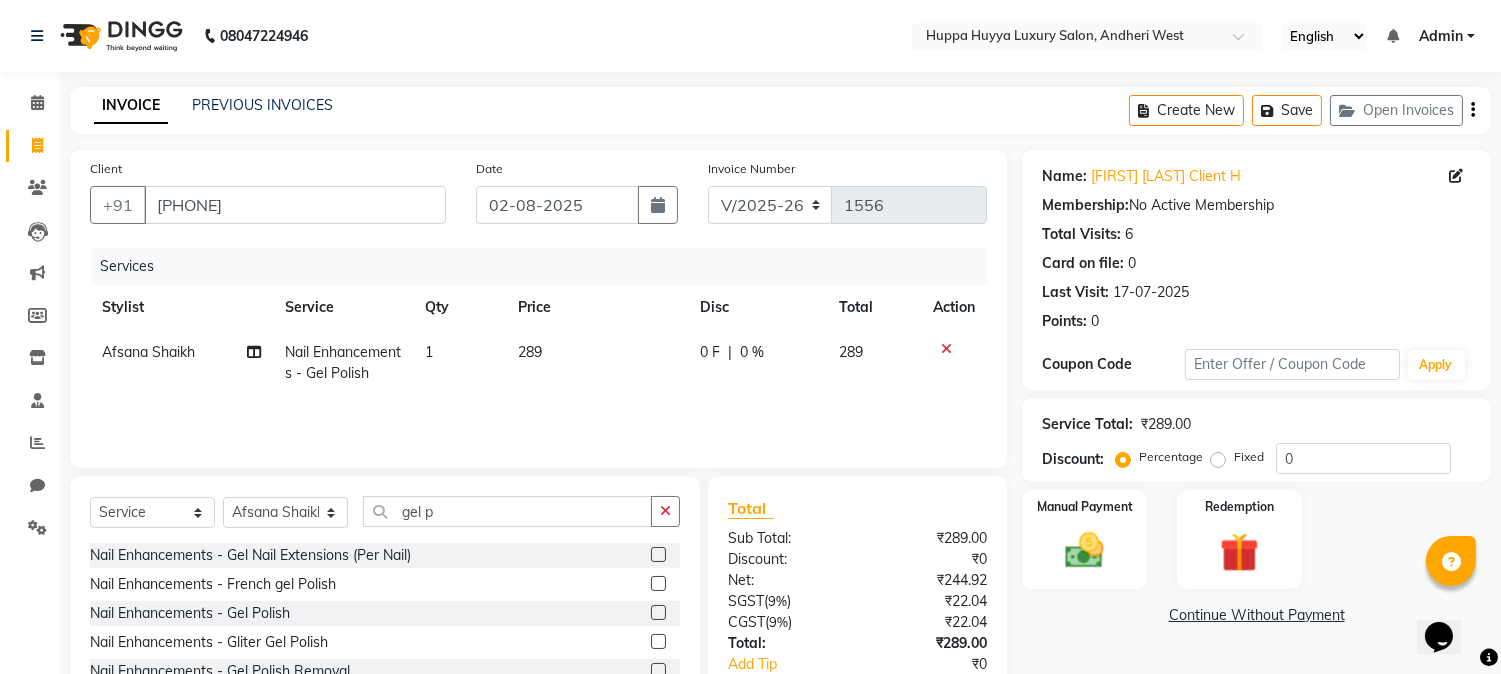 click on "Services Stylist Service Qty Price Disc Total Action Afsana Shaikh Nail Enhancements - Gel Polish 1 289 0 F | 0 % 289" 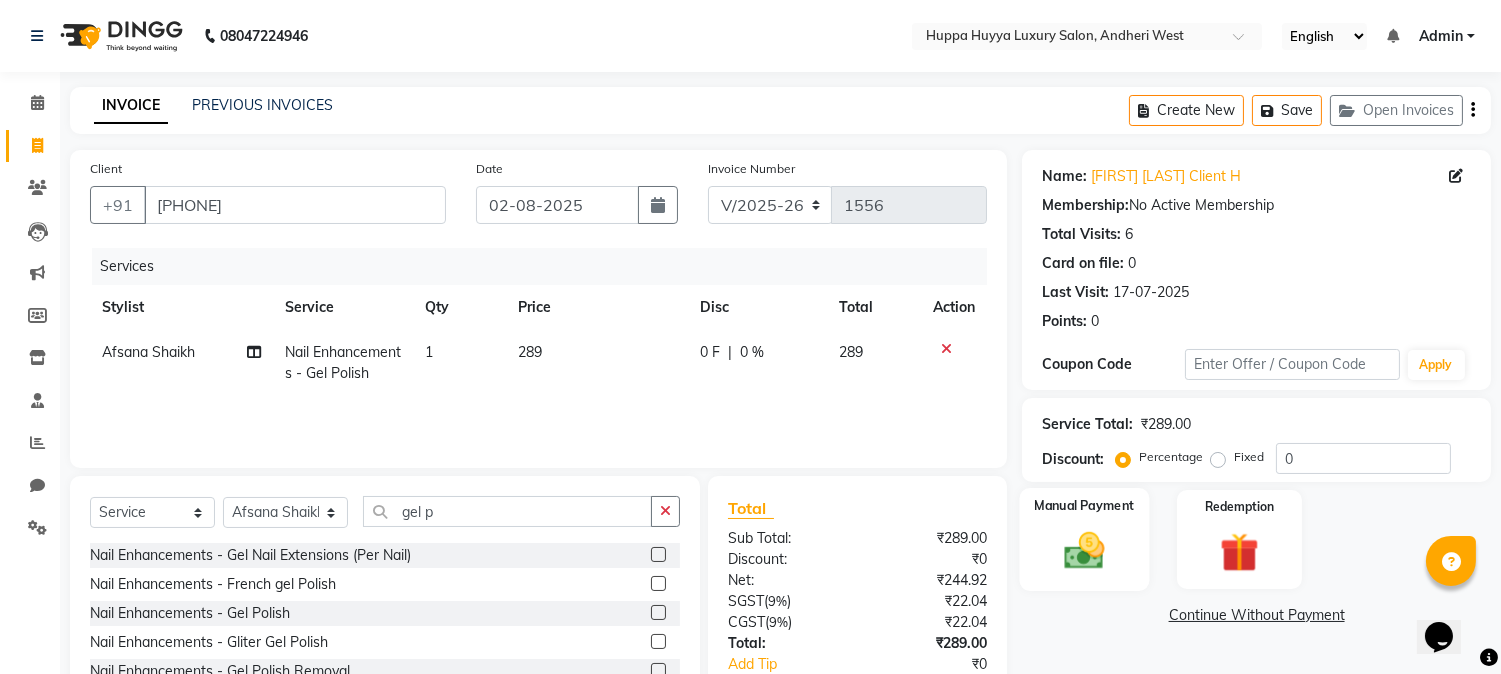 click 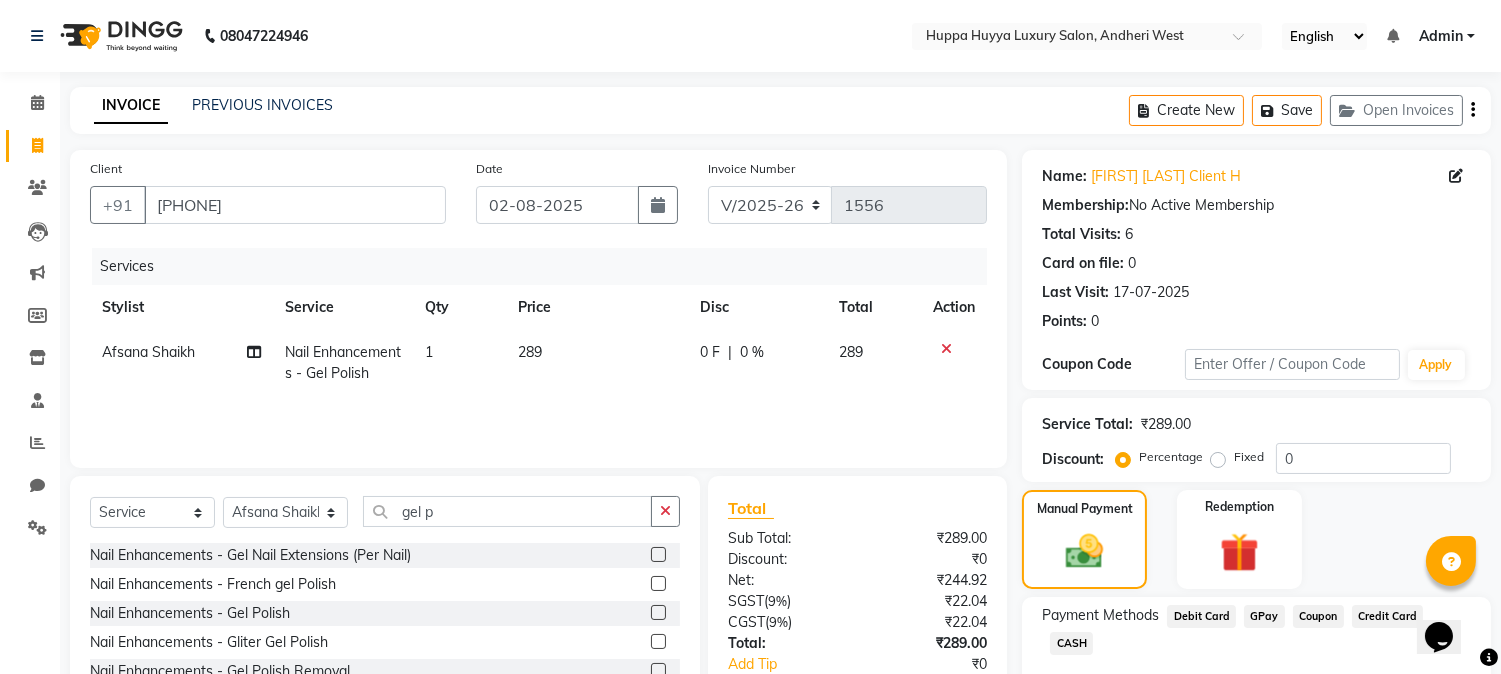 click on "GPay" 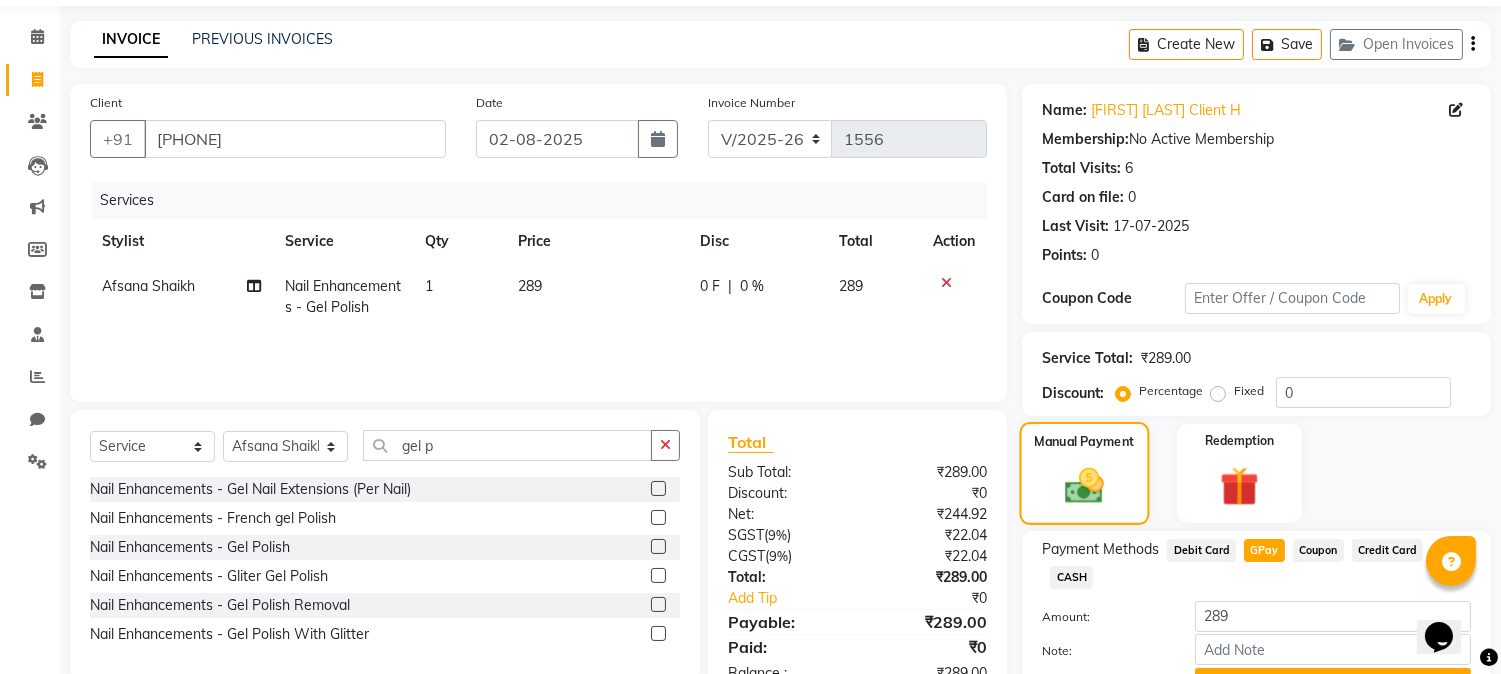 scroll, scrollTop: 142, scrollLeft: 0, axis: vertical 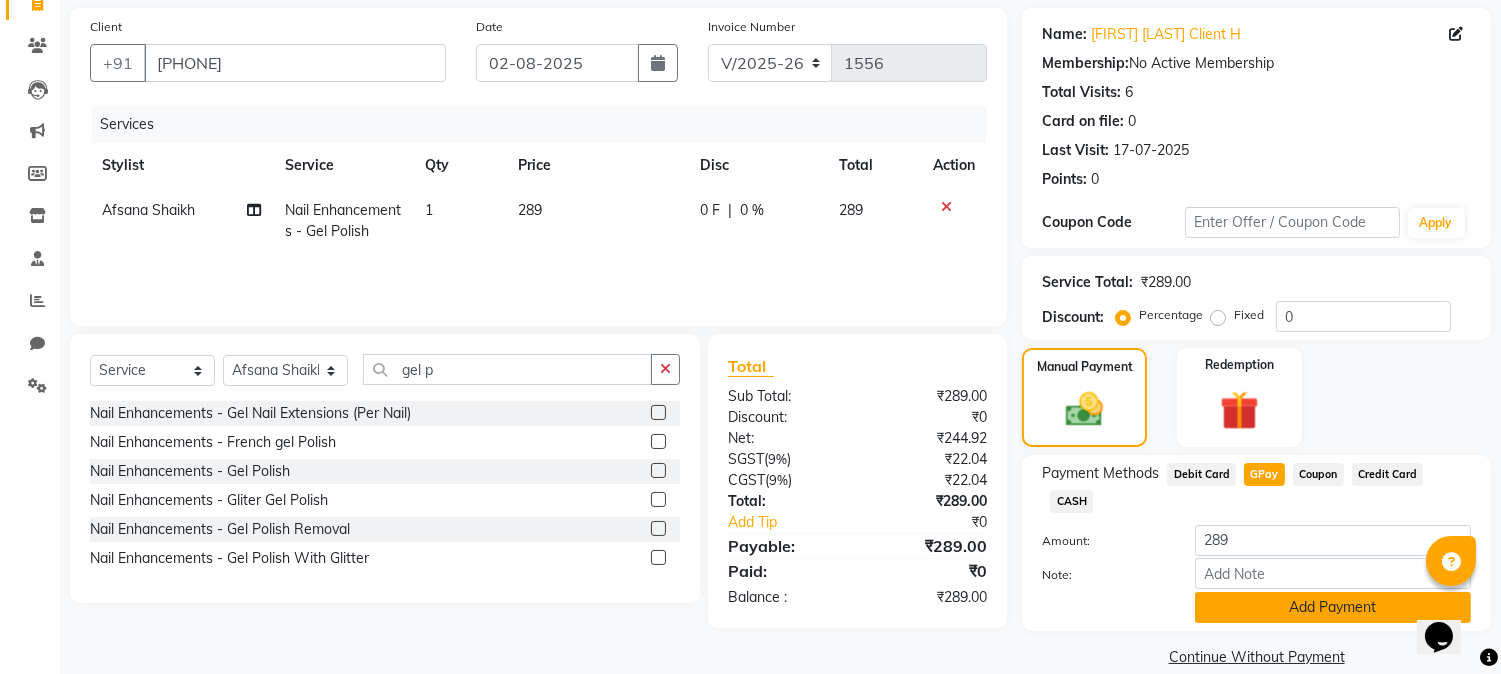 click on "Add Payment" 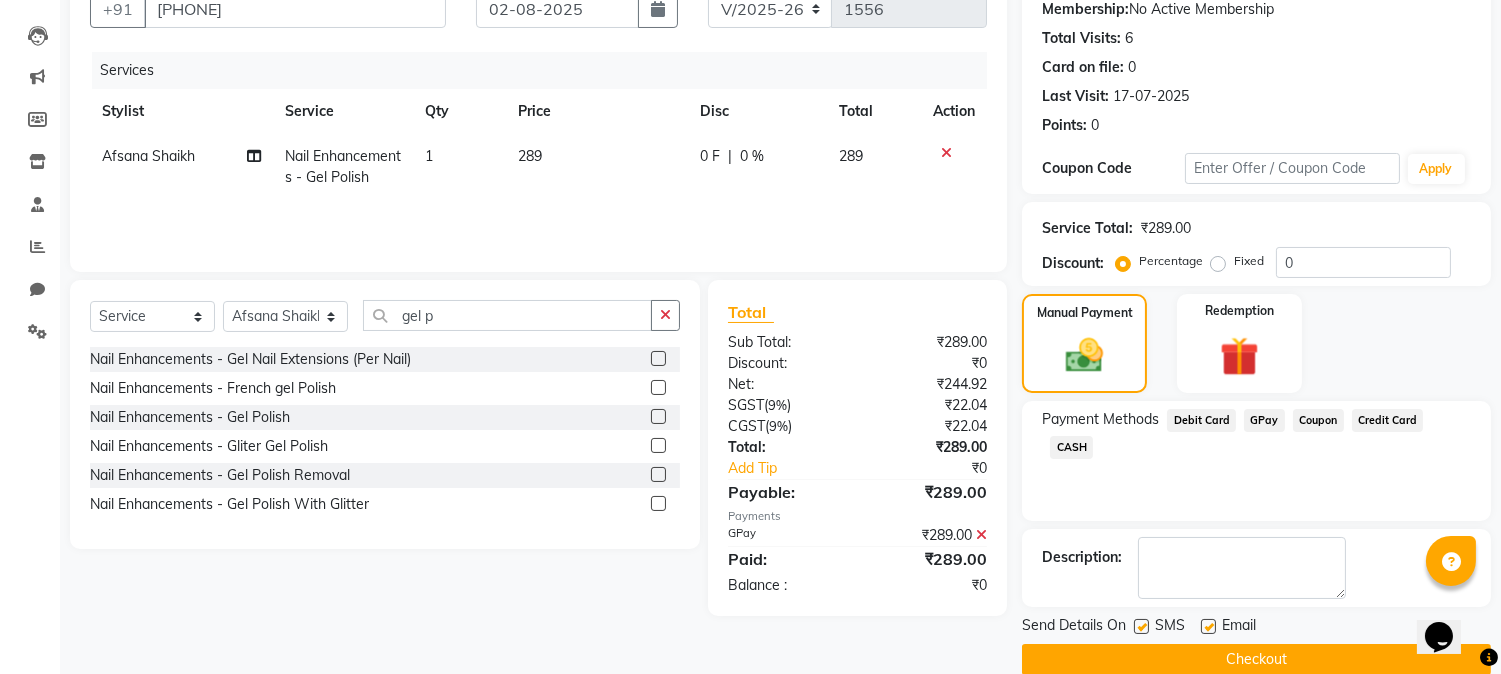 scroll, scrollTop: 225, scrollLeft: 0, axis: vertical 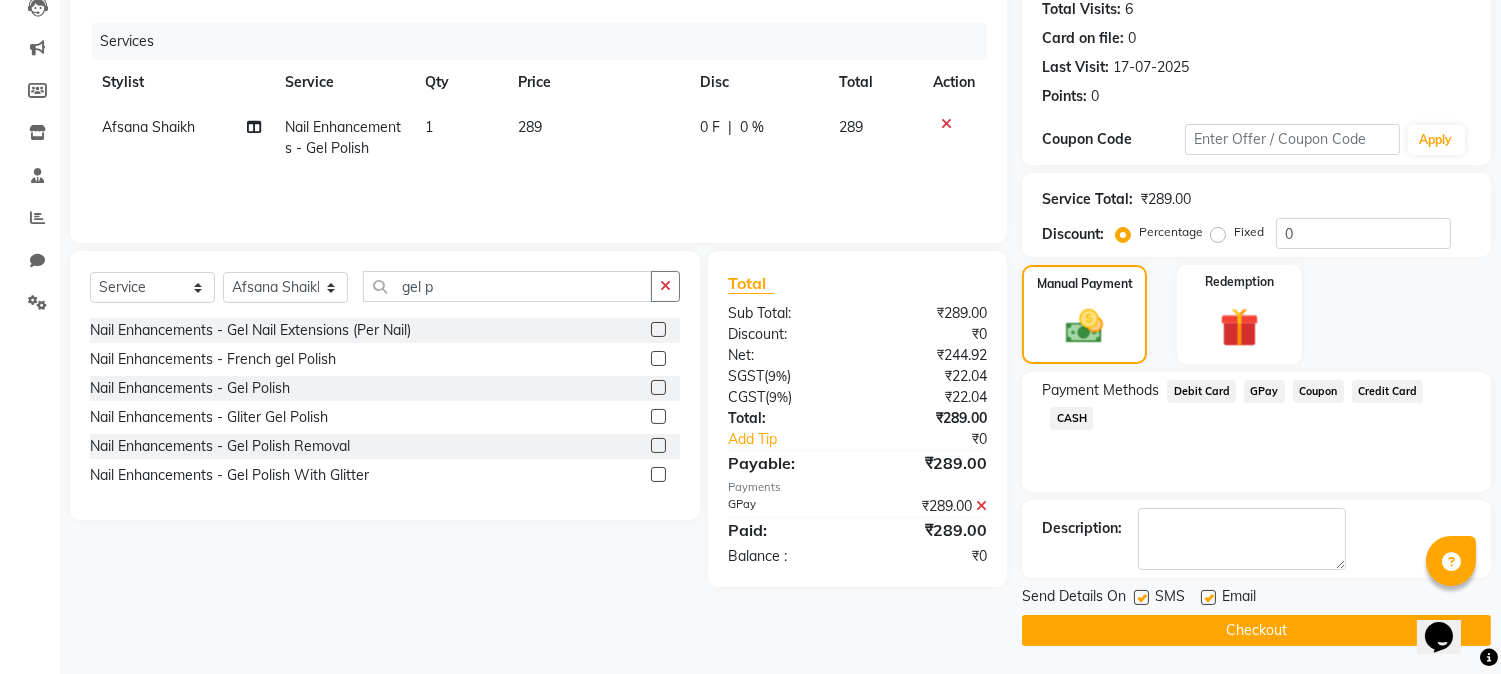click on "Checkout" 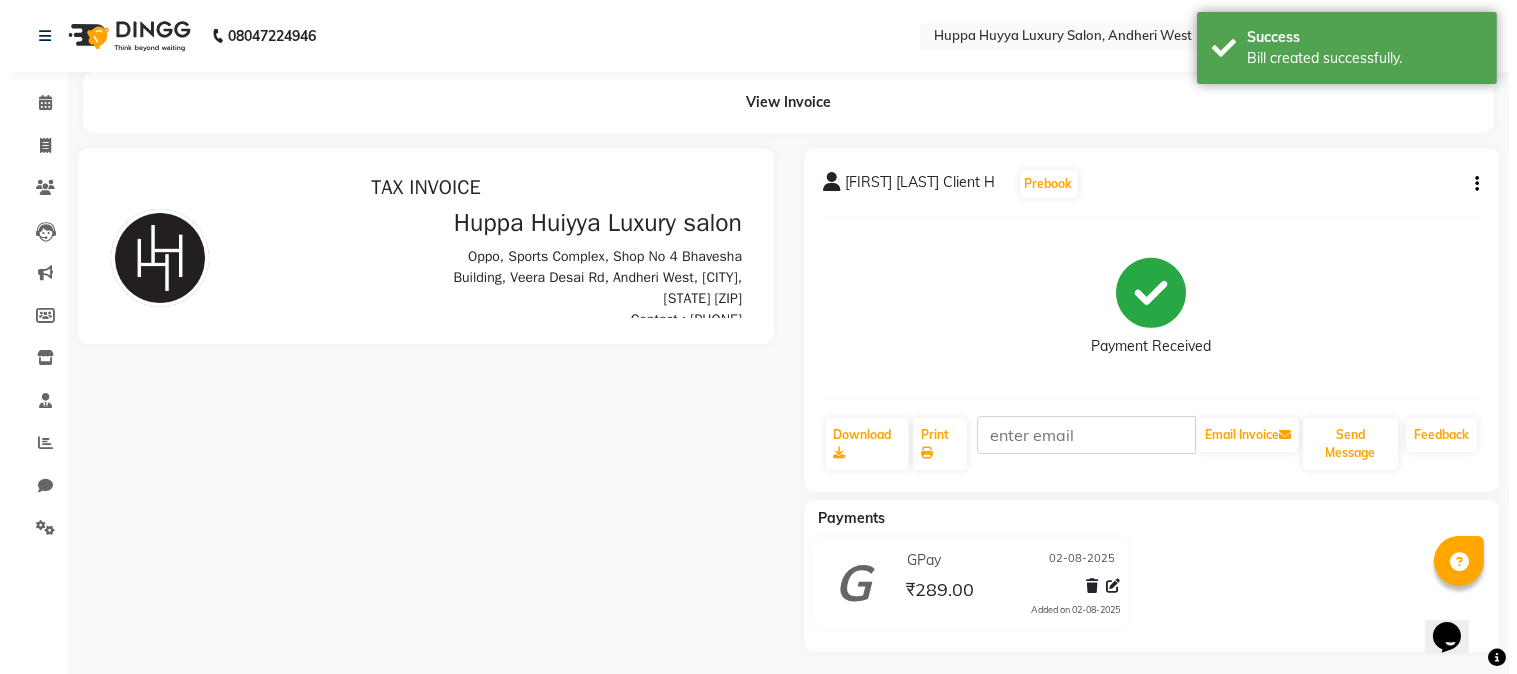 scroll, scrollTop: 0, scrollLeft: 0, axis: both 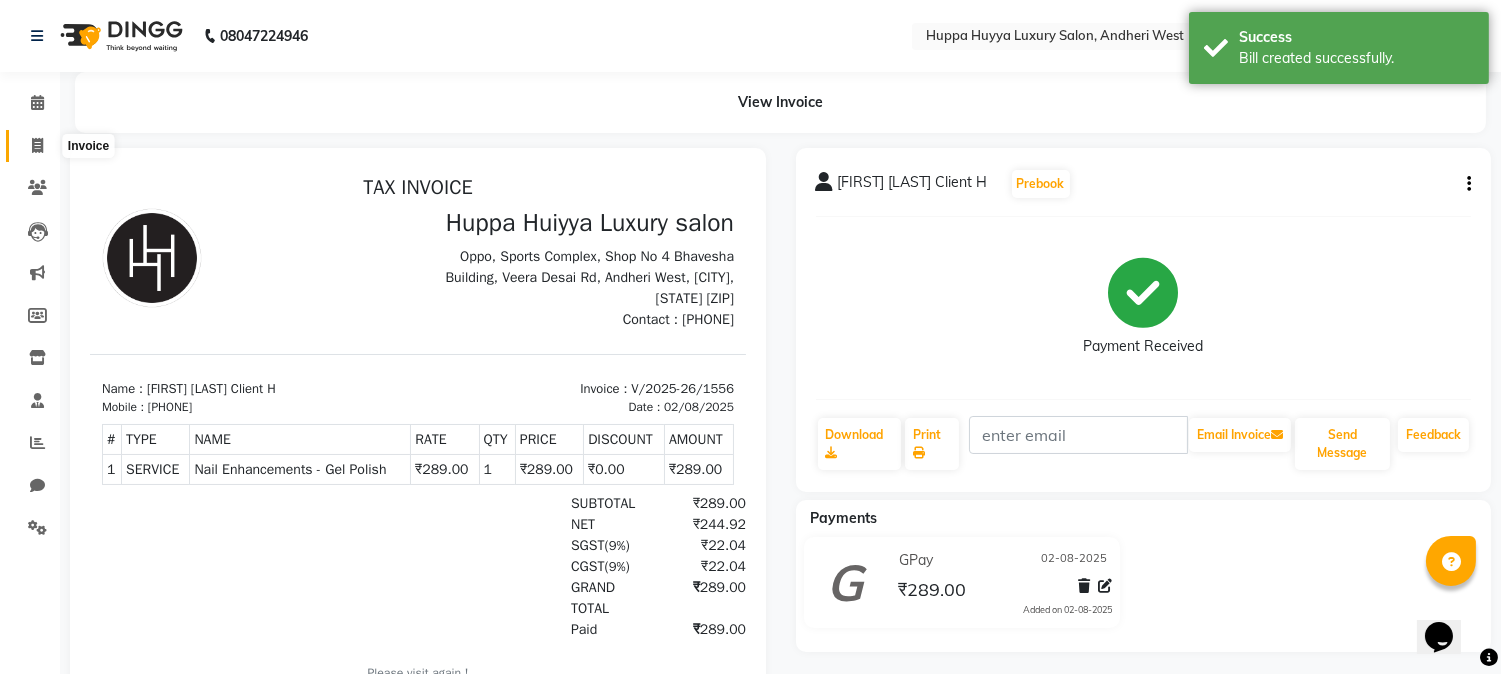 click 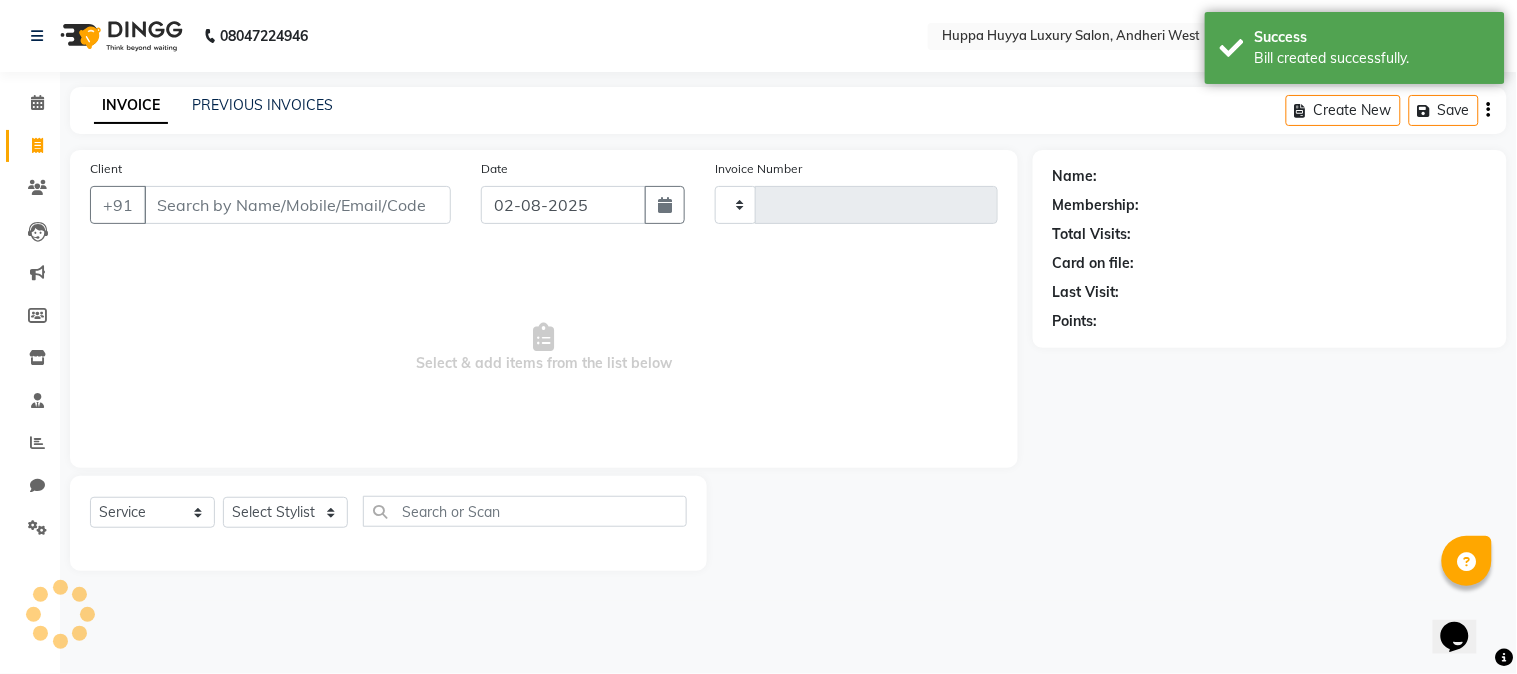 type on "1557" 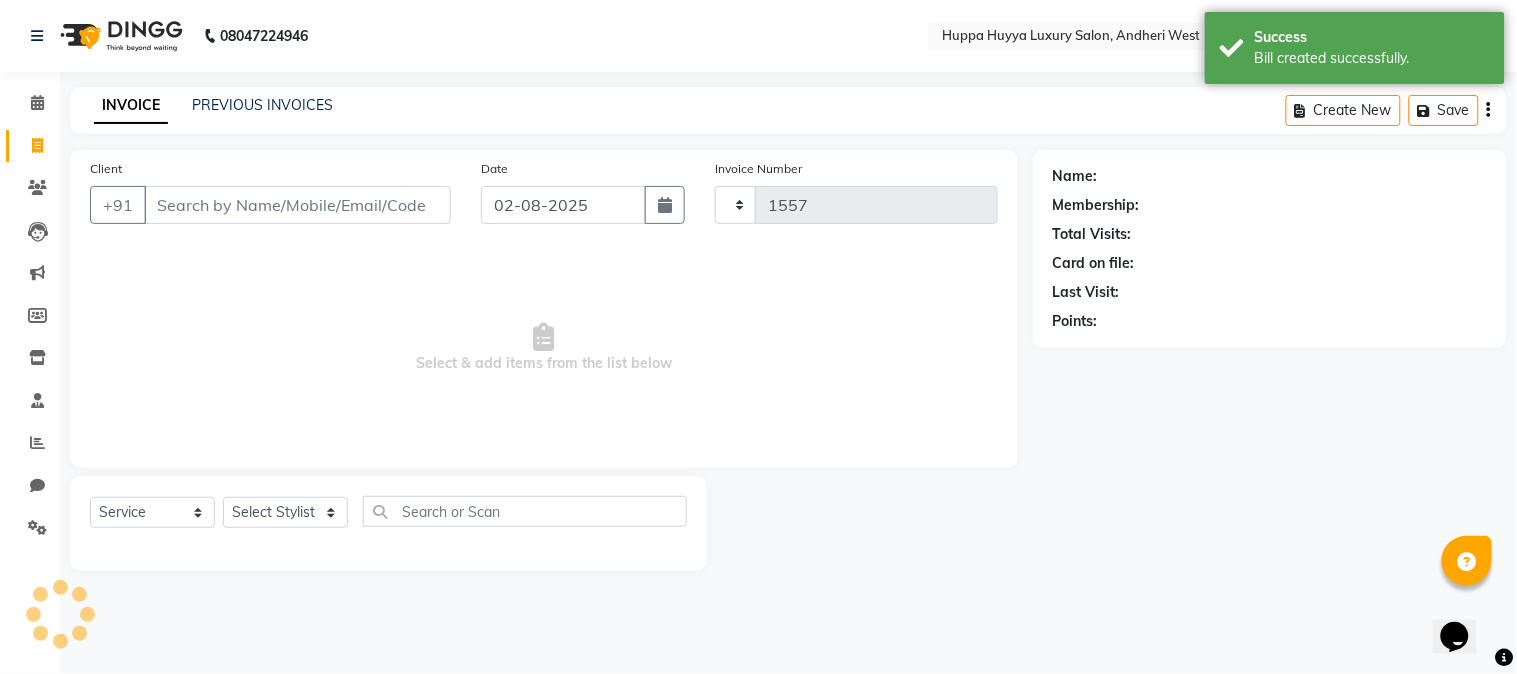 select on "7752" 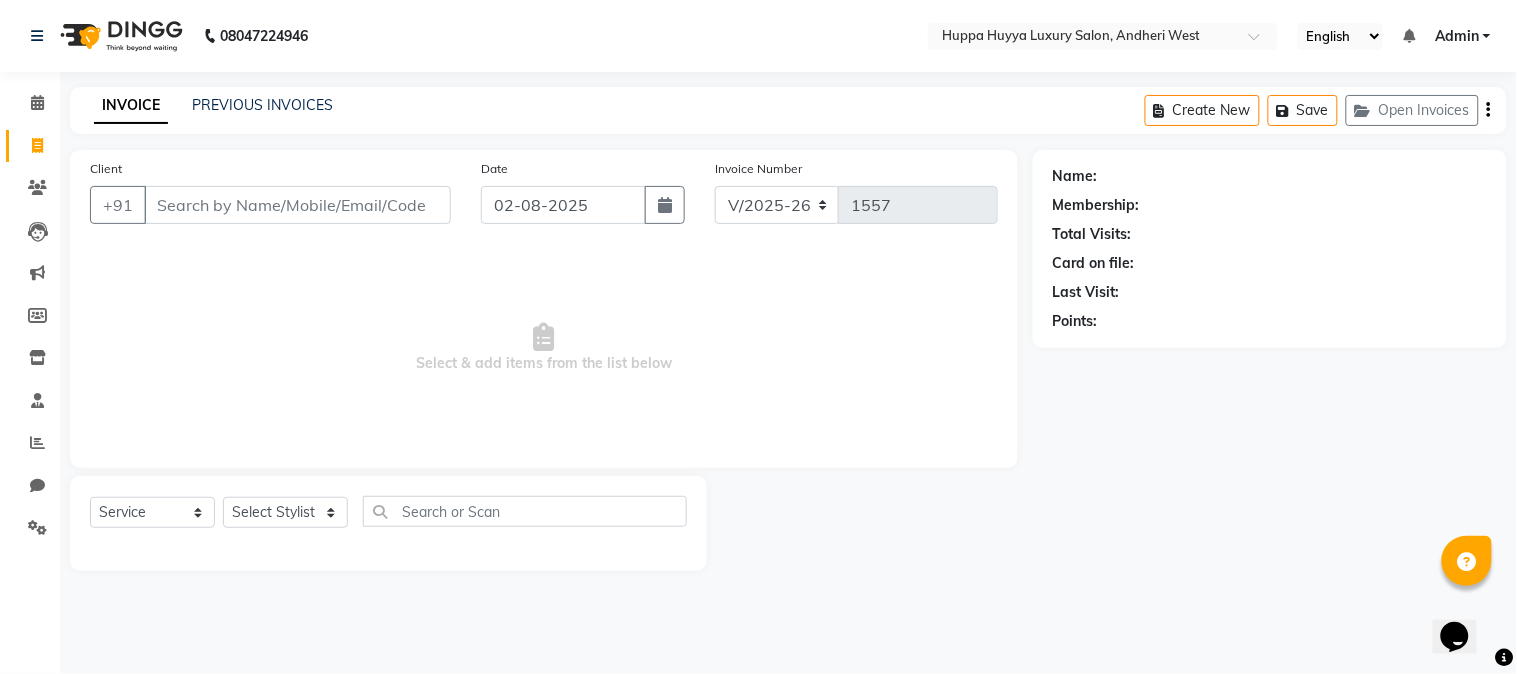 click on "Client" at bounding box center [297, 205] 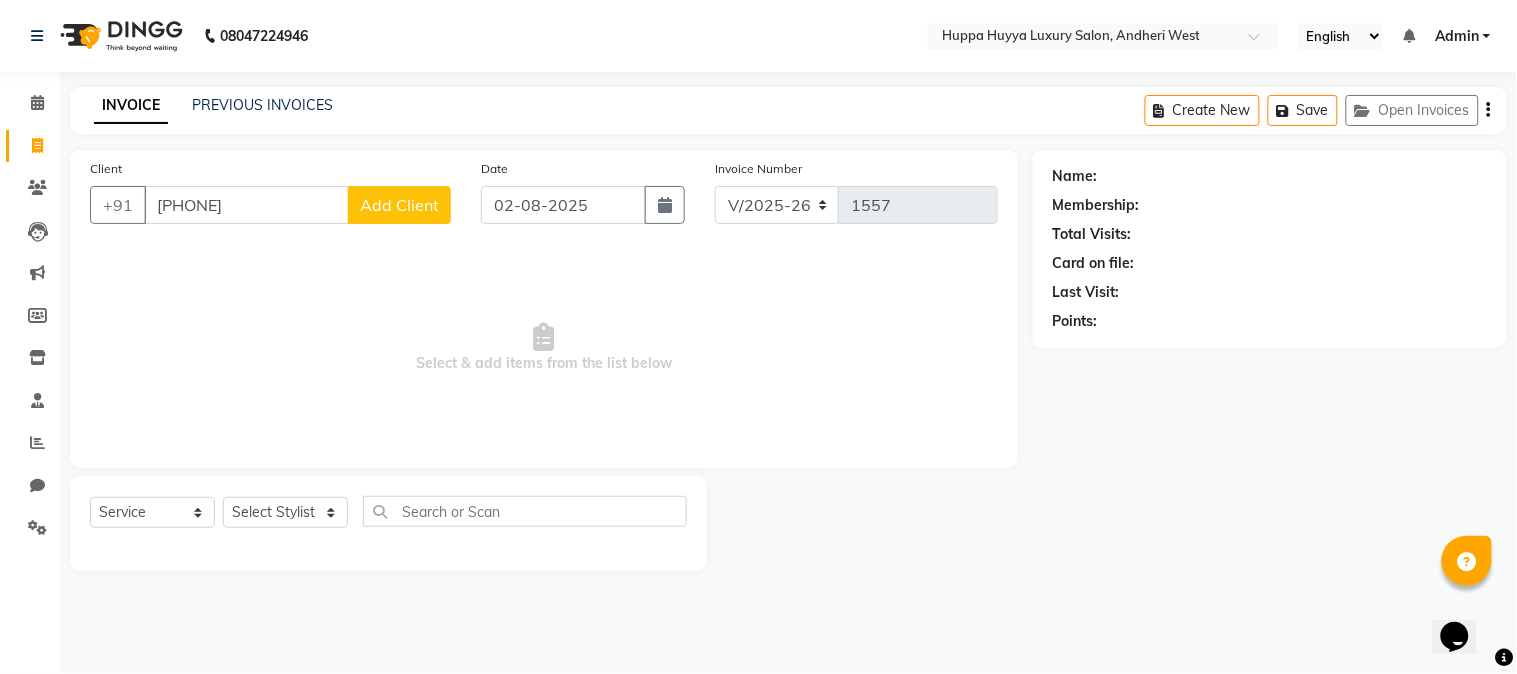 type on "[PHONE]" 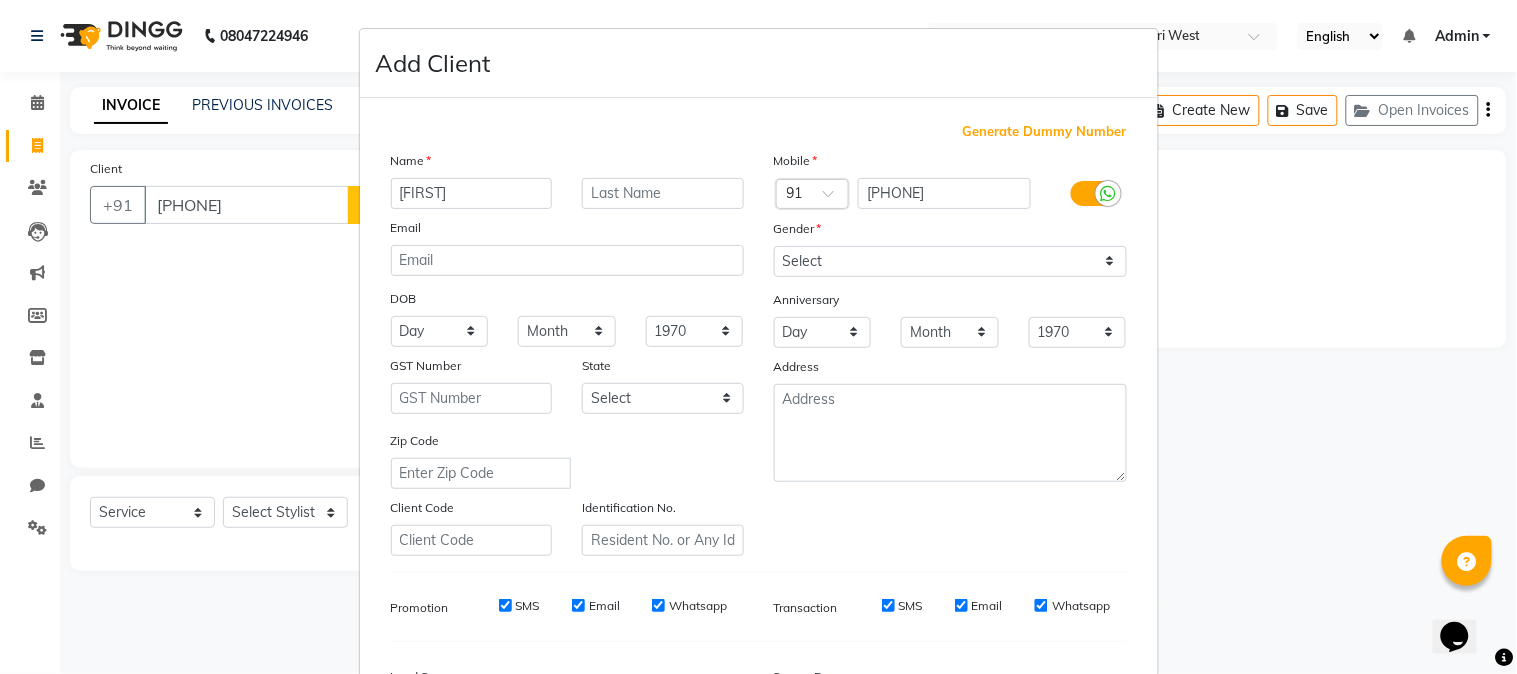 type on "[FIRST]" 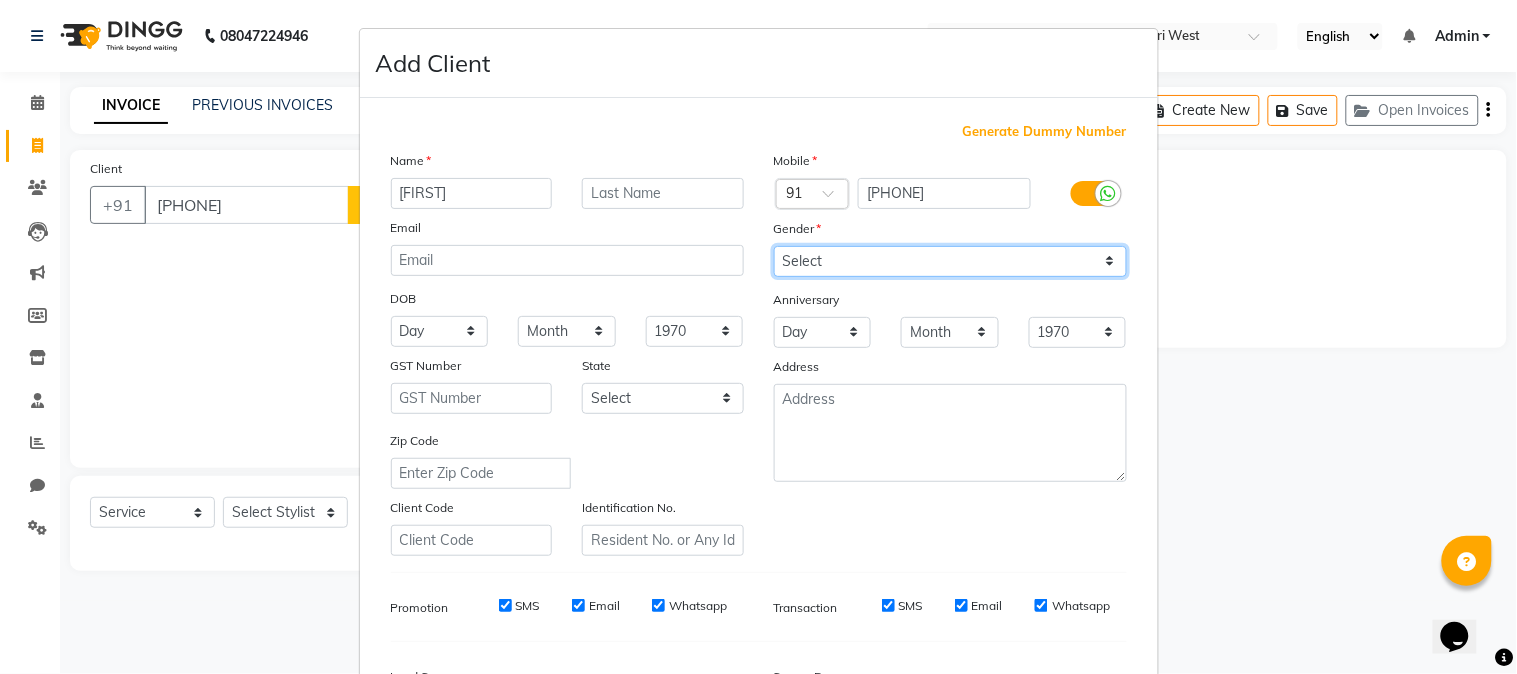 click on "Select Male Female Other Prefer Not To Say" at bounding box center (950, 261) 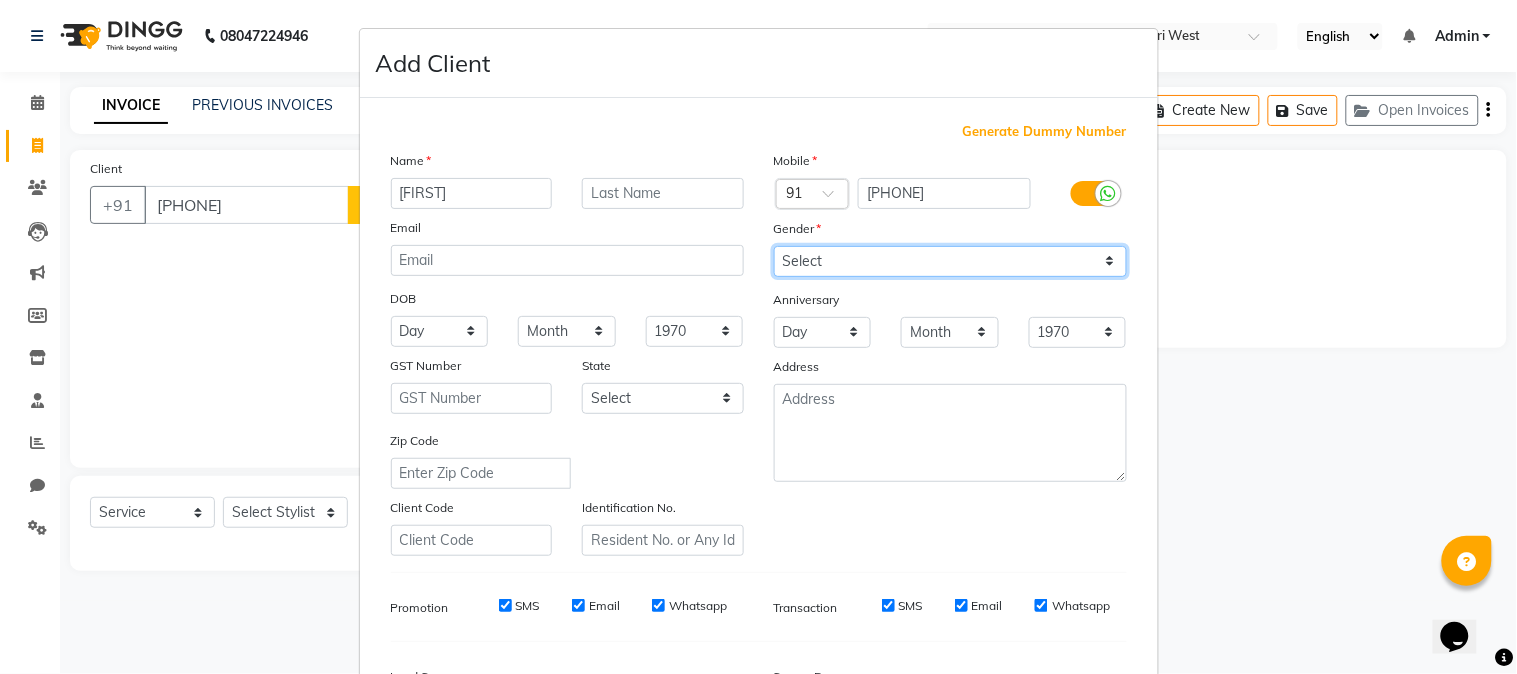select on "female" 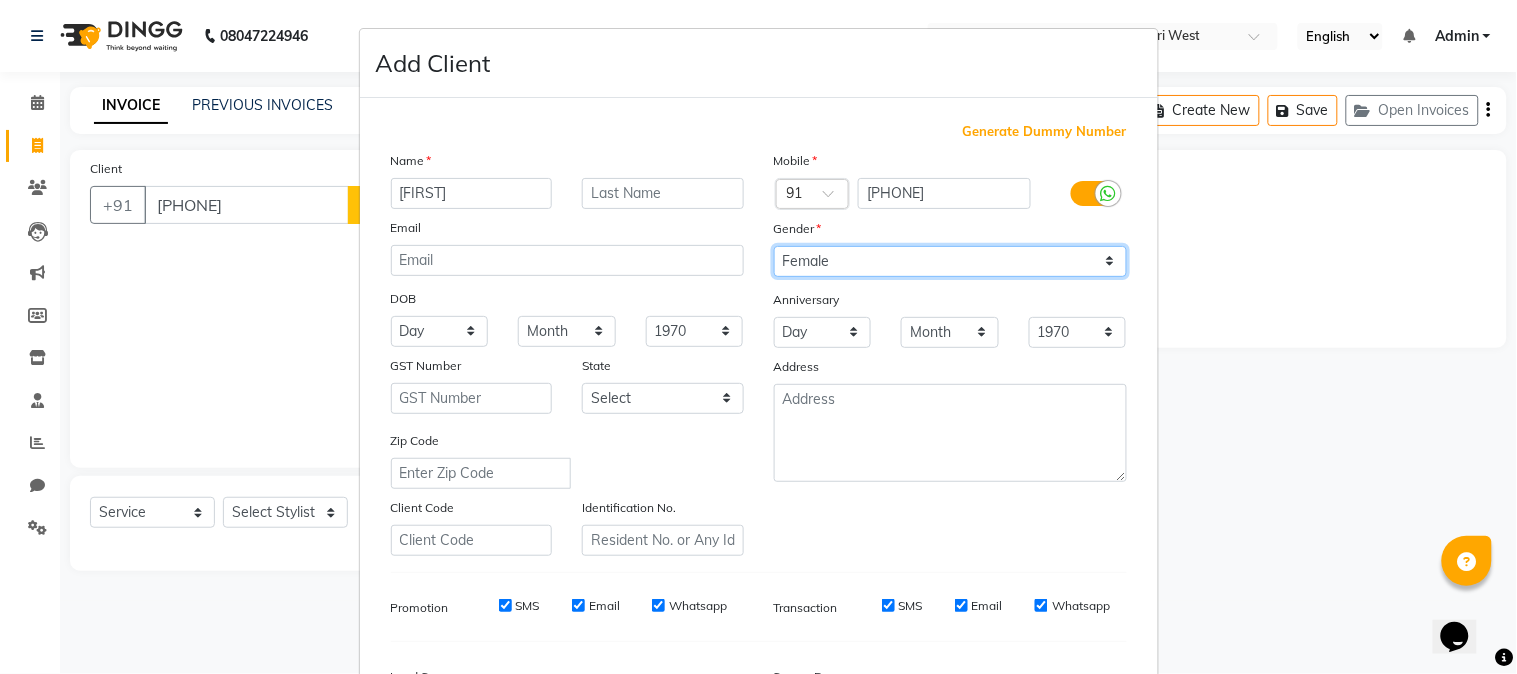 click on "Select Male Female Other Prefer Not To Say" at bounding box center [950, 261] 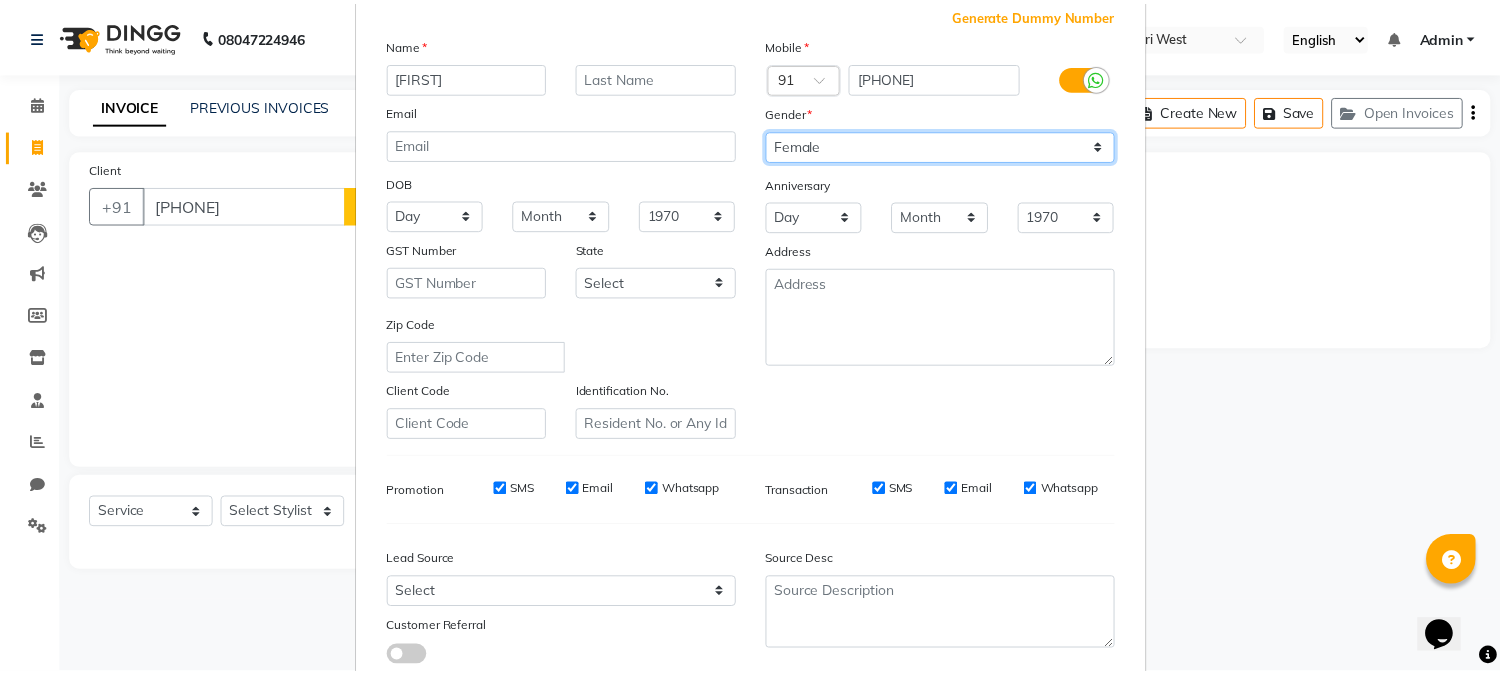 scroll, scrollTop: 222, scrollLeft: 0, axis: vertical 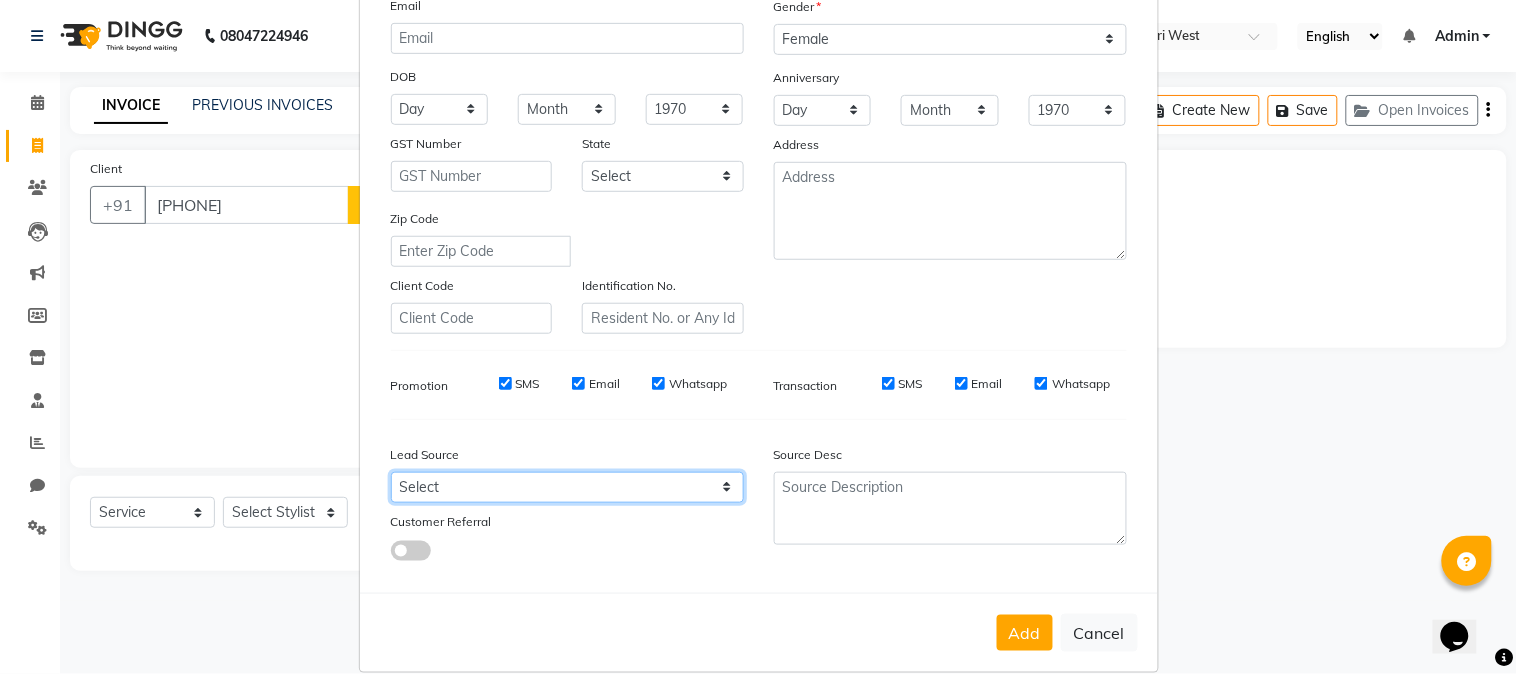 click on "Select Walk-in Referral Internet Friend Word of Mouth Advertisement Facebook JustDial Google Other" at bounding box center [567, 487] 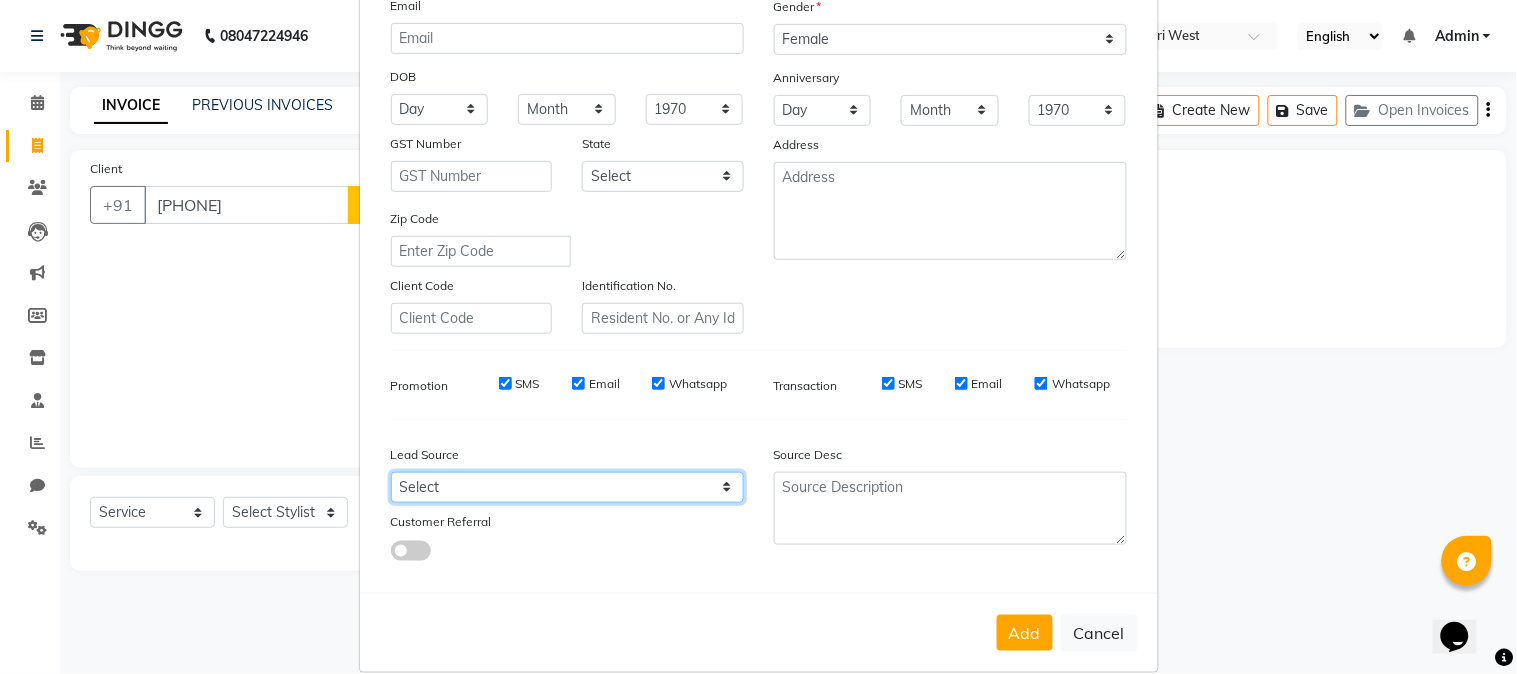 select on "52198" 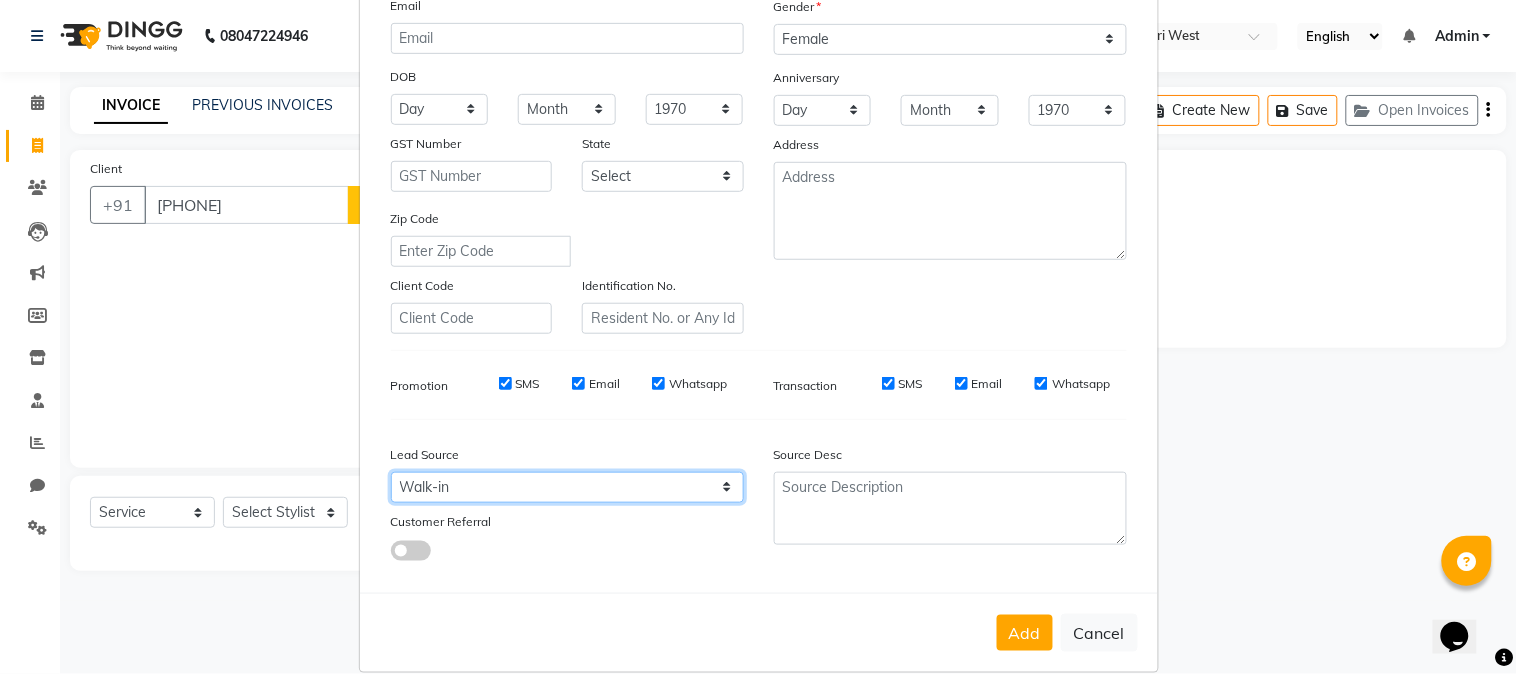 click on "Select Walk-in Referral Internet Friend Word of Mouth Advertisement Facebook JustDial Google Other" at bounding box center [567, 487] 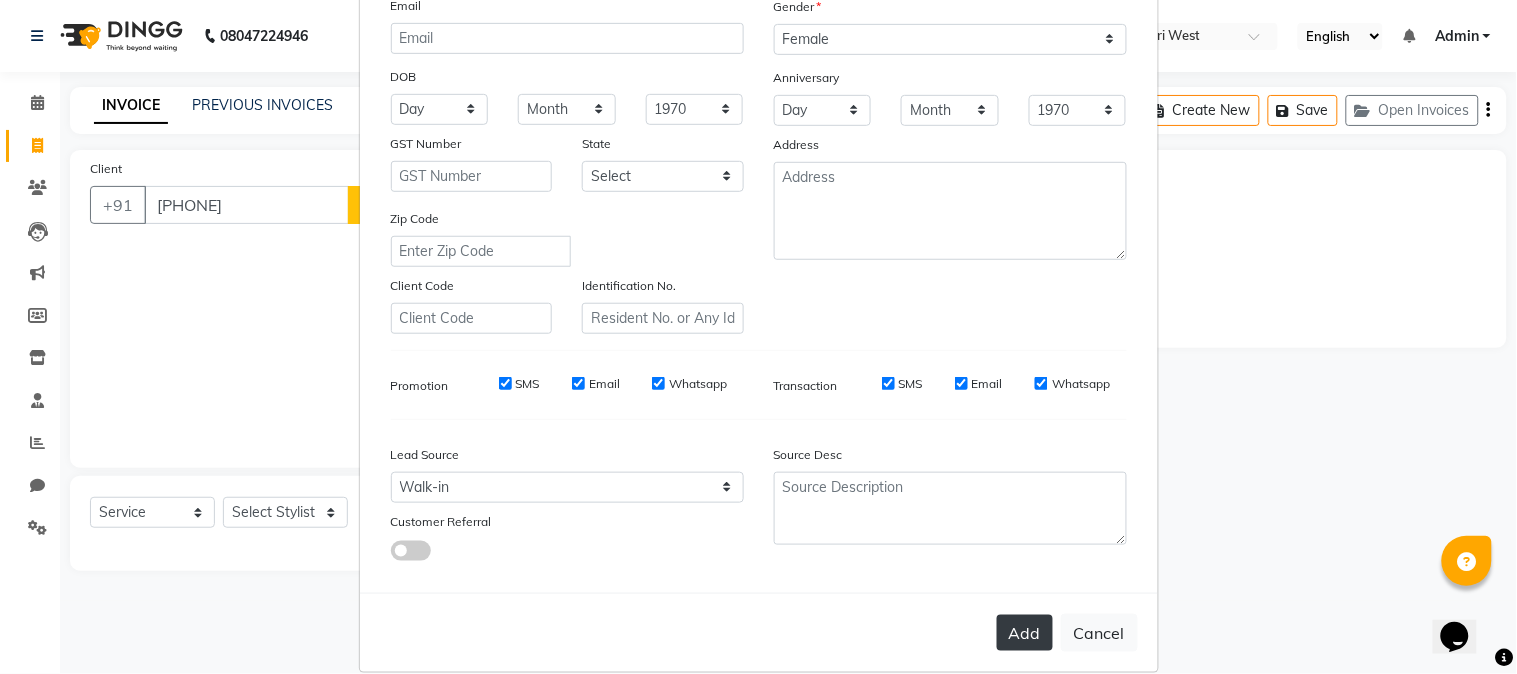 click on "Add" at bounding box center [1025, 633] 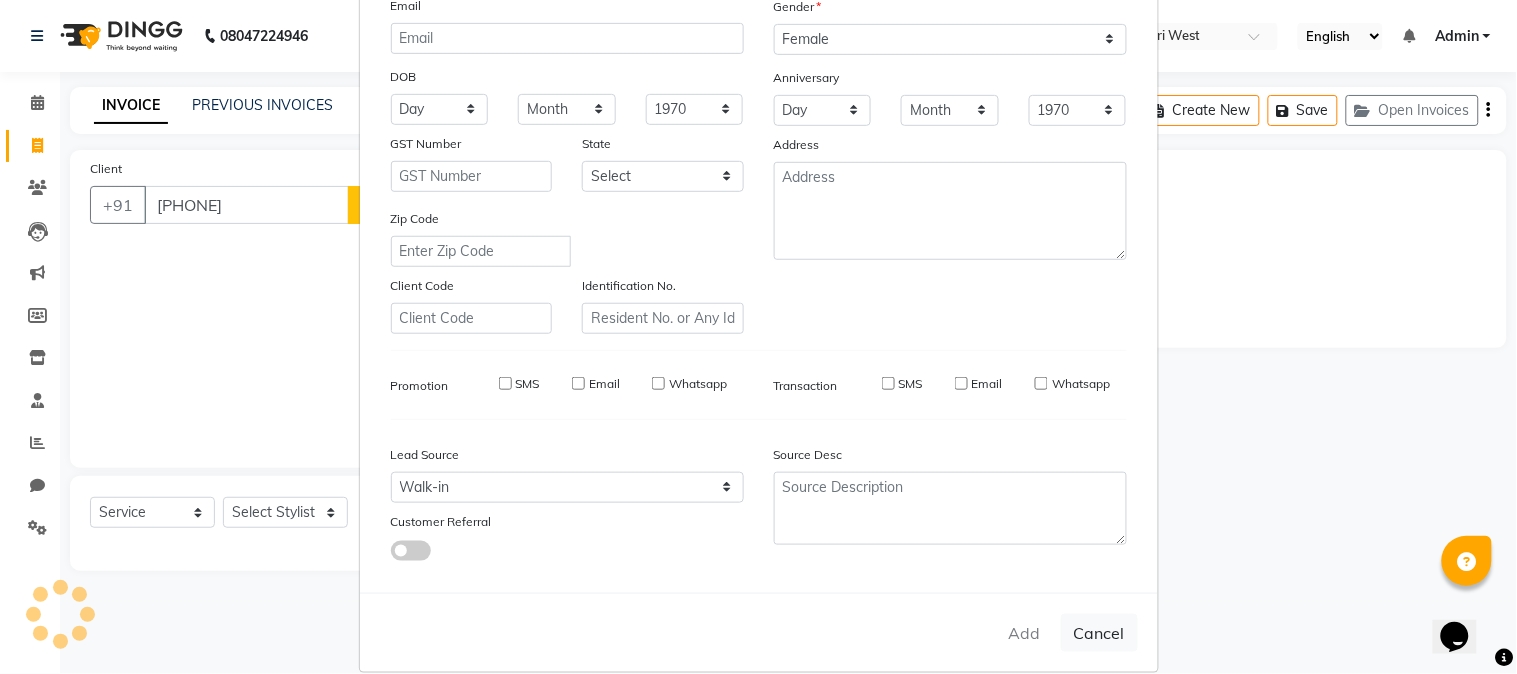 type 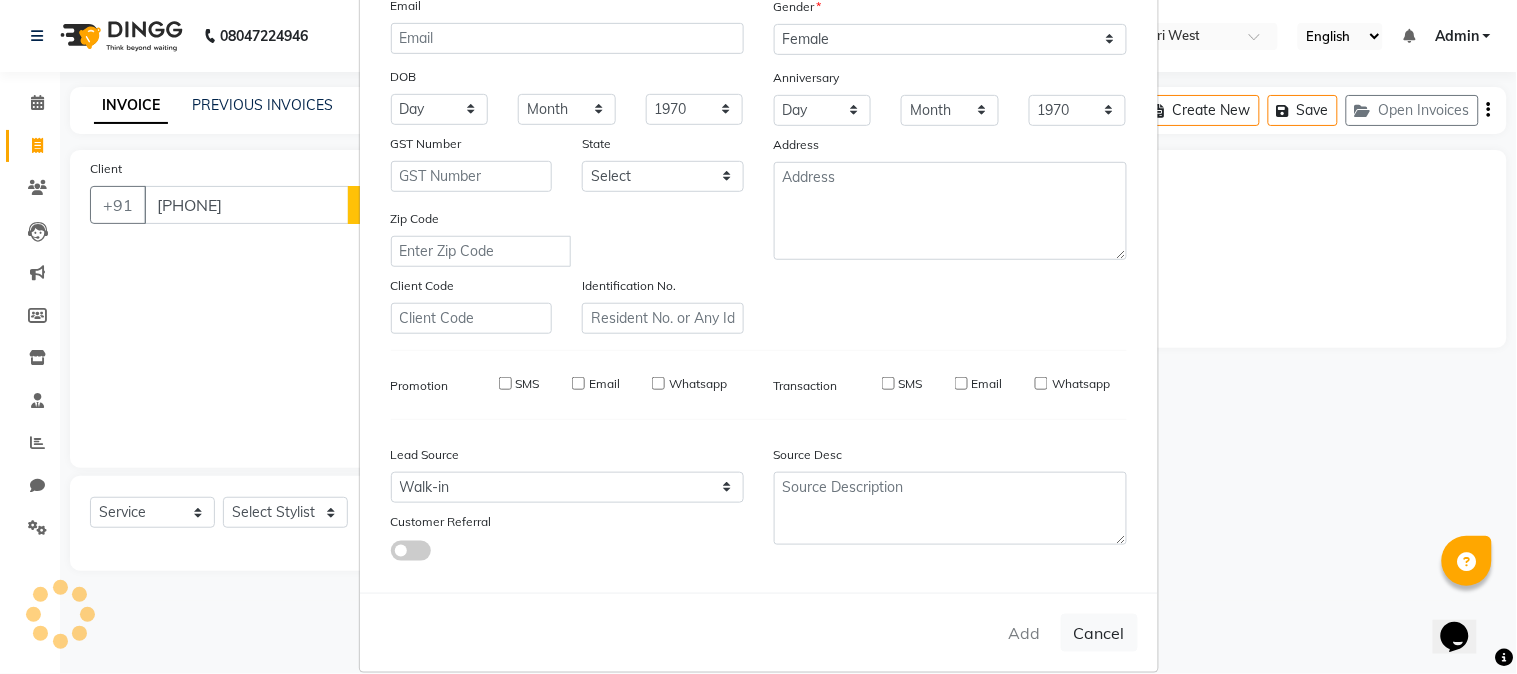 select 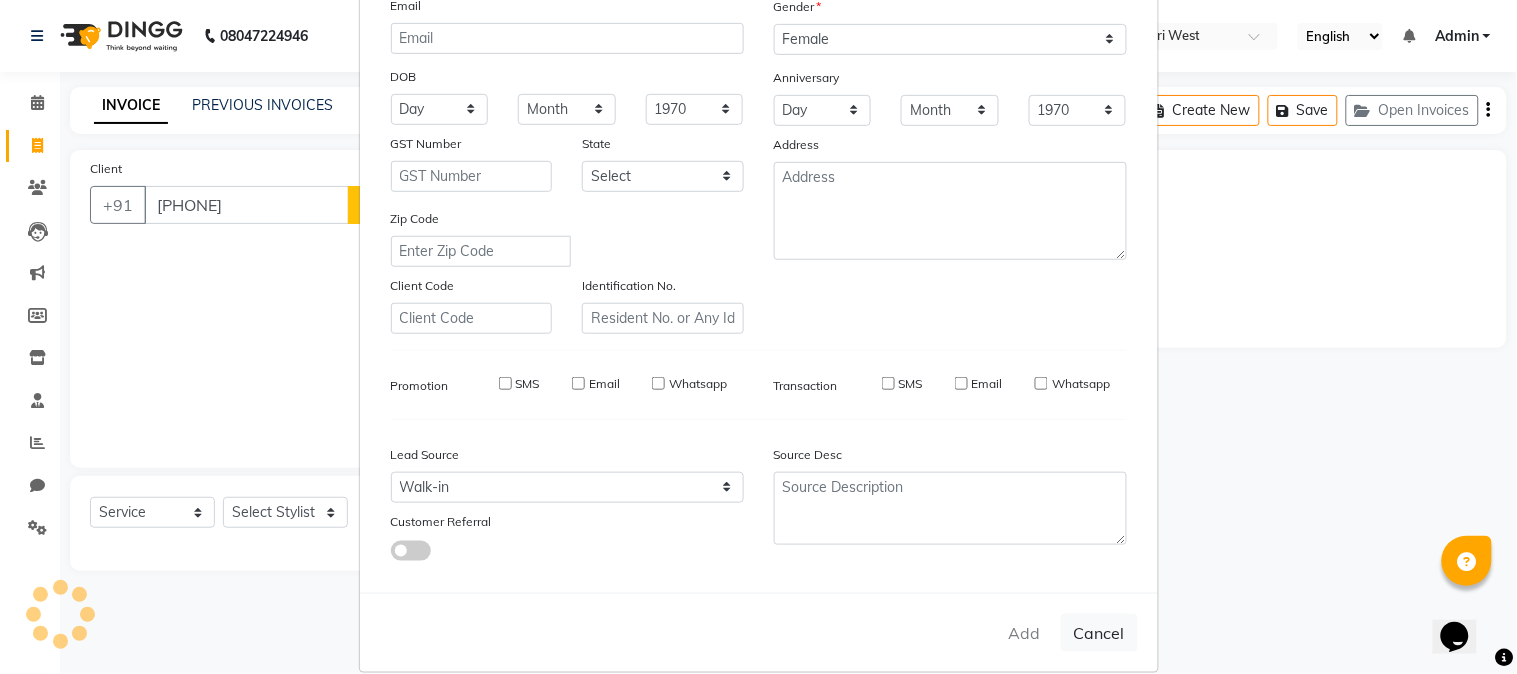 select 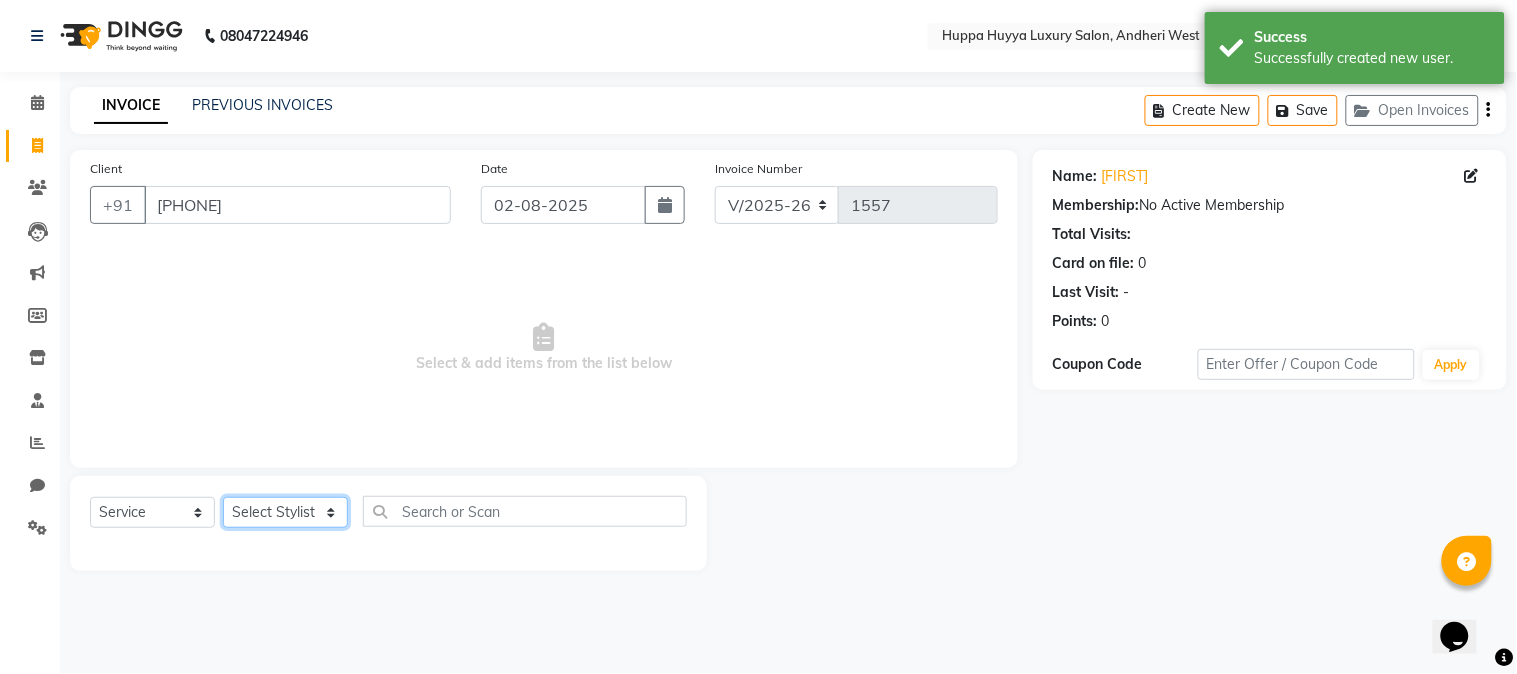 click on "Select Stylist Afsana Shaikh Jagan Nazmin Shah Salim Mansoori Salon Shaan Salmani" 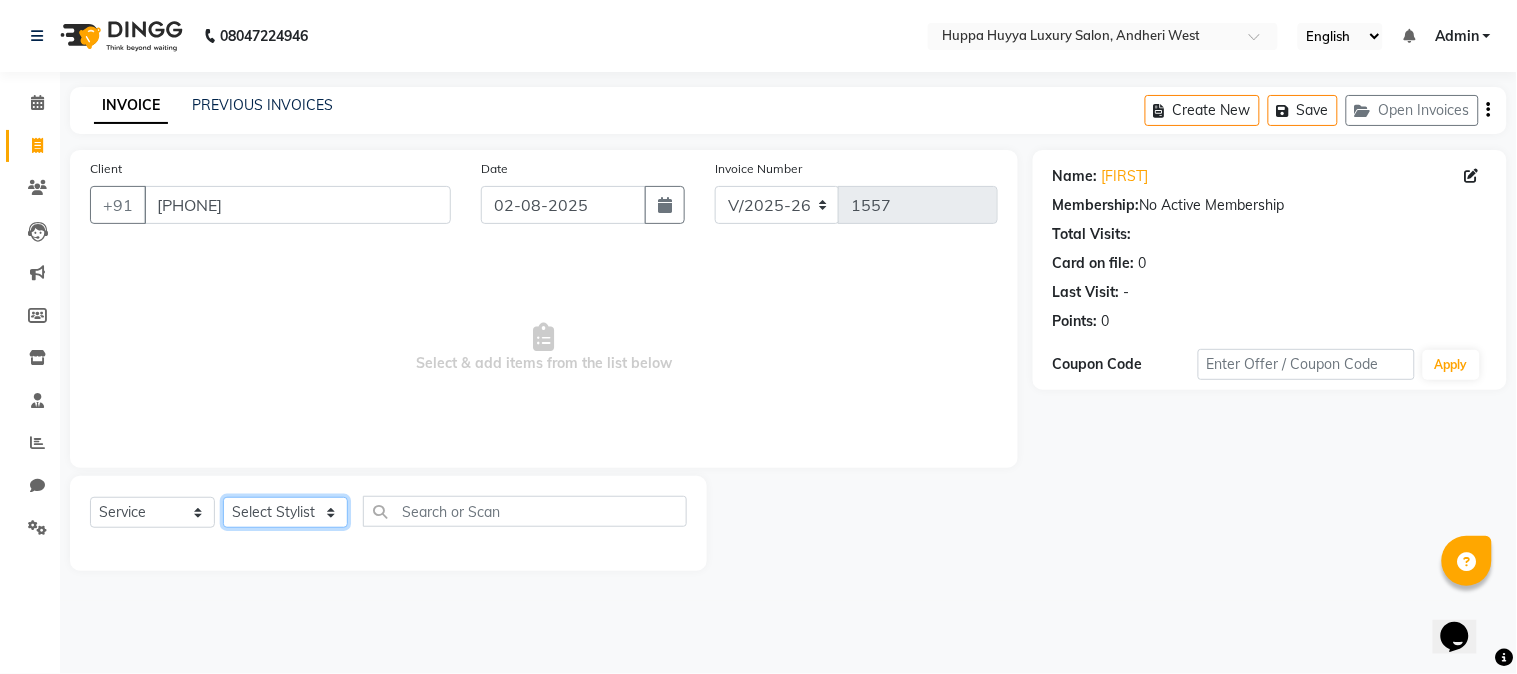 select on "69292" 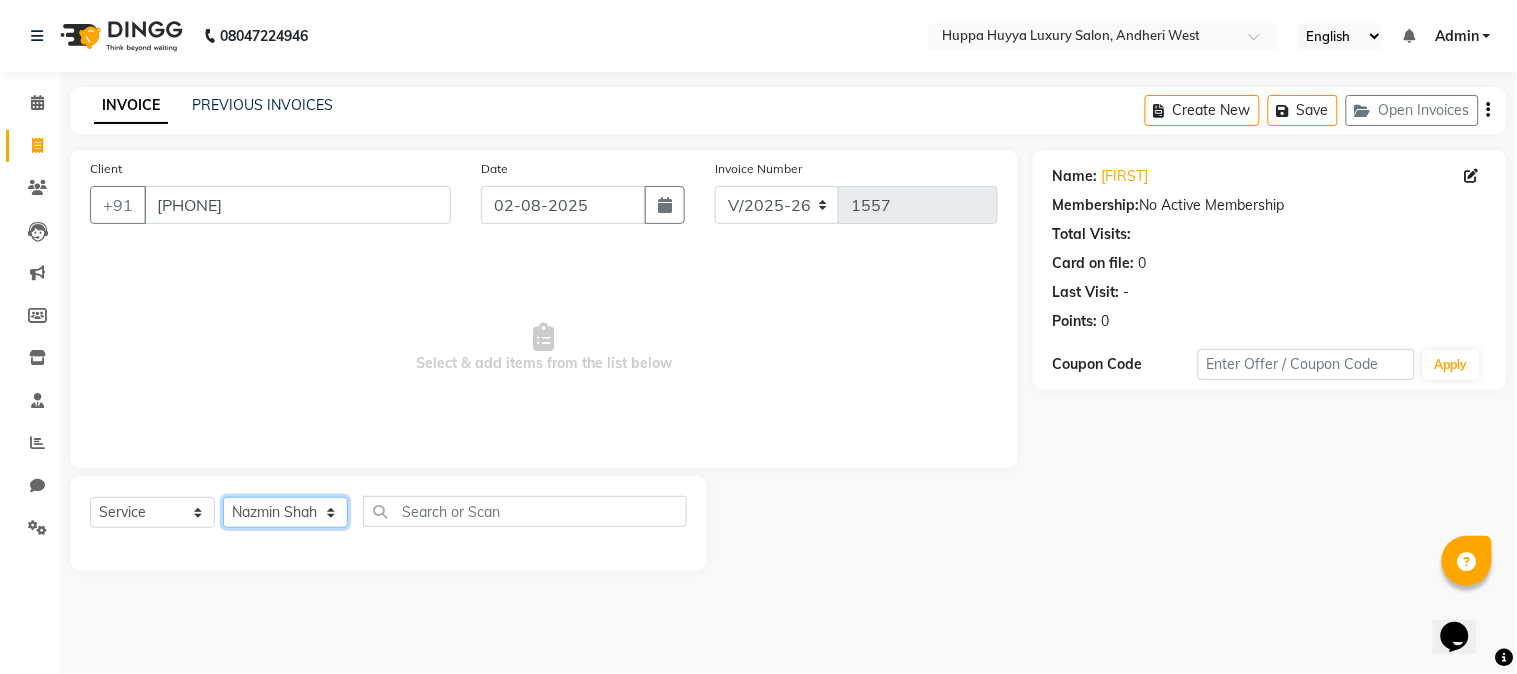 click on "Select Stylist Afsana Shaikh Jagan Nazmin Shah Salim Mansoori Salon Shaan Salmani" 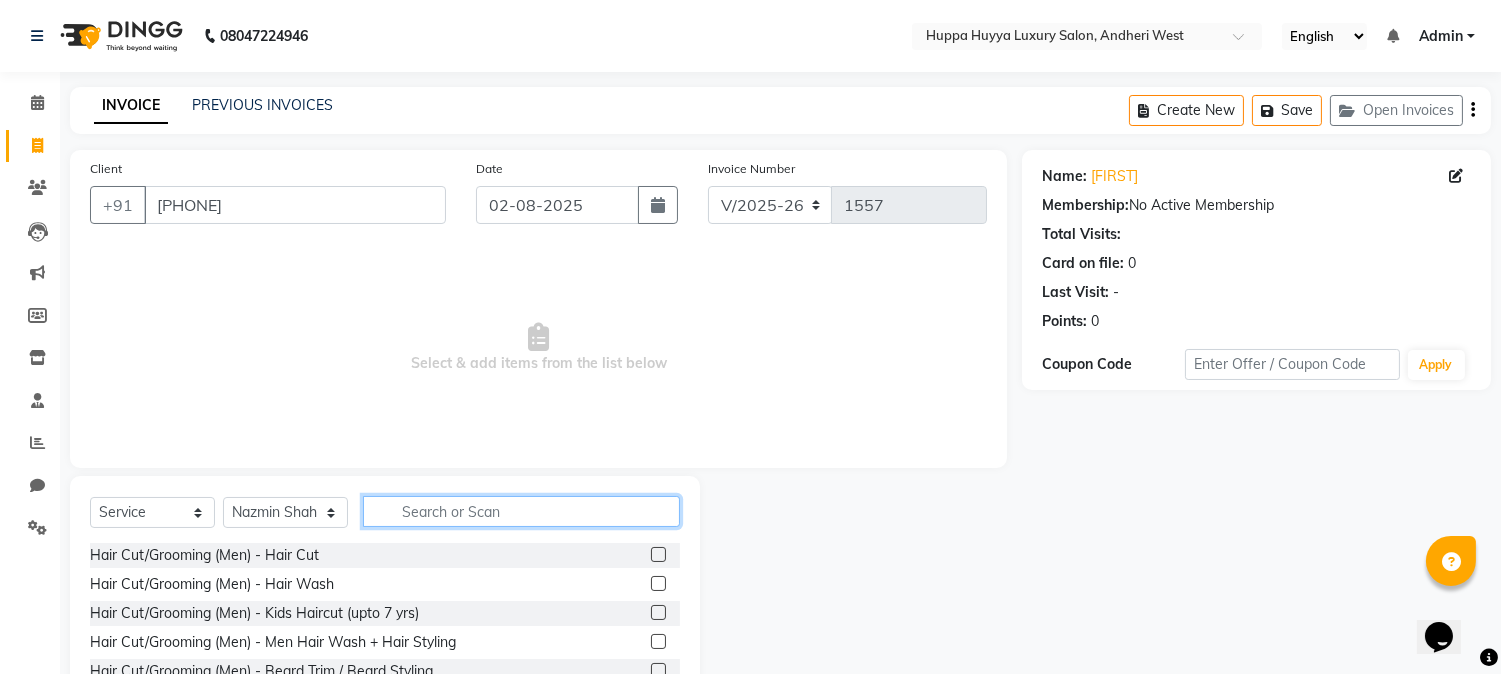 click 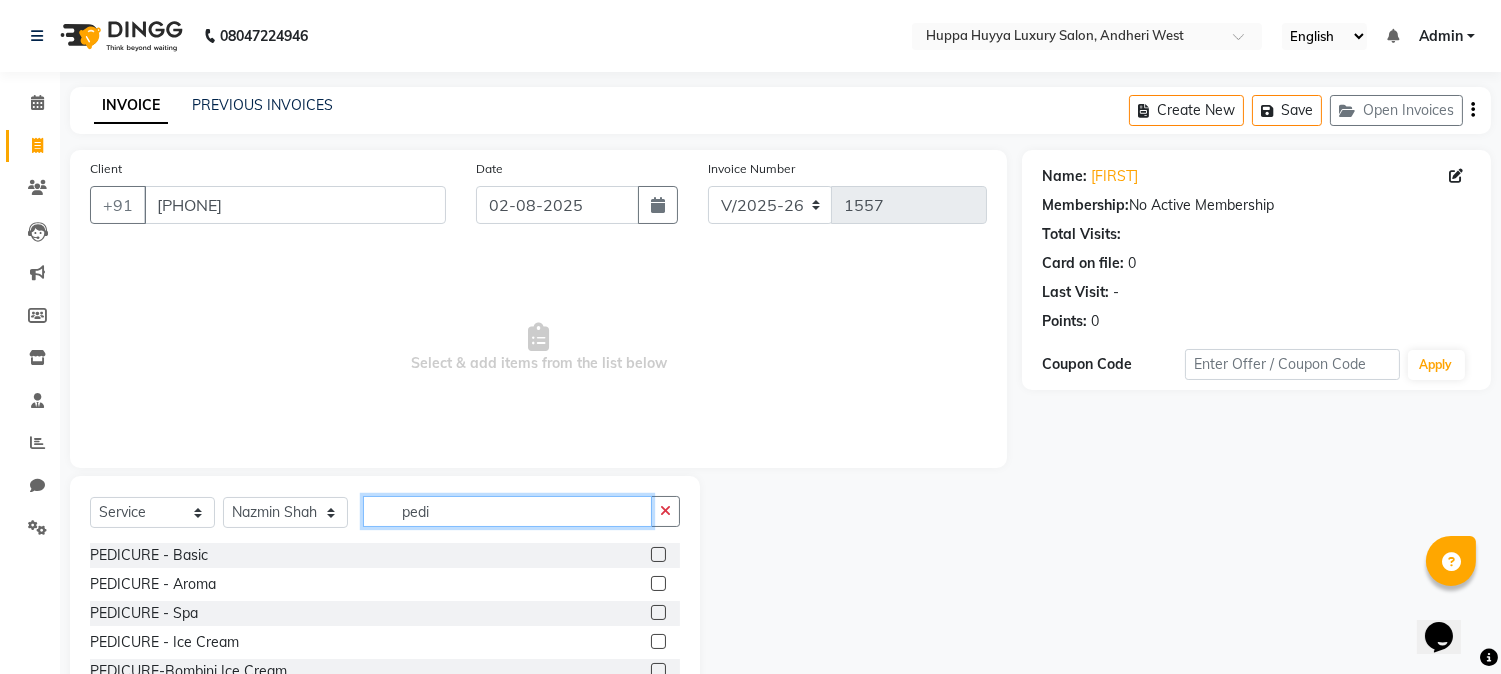 type on "pedi" 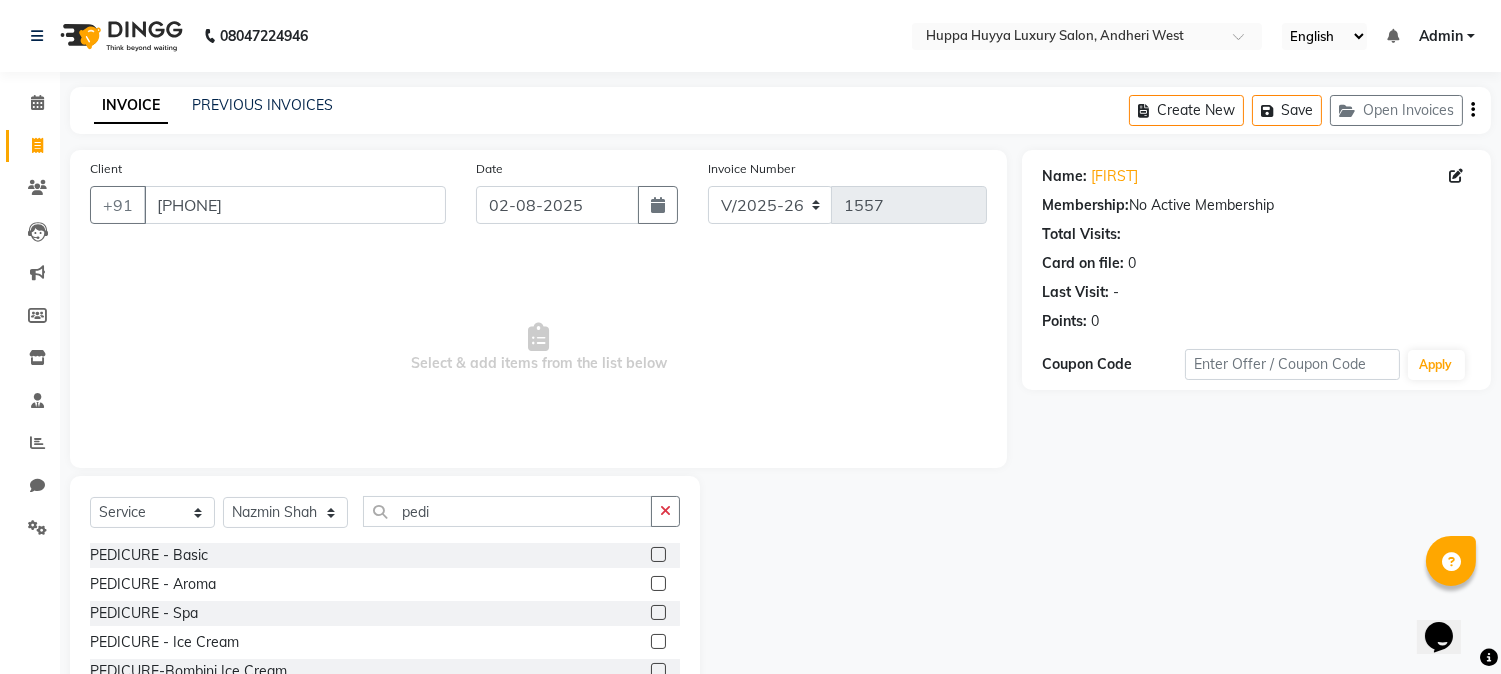 click 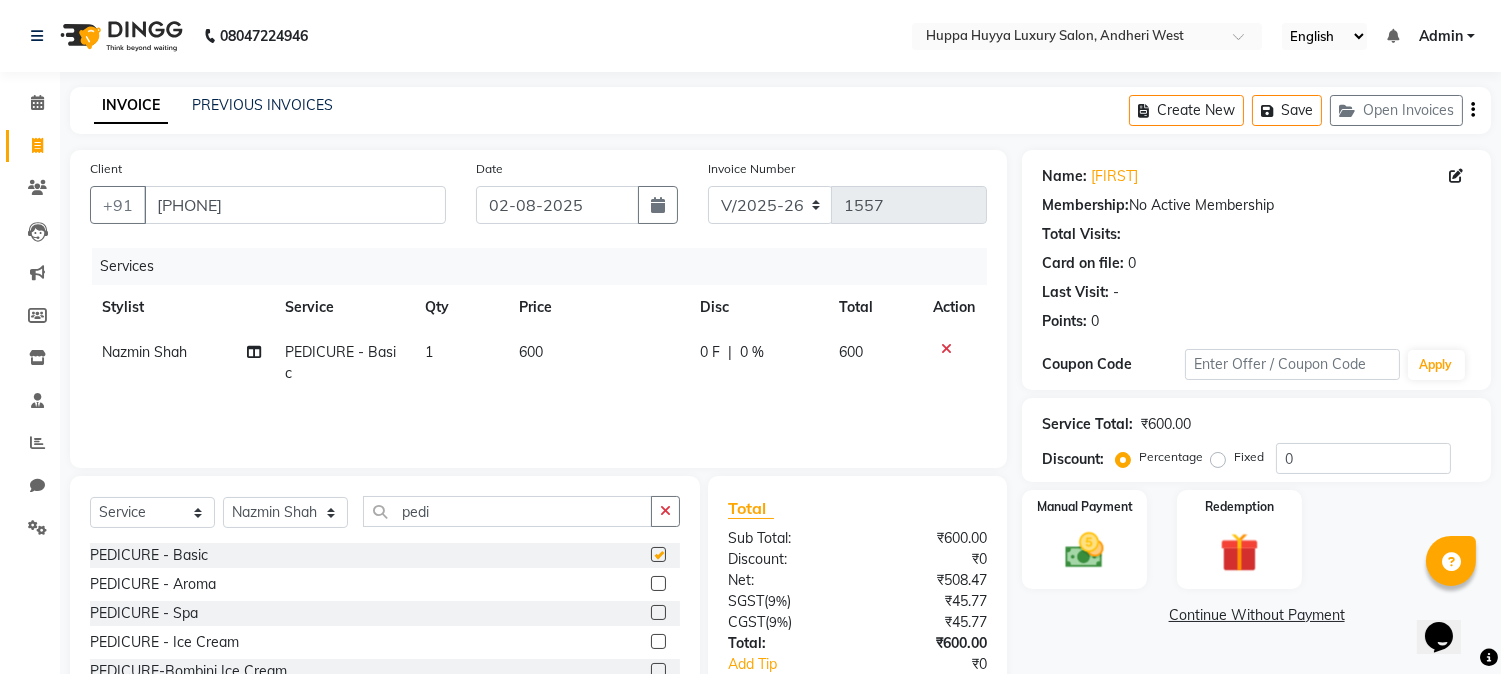 checkbox on "false" 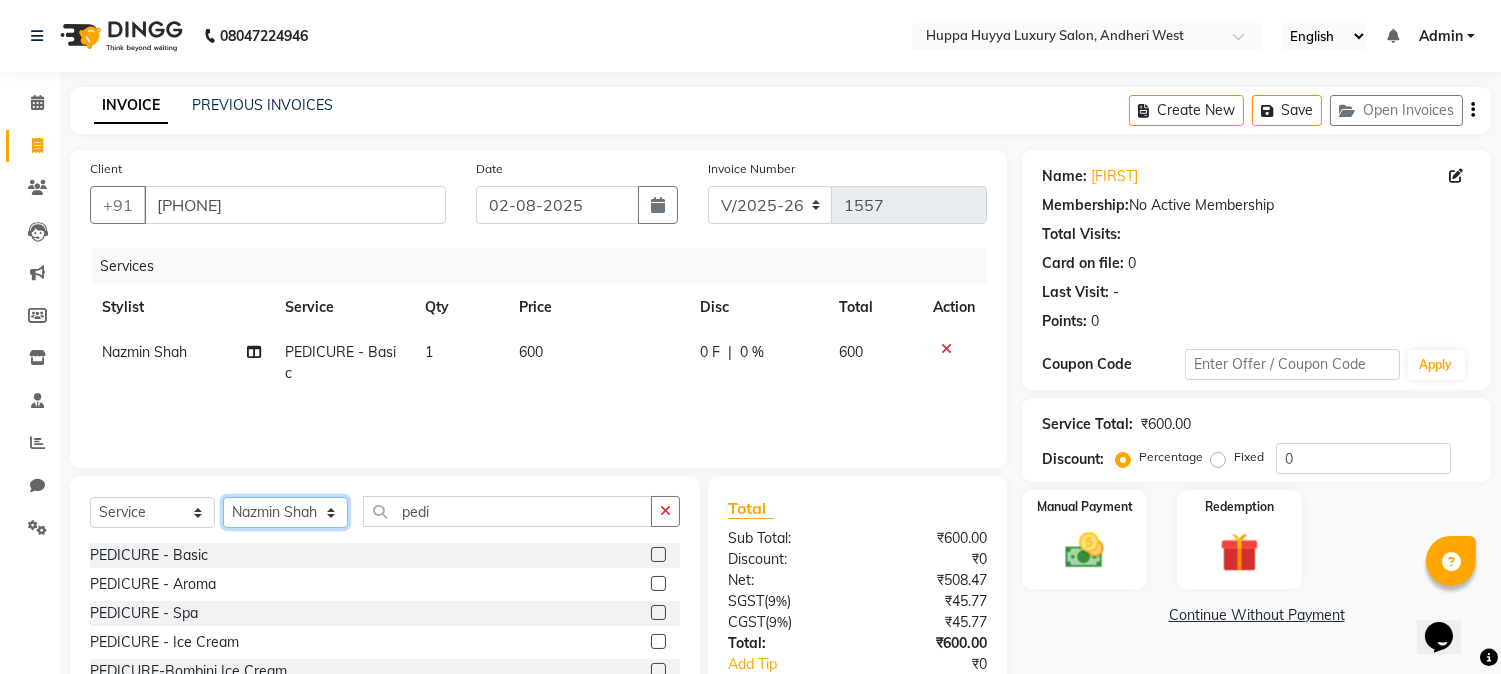 click on "Select Stylist Afsana Shaikh Jagan Nazmin Shah Salim Mansoori Salon Shaan Salmani" 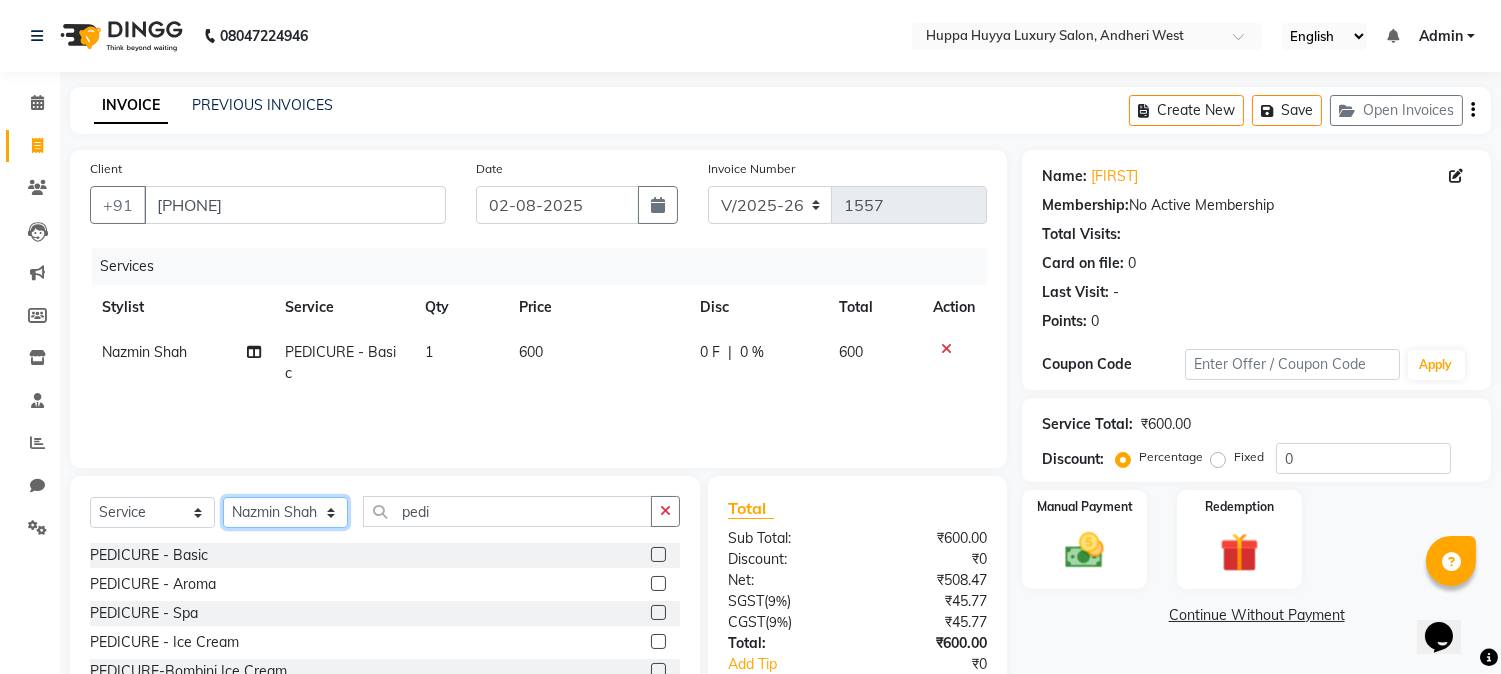 select on "69297" 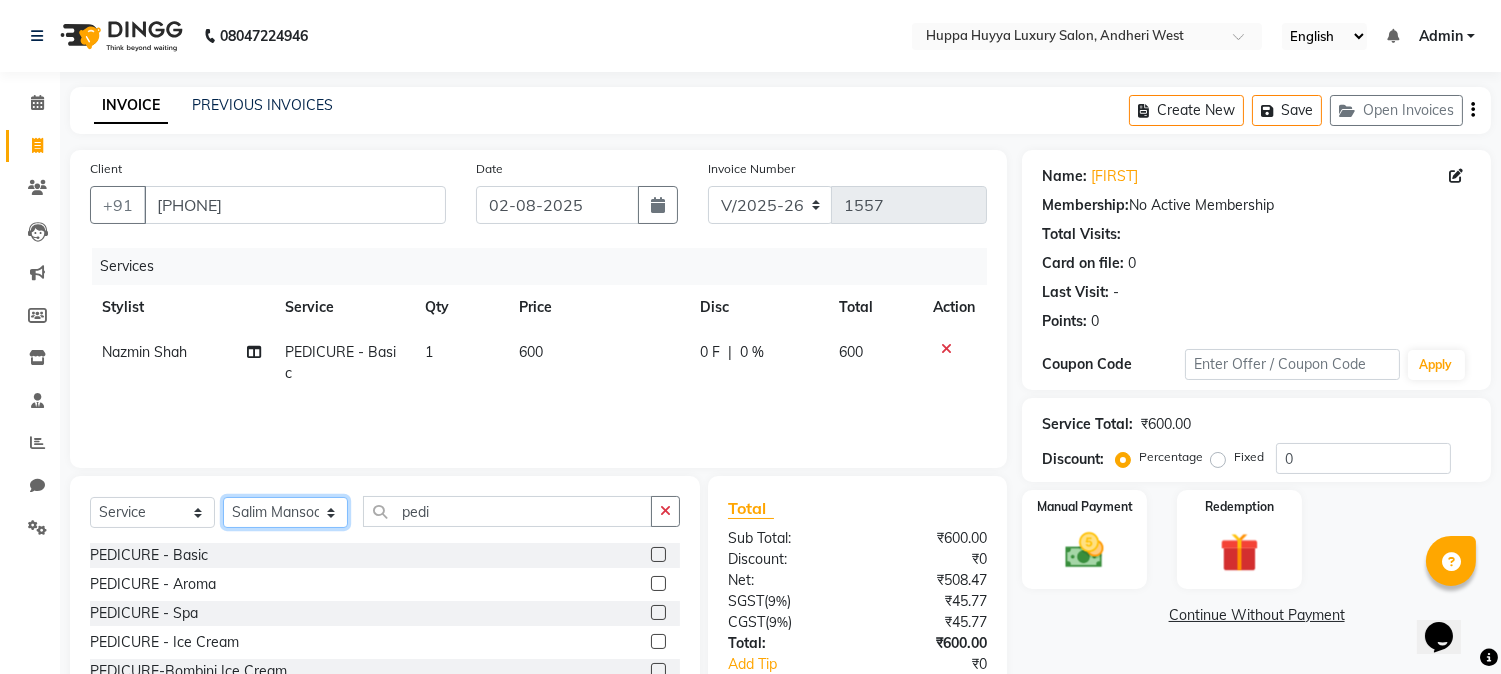 click on "Select Stylist Afsana Shaikh Jagan Nazmin Shah Salim Mansoori Salon Shaan Salmani" 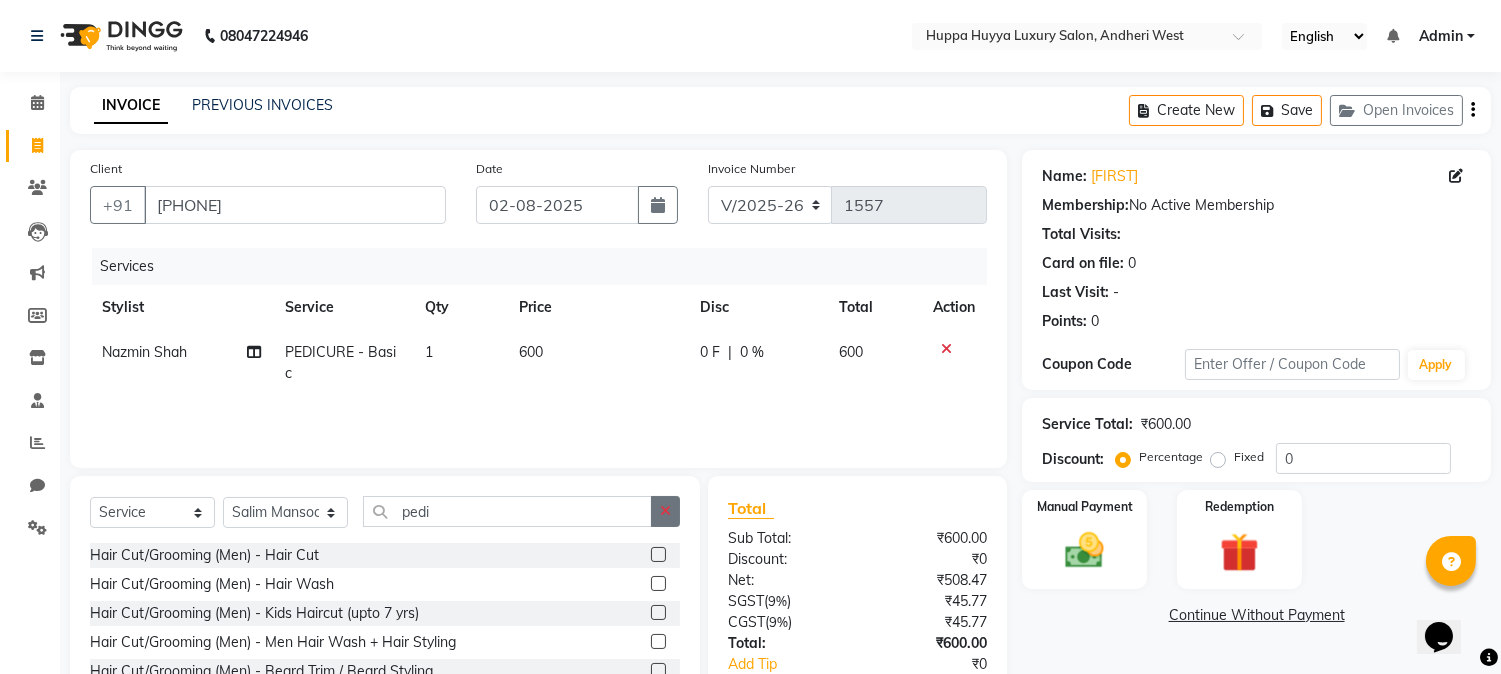 click 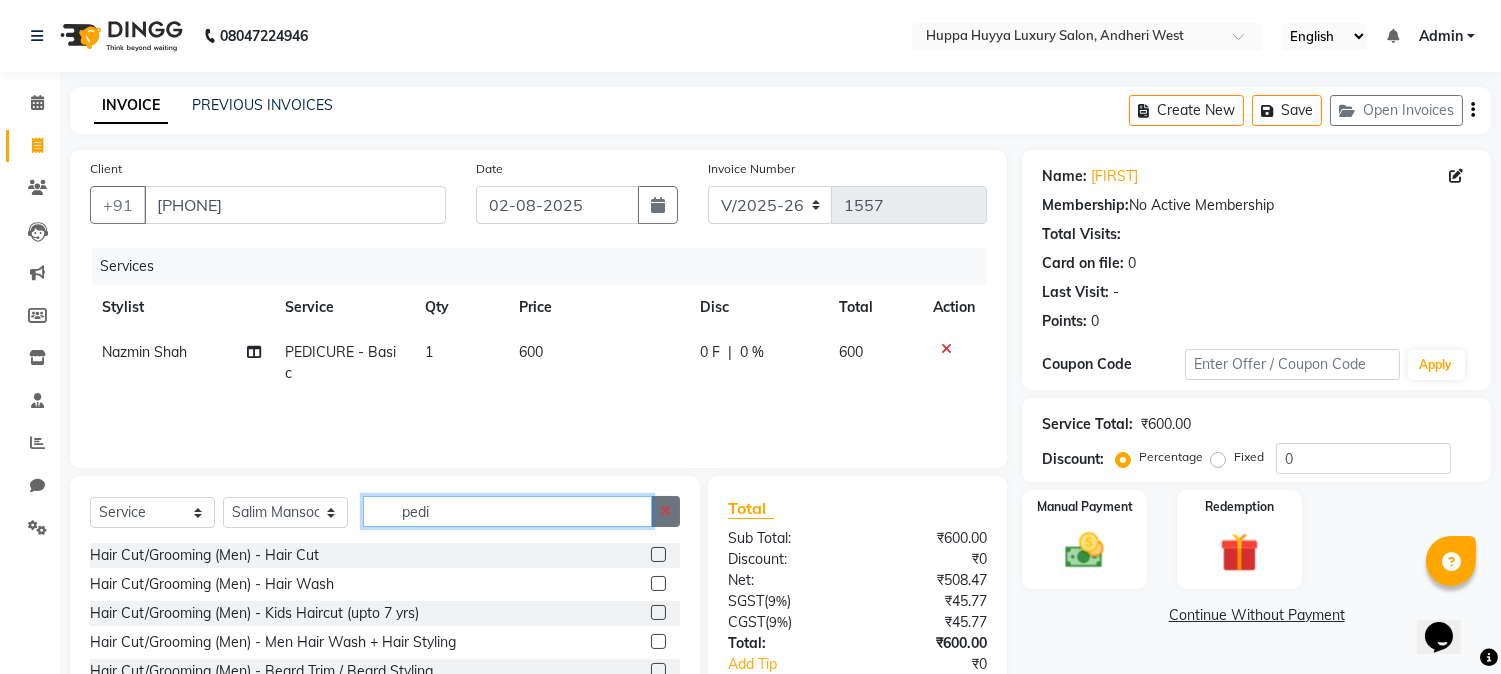 type 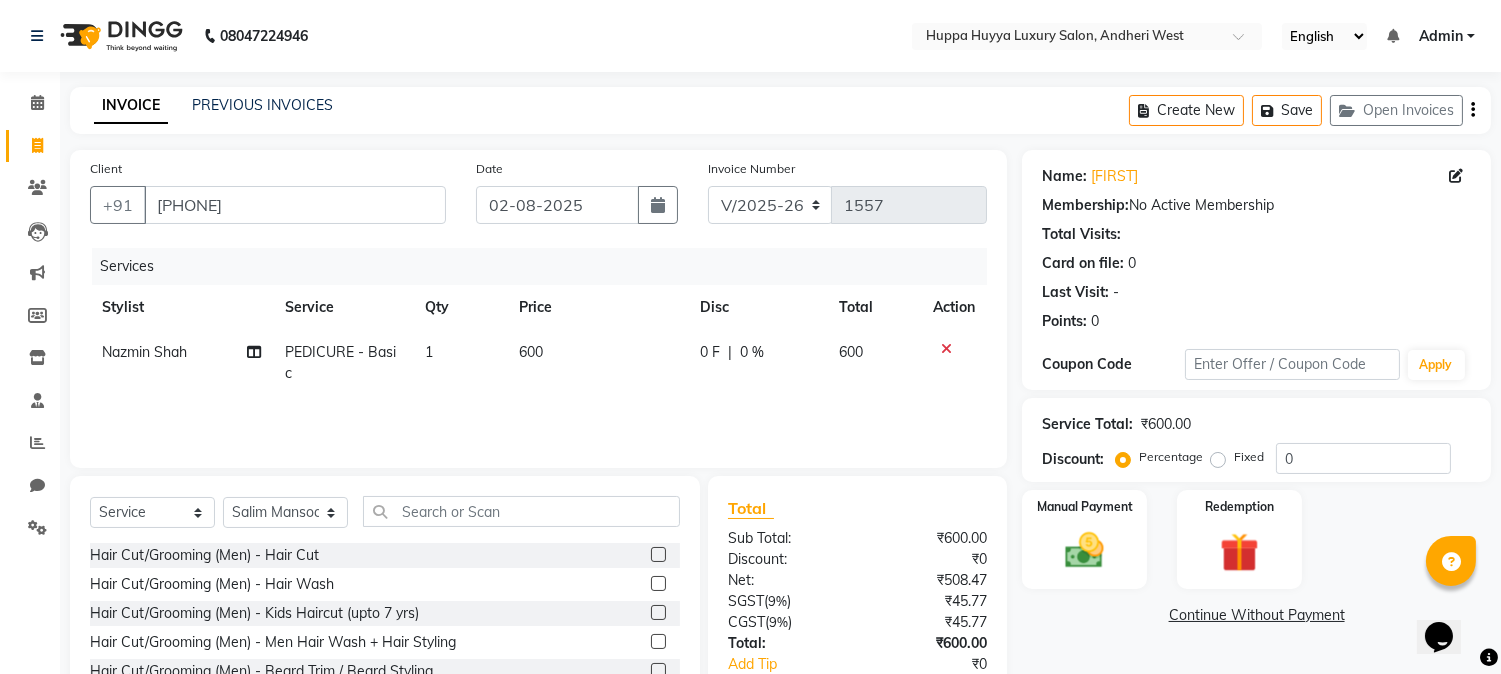 click 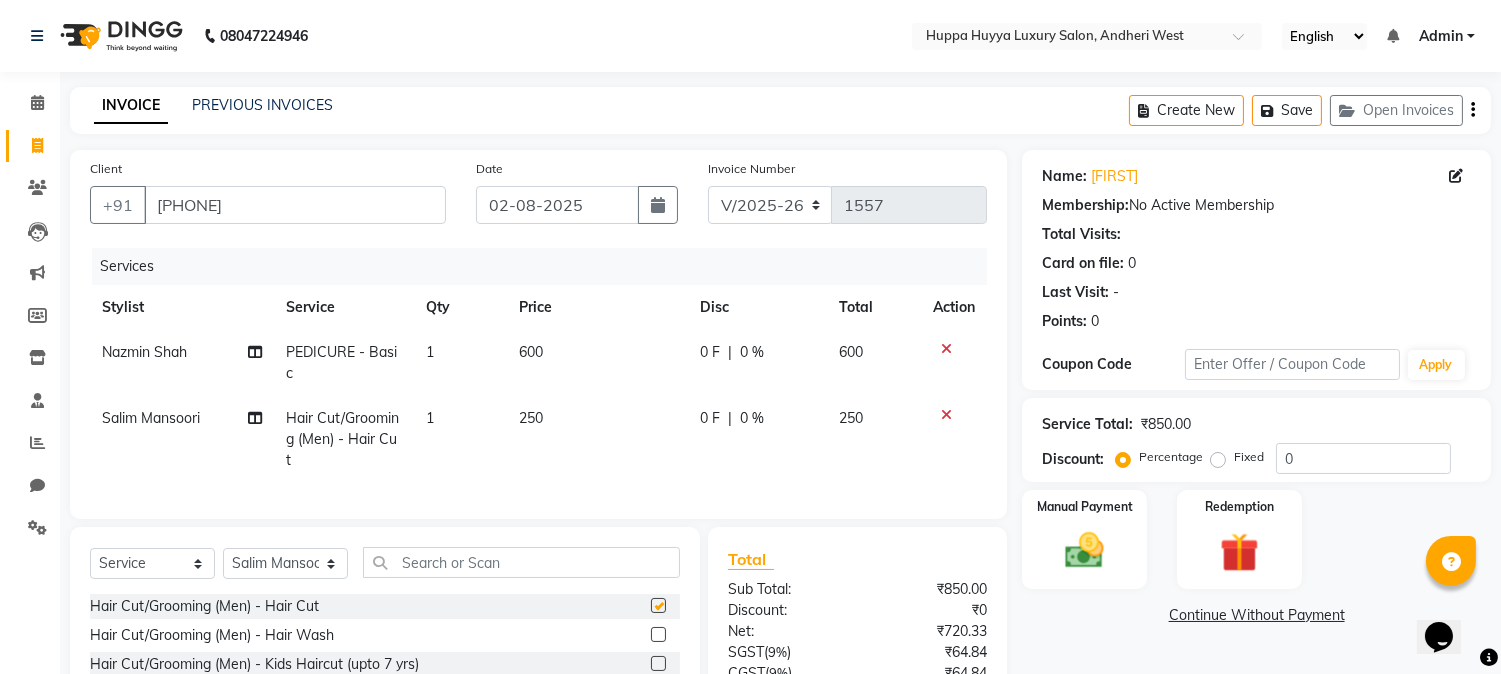 checkbox on "false" 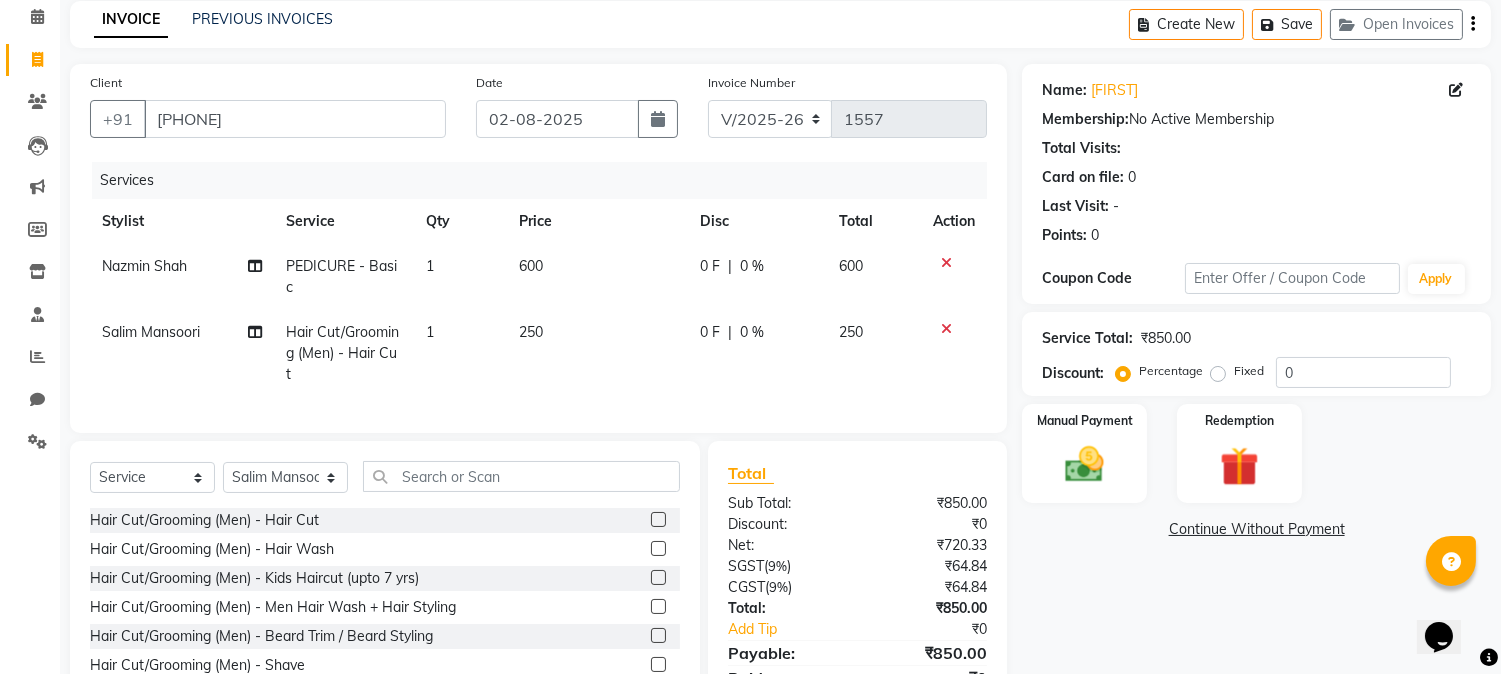 scroll, scrollTop: 194, scrollLeft: 0, axis: vertical 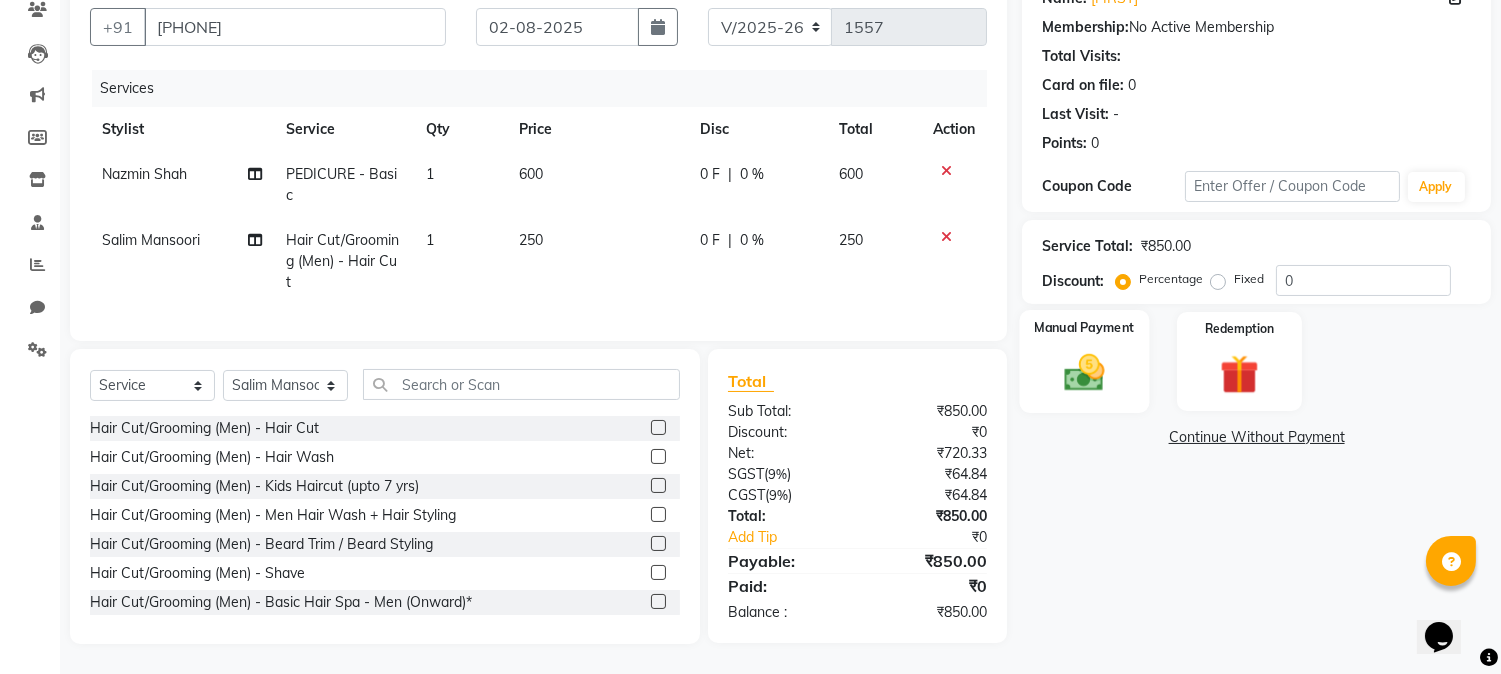 click 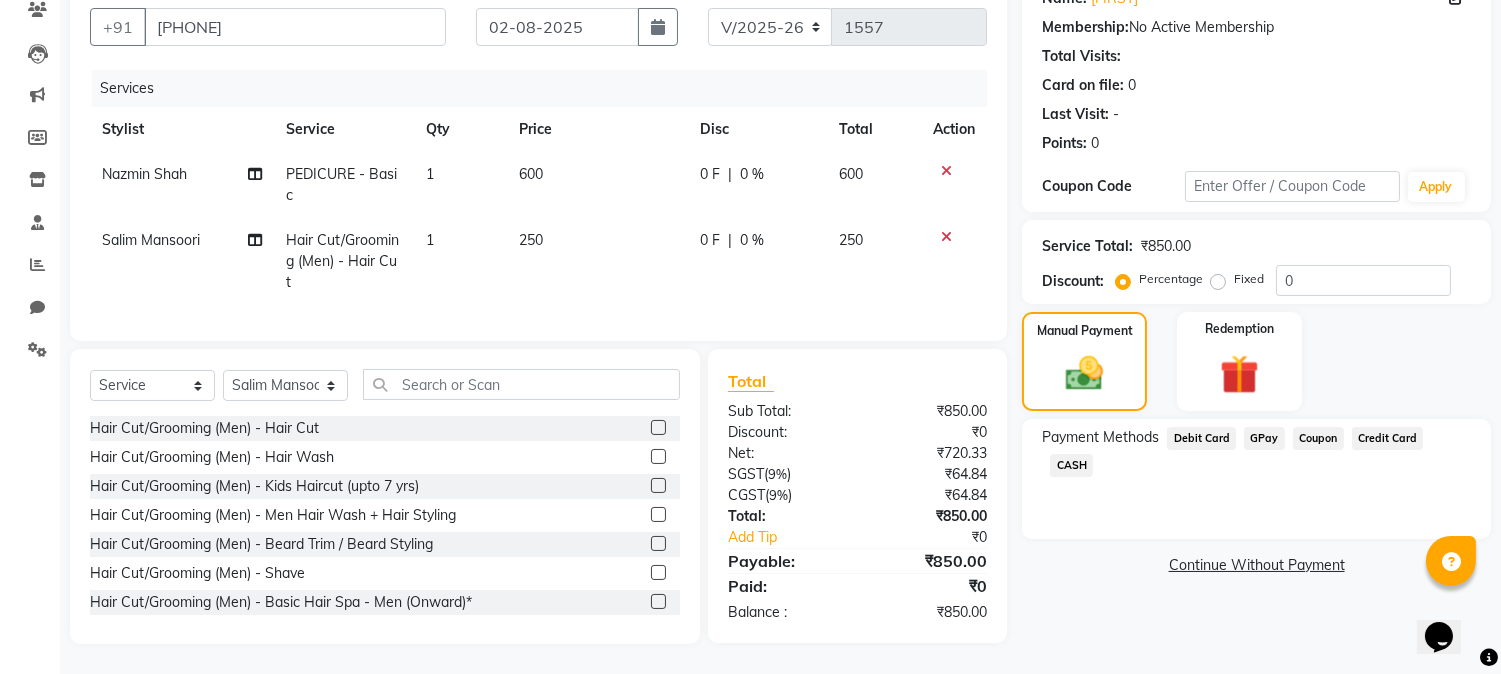 click on "GPay" 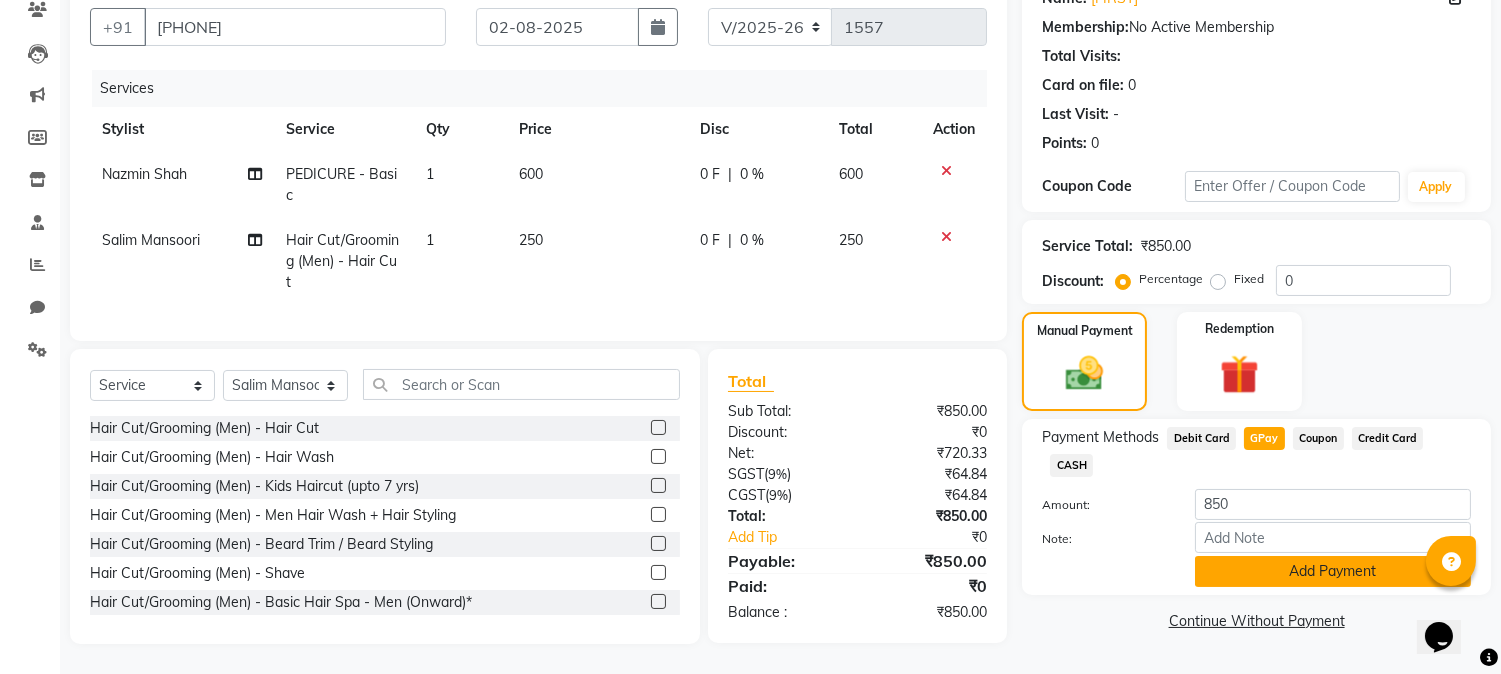 click on "Add Payment" 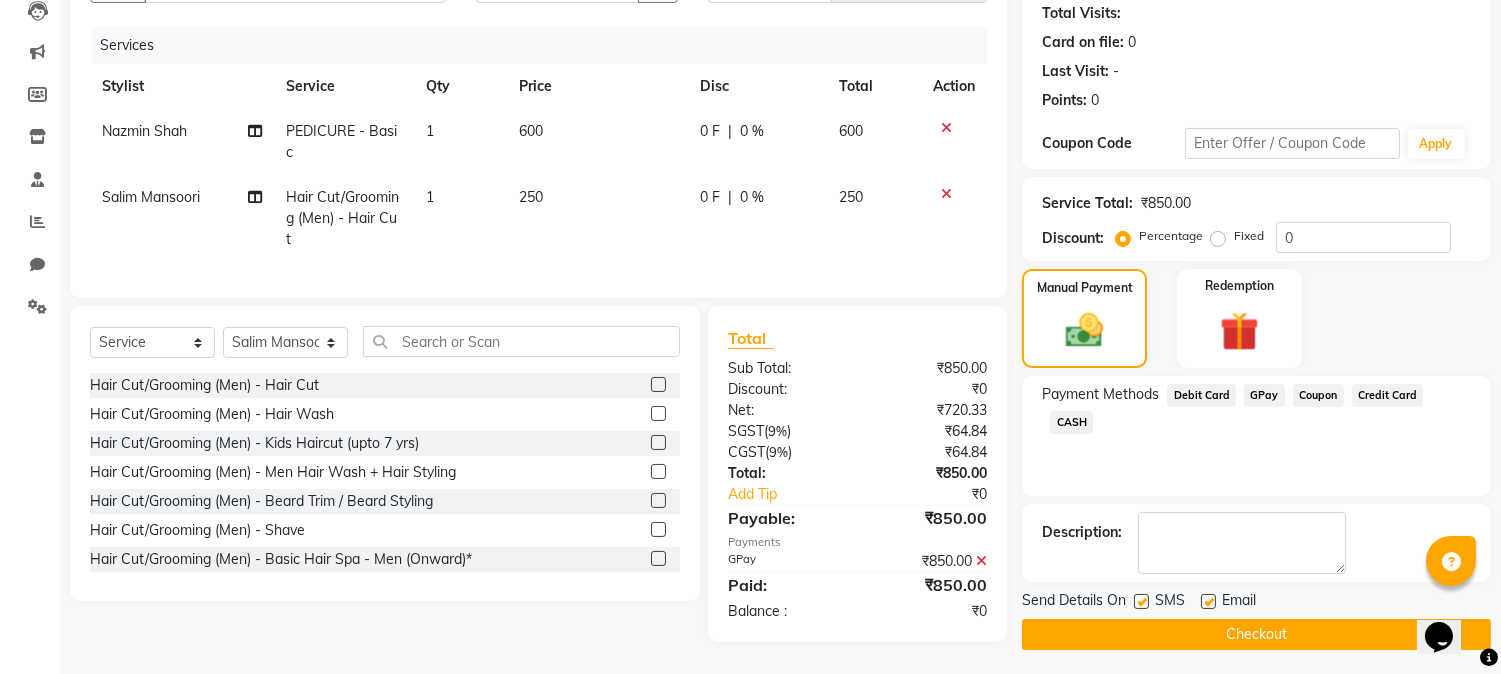 scroll, scrollTop: 235, scrollLeft: 0, axis: vertical 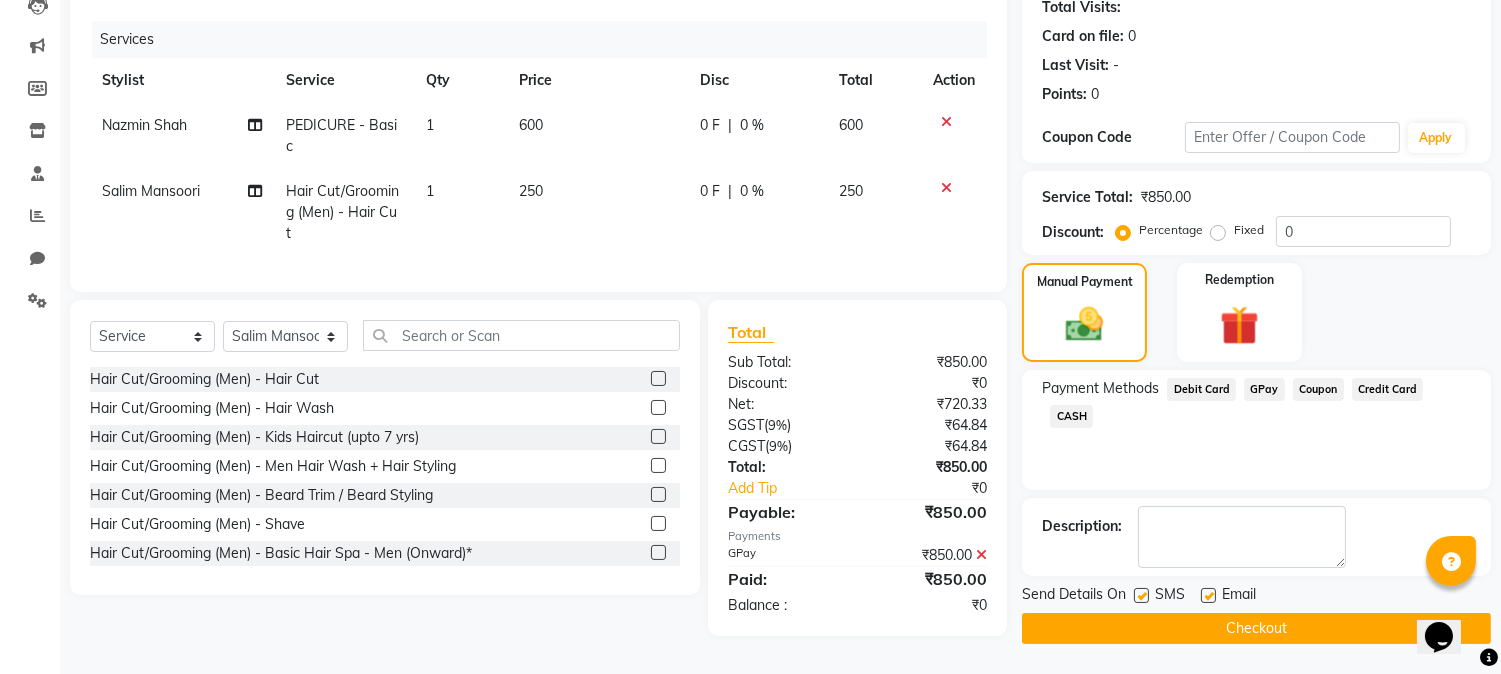click on "Checkout" 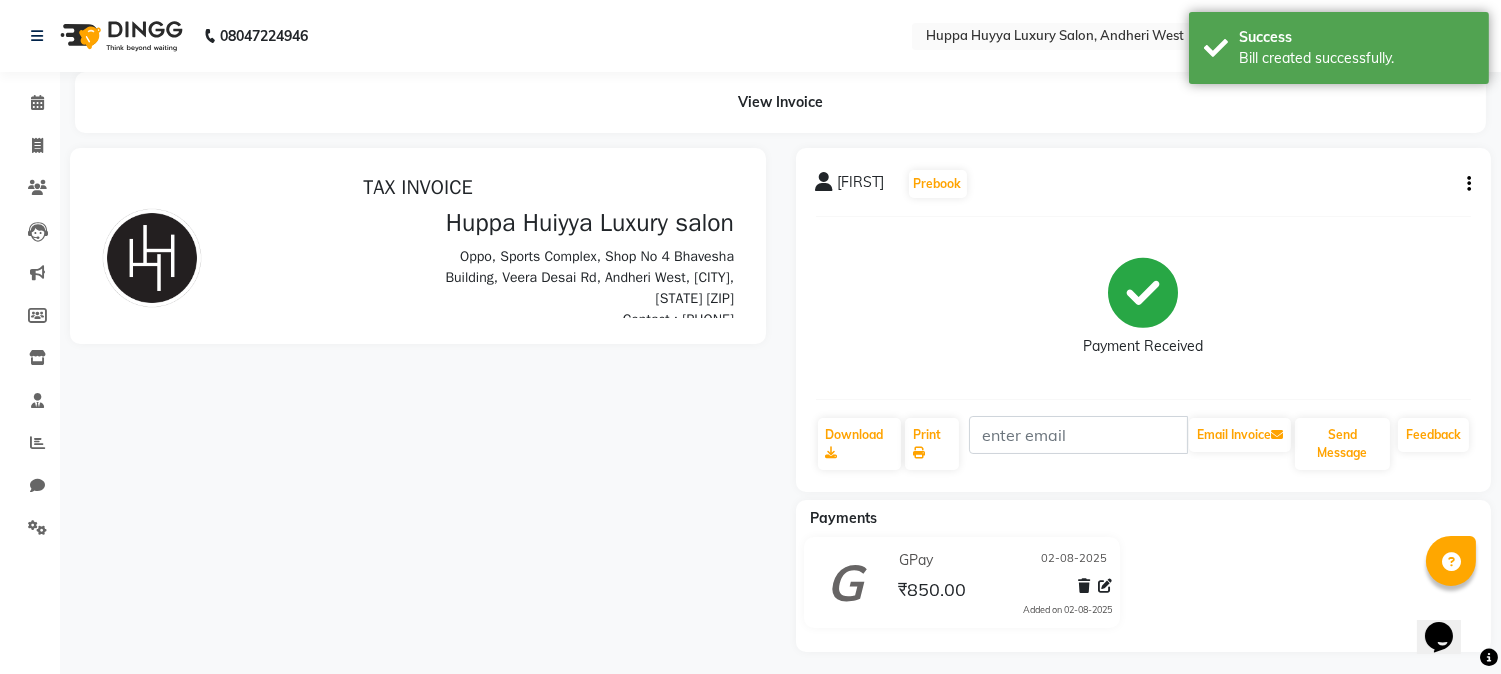 scroll, scrollTop: 0, scrollLeft: 0, axis: both 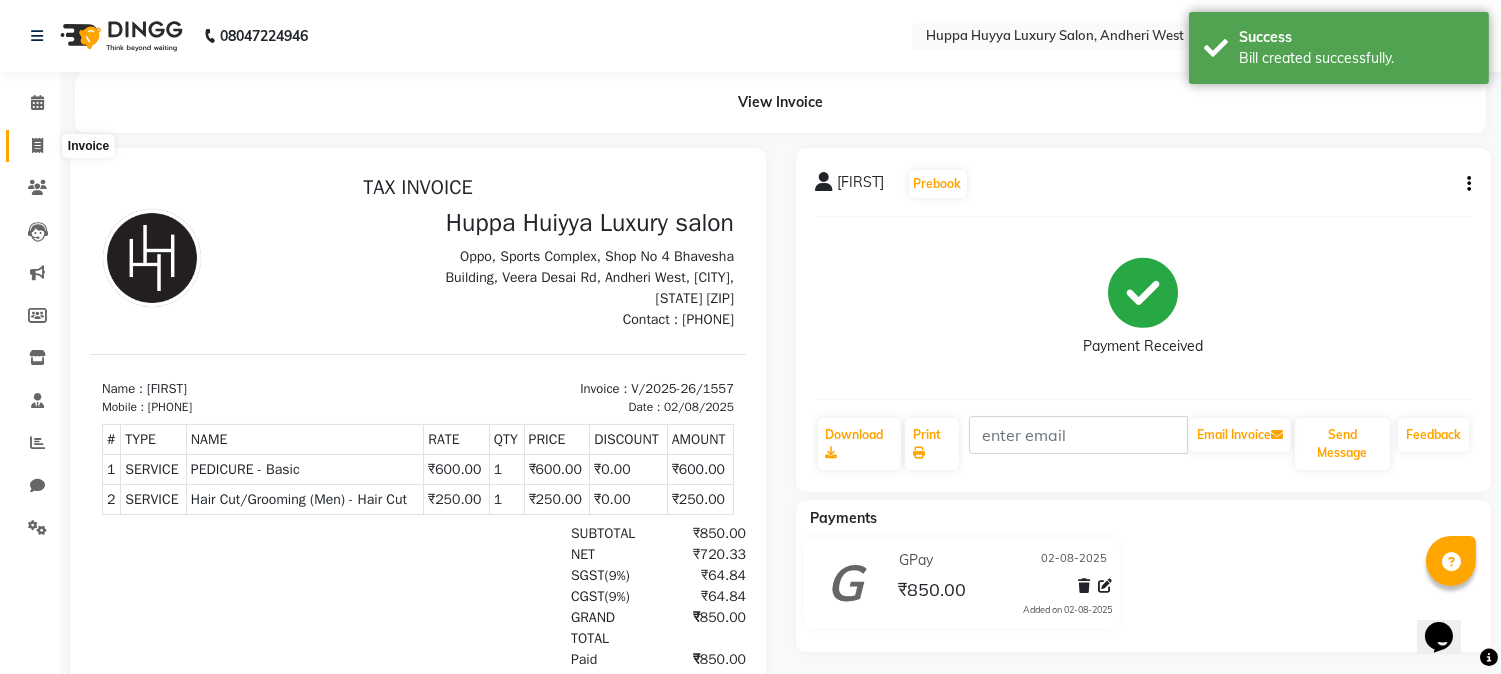 click 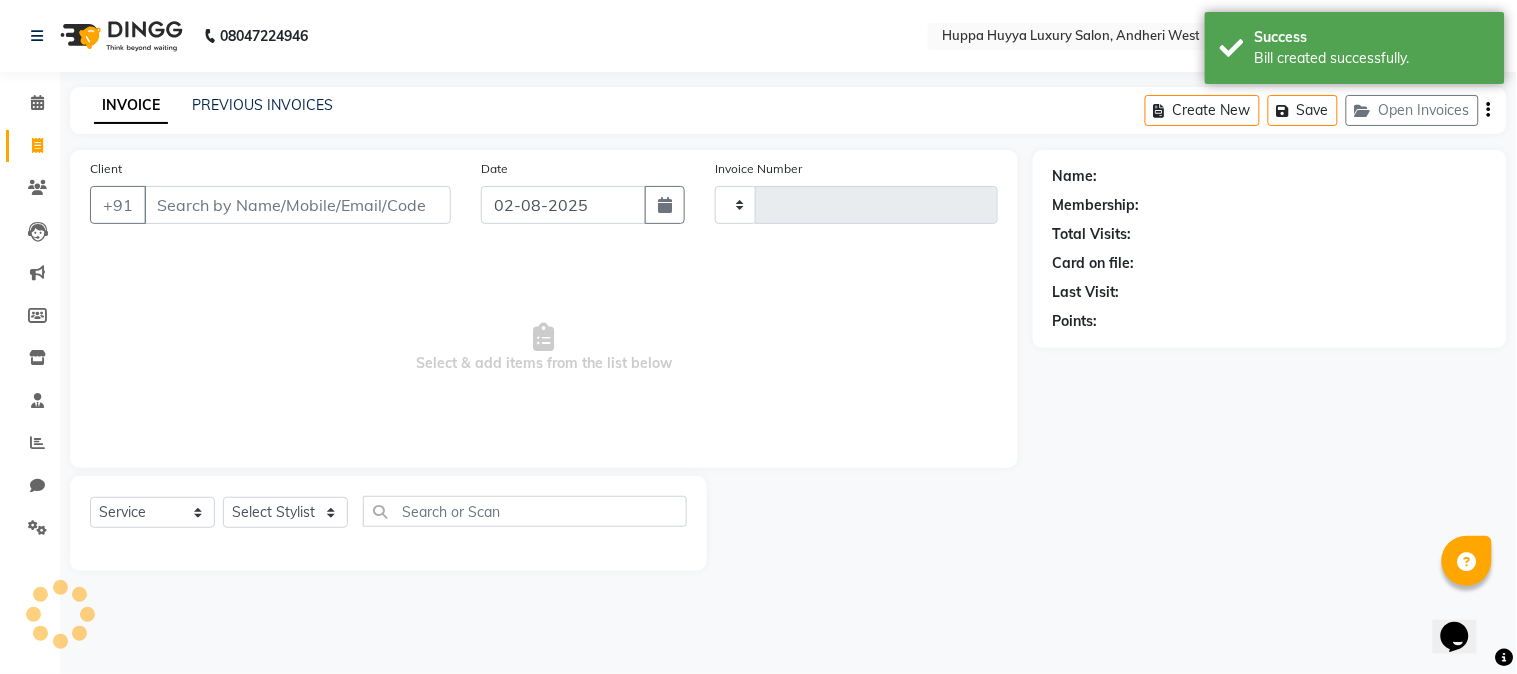 type on "1558" 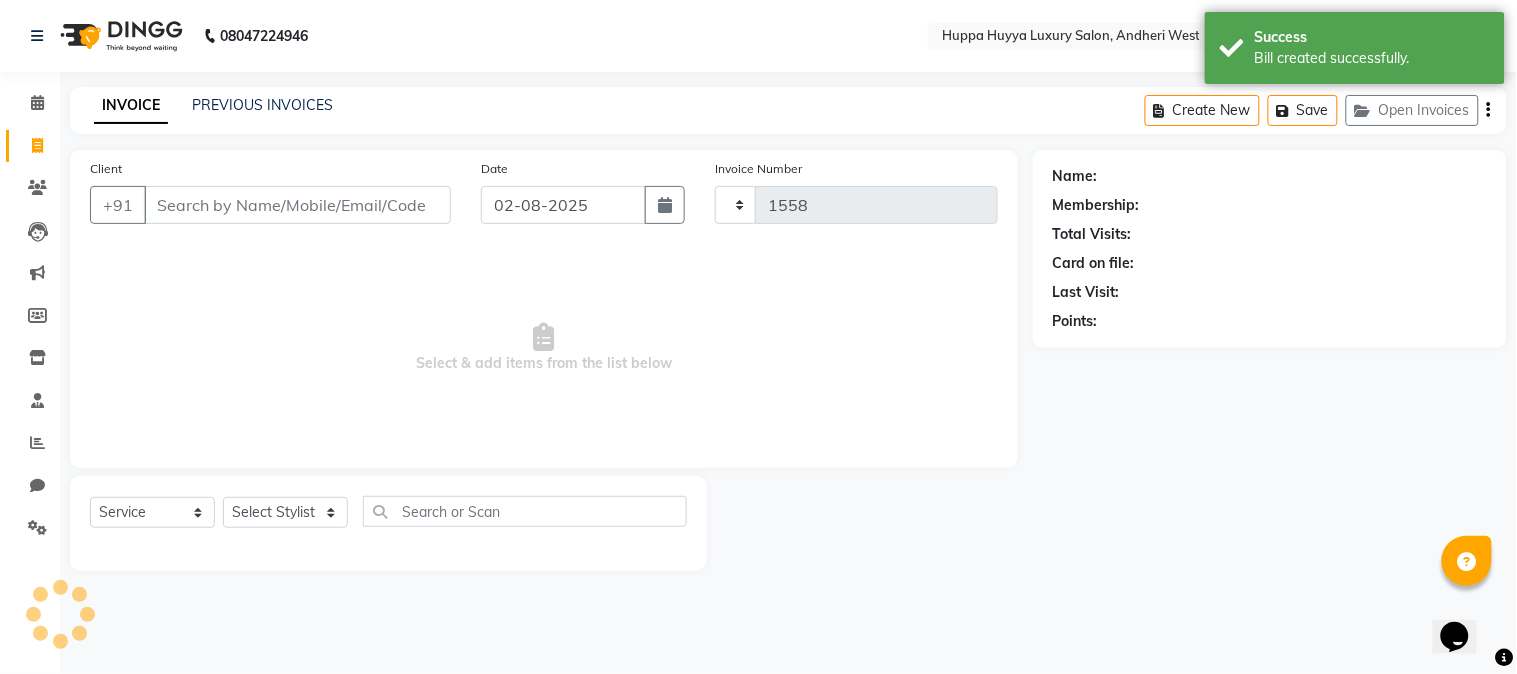 select on "7752" 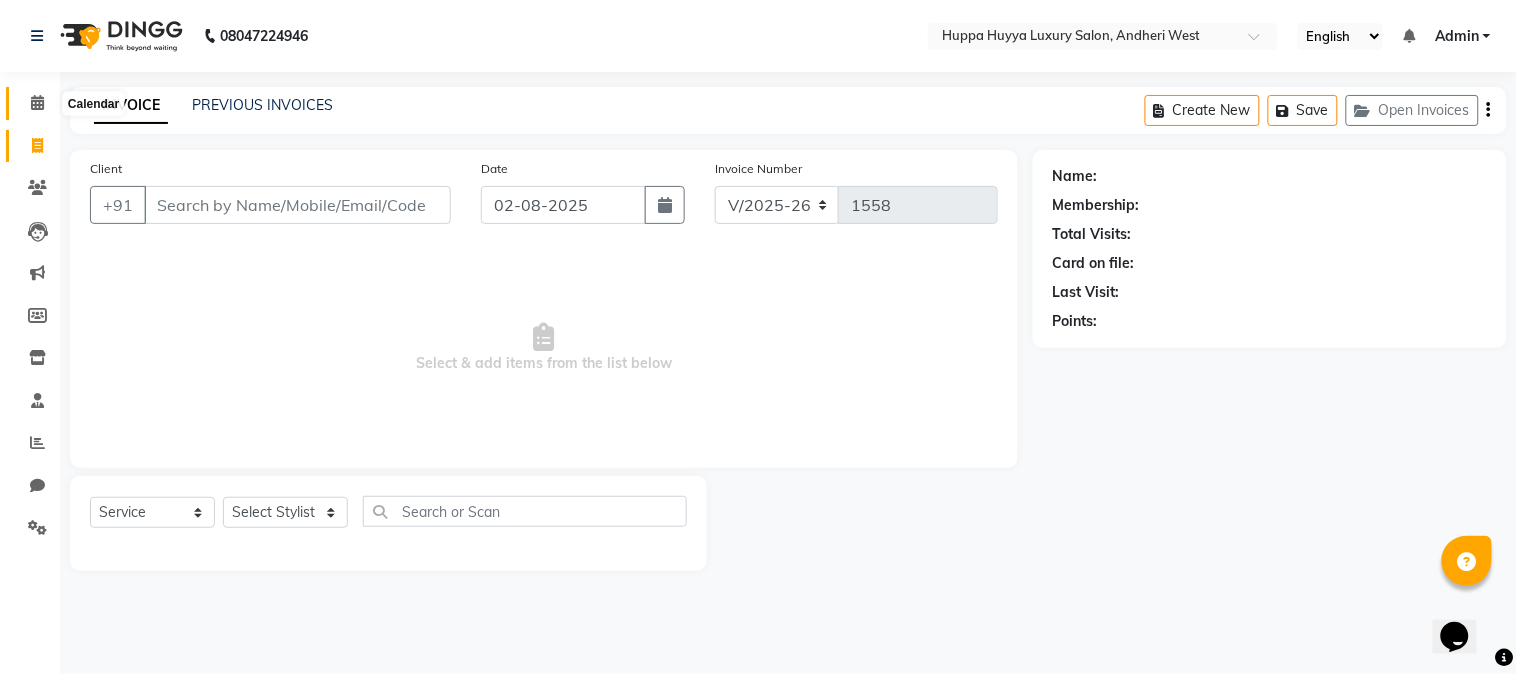 click 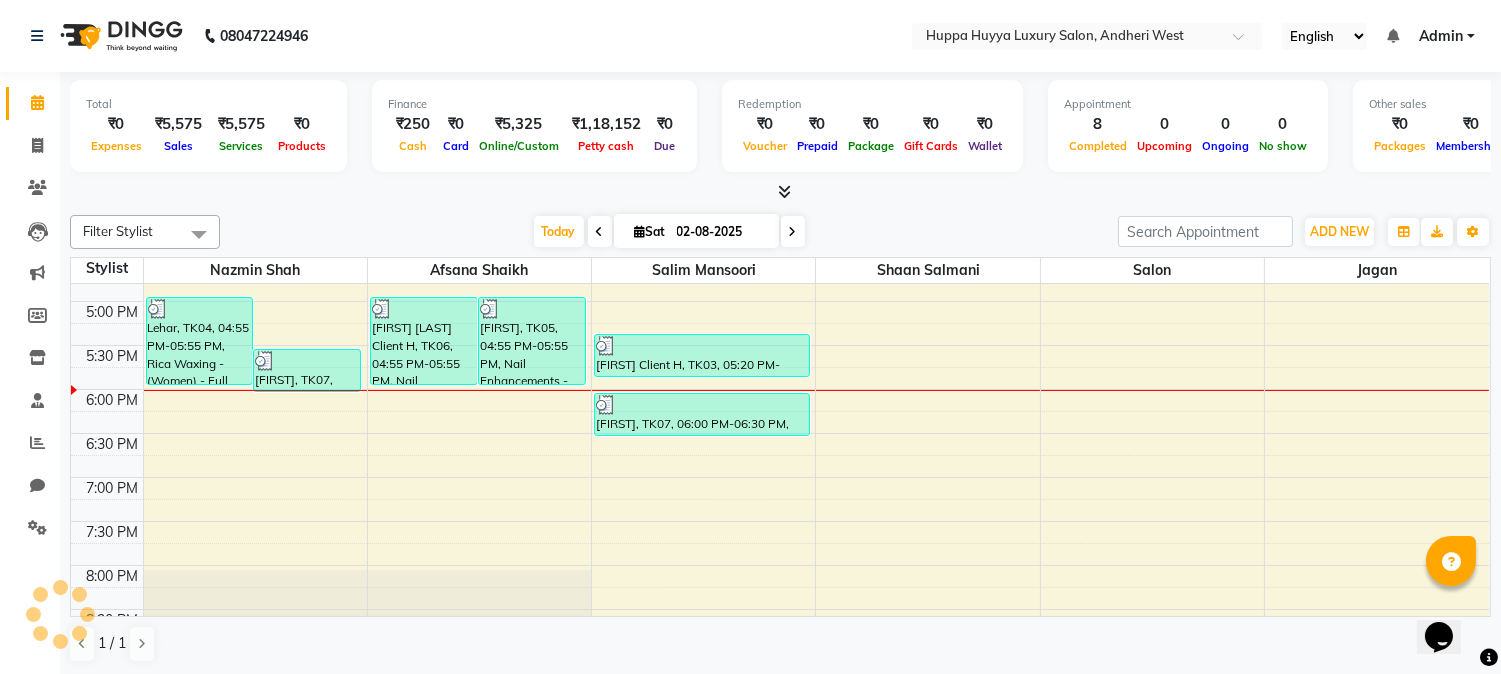 scroll, scrollTop: 0, scrollLeft: 0, axis: both 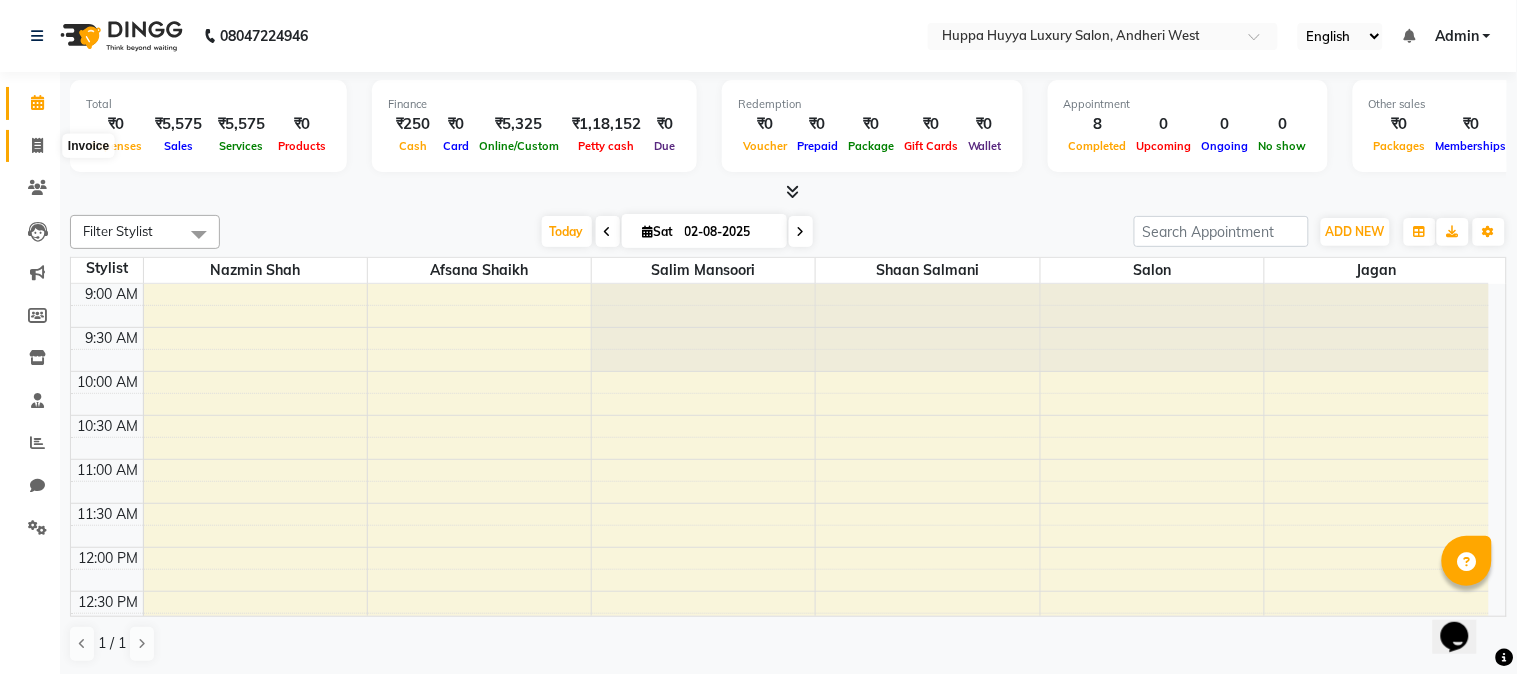 click 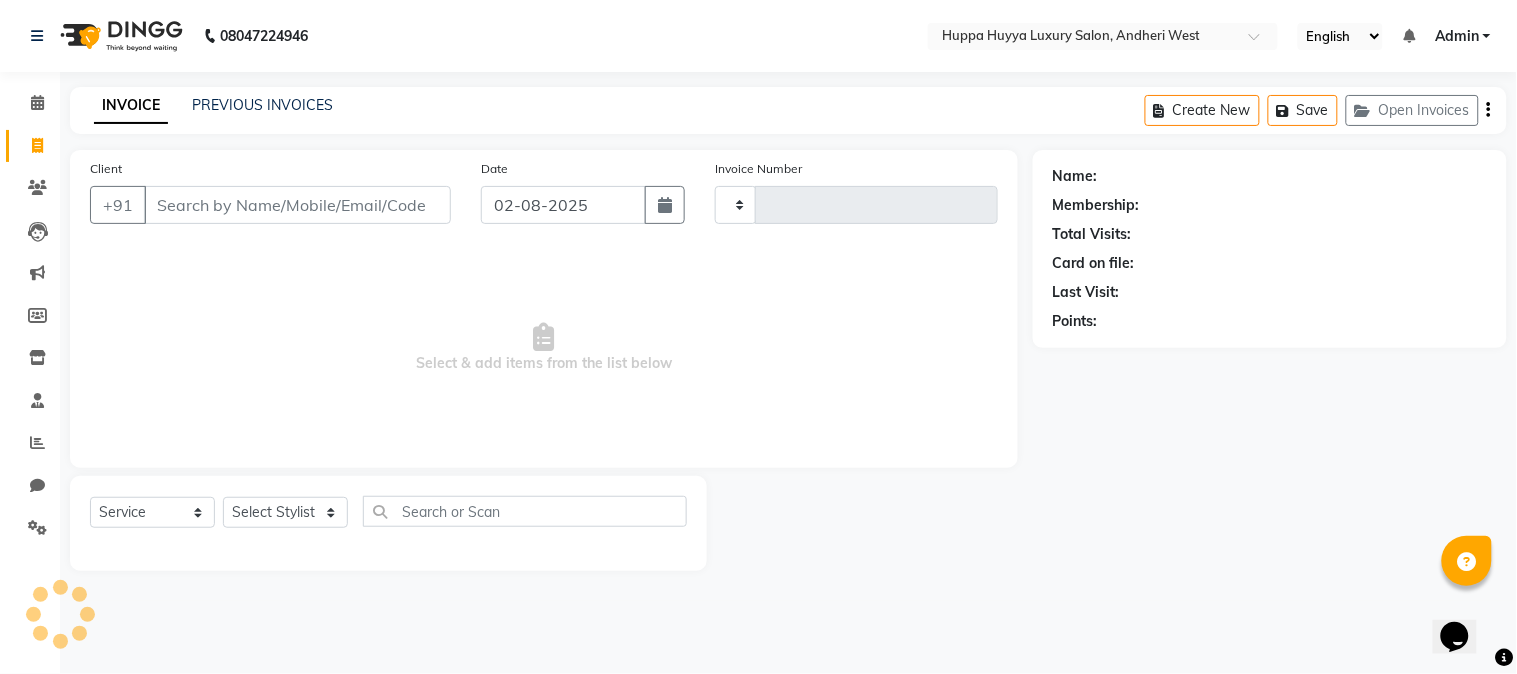 type on "1558" 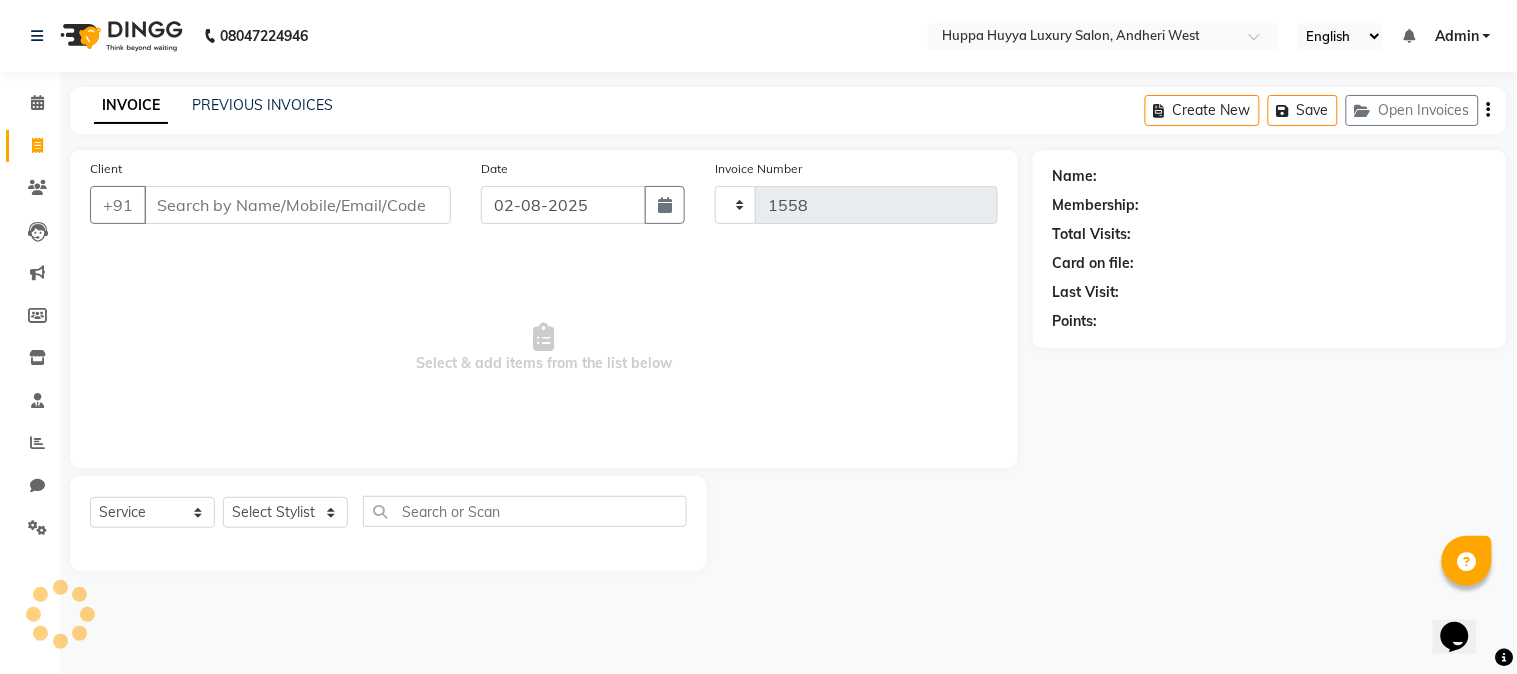select on "7752" 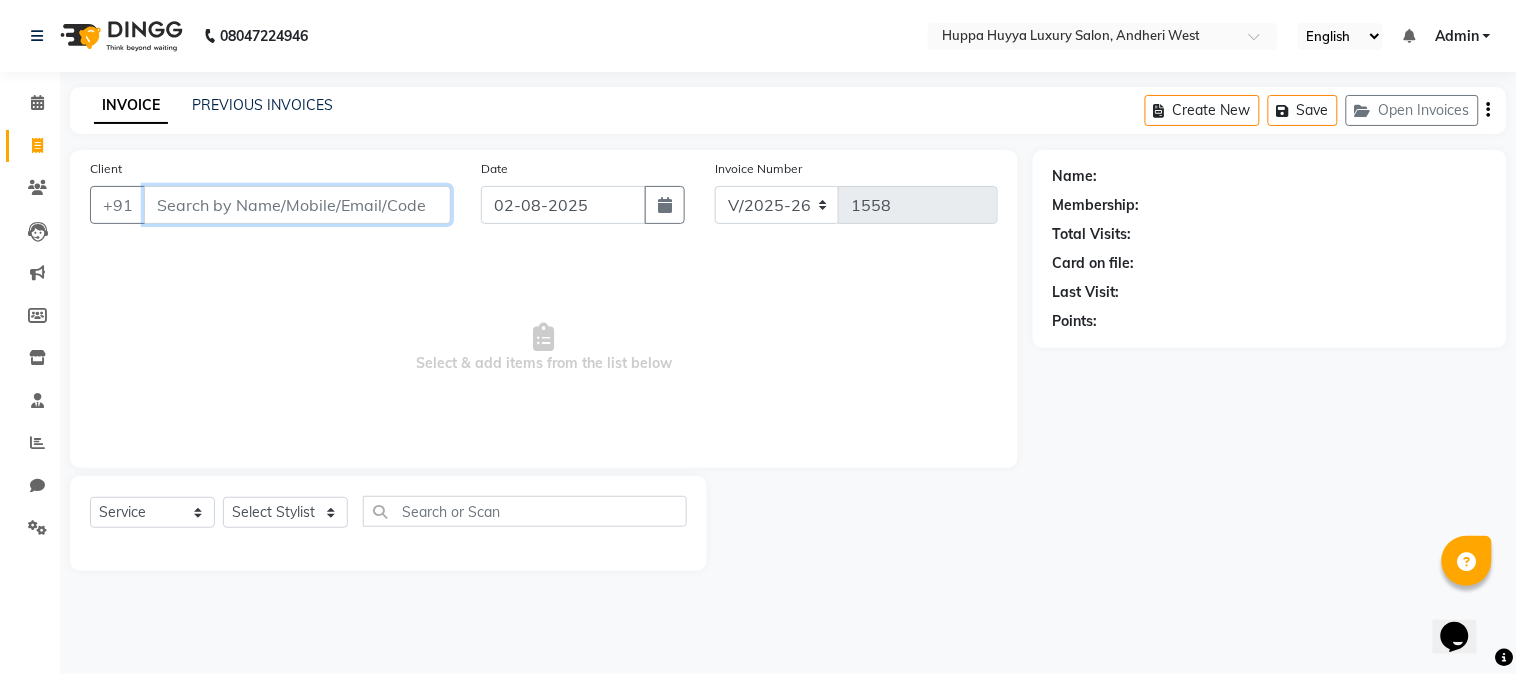 click on "Client" at bounding box center [297, 205] 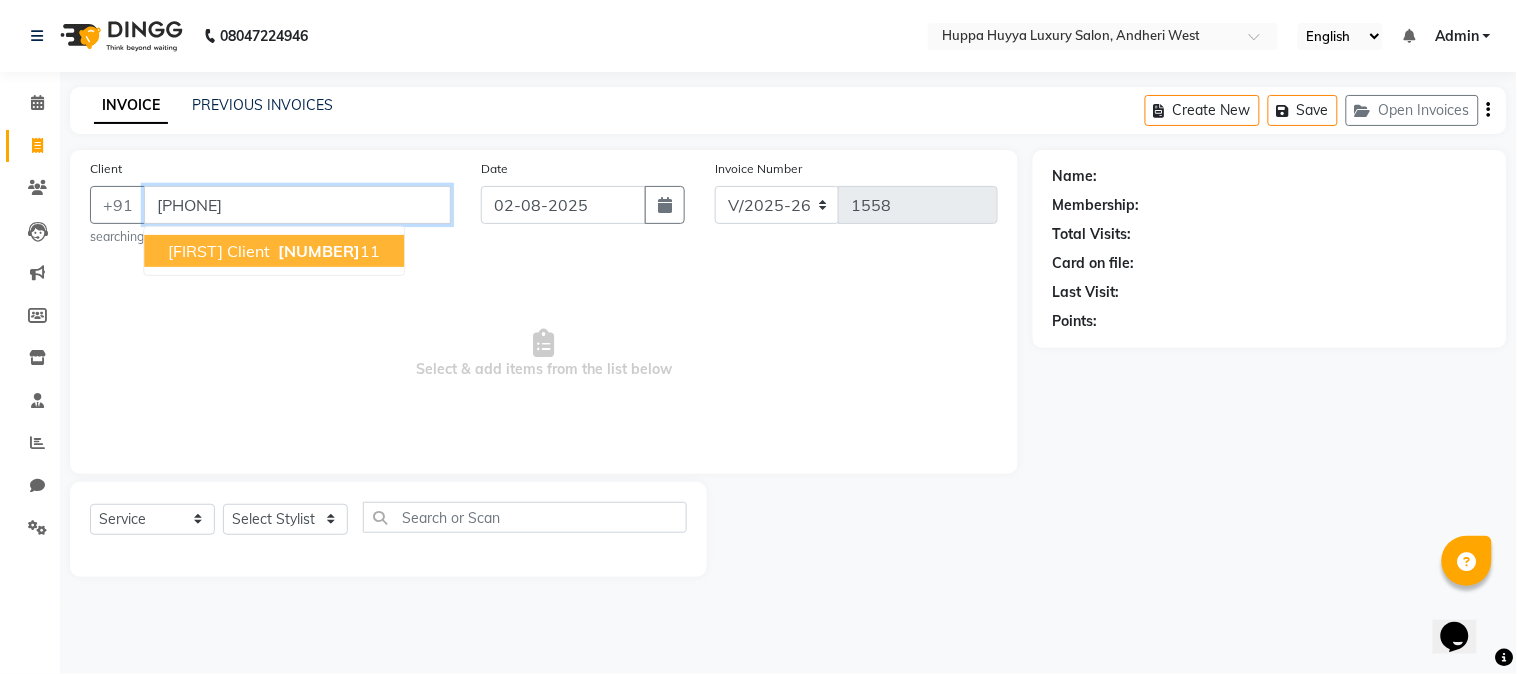 type on "[PHONE]" 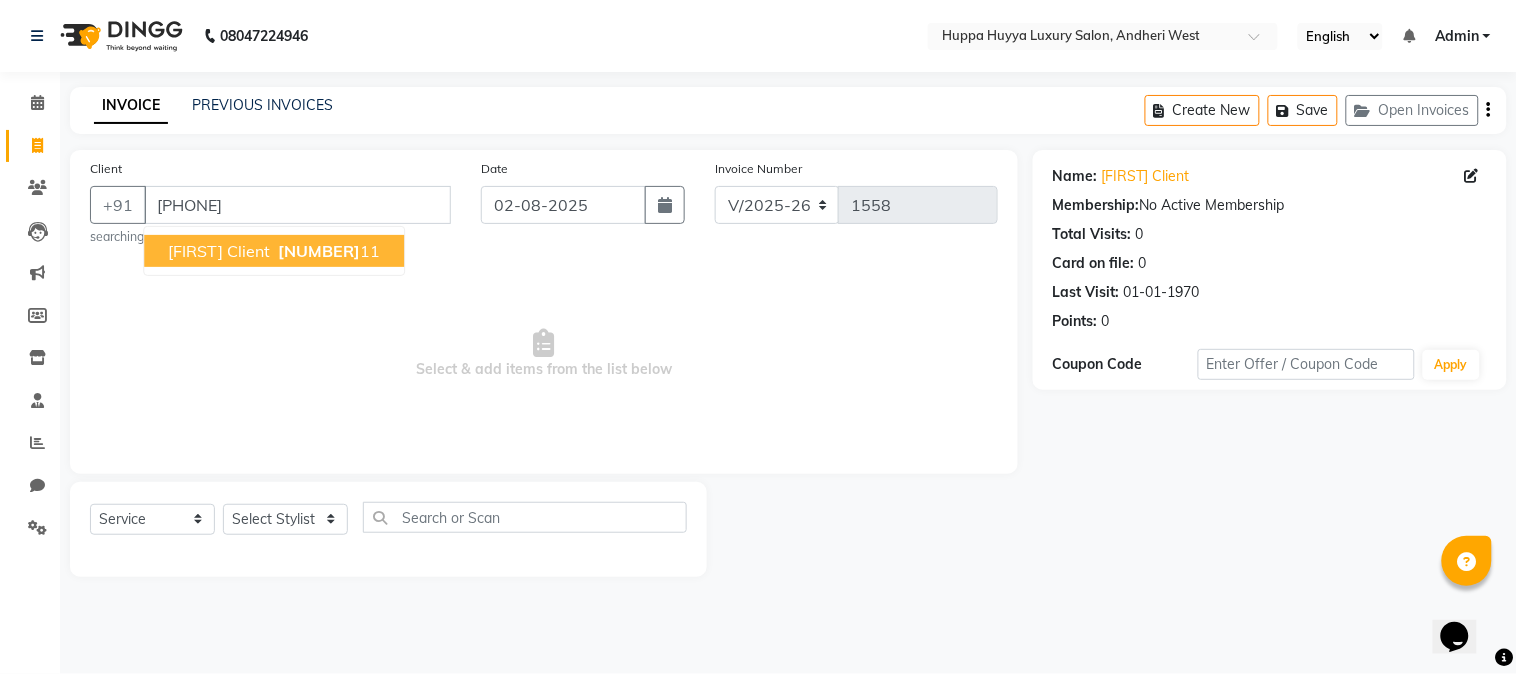 click on "[FIRST] Client" at bounding box center (219, 251) 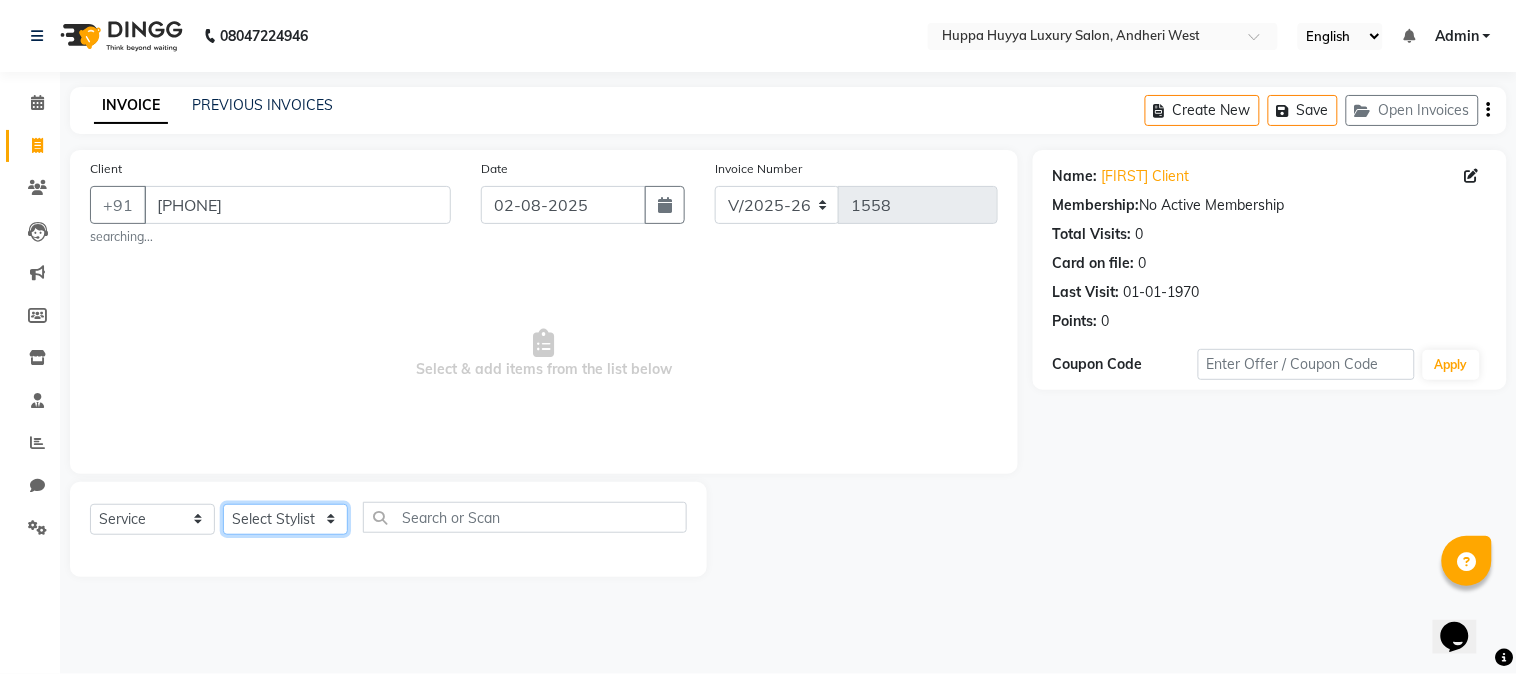 click on "Select Stylist Afsana Shaikh Jagan Nazmin Shah Salim Mansoori Salon Shaan Salmani" 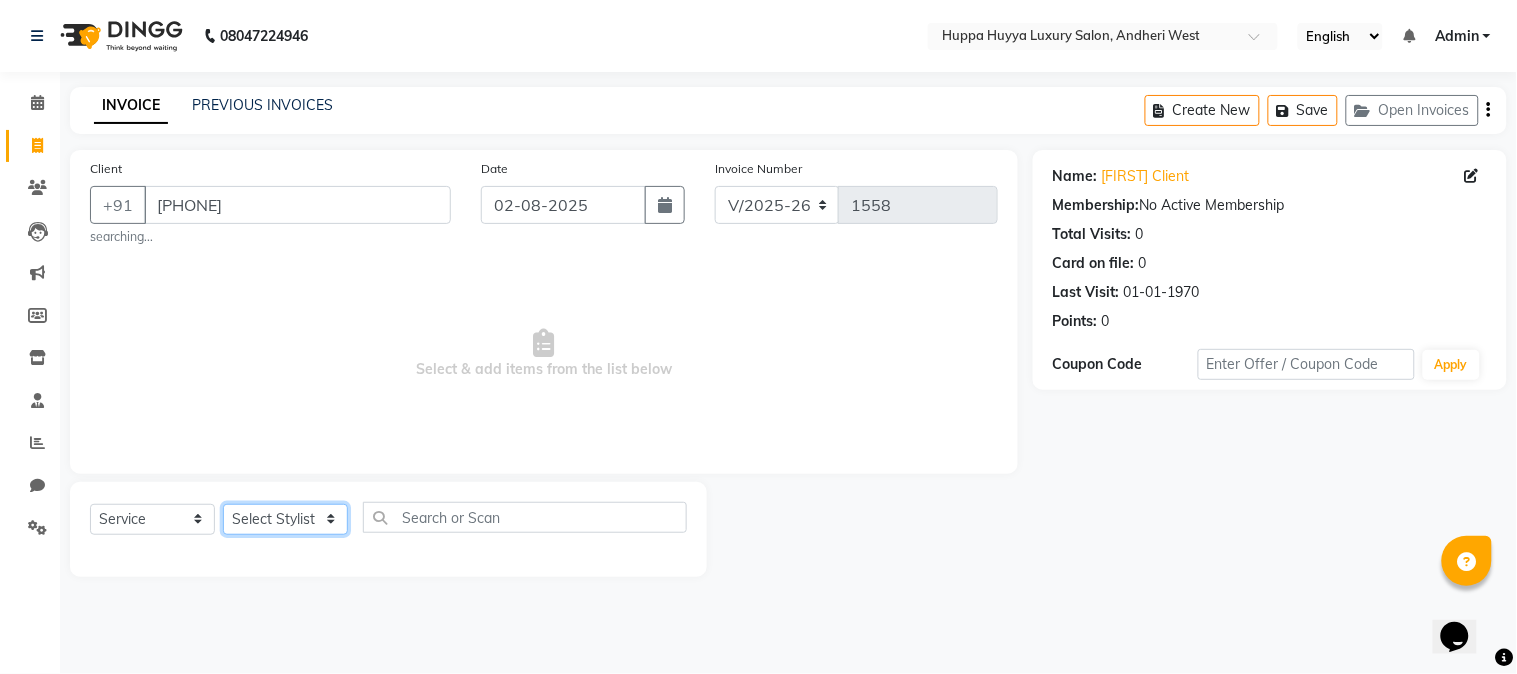 select on "69292" 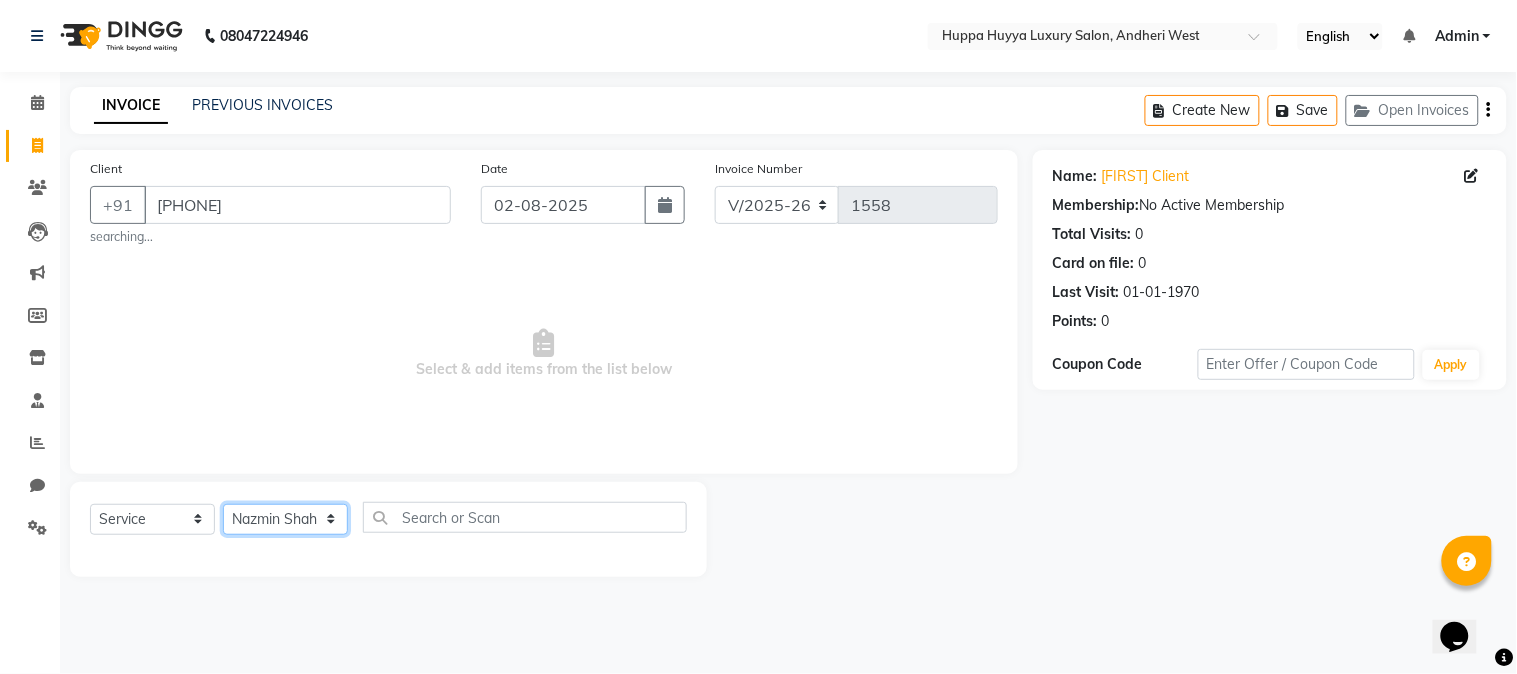 click on "Select Stylist Afsana Shaikh Jagan Nazmin Shah Salim Mansoori Salon Shaan Salmani" 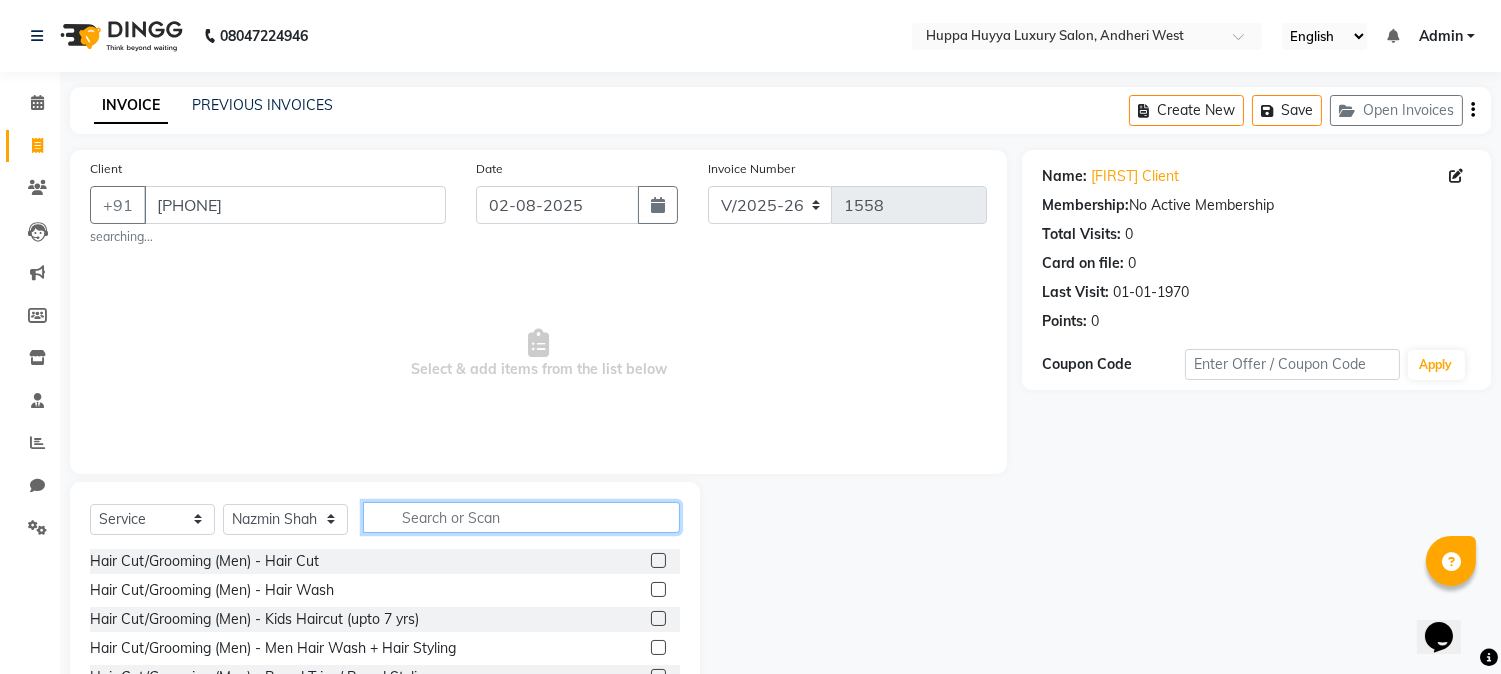 click 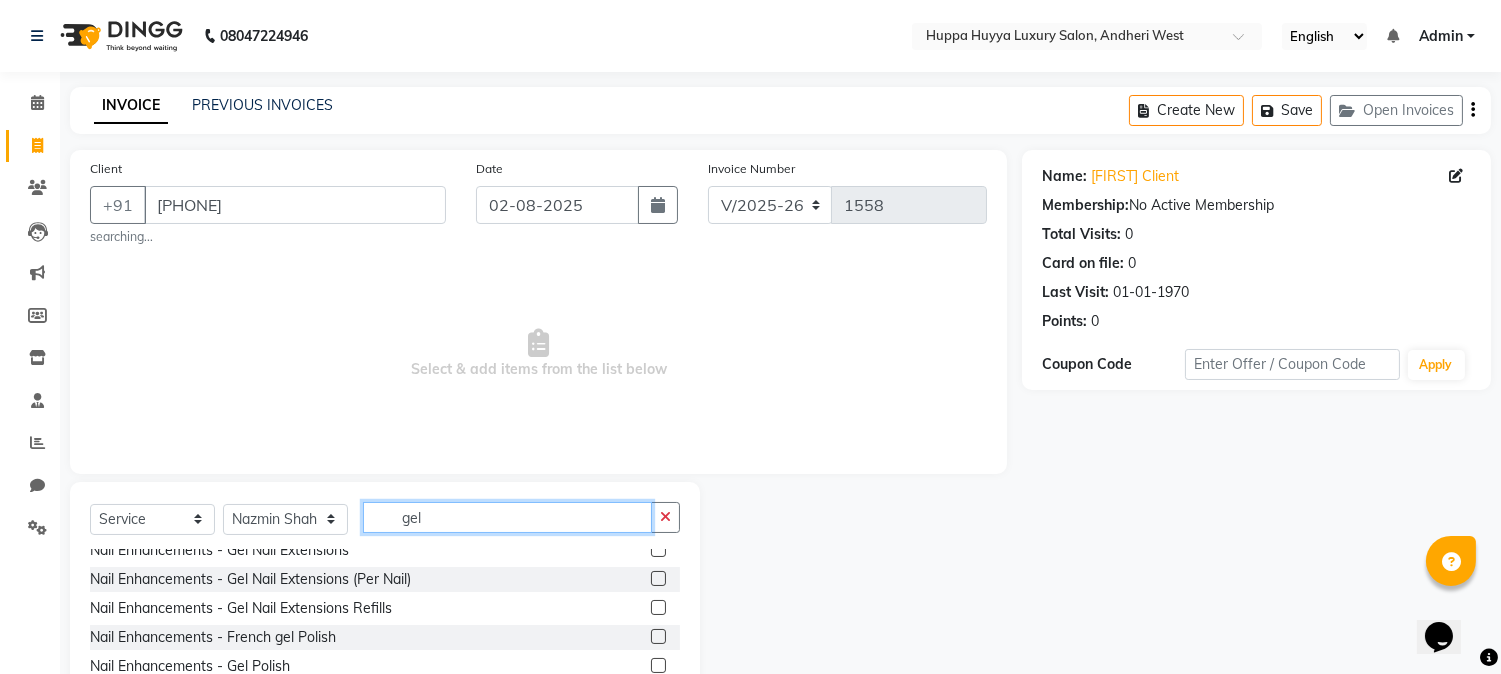 scroll, scrollTop: 61, scrollLeft: 0, axis: vertical 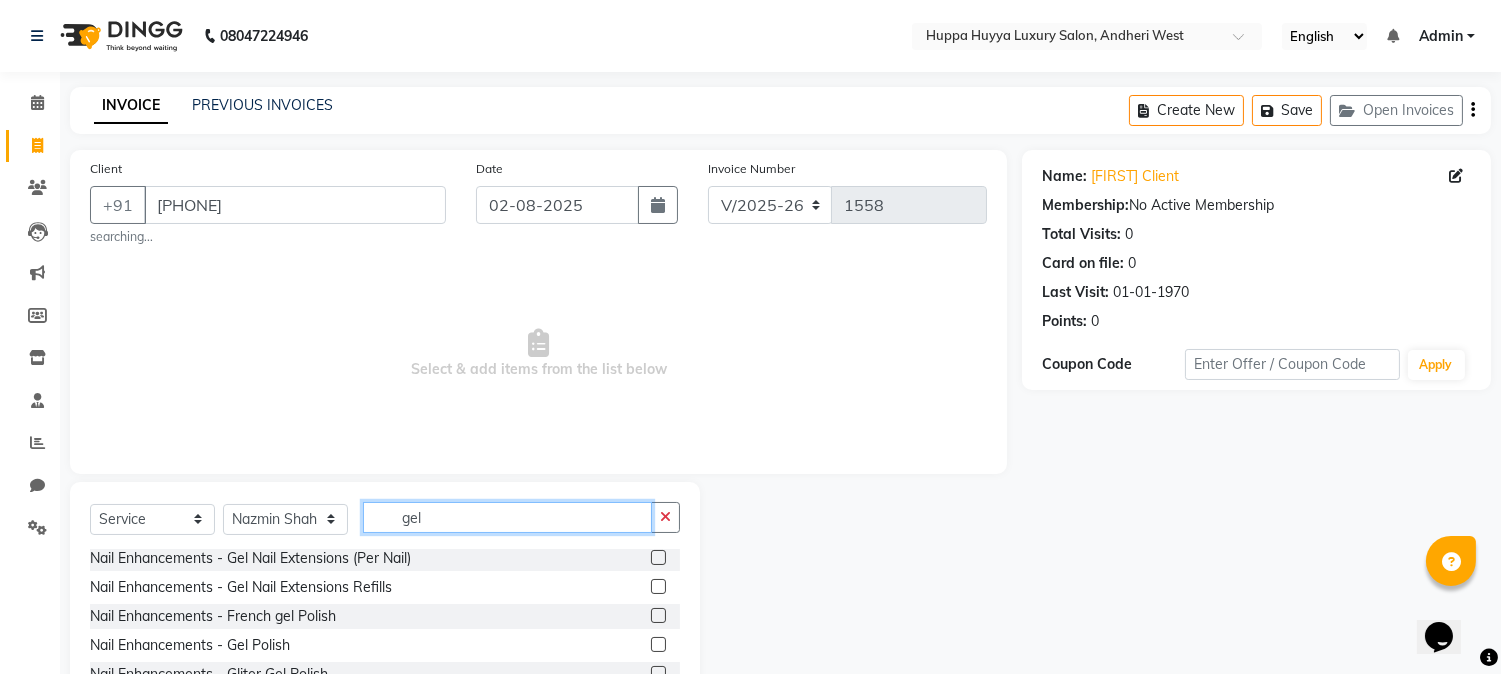 type on "gel" 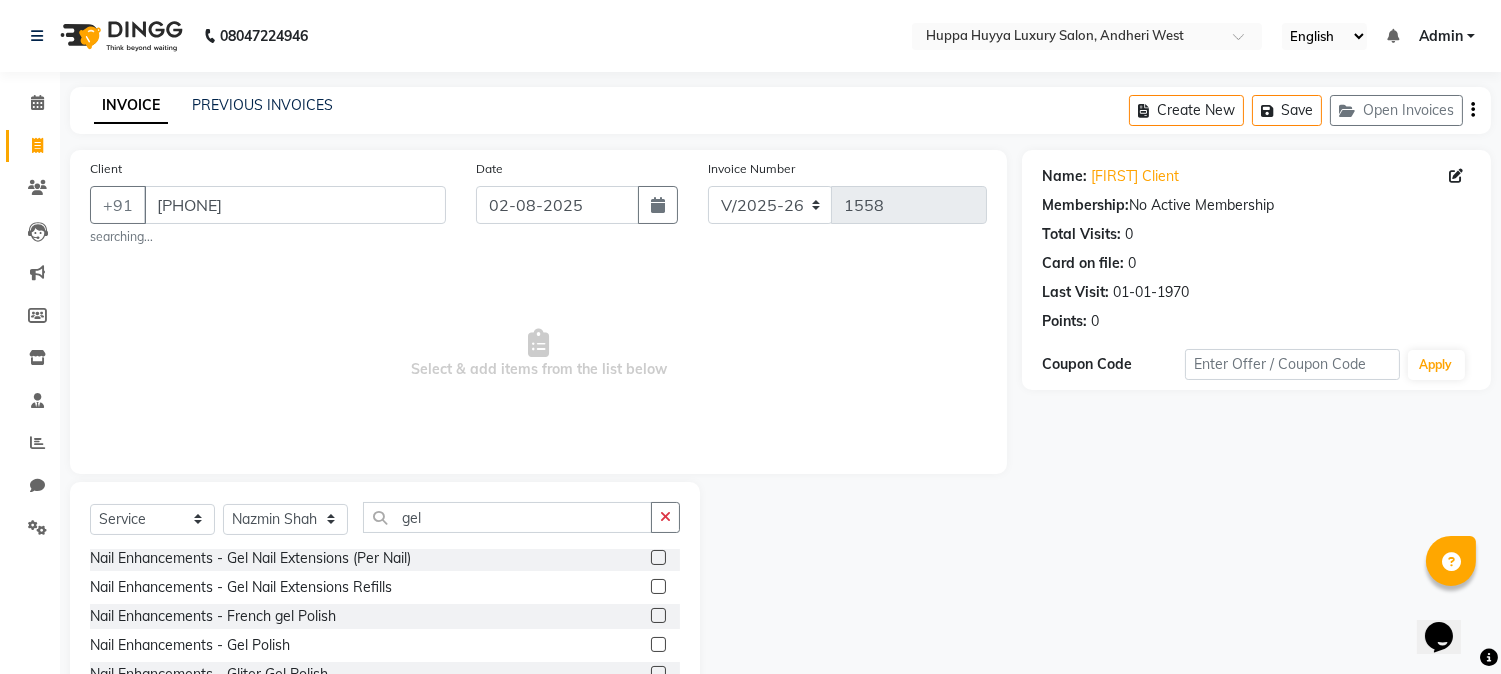 click 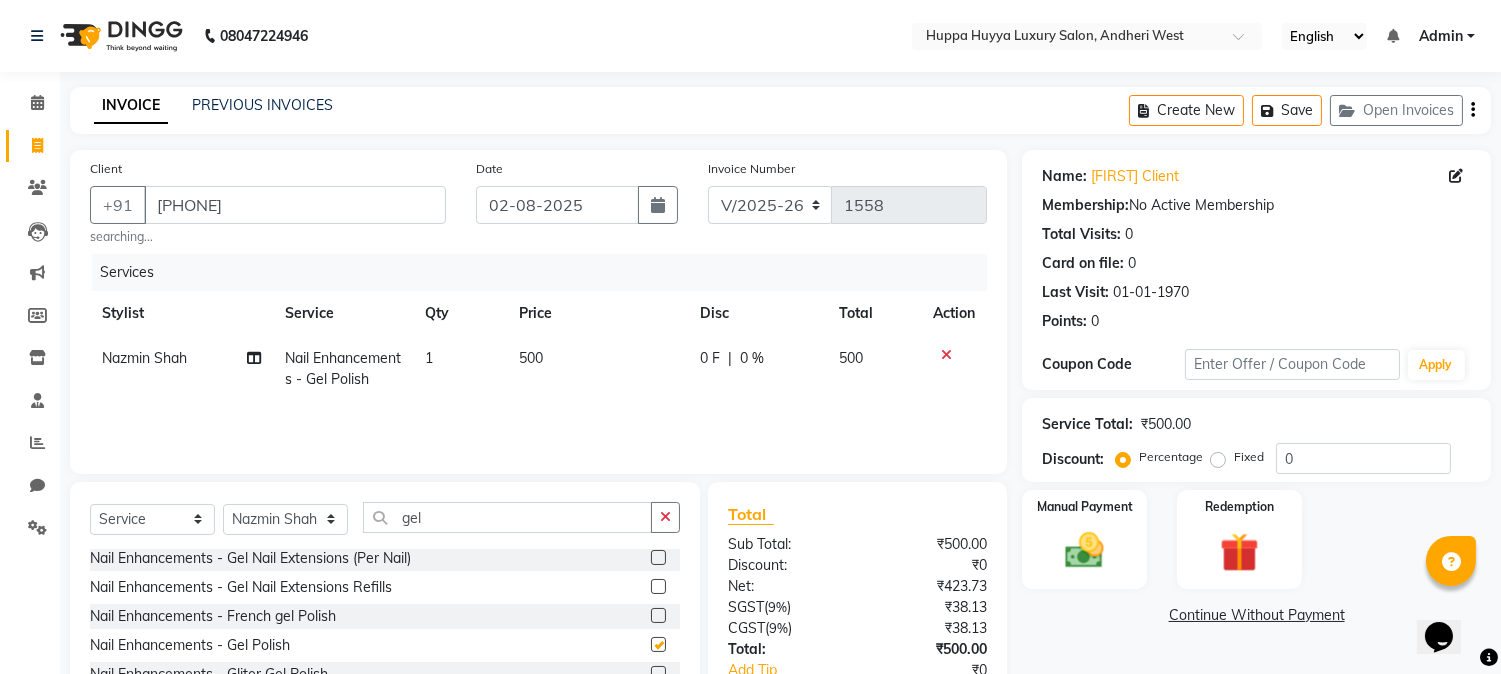 checkbox on "false" 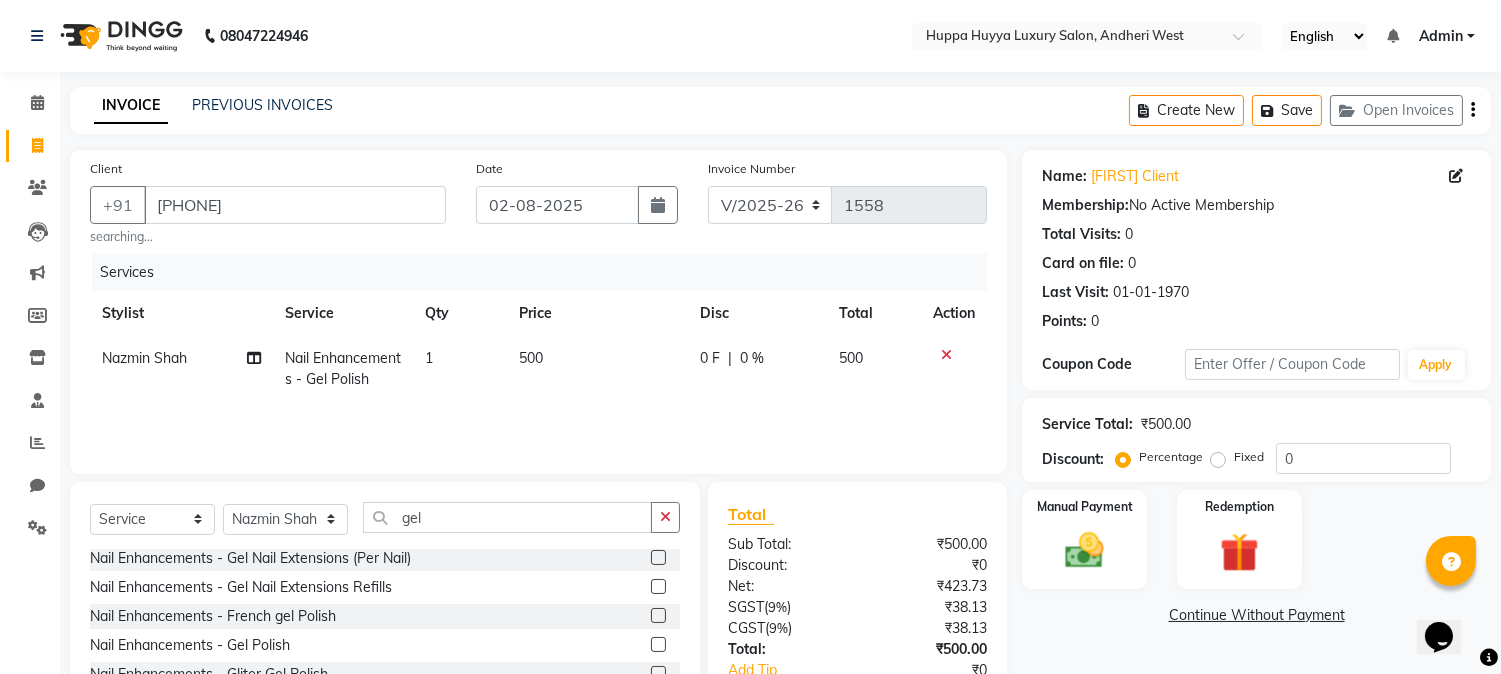 click on "500" 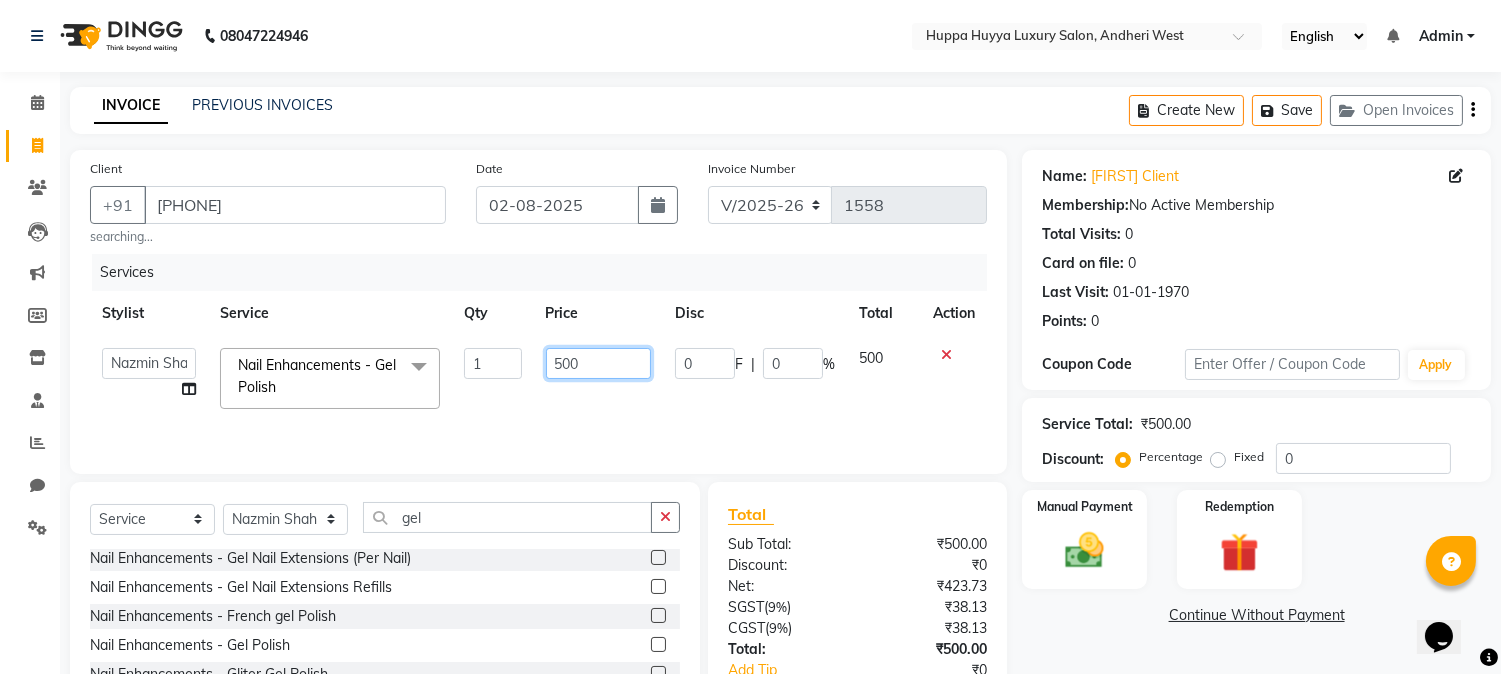 click on "500" 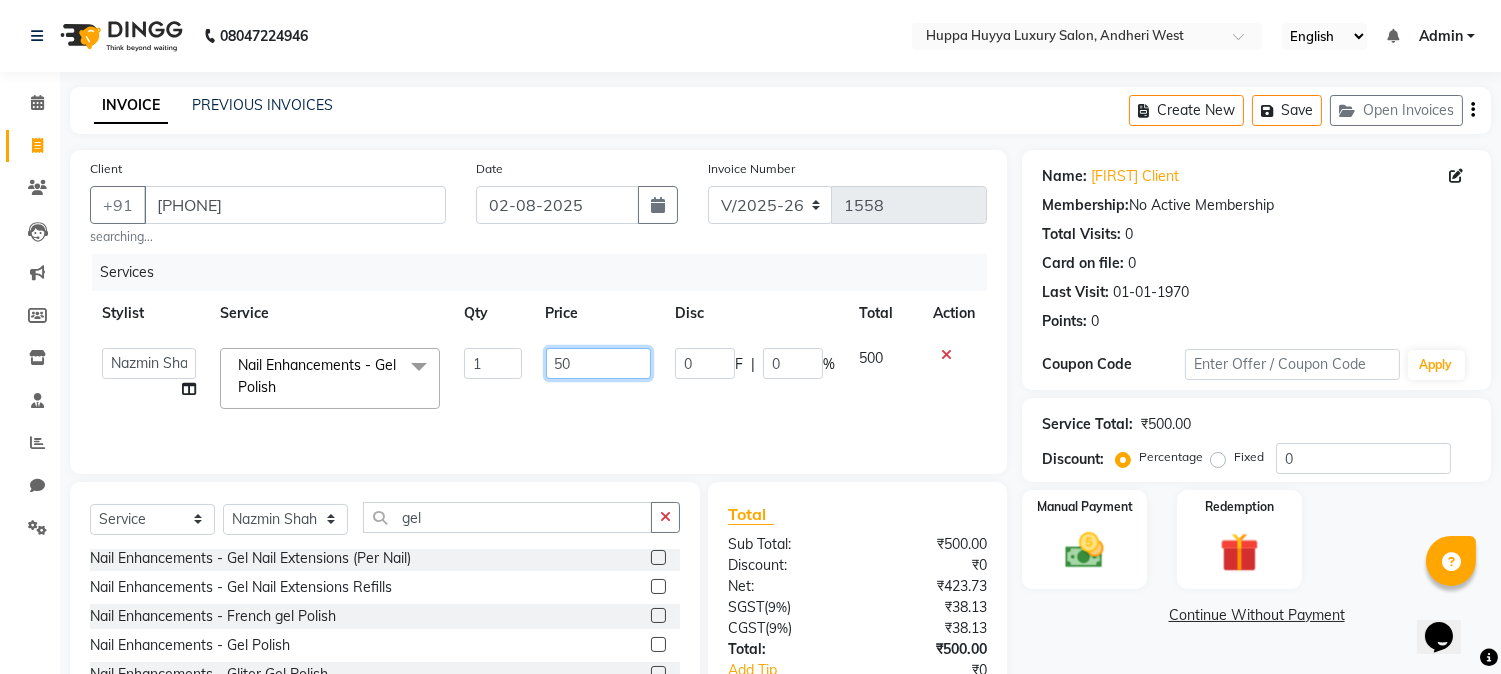 type on "5" 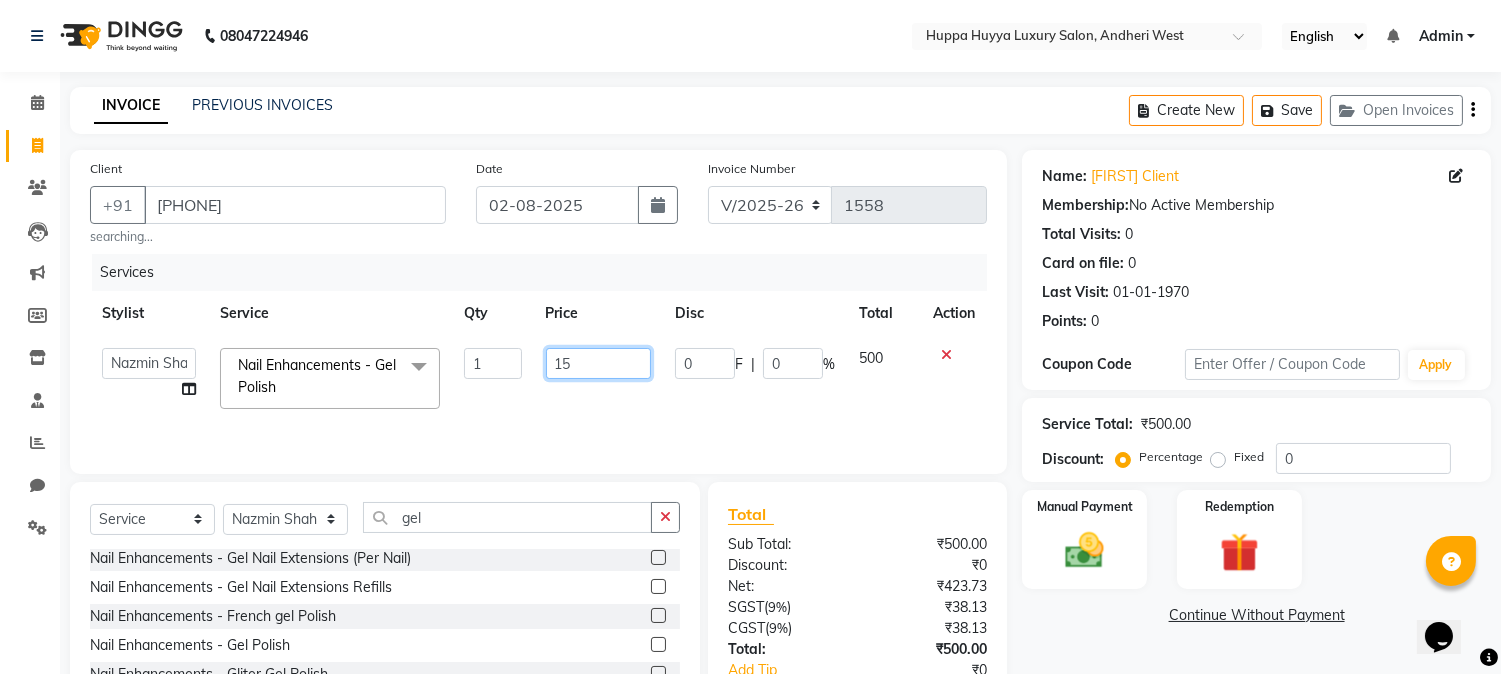type on "150" 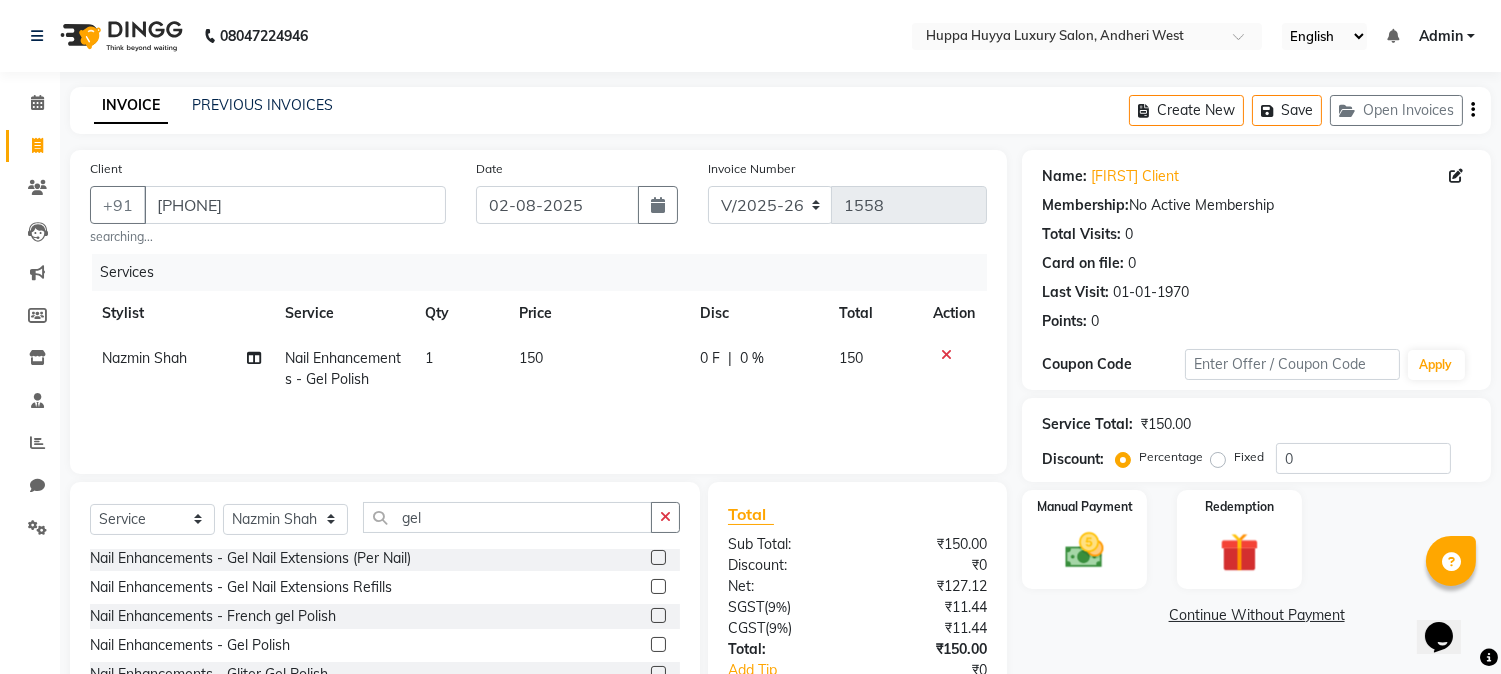 click on "Services Stylist Service Qty Price Disc Total Action Nazmin Shah Nail Enhancements - Gel Polish 1 150 0 F | 0 % 150" 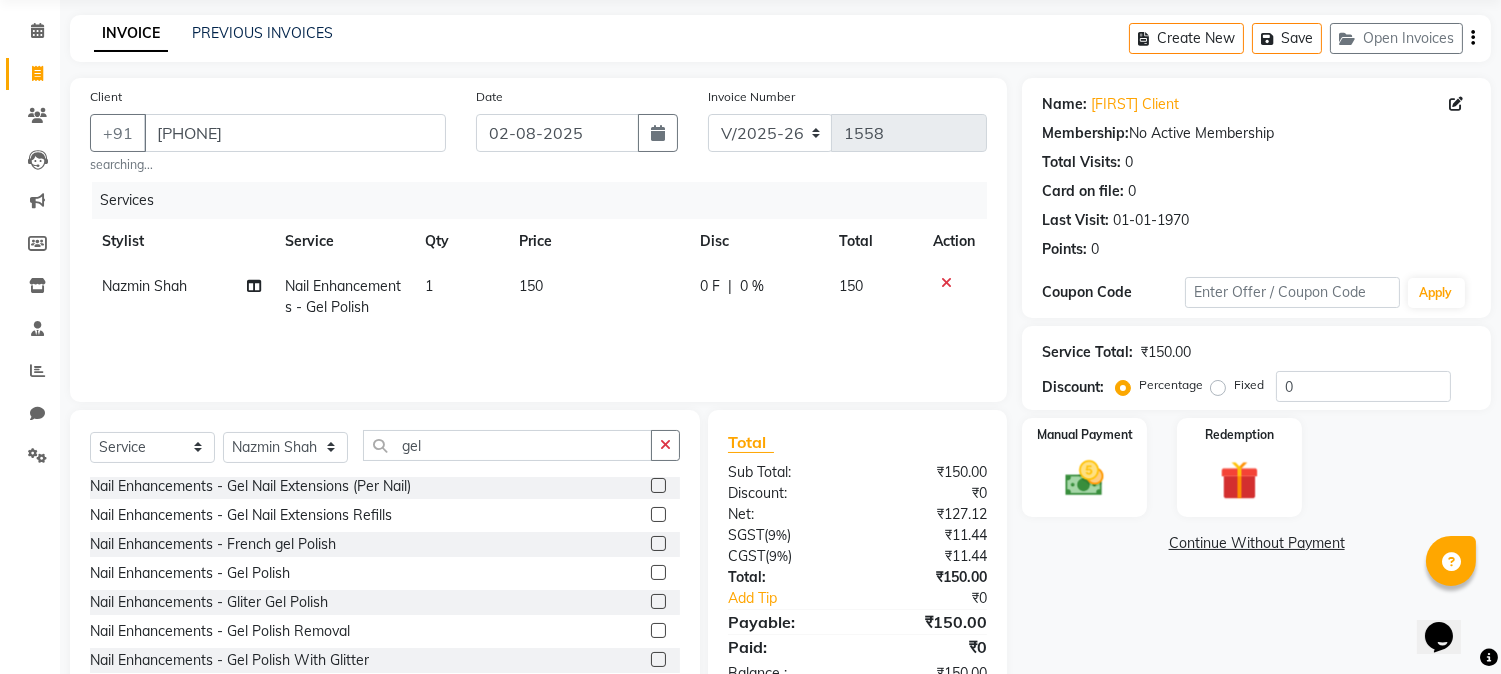 scroll, scrollTop: 111, scrollLeft: 0, axis: vertical 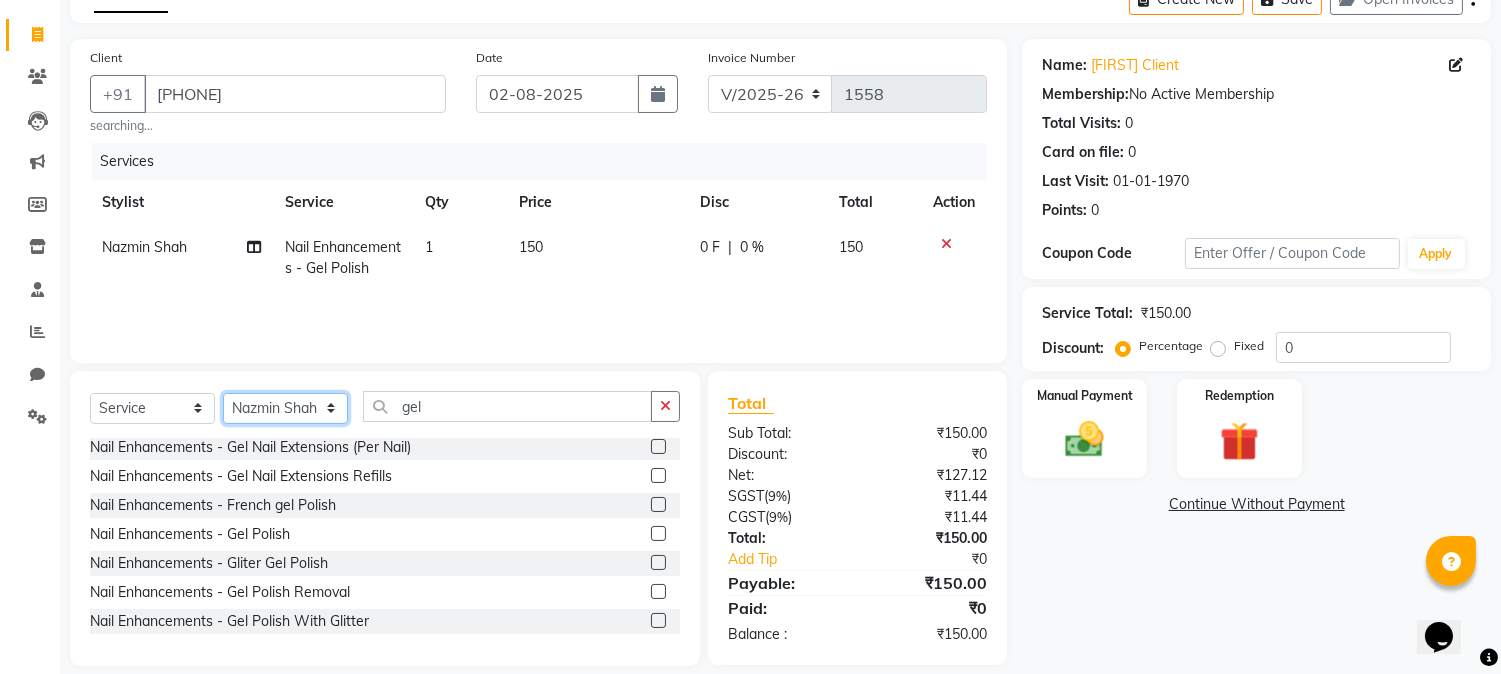 click on "Select Stylist Afsana Shaikh Jagan Nazmin Shah Salim Mansoori Salon Shaan Salmani" 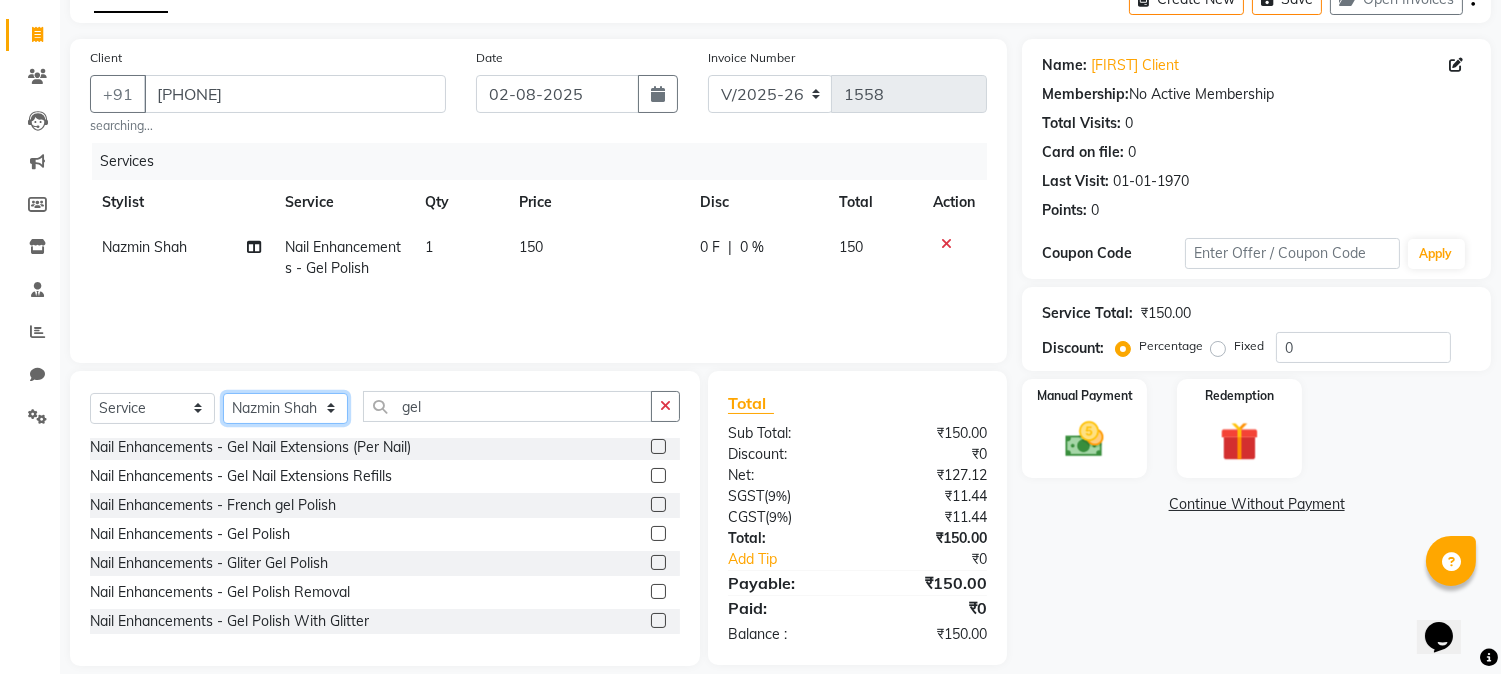 select on "69297" 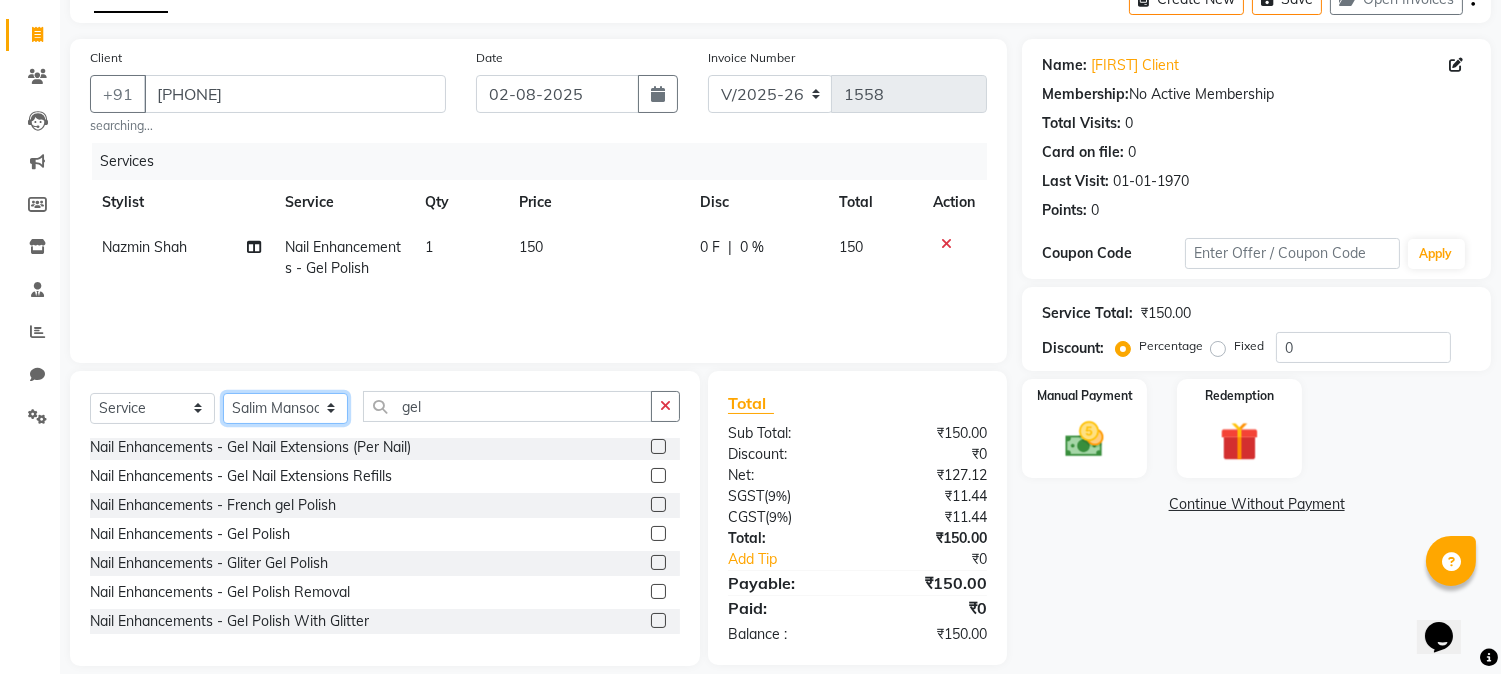 click on "Select Stylist Afsana Shaikh Jagan Nazmin Shah Salim Mansoori Salon Shaan Salmani" 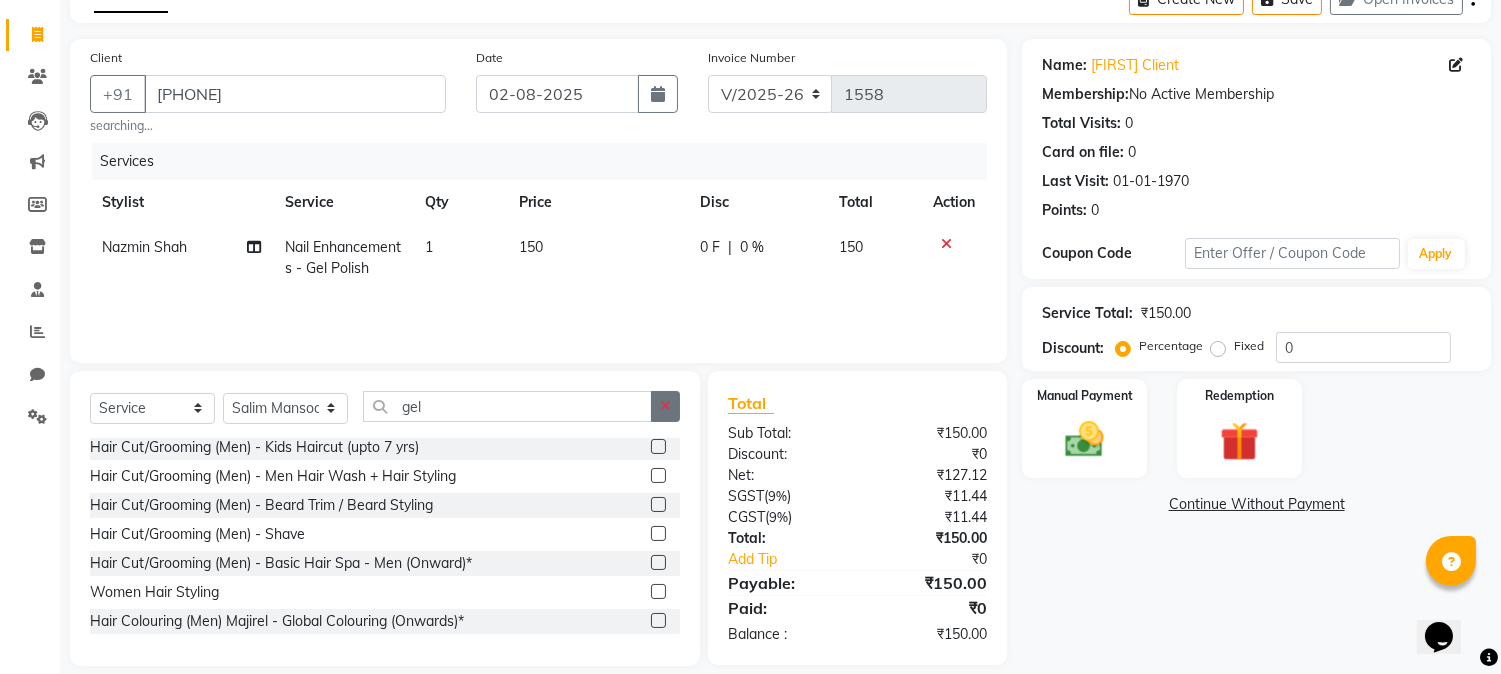 click 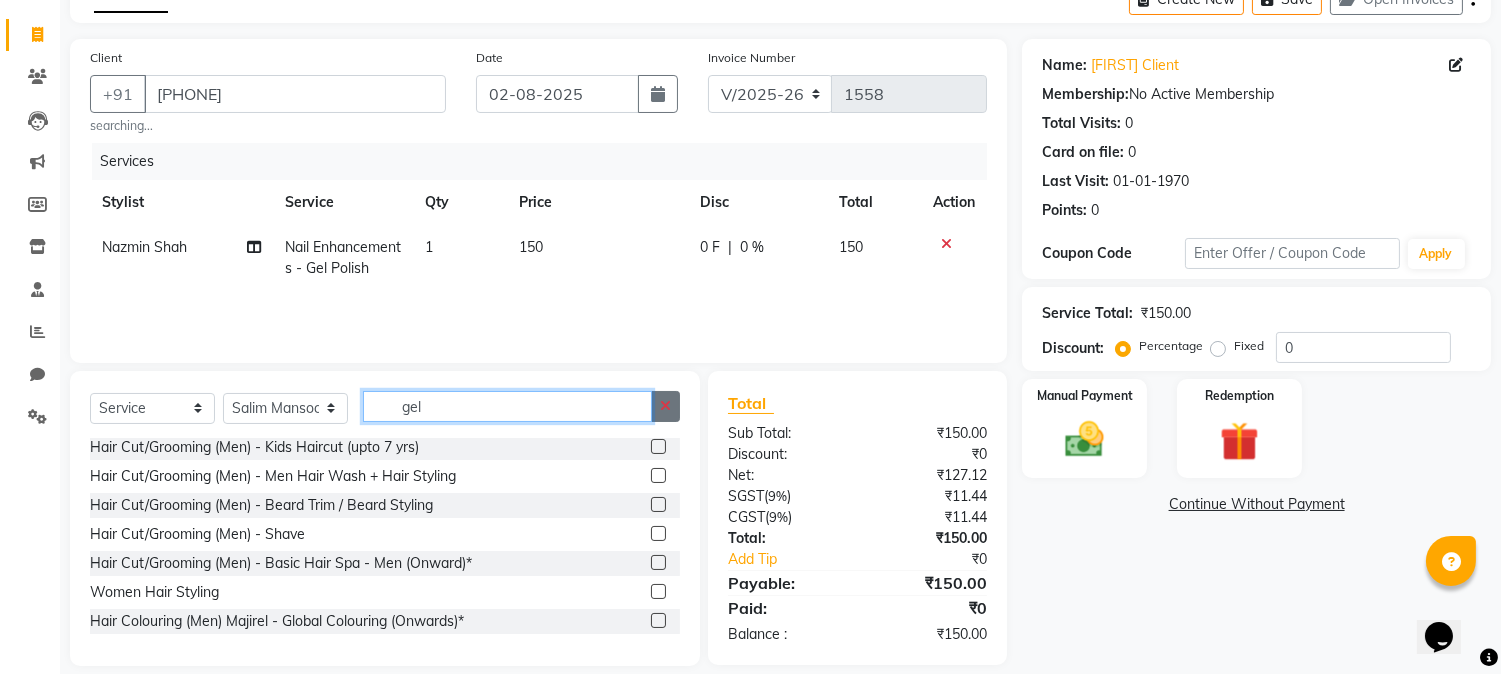 type 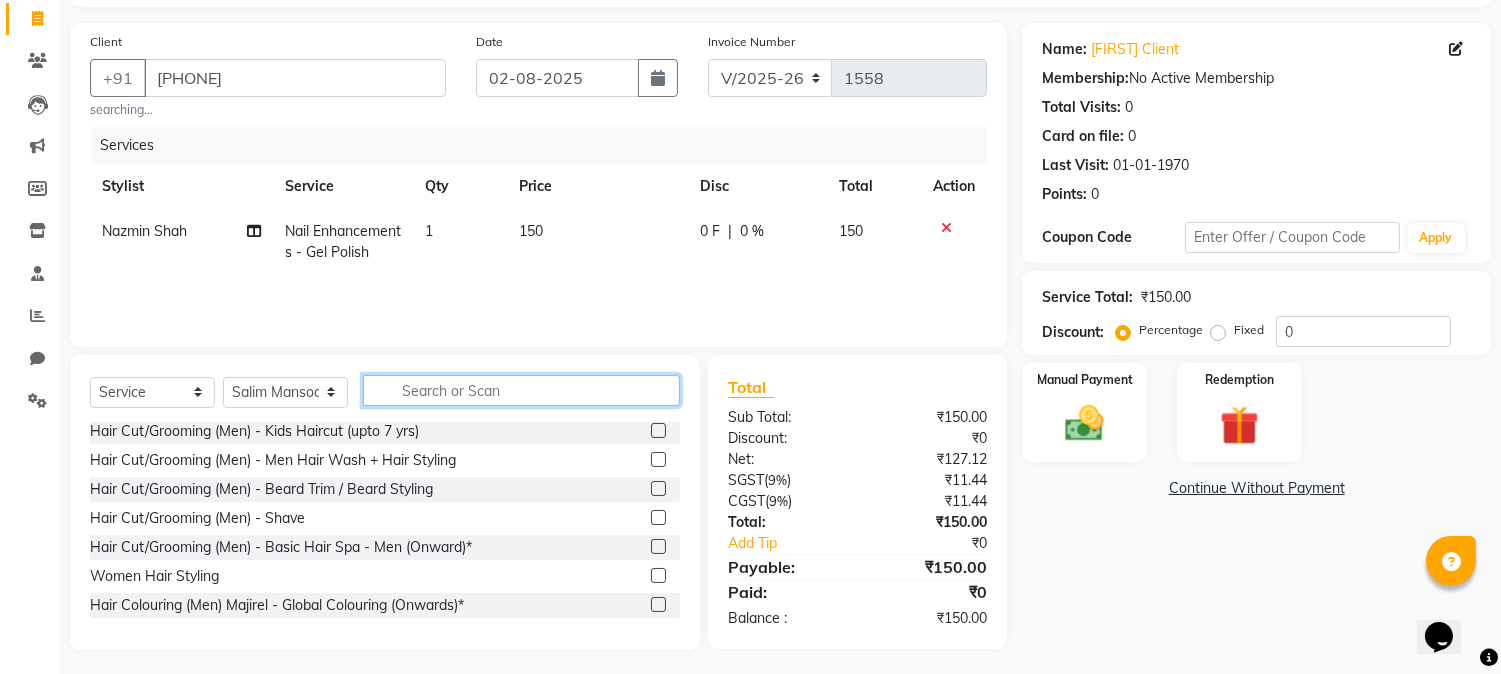 scroll, scrollTop: 133, scrollLeft: 0, axis: vertical 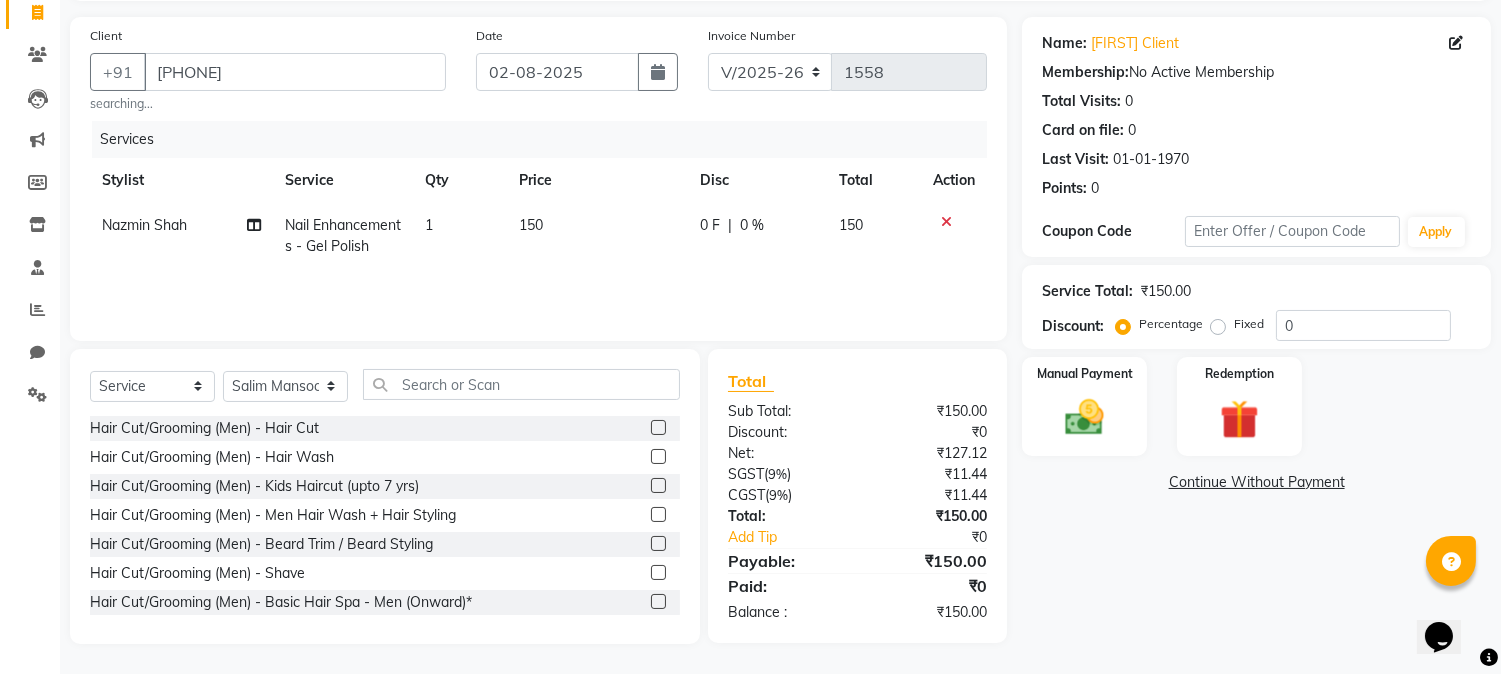 click on "Hair Cut/Grooming (Men) - Hair Cut" 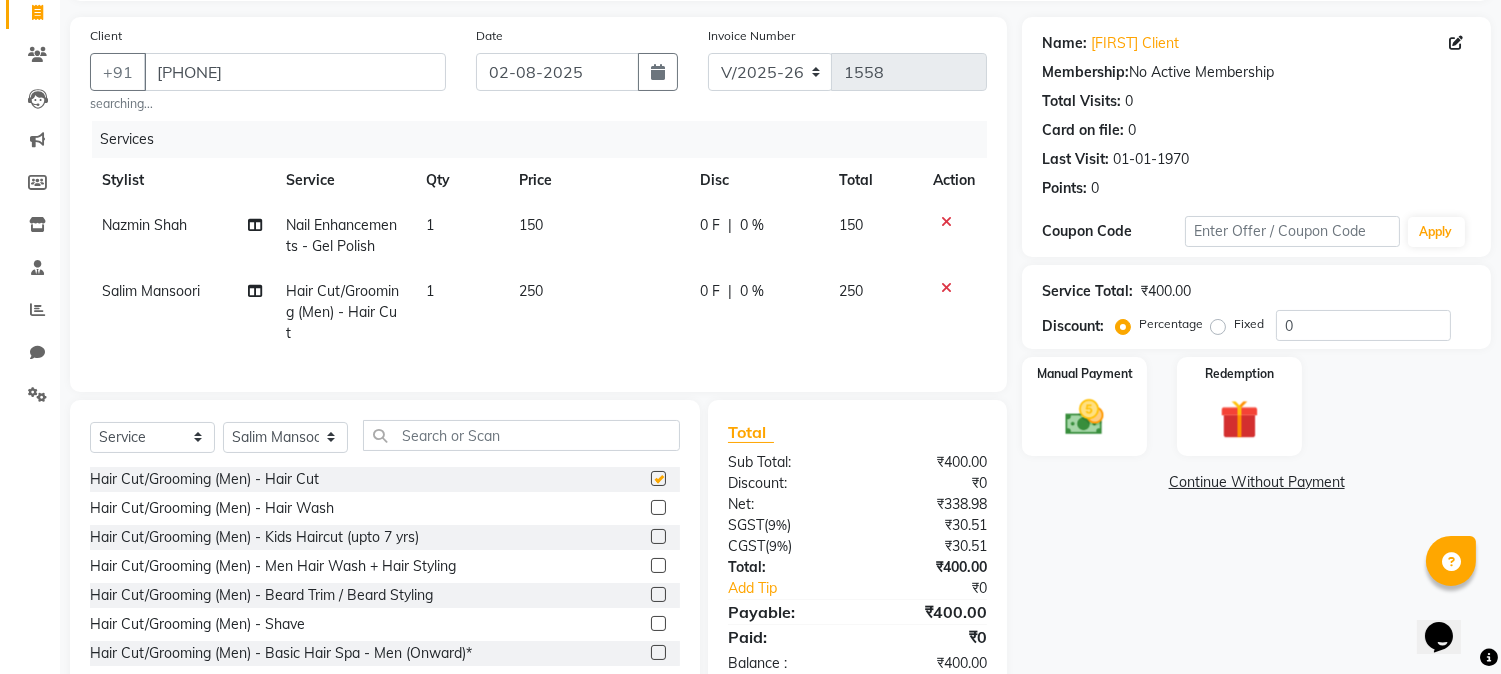 checkbox on "false" 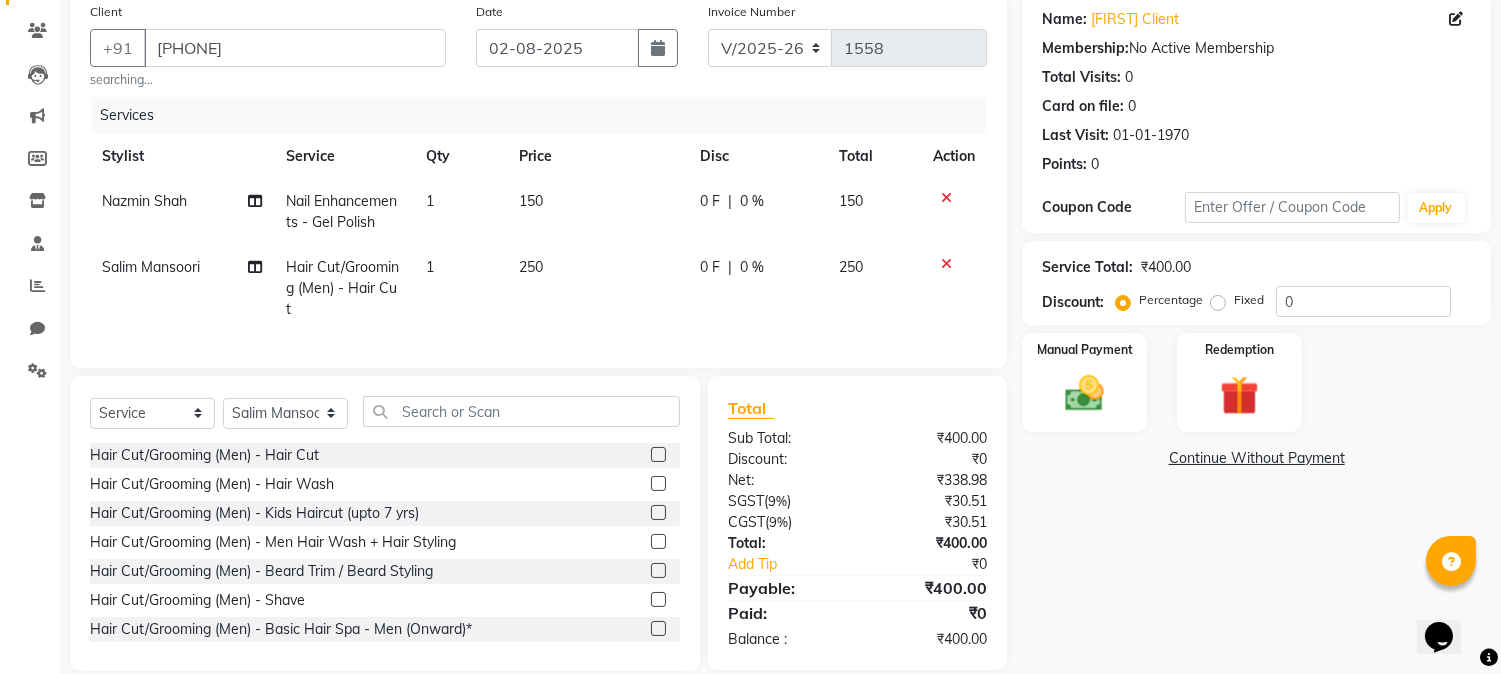 scroll, scrollTop: 201, scrollLeft: 0, axis: vertical 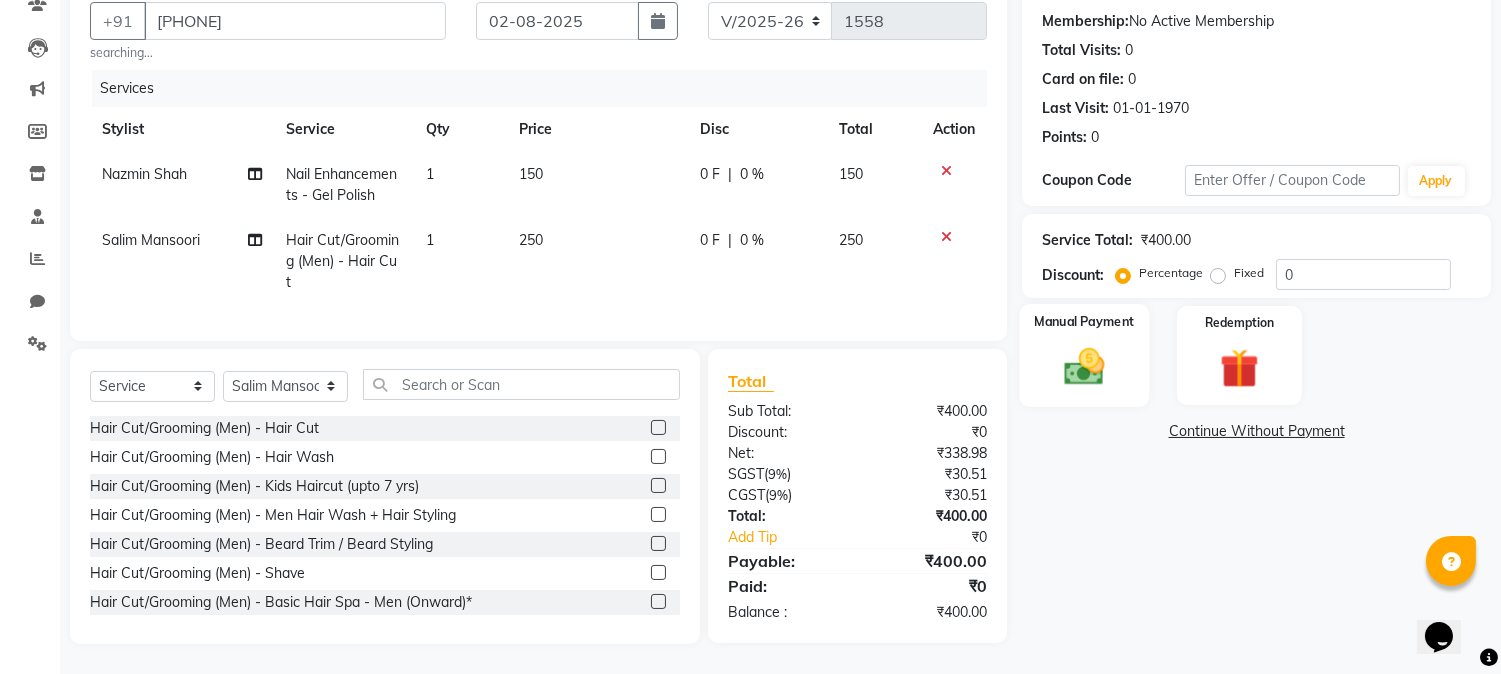click 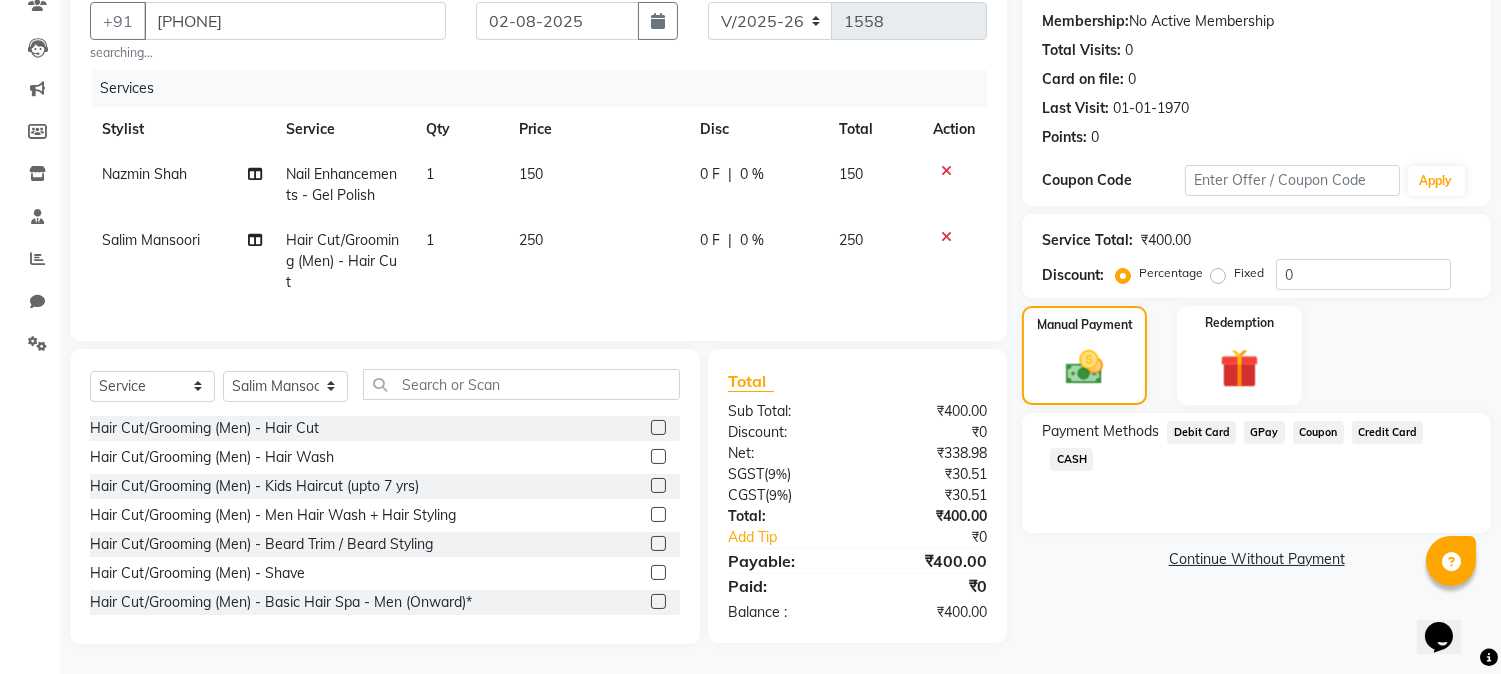 click on "GPay" 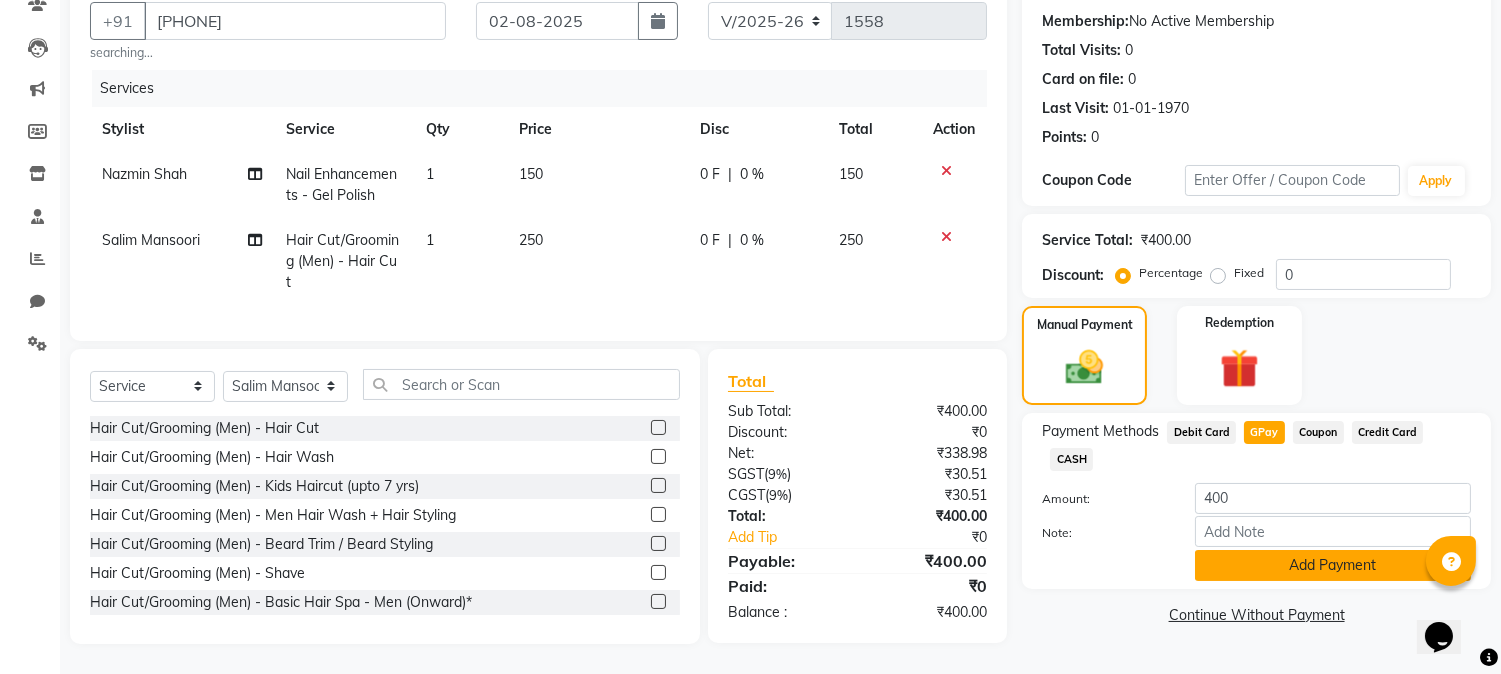 click on "Add Payment" 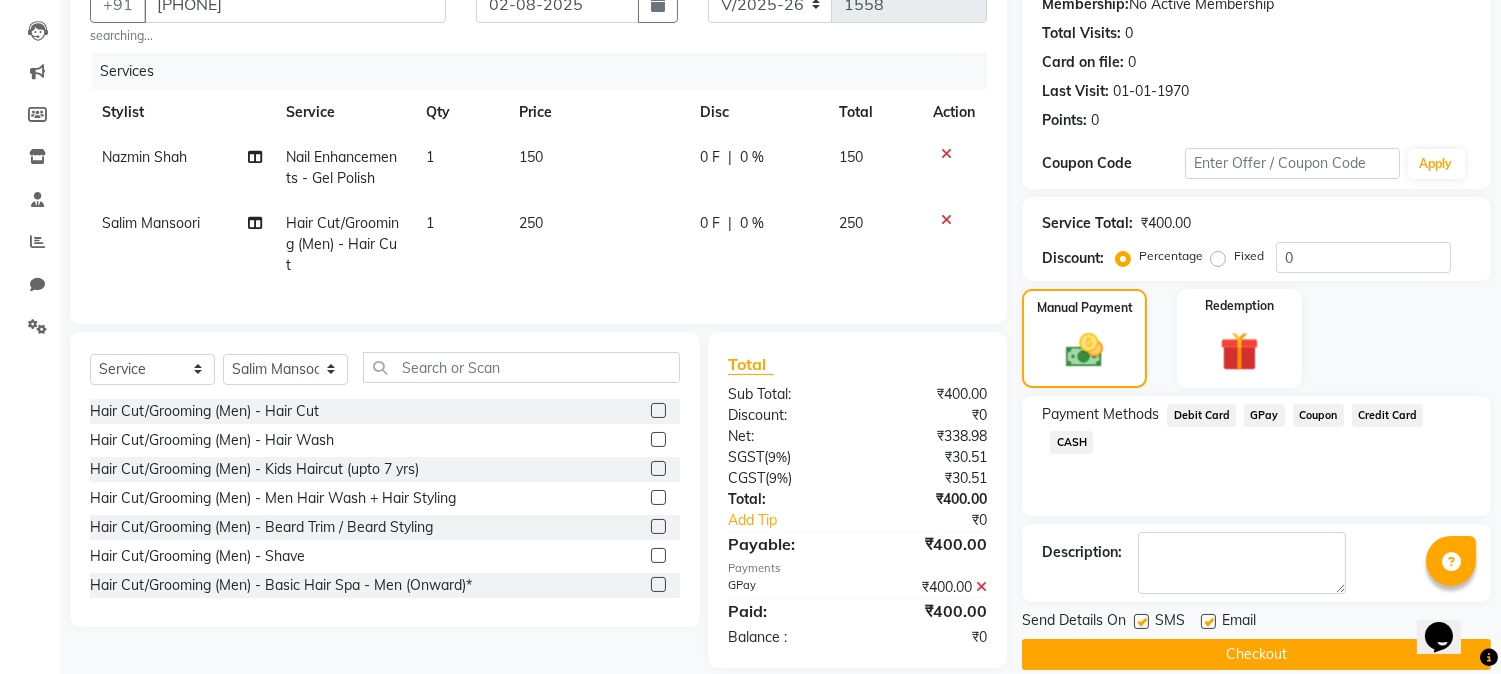 click on "Checkout" 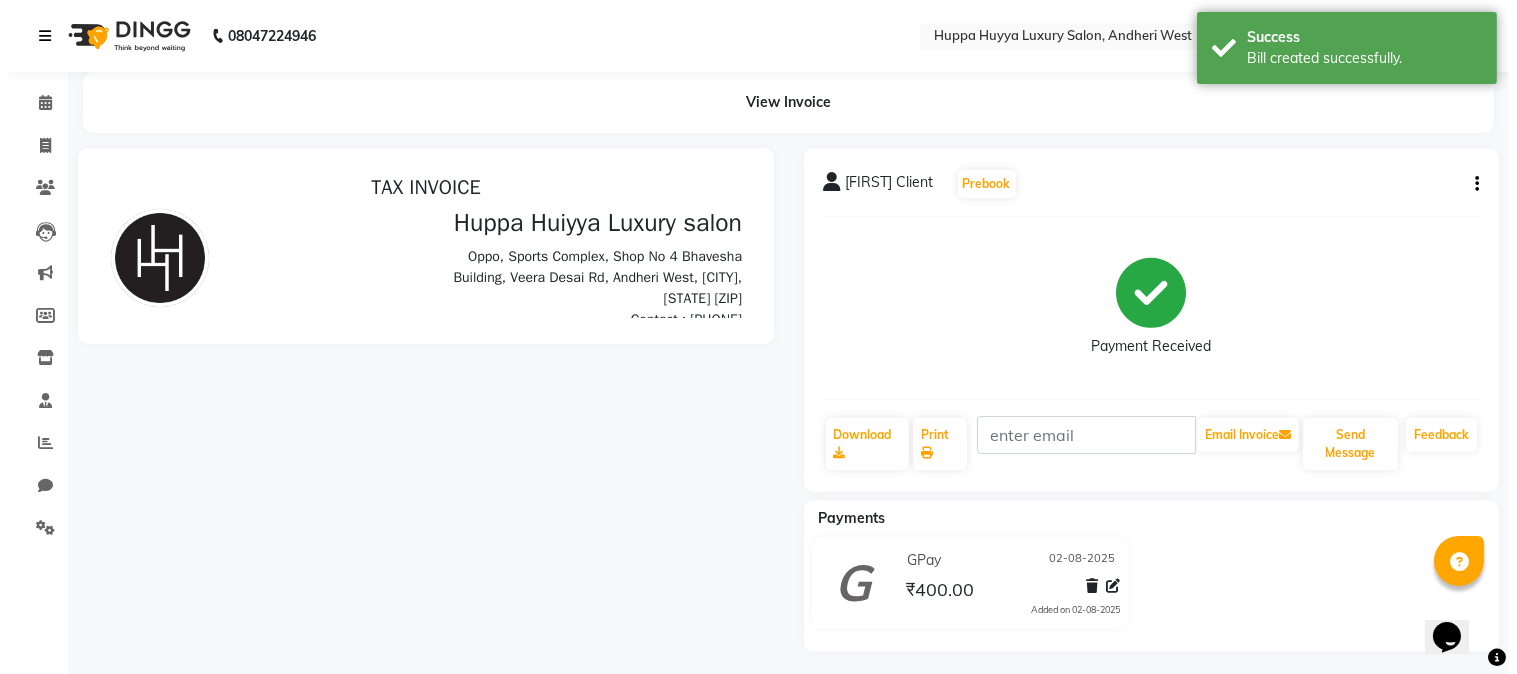 scroll, scrollTop: 0, scrollLeft: 0, axis: both 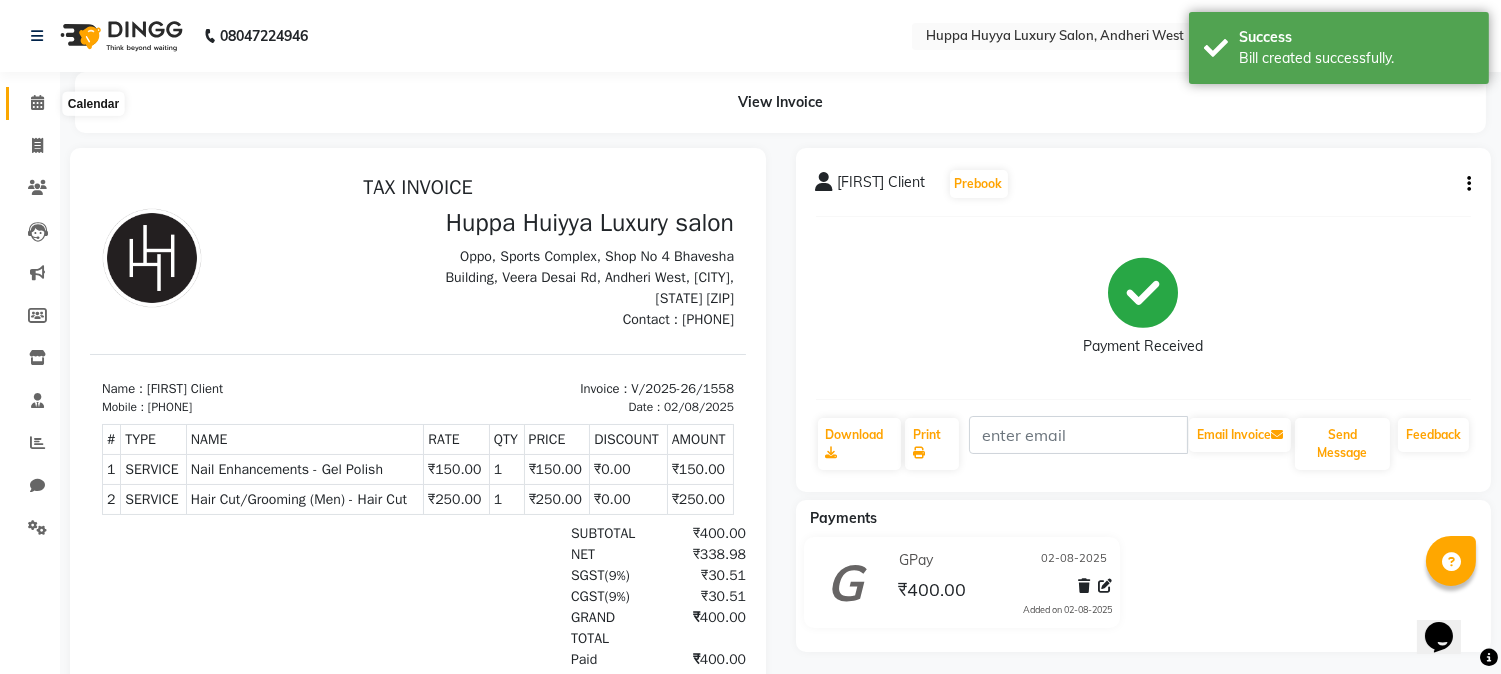 click 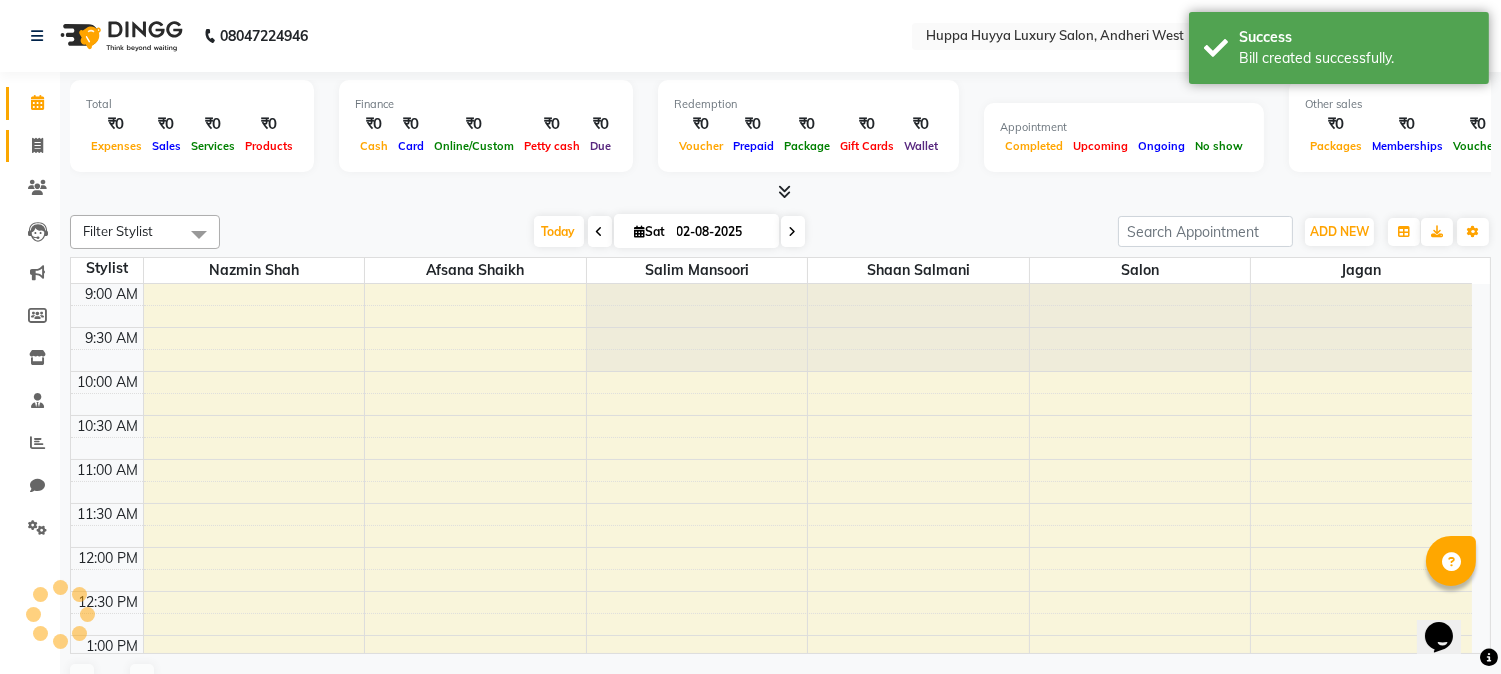 scroll, scrollTop: 796, scrollLeft: 0, axis: vertical 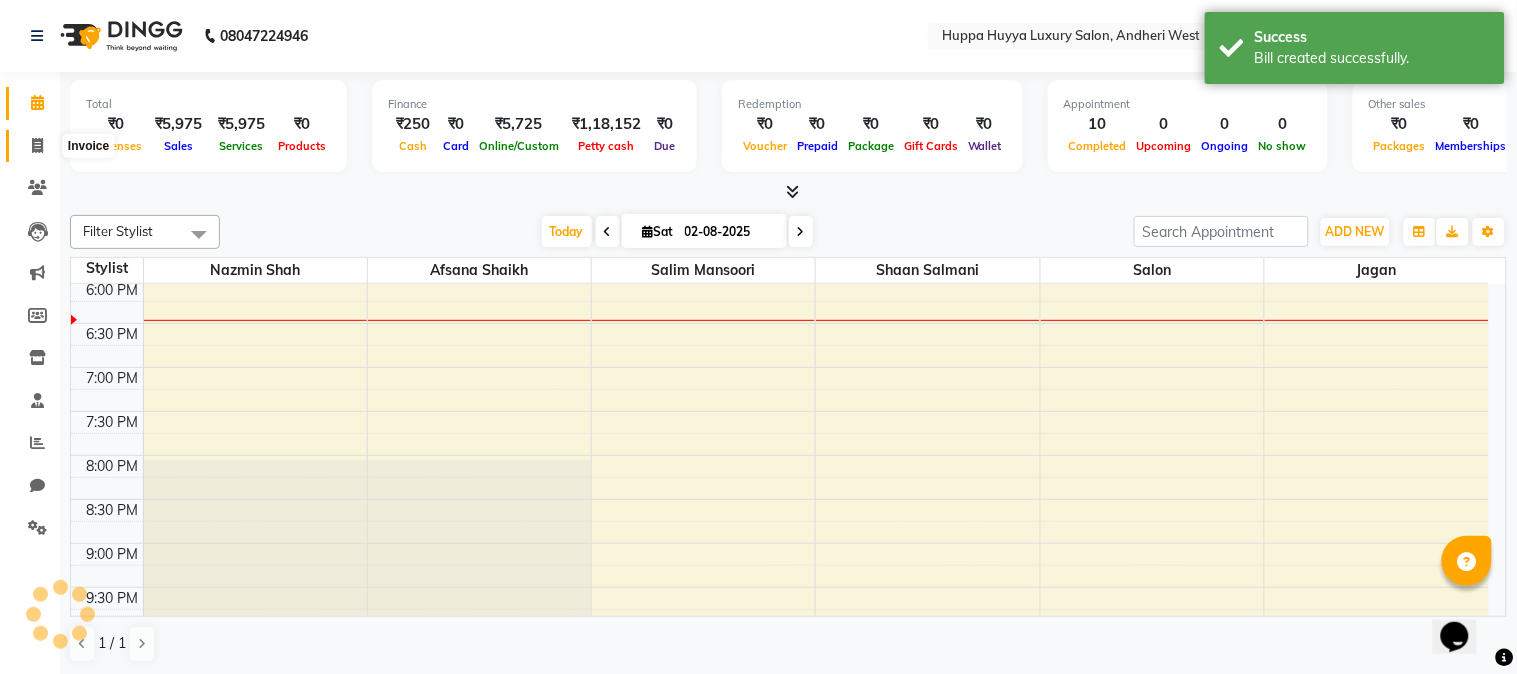 click 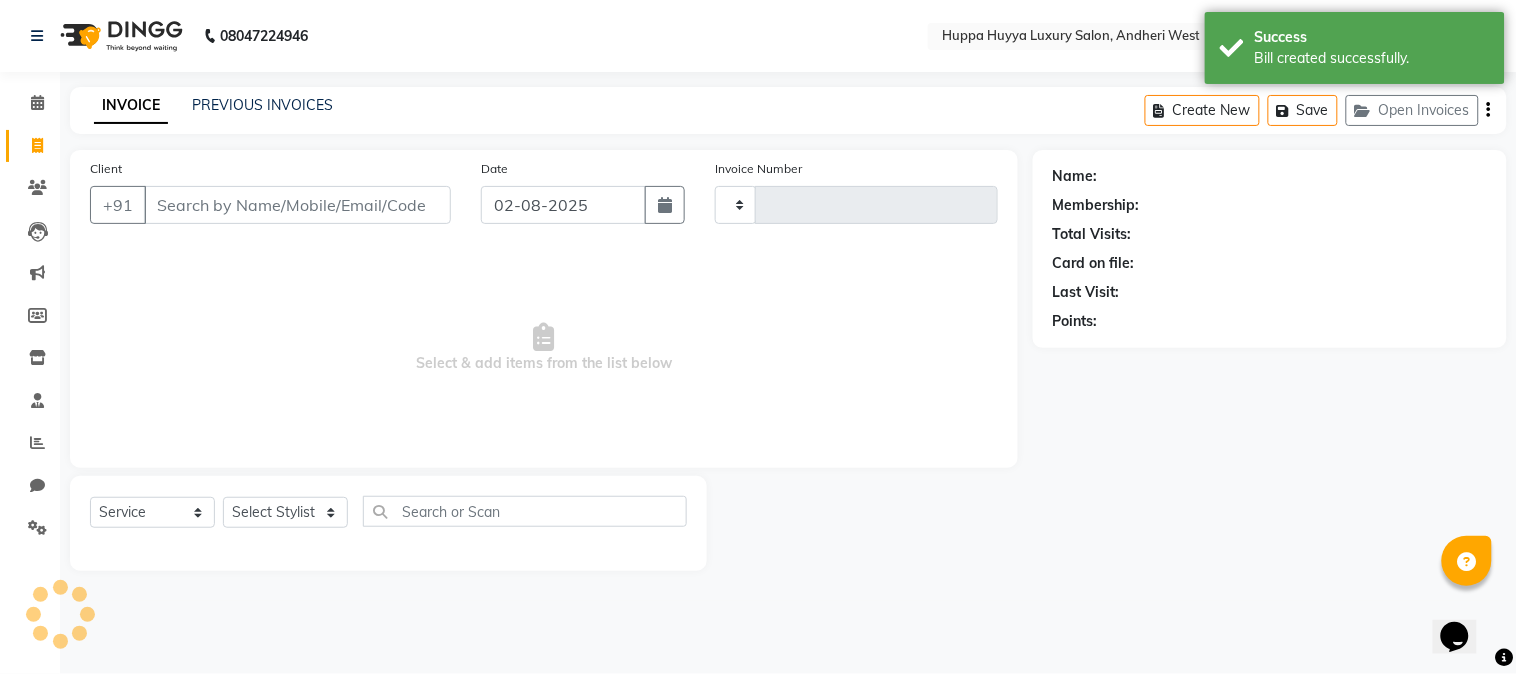 type on "1559" 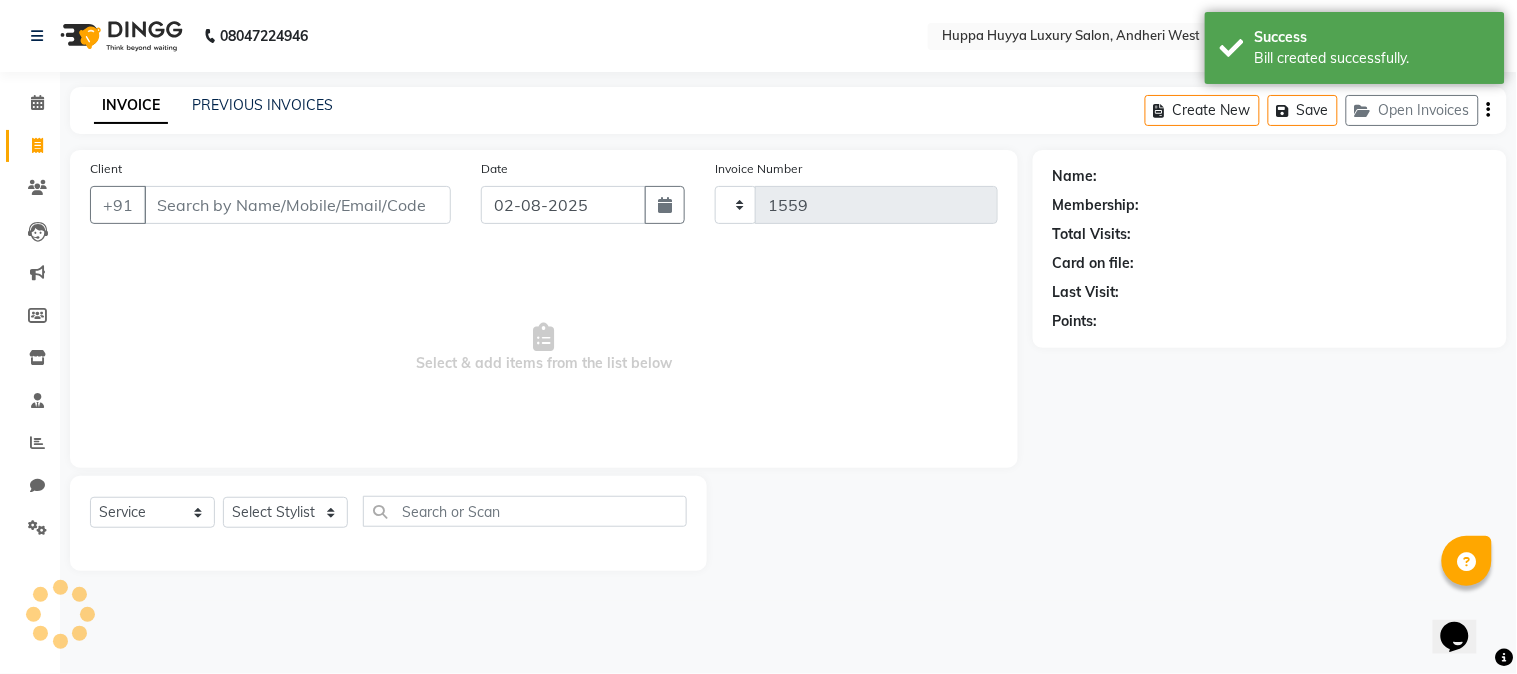 select on "7752" 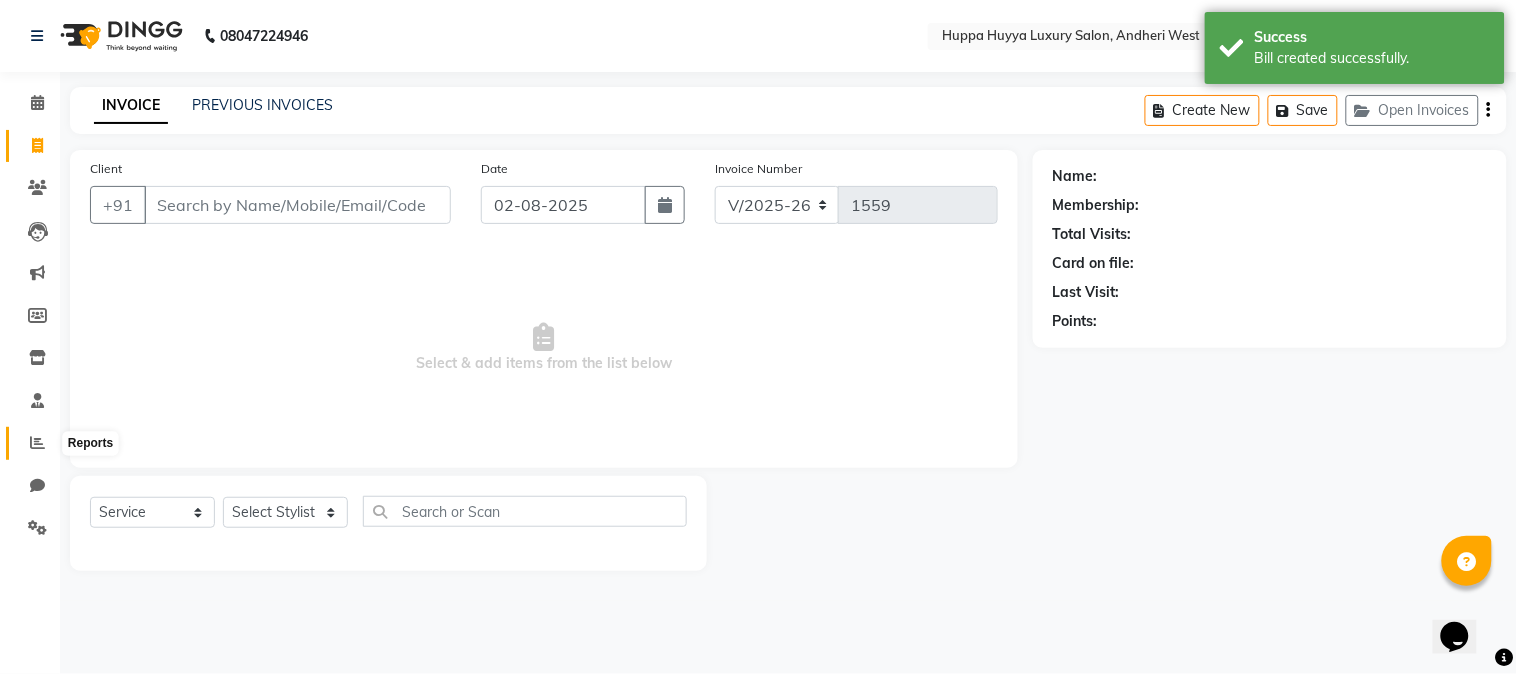 click 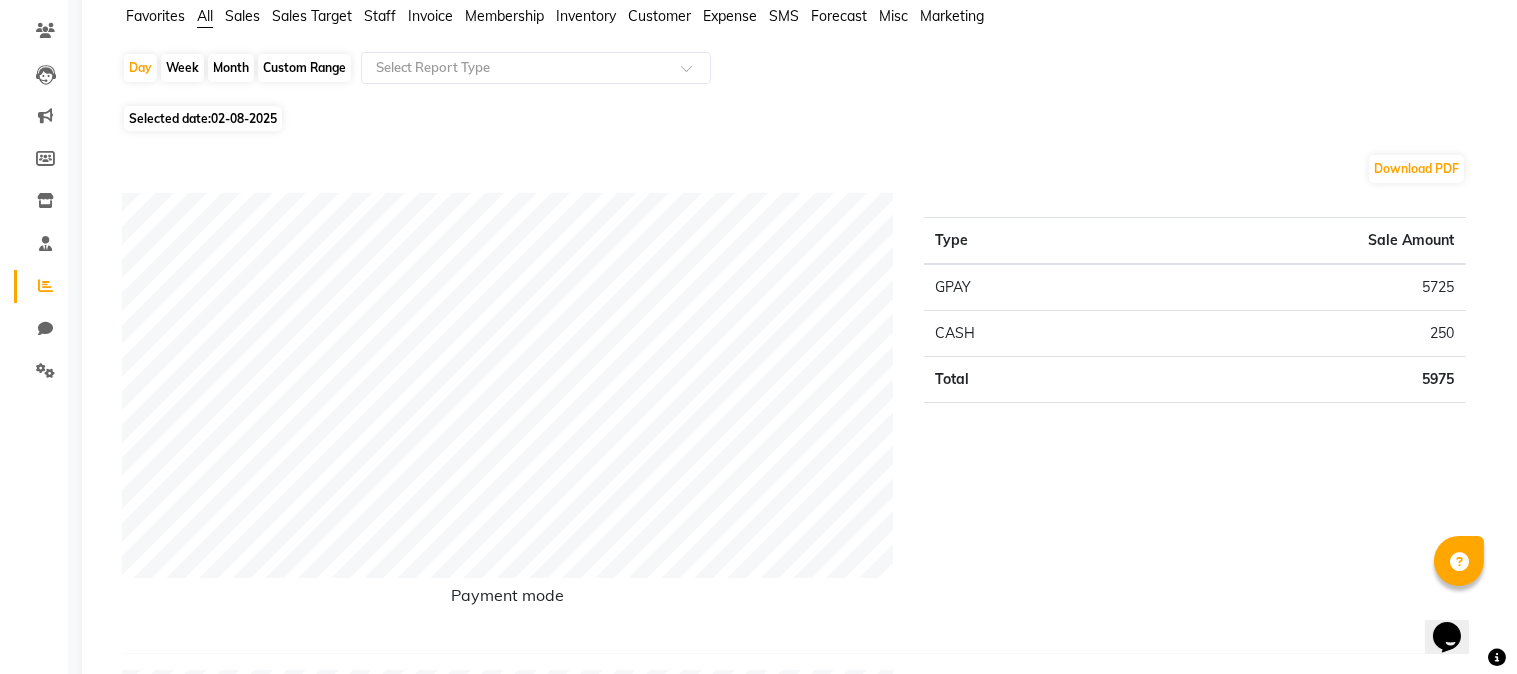 scroll, scrollTop: 0, scrollLeft: 0, axis: both 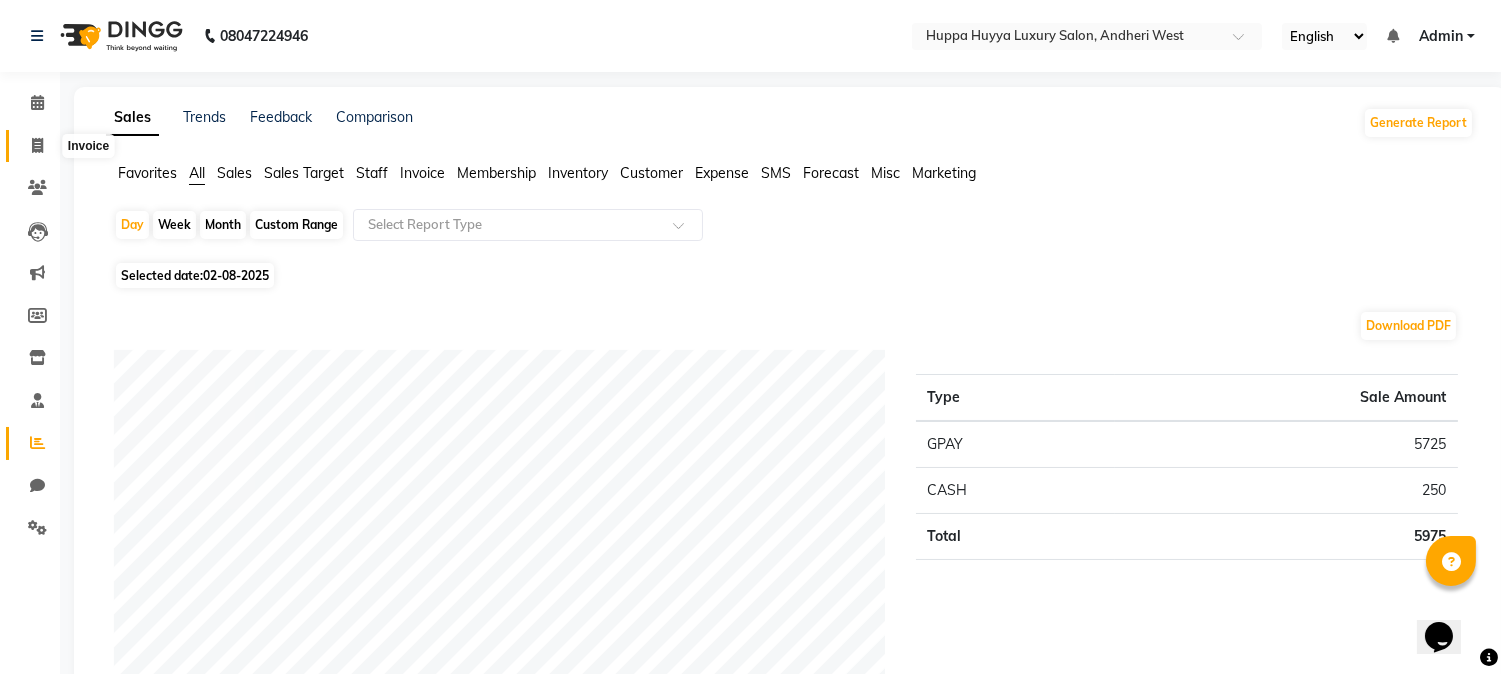 click 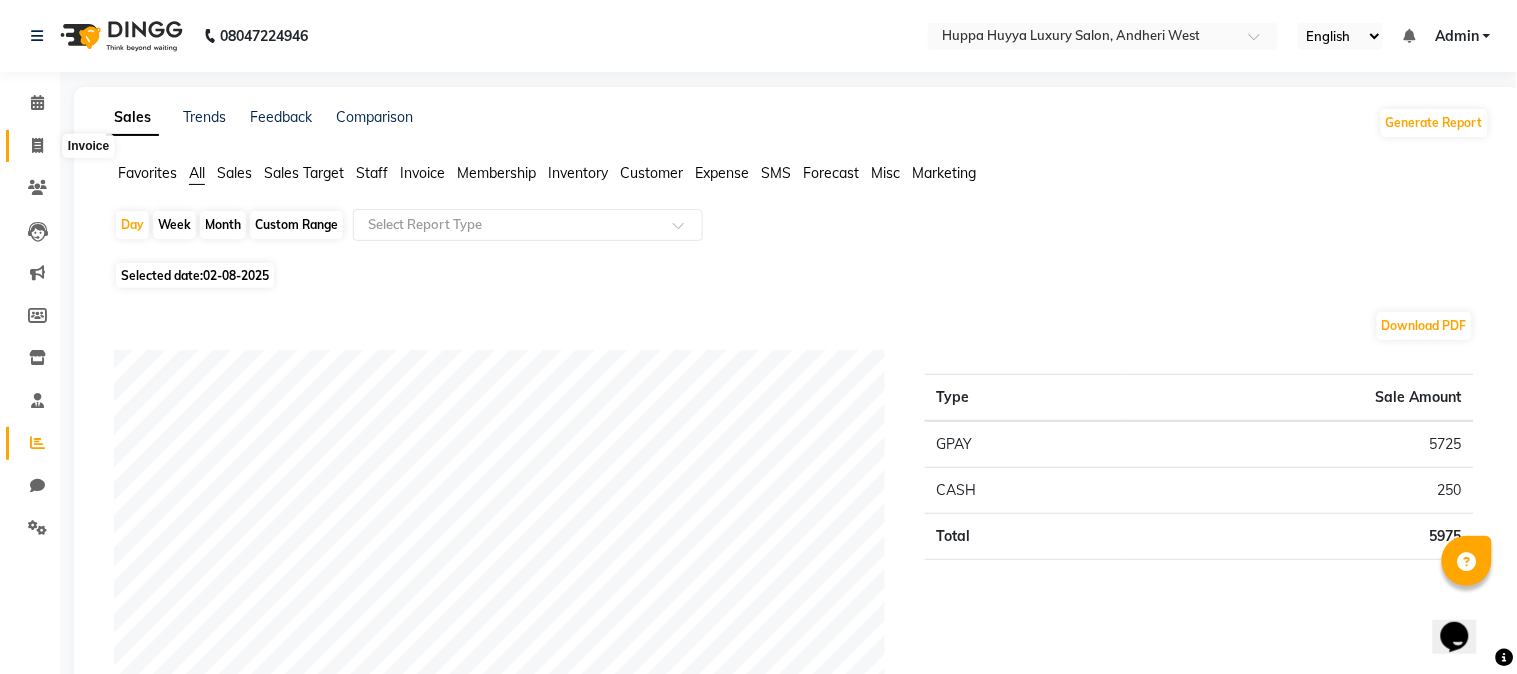 select on "service" 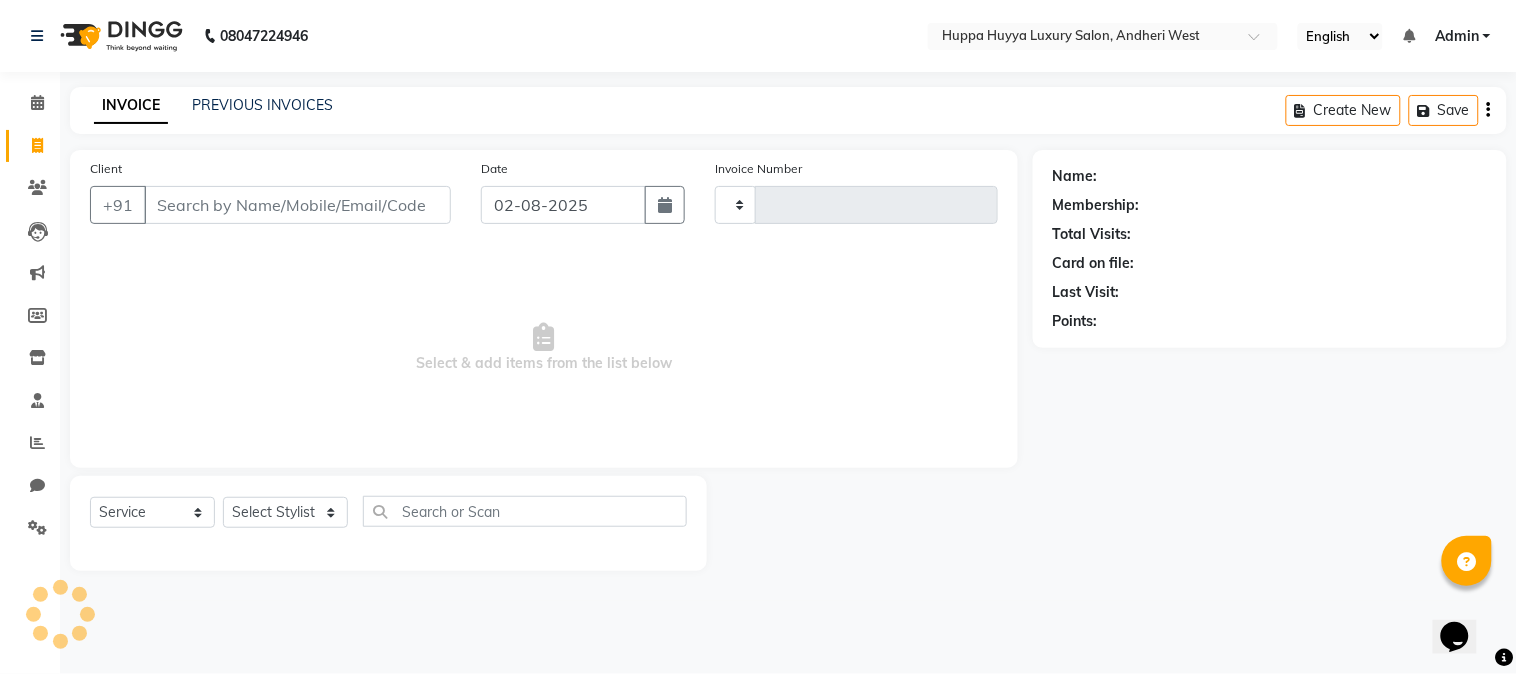 type on "1559" 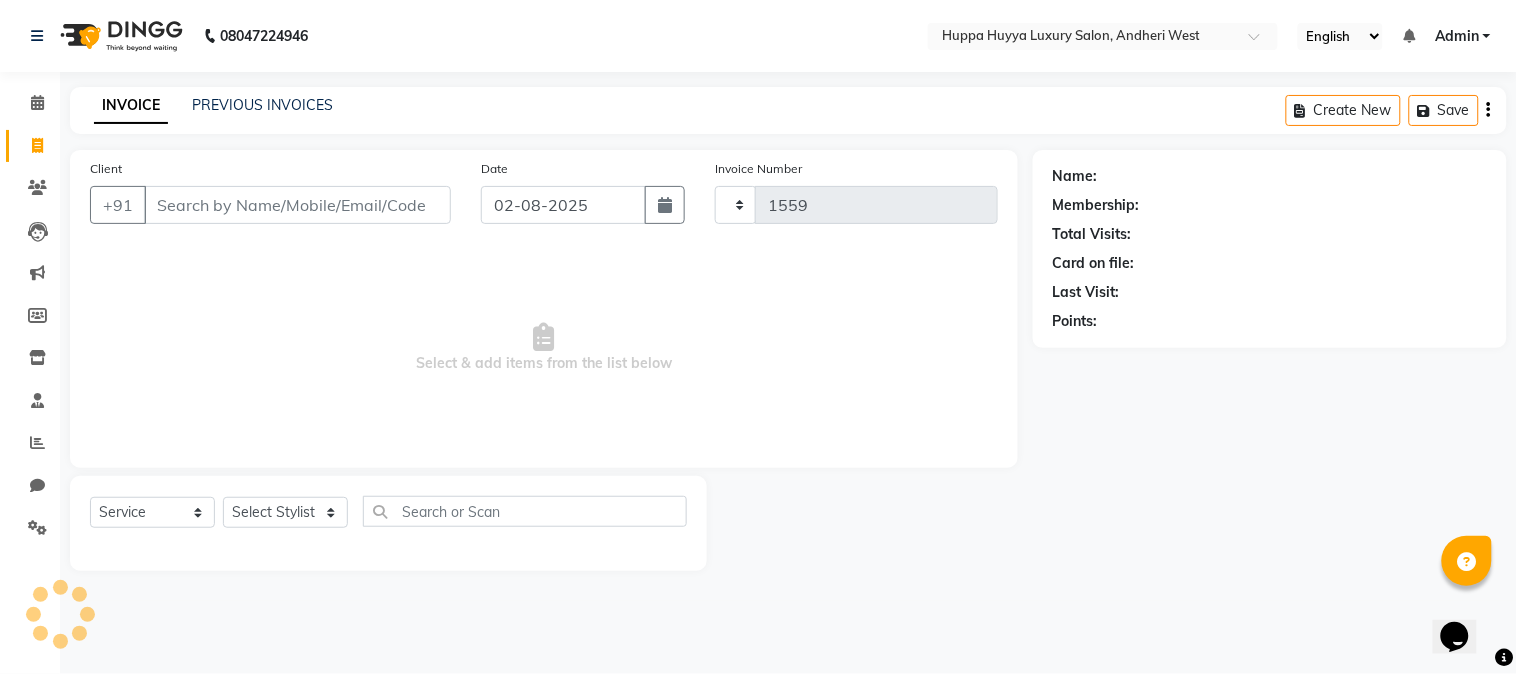 select on "7752" 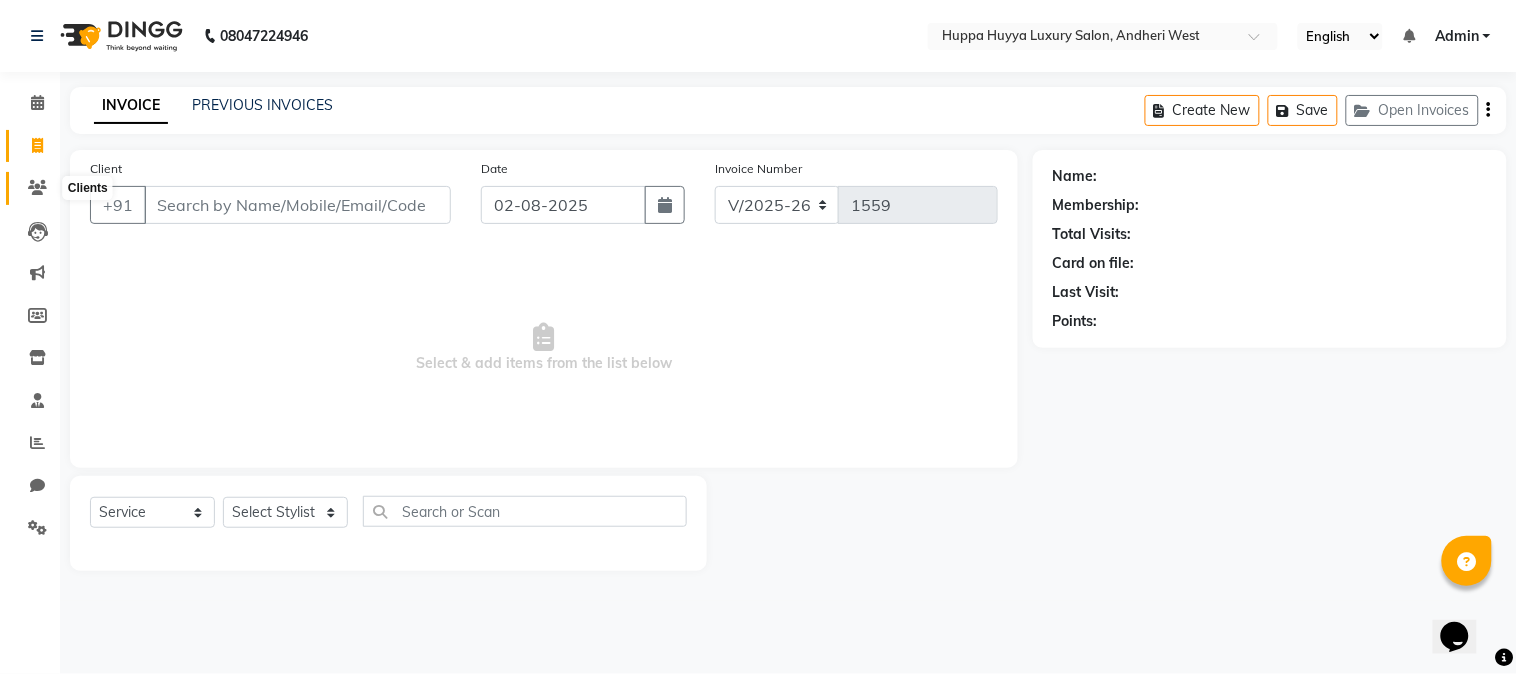 click 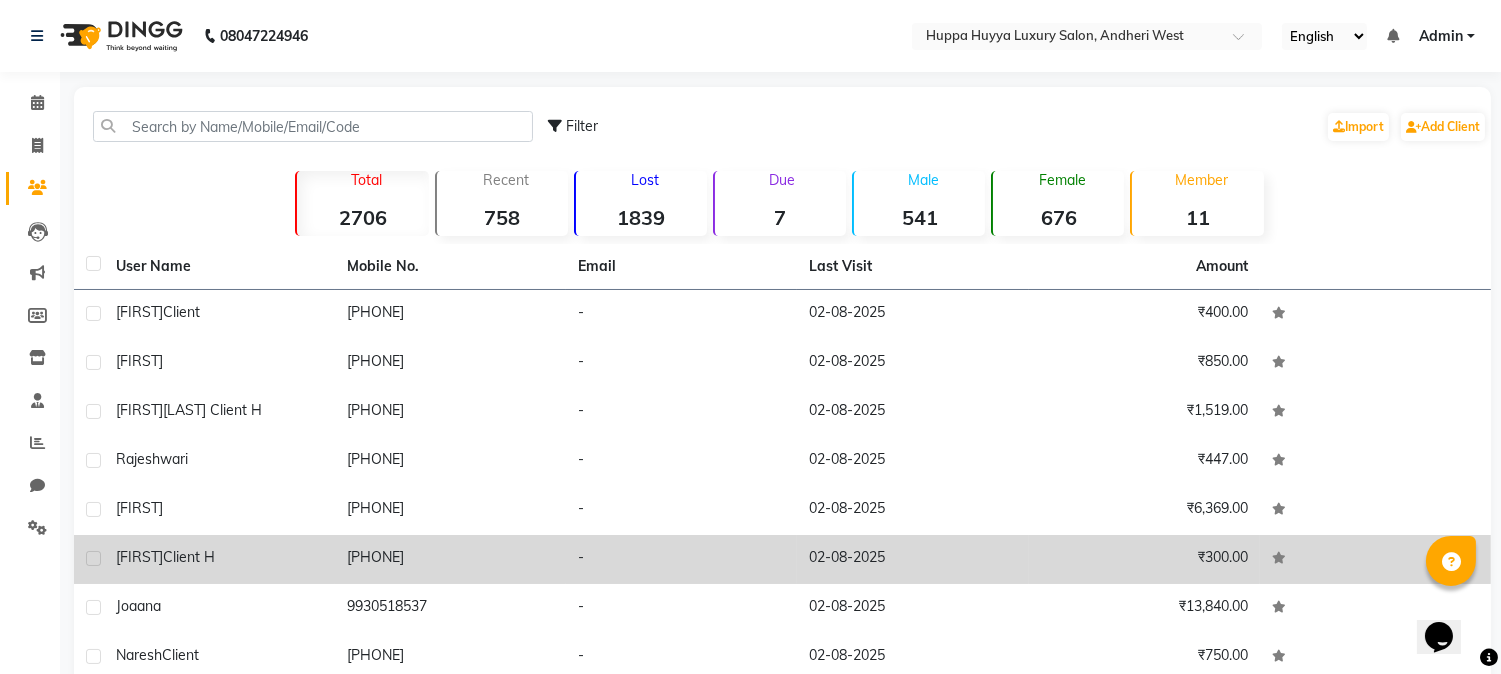 click on "[PHONE]" 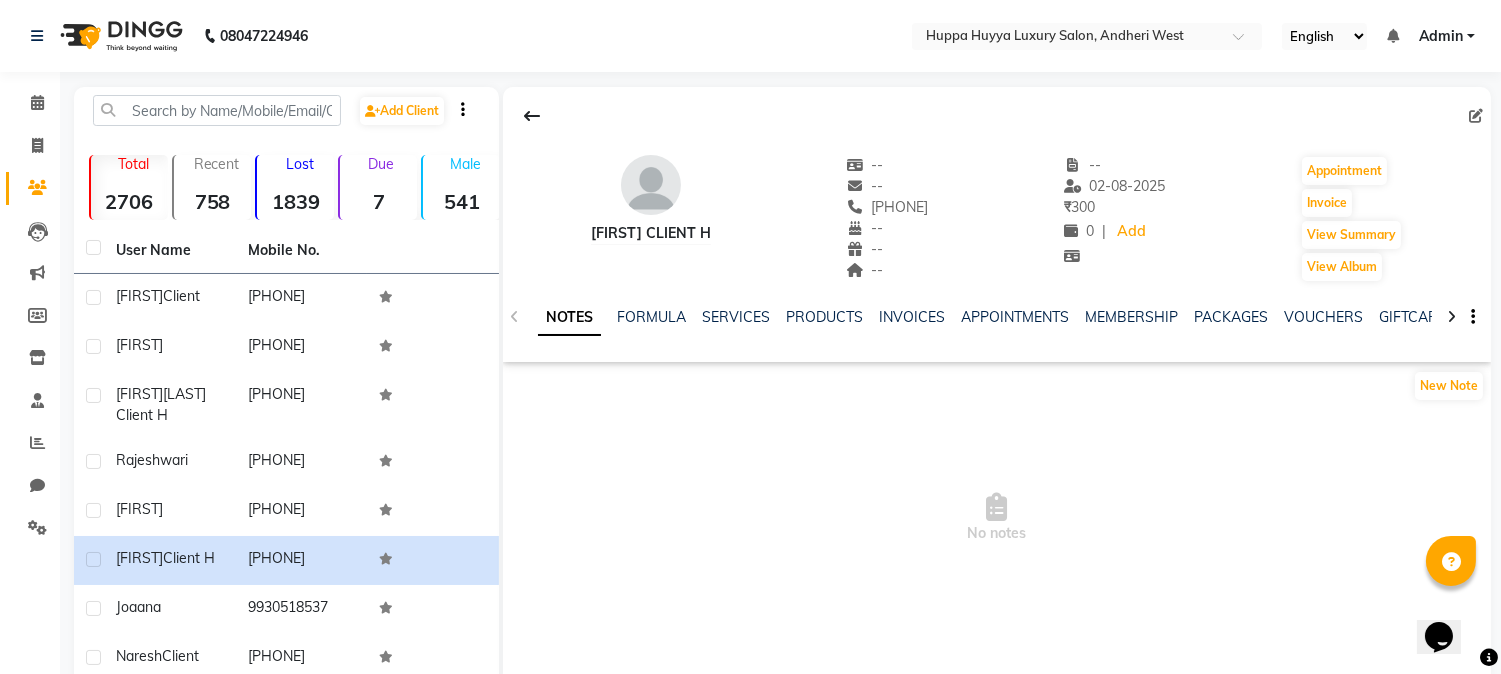 click 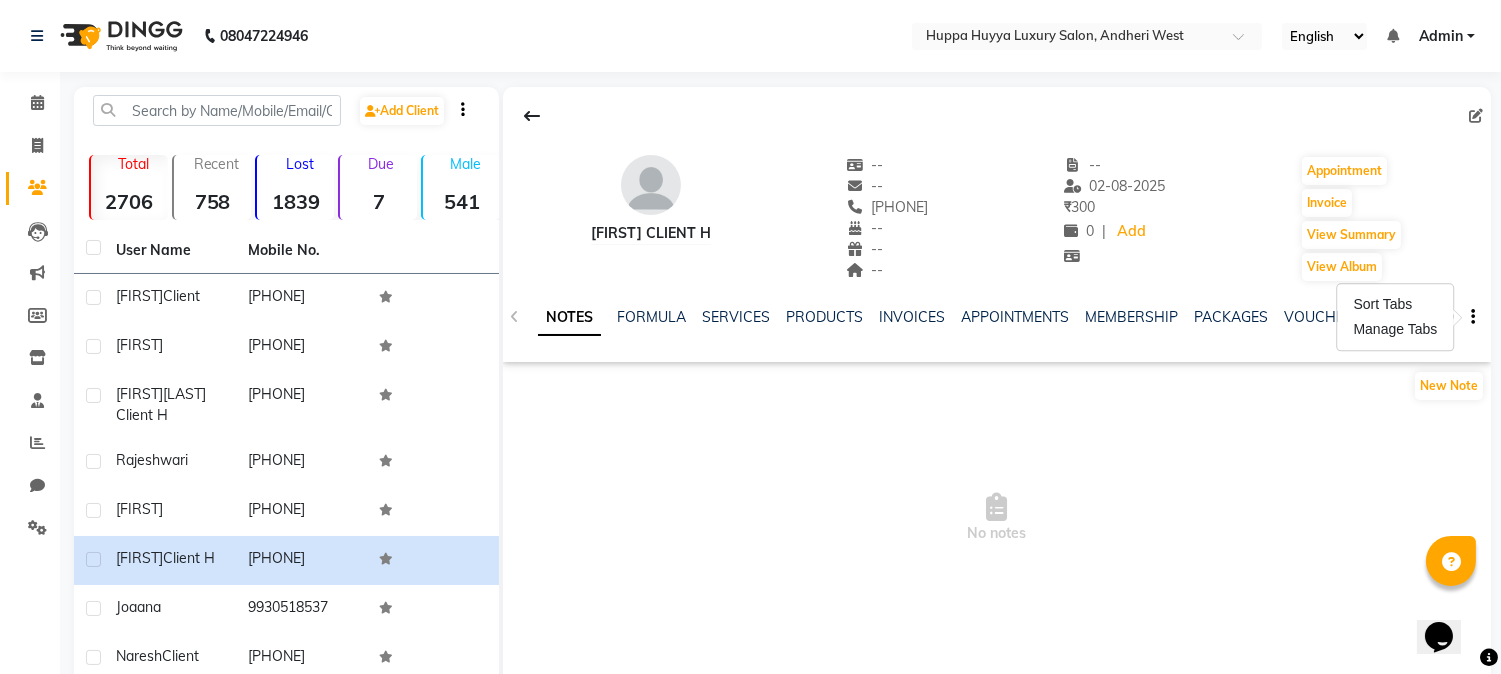 click 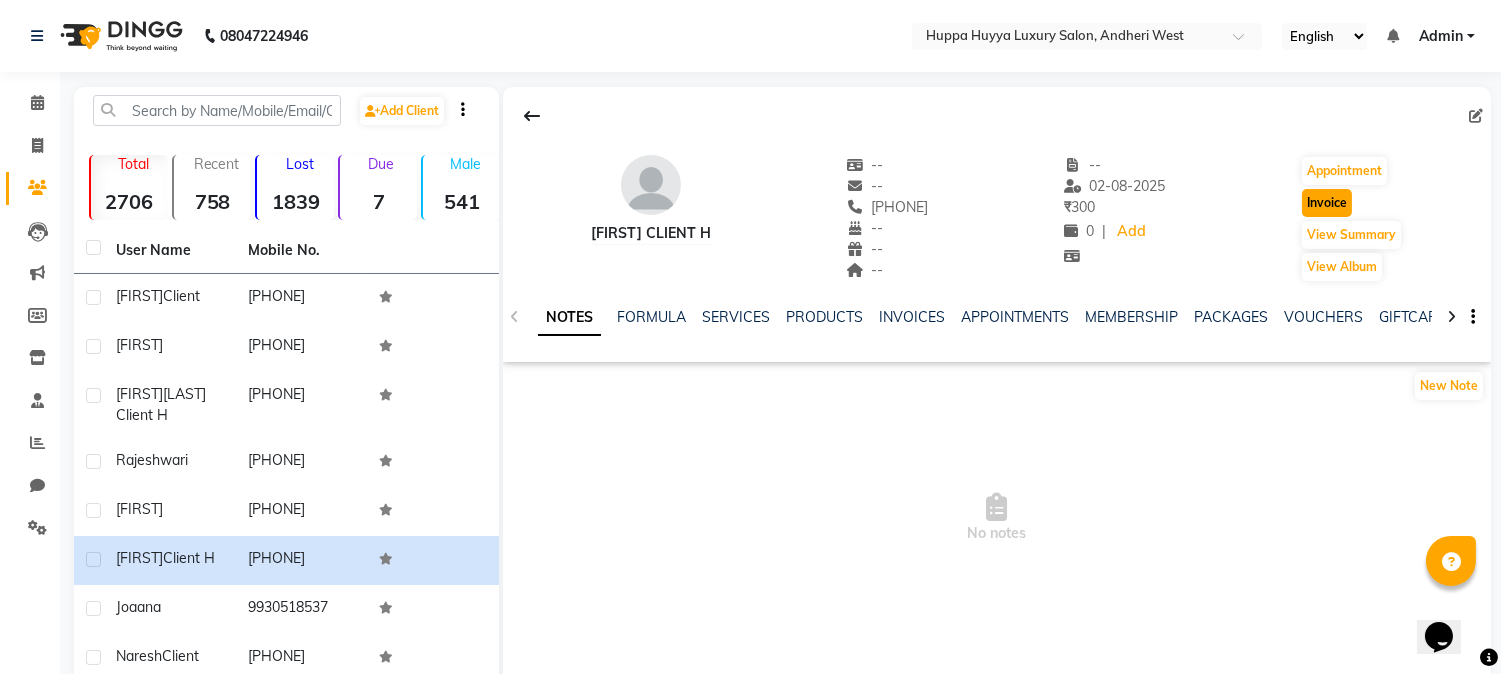 click on "Invoice" 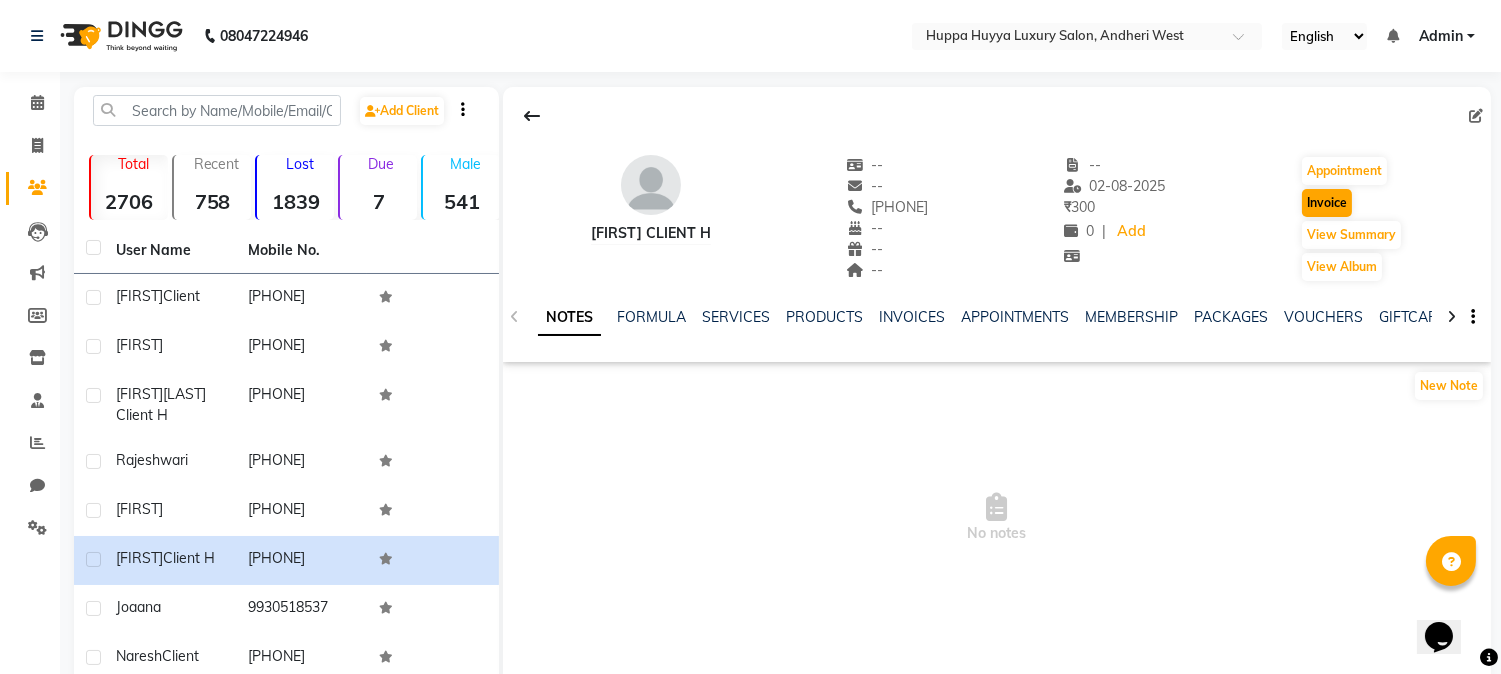 select on "service" 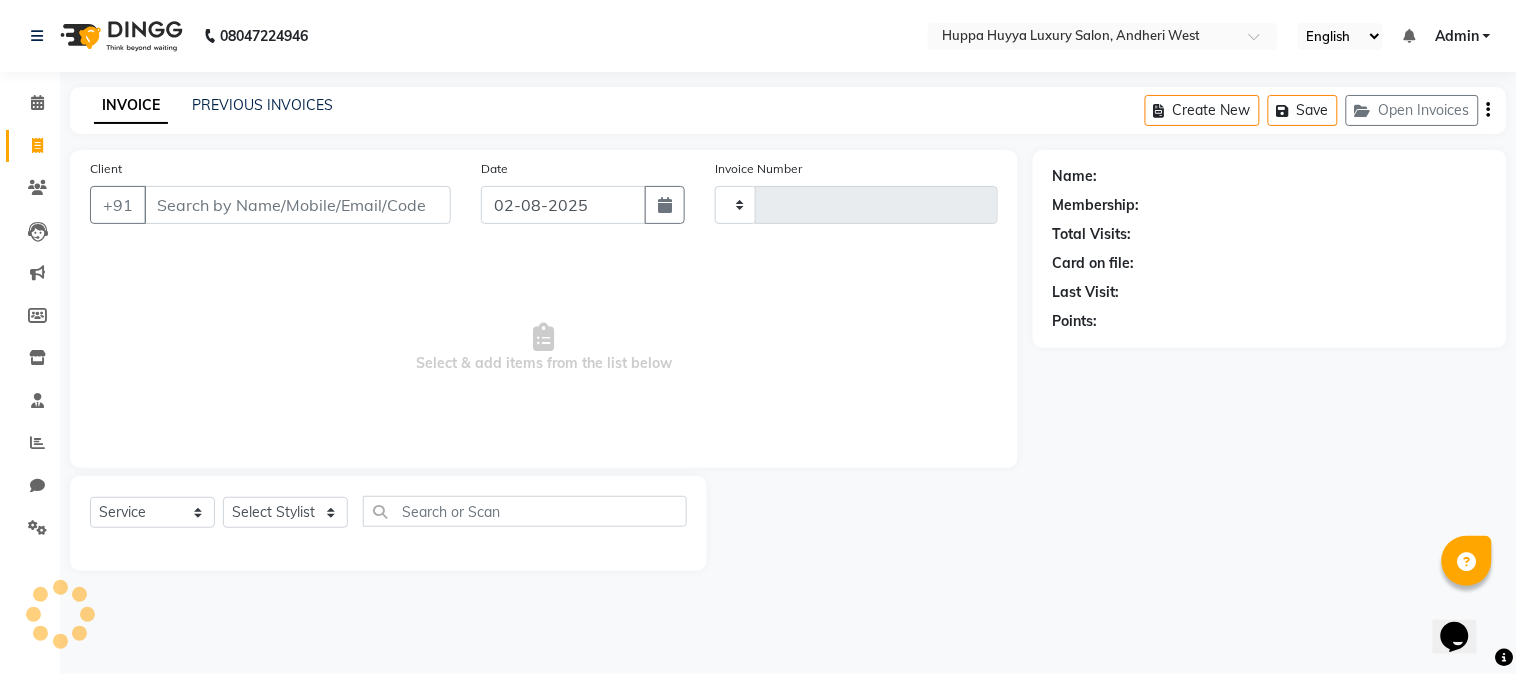 type on "1559" 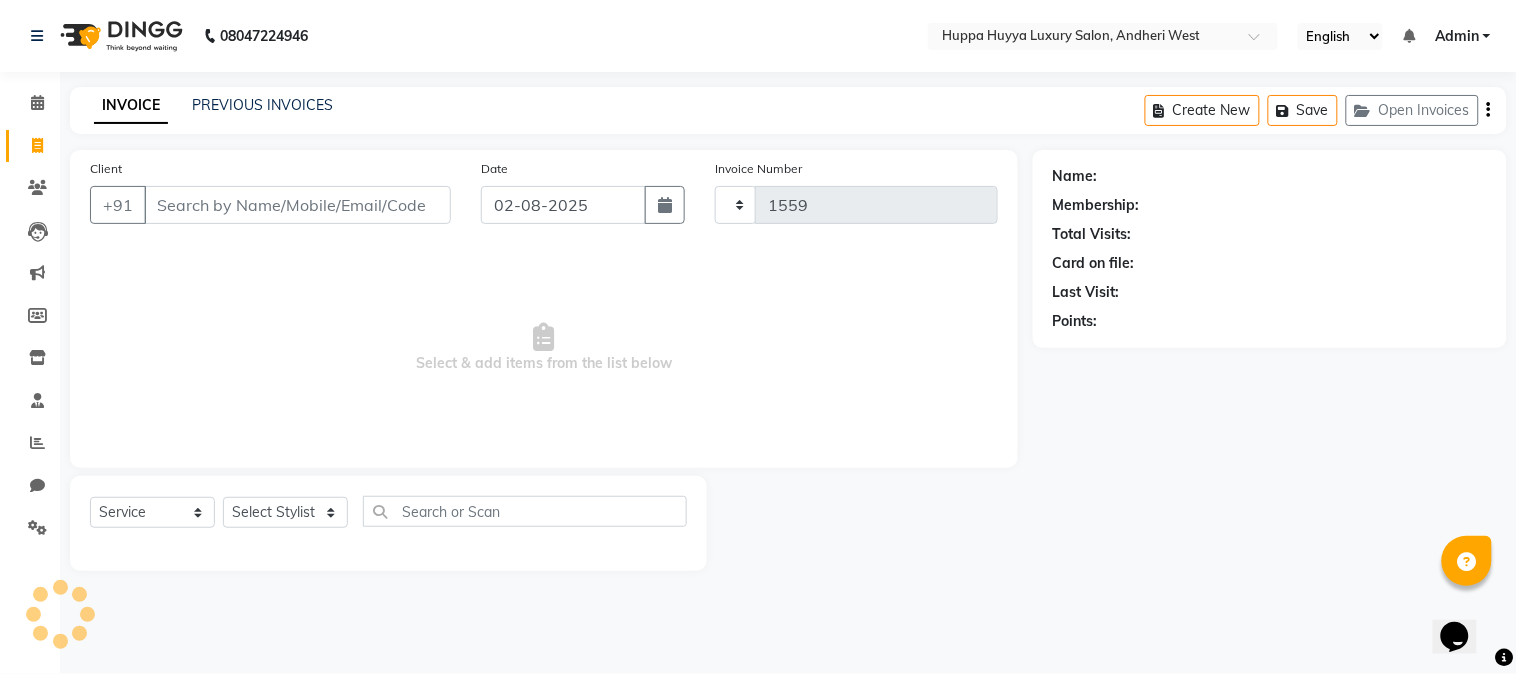 select on "7752" 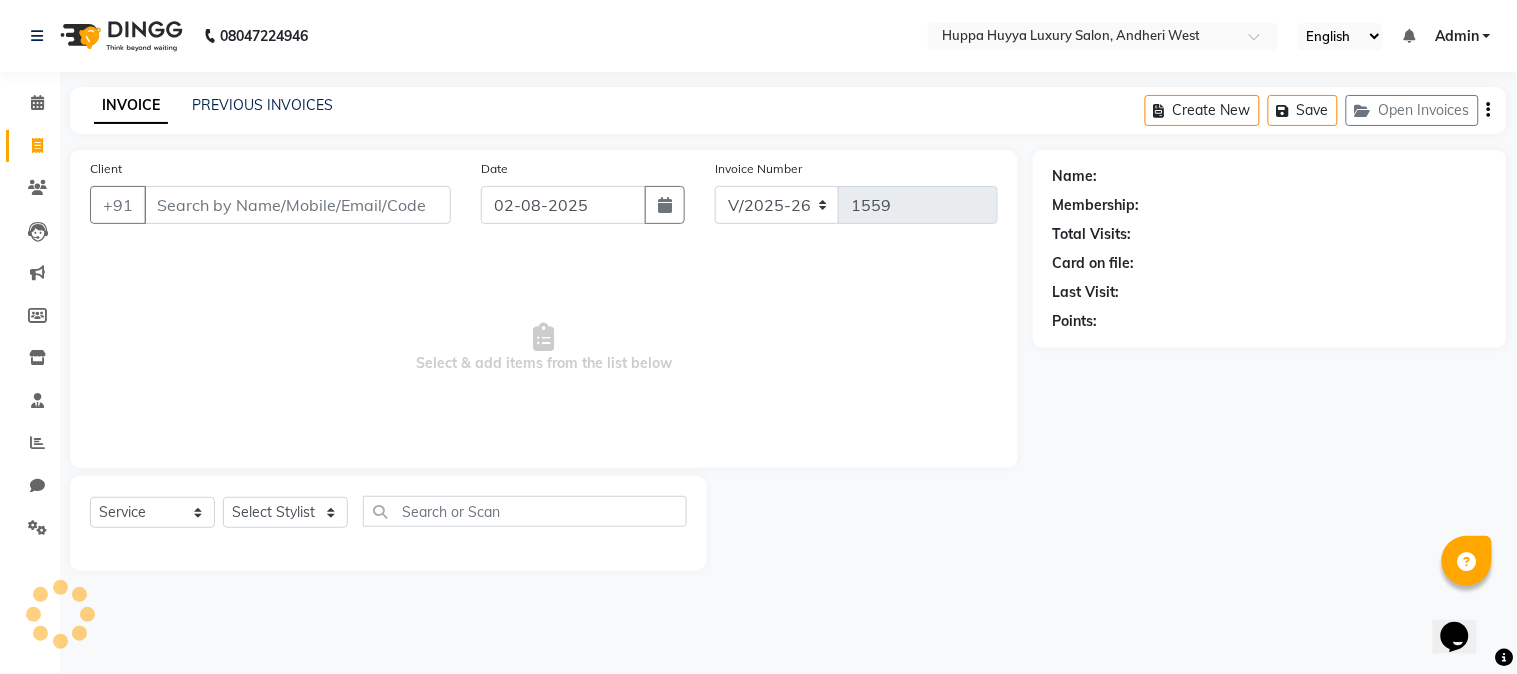 type on "[PHONE]" 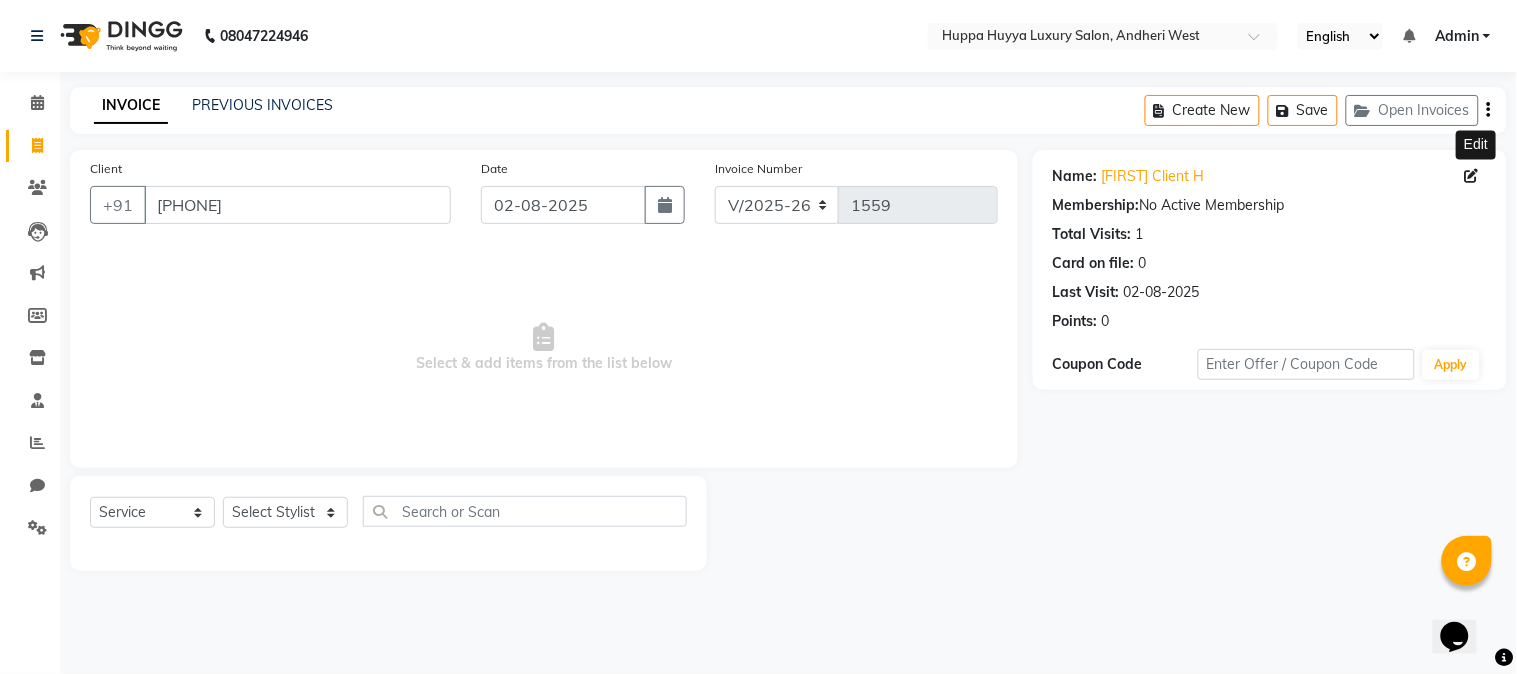 drag, startPoint x: 1478, startPoint y: 165, endPoint x: 1436, endPoint y: 200, distance: 54.67175 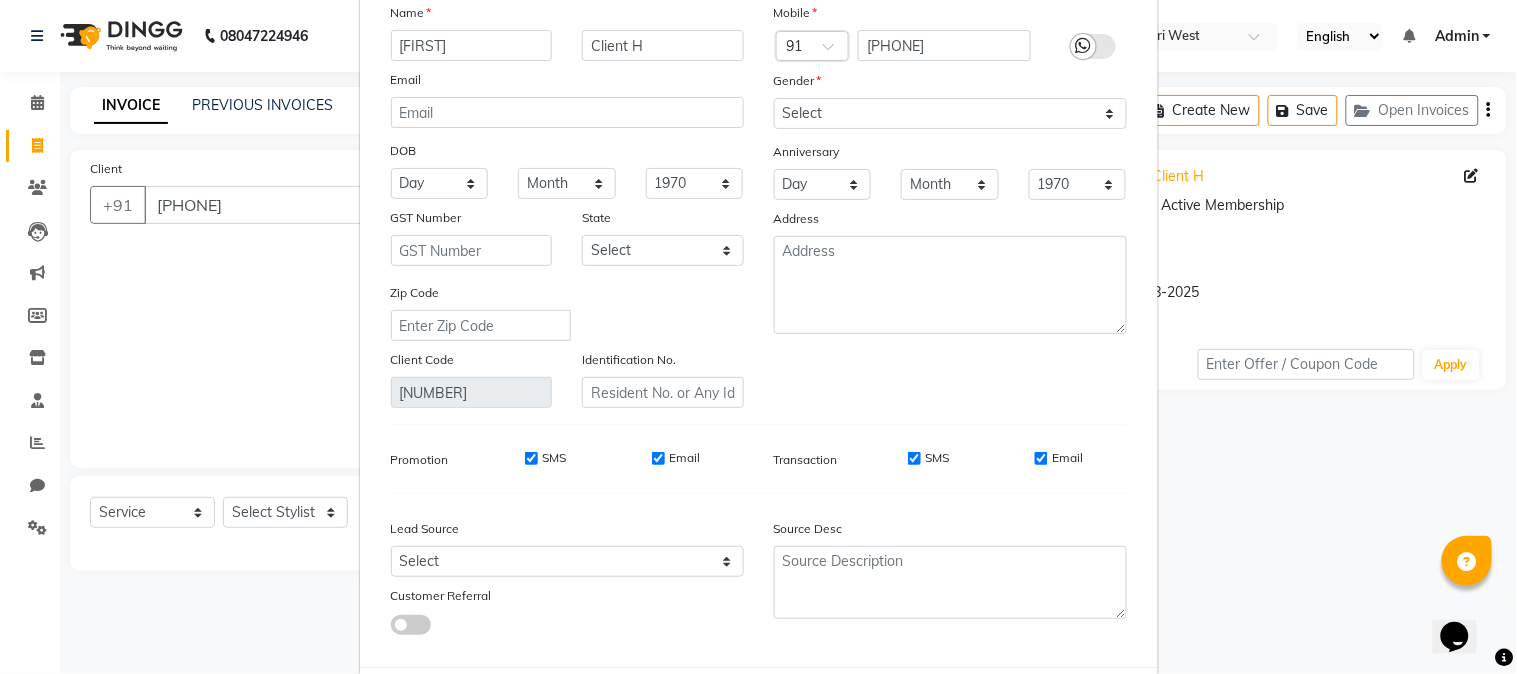 scroll, scrollTop: 215, scrollLeft: 0, axis: vertical 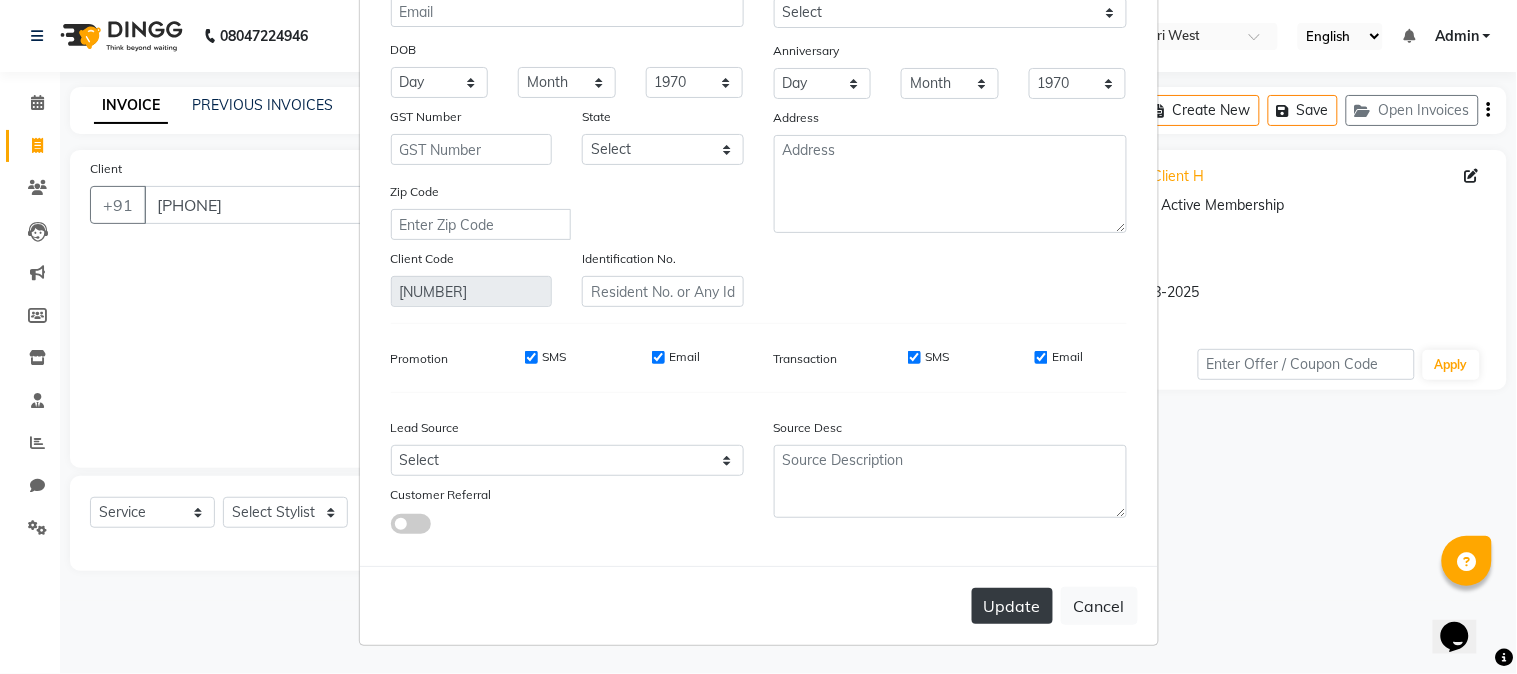 click on "Update" at bounding box center [1012, 606] 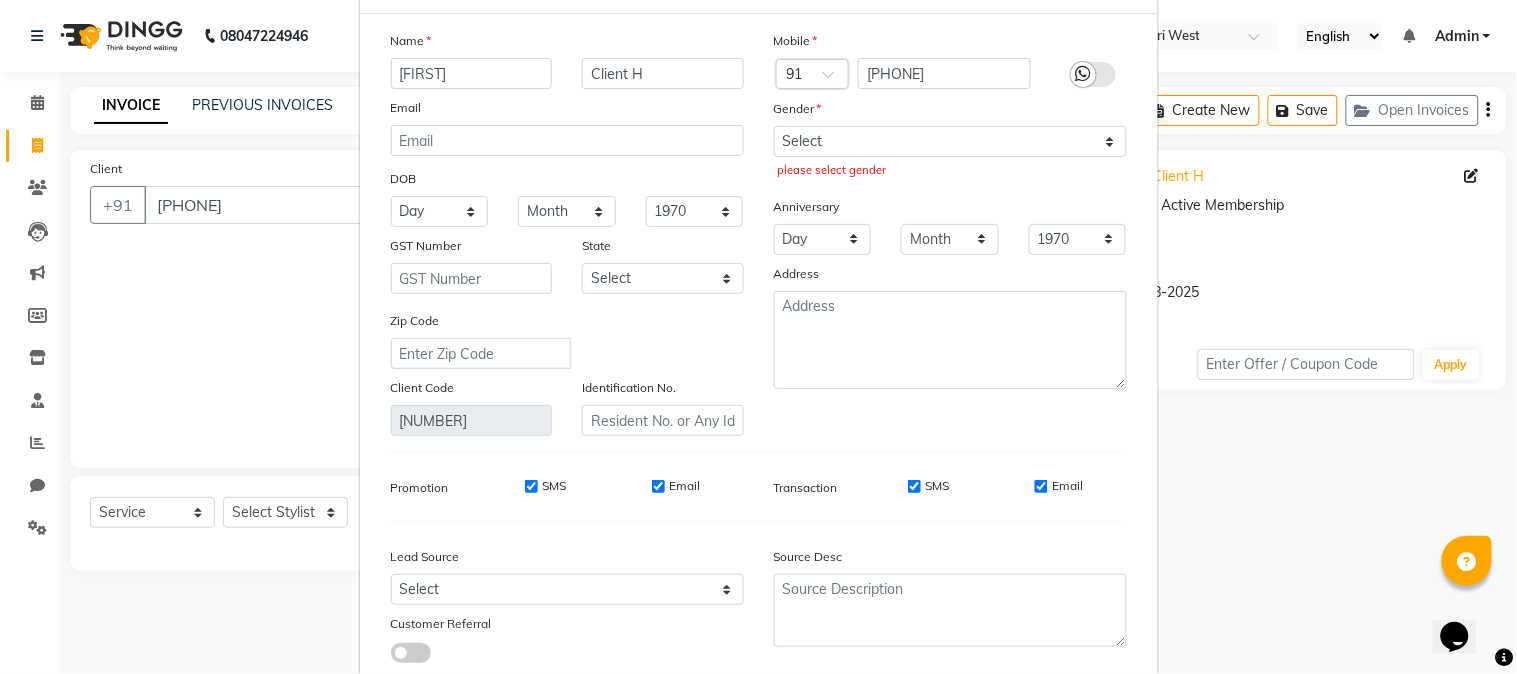 scroll, scrollTop: 0, scrollLeft: 0, axis: both 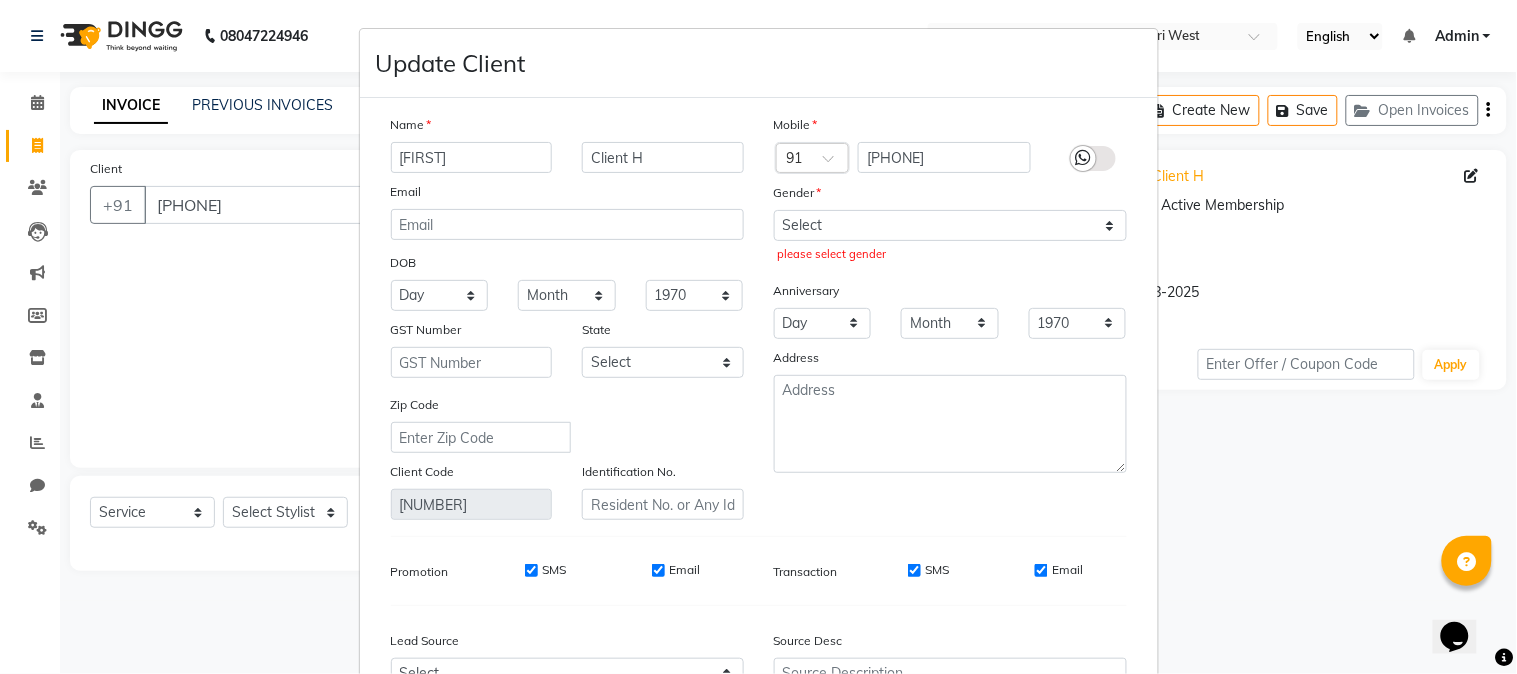 click on "Select Male Female Other Prefer Not To Say  please select gender" at bounding box center (950, 239) 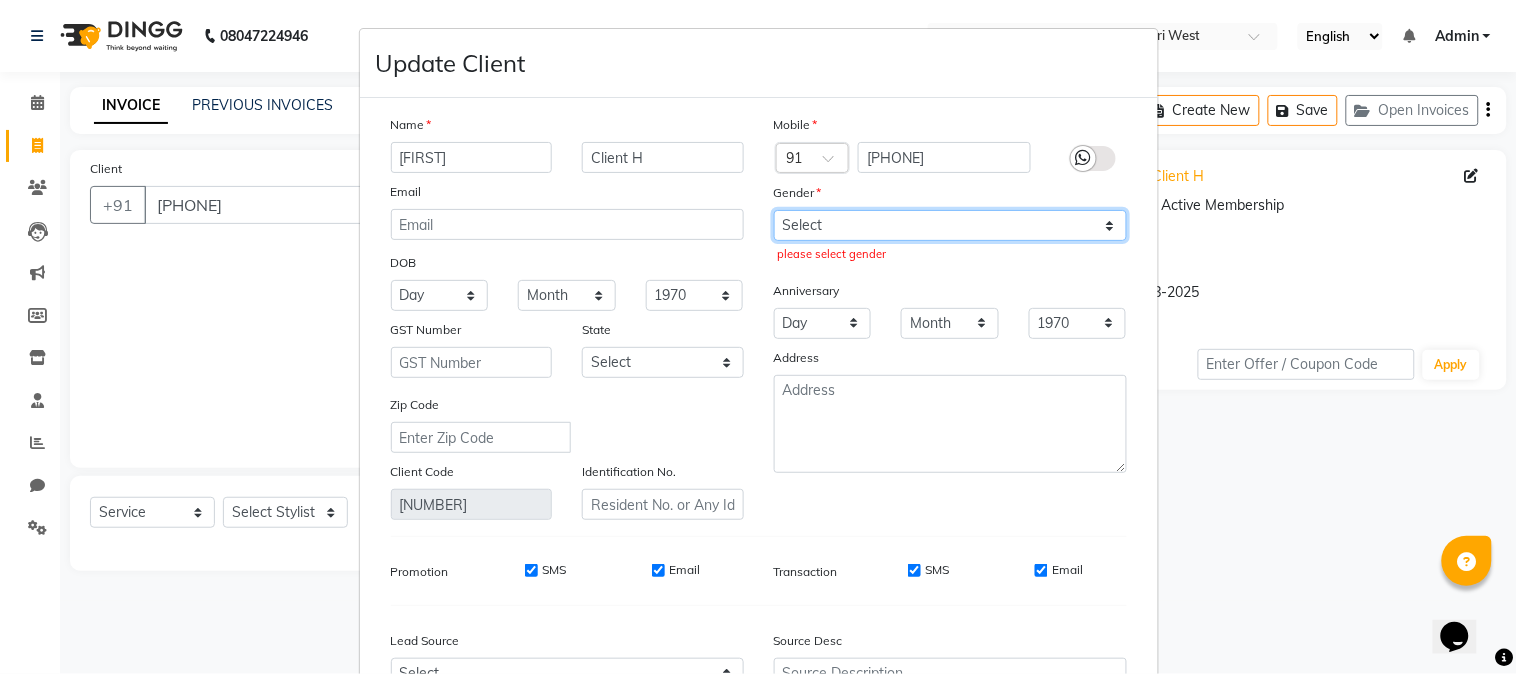 click on "Select Male Female Other Prefer Not To Say" at bounding box center (950, 225) 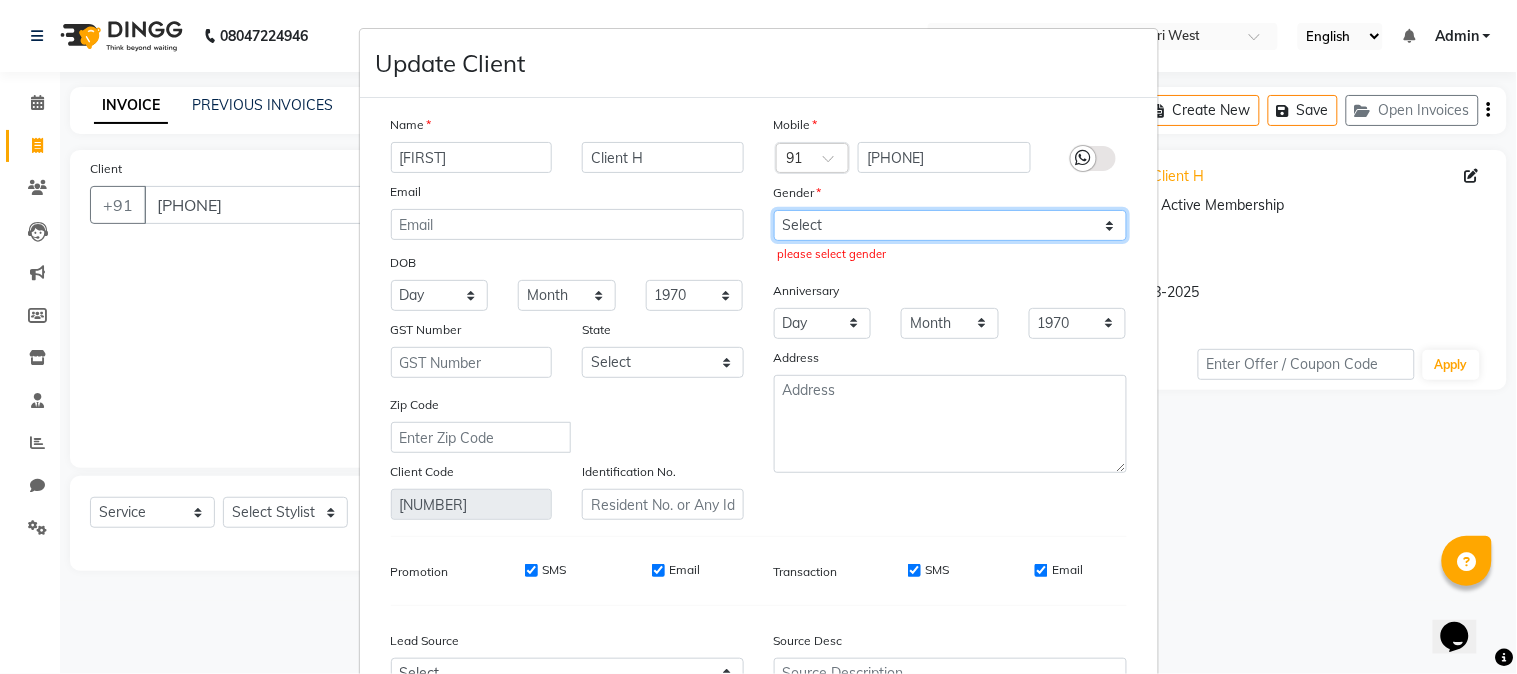 select on "female" 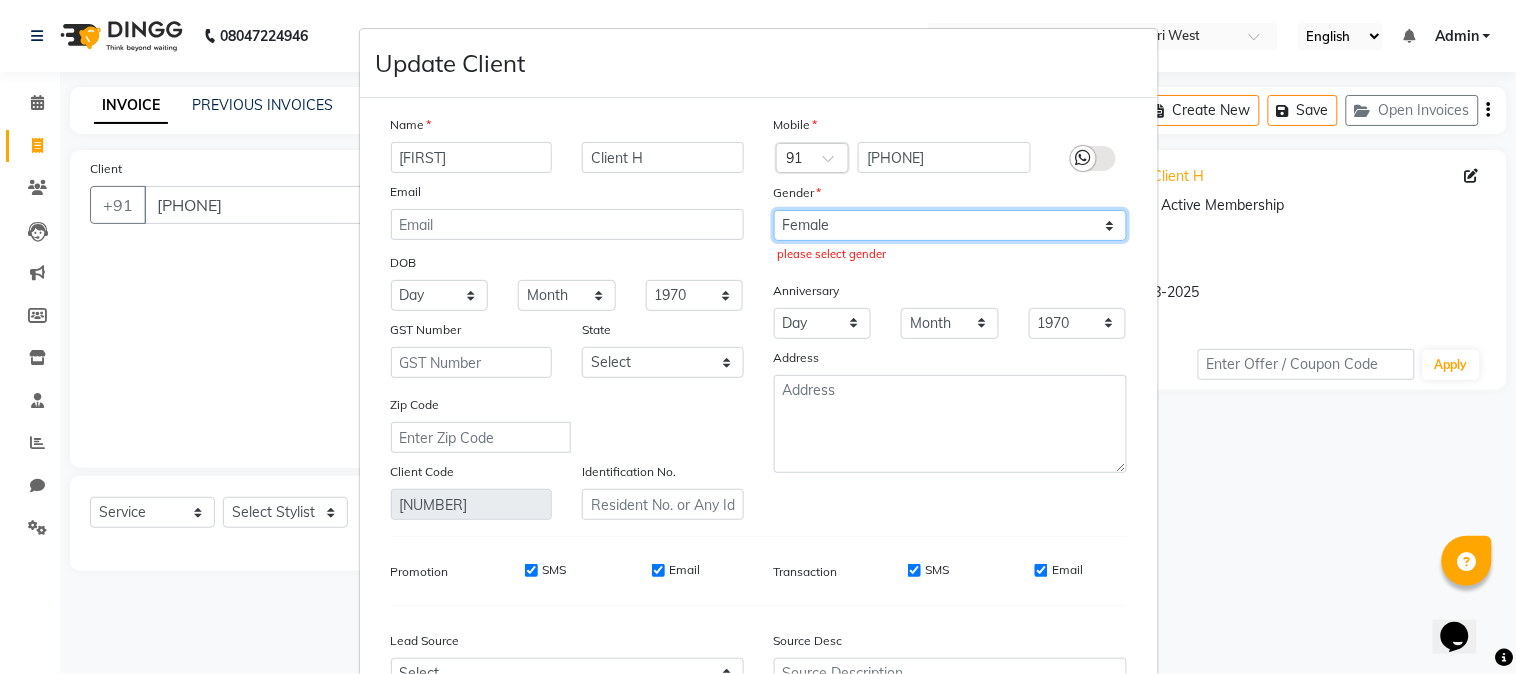 click on "Select Male Female Other Prefer Not To Say" at bounding box center (950, 225) 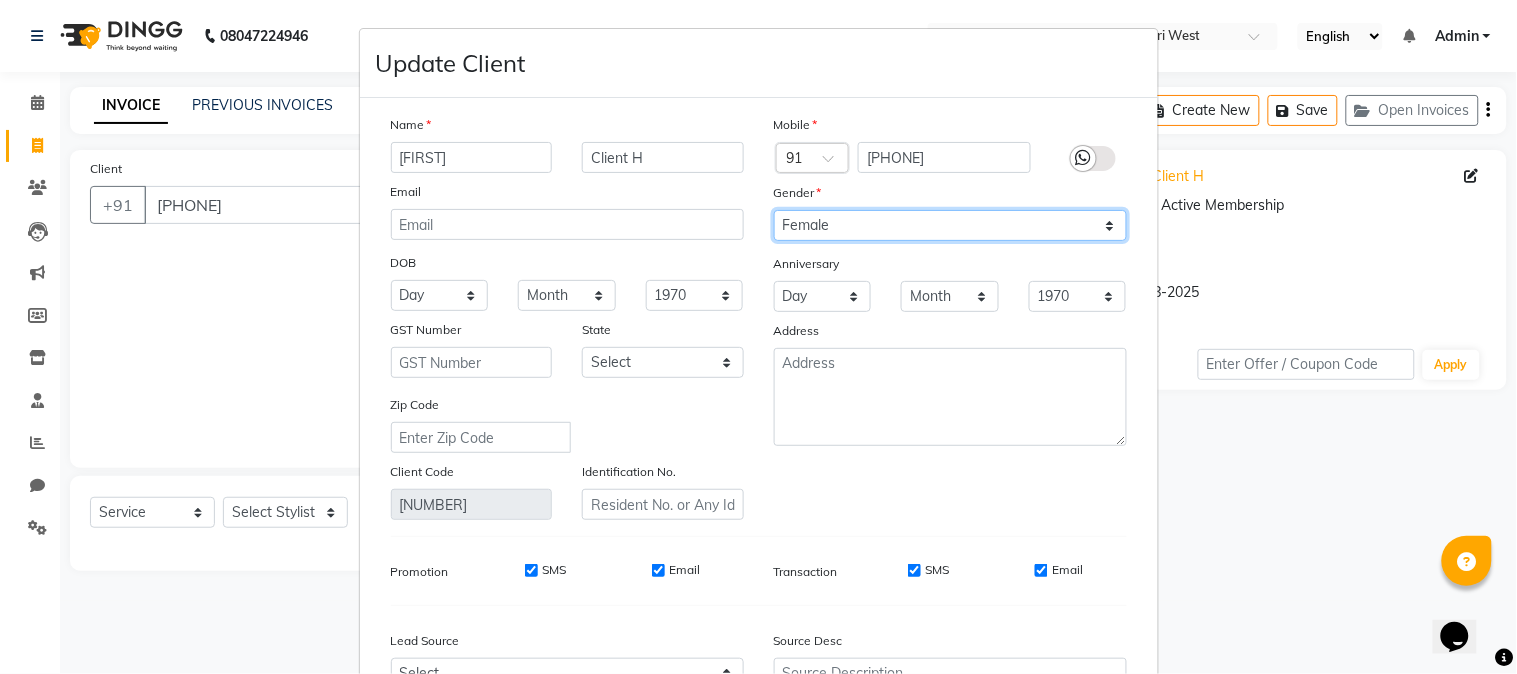 scroll, scrollTop: 215, scrollLeft: 0, axis: vertical 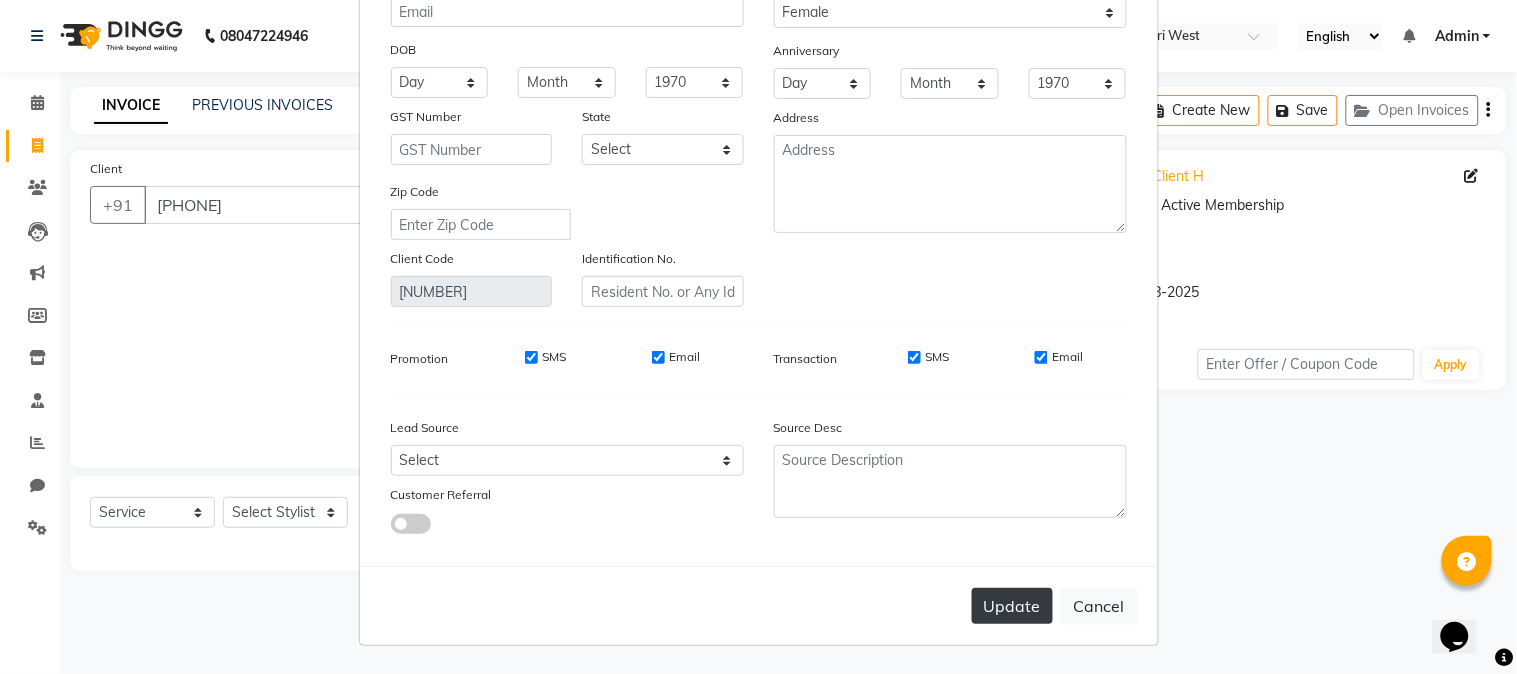 click on "Update" at bounding box center (1012, 606) 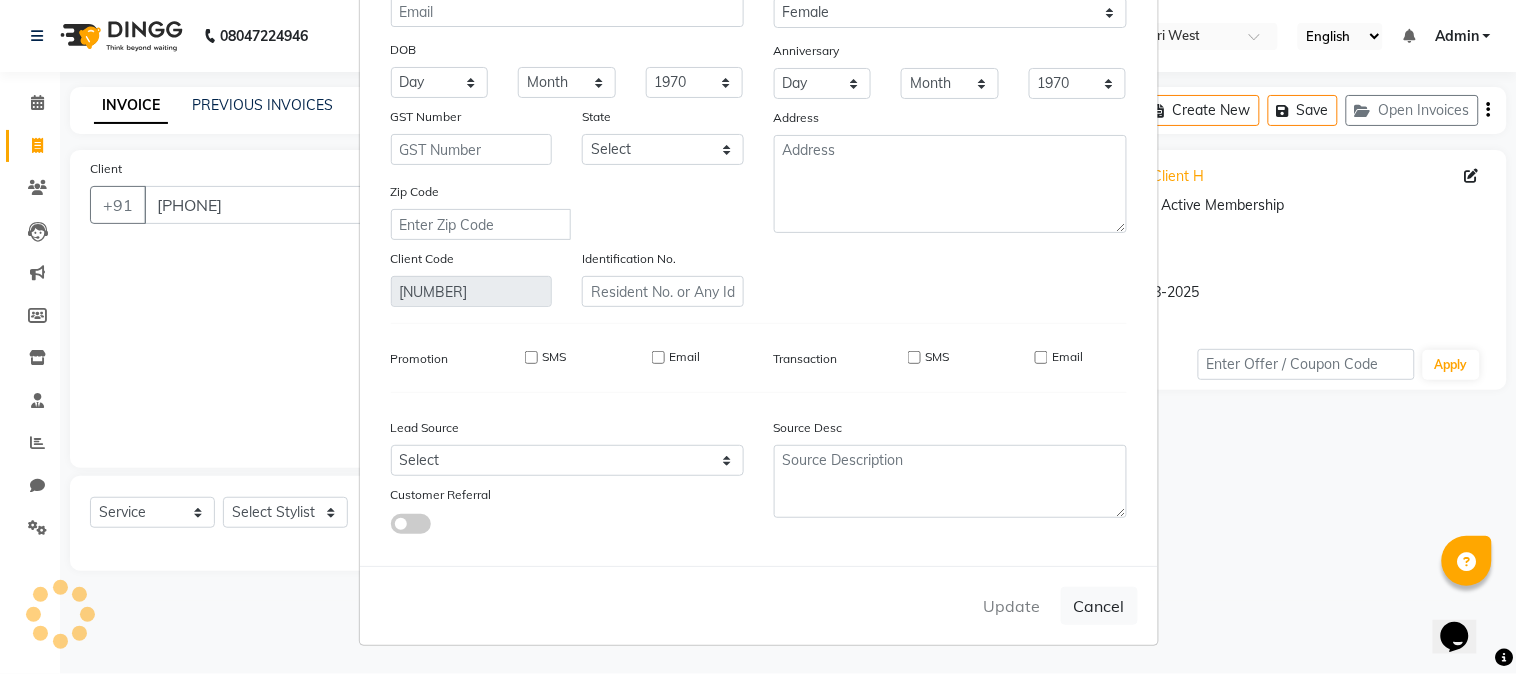 type 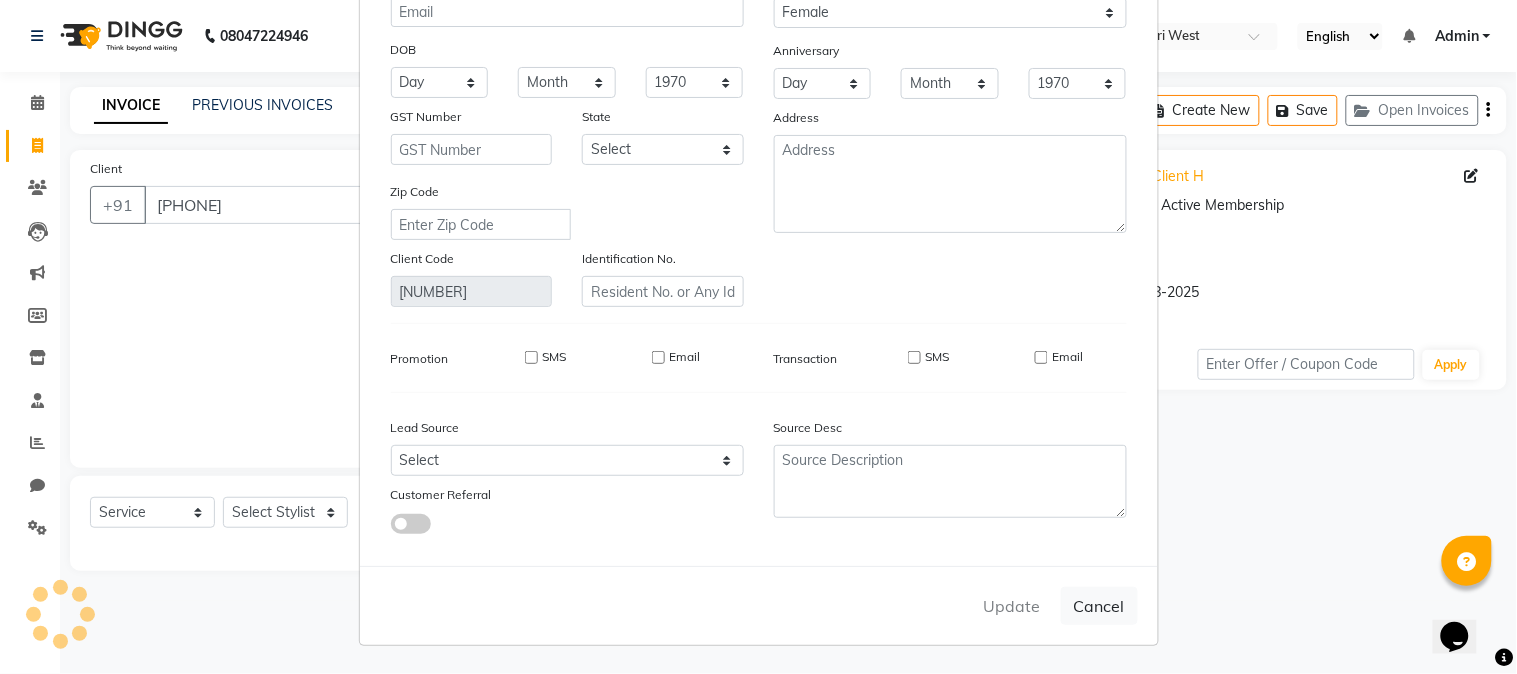 type 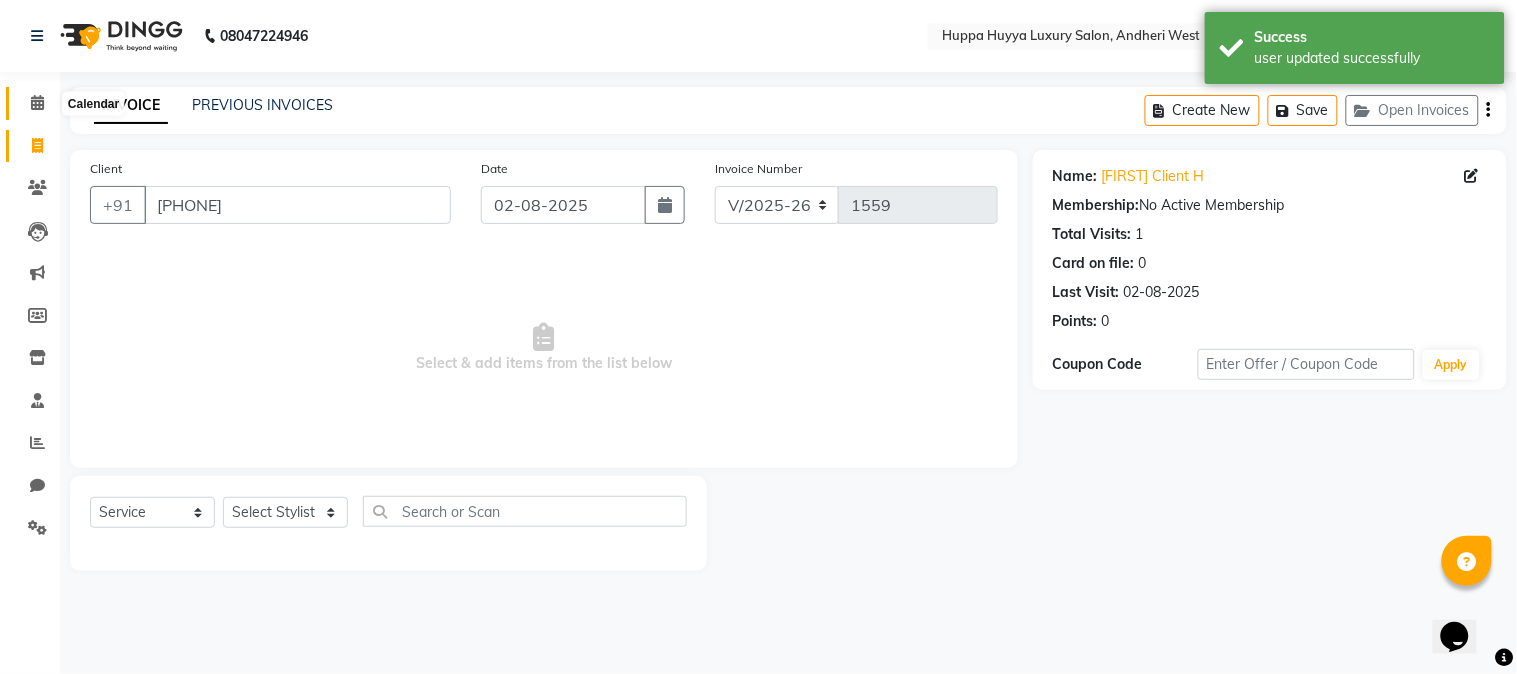 click 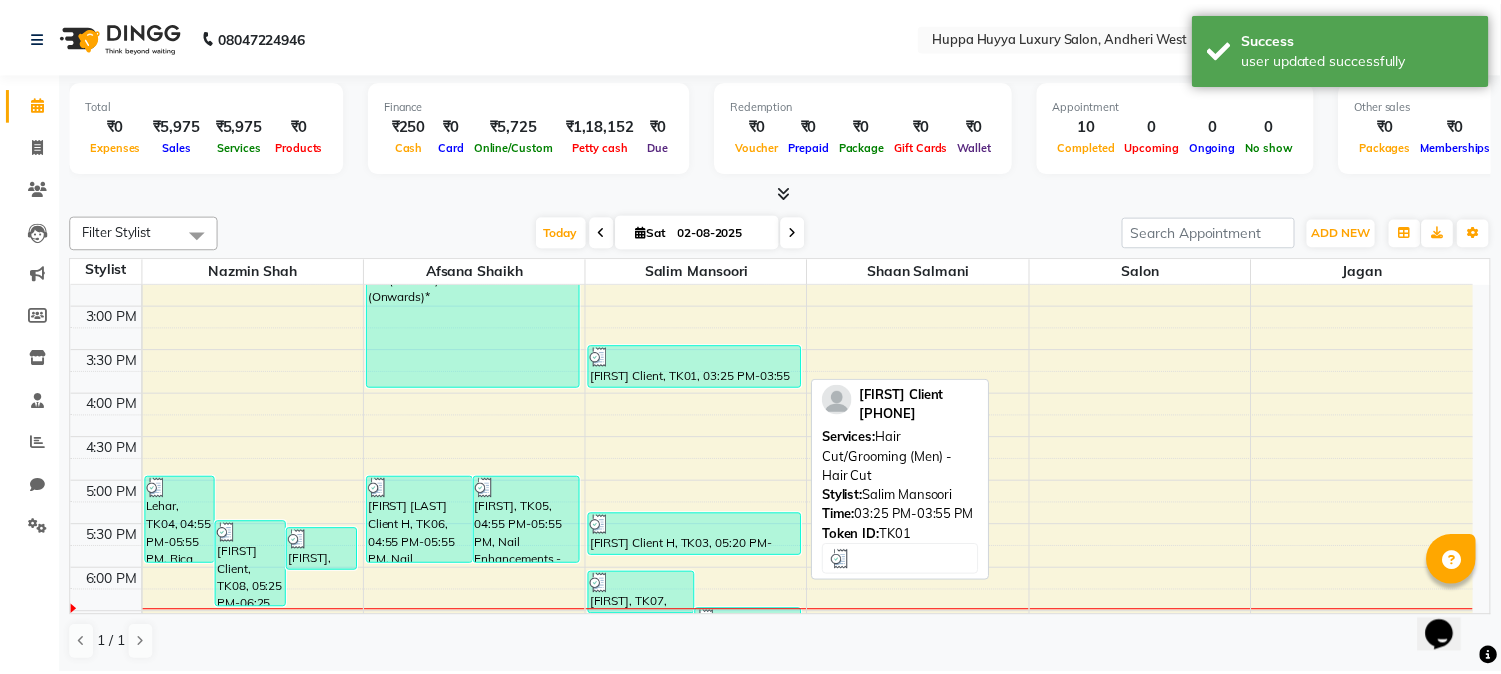 scroll, scrollTop: 555, scrollLeft: 0, axis: vertical 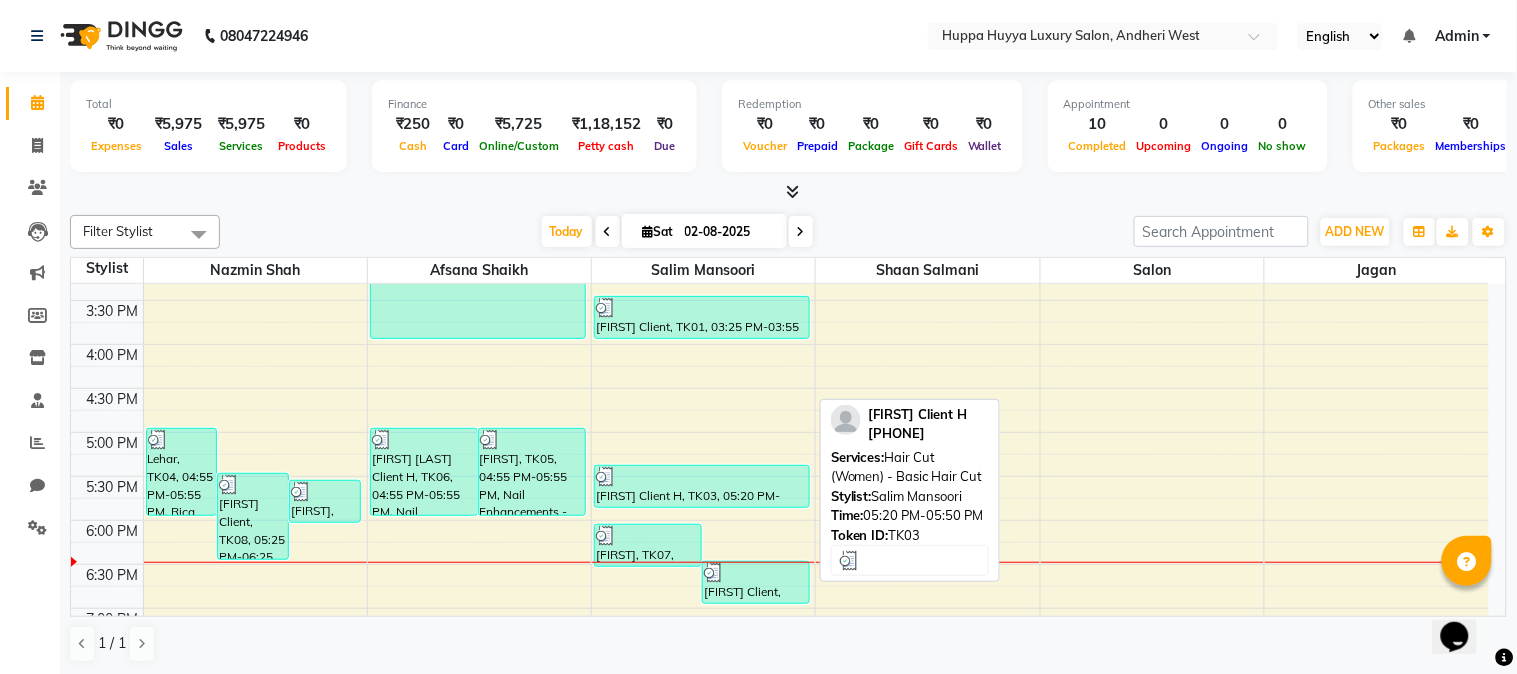 click on "[FIRST] Client H, TK03, 05:20 PM-05:50 PM, Hair Cut (Women) - Basic Hair Cut" at bounding box center [702, 486] 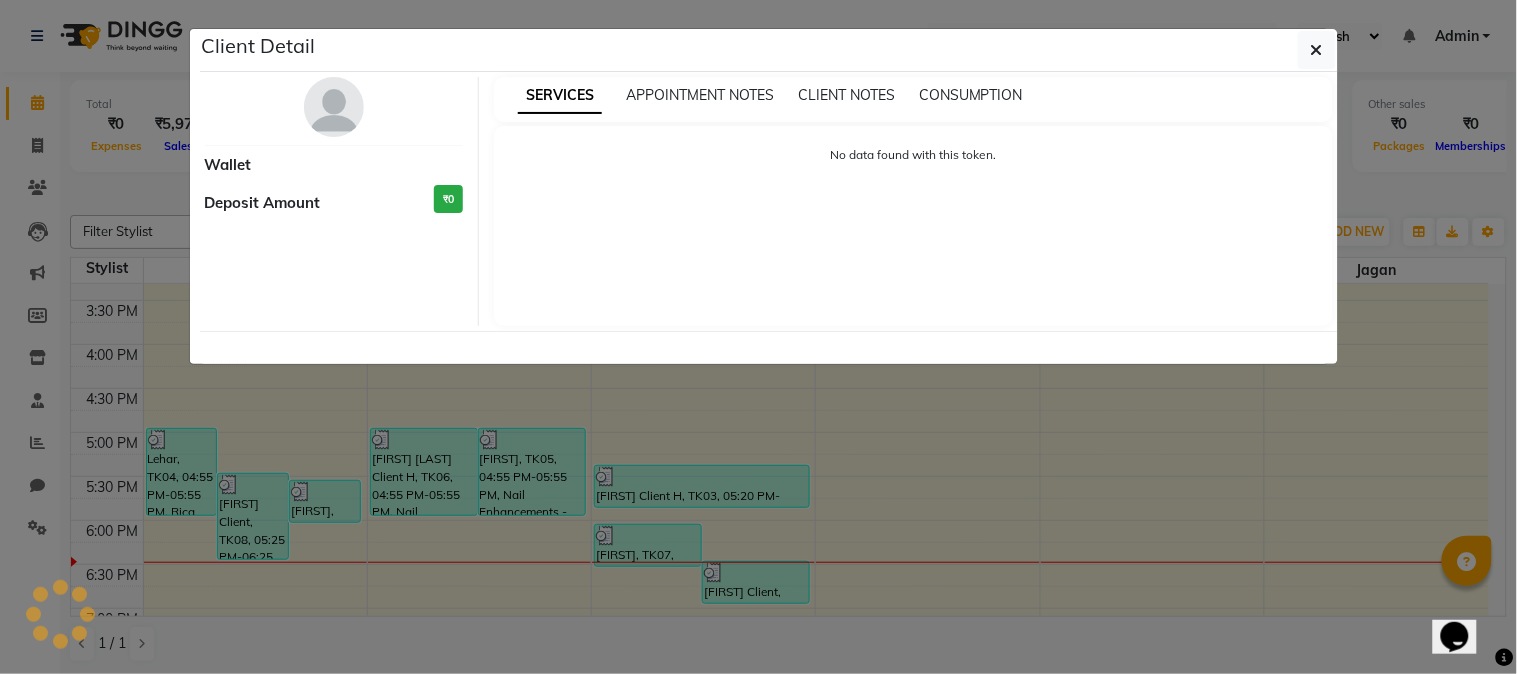 select on "3" 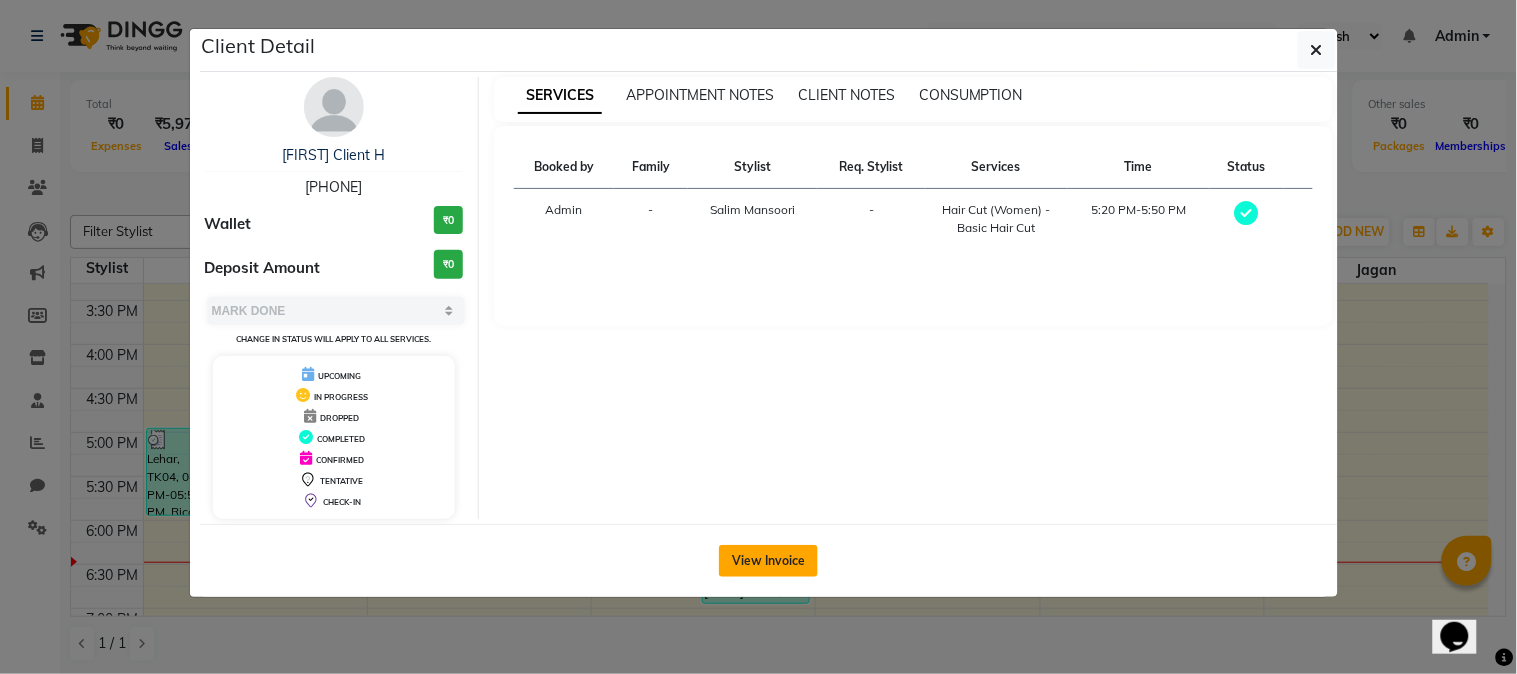click on "View Invoice" 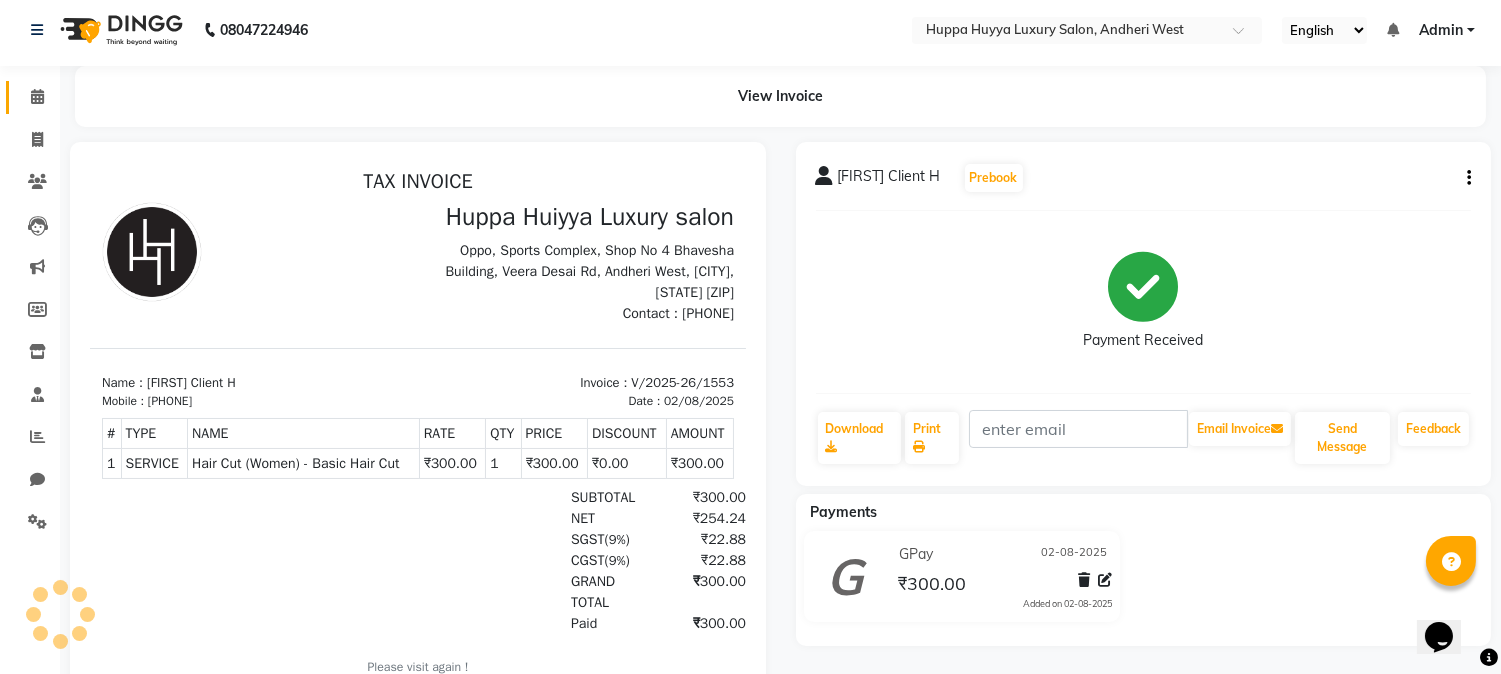 scroll, scrollTop: 128, scrollLeft: 0, axis: vertical 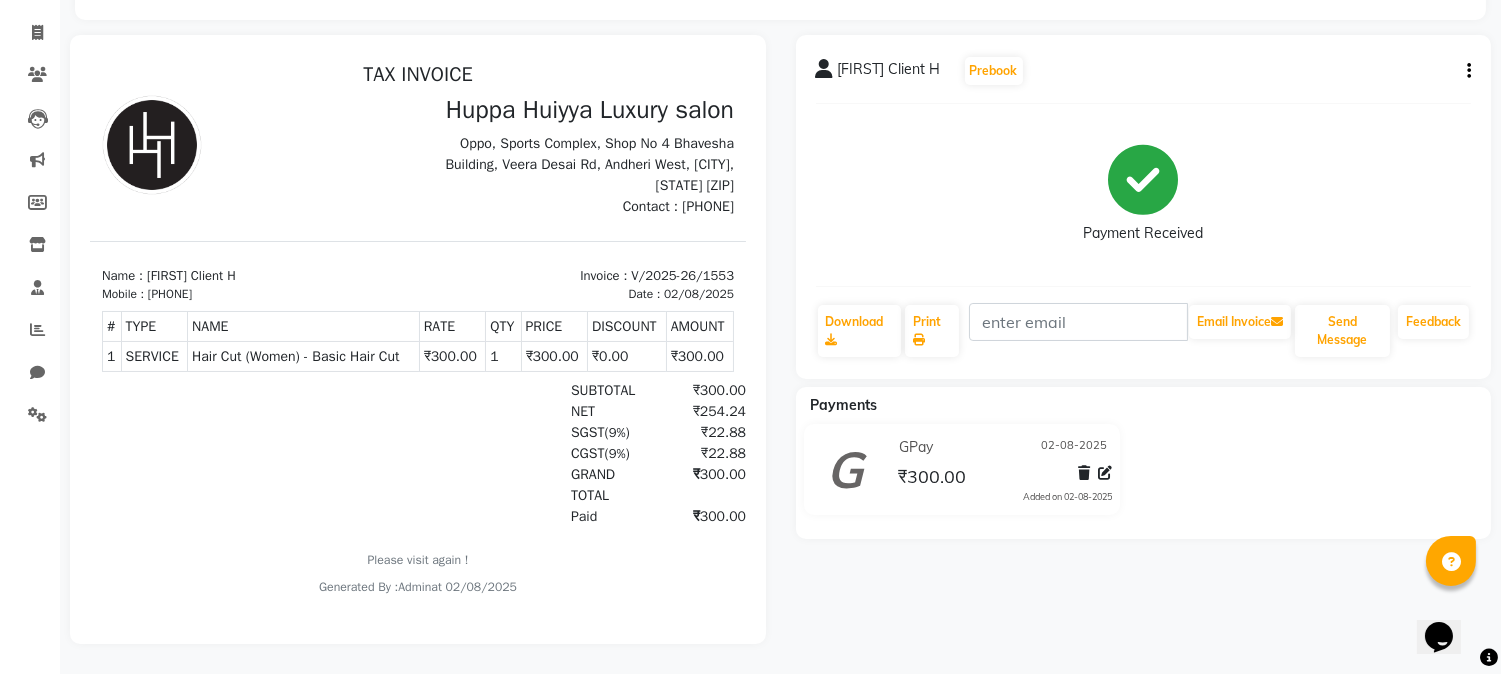 click 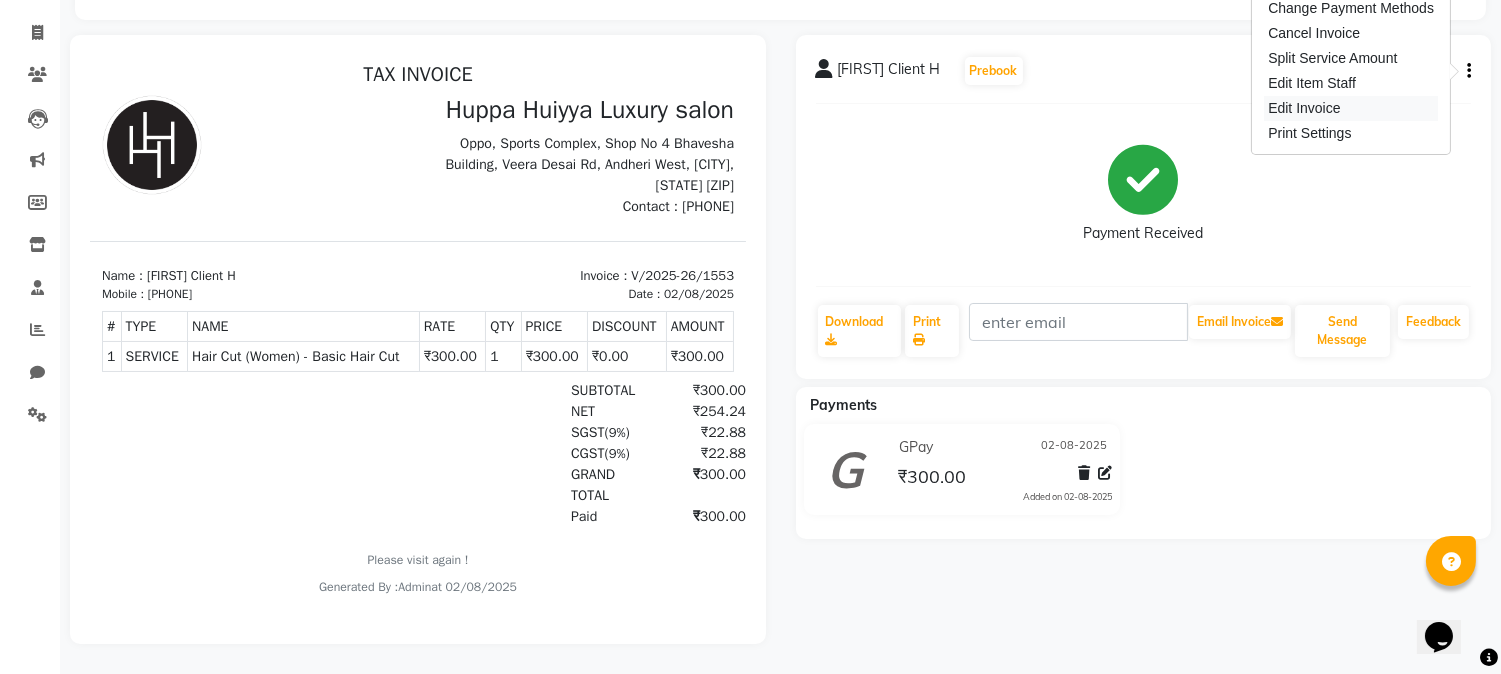 click on "Edit Invoice" at bounding box center [1351, 108] 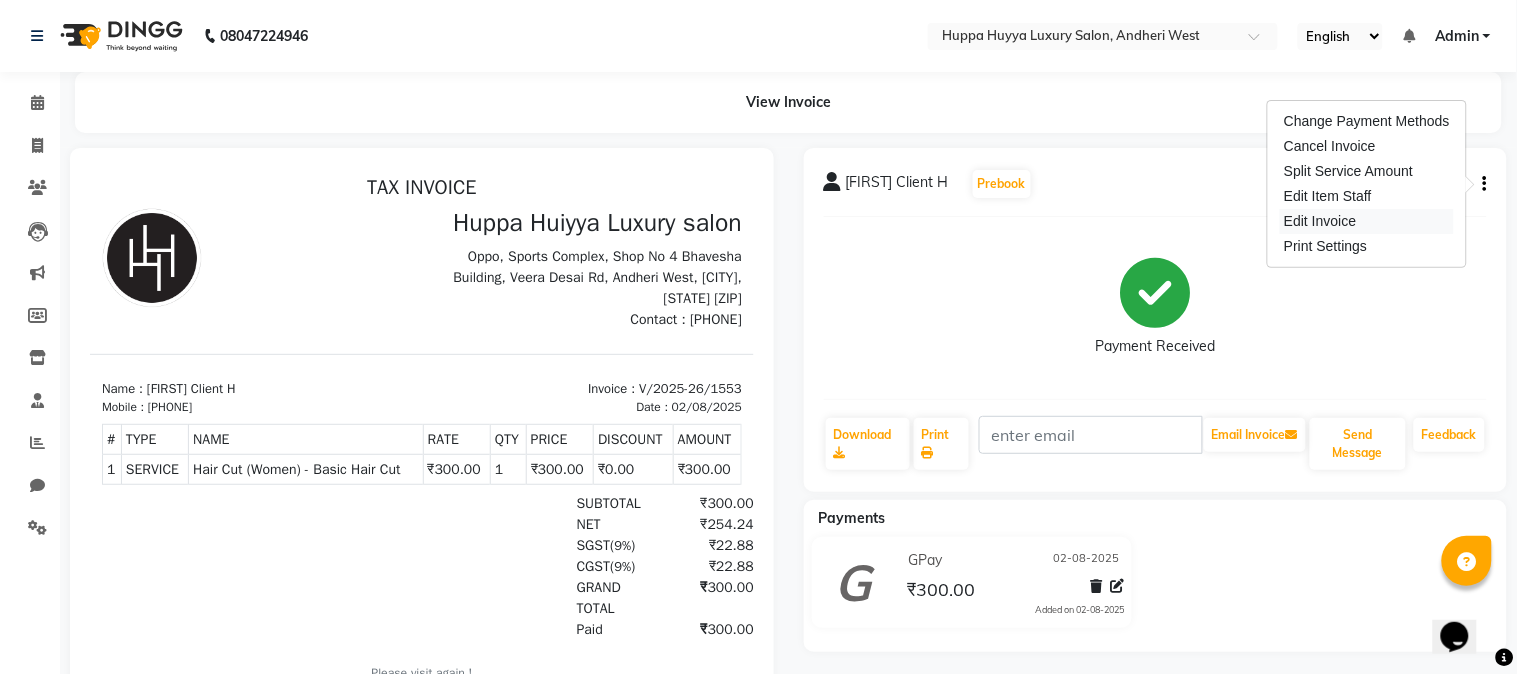 select on "service" 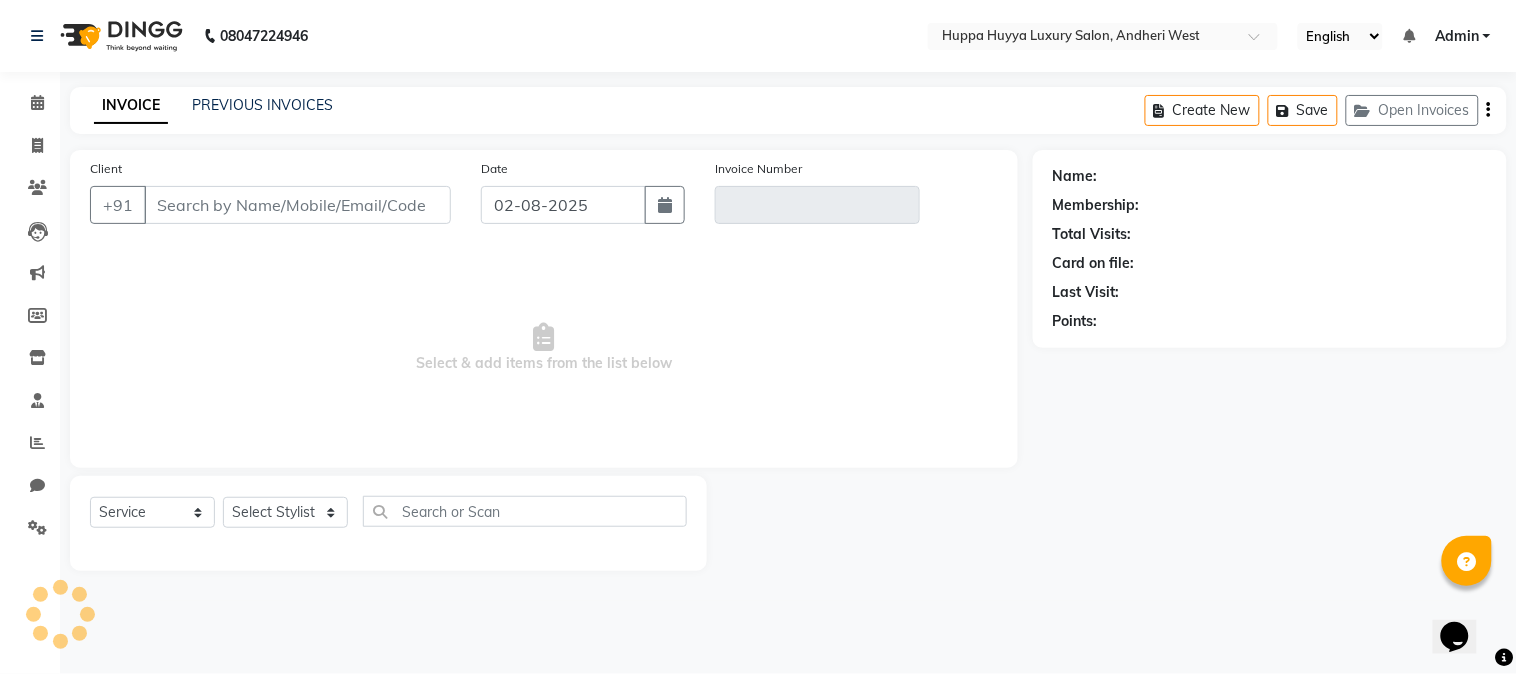 type on "[PHONE]" 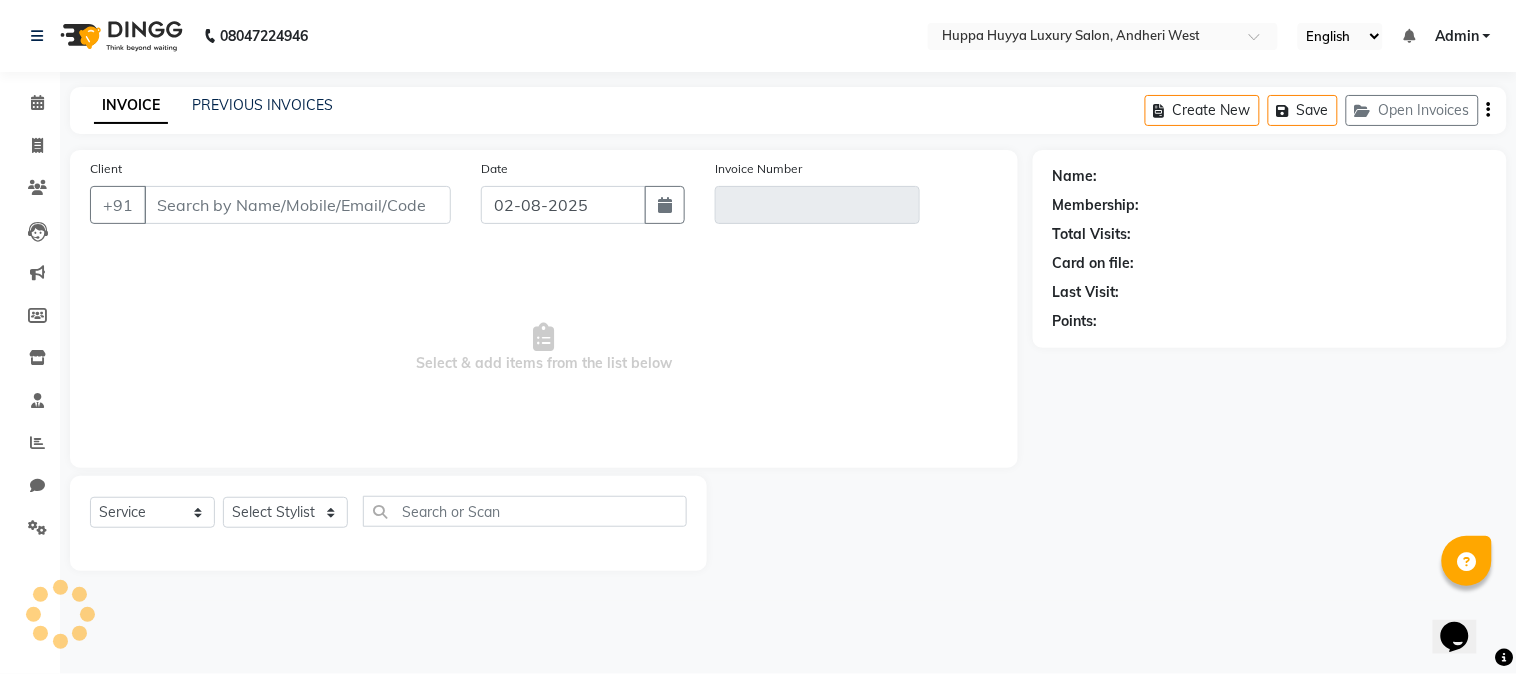 type on "V/2025-26/1553" 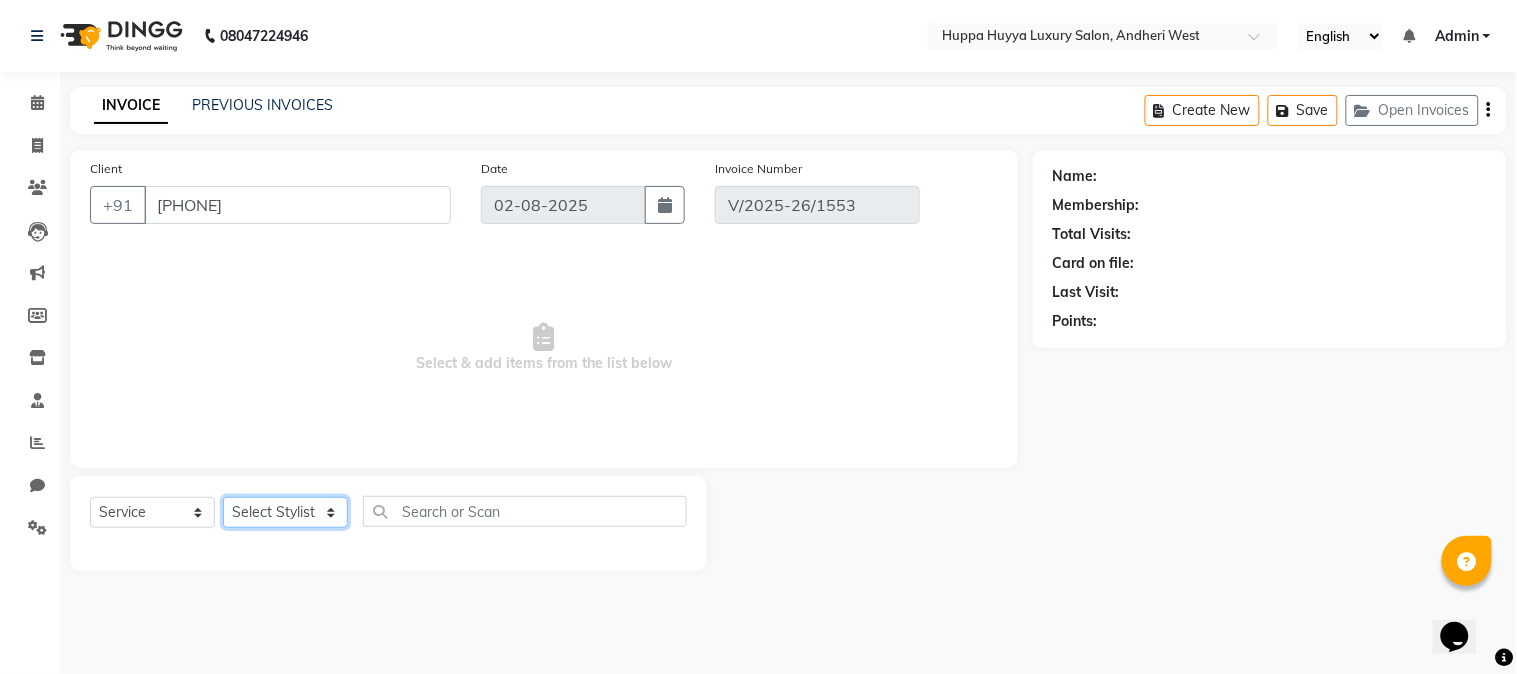 click on "Select Stylist Afsana Shaikh Jagan Nazmin Shah Salim Mansoori Salon Shaan Salmani" 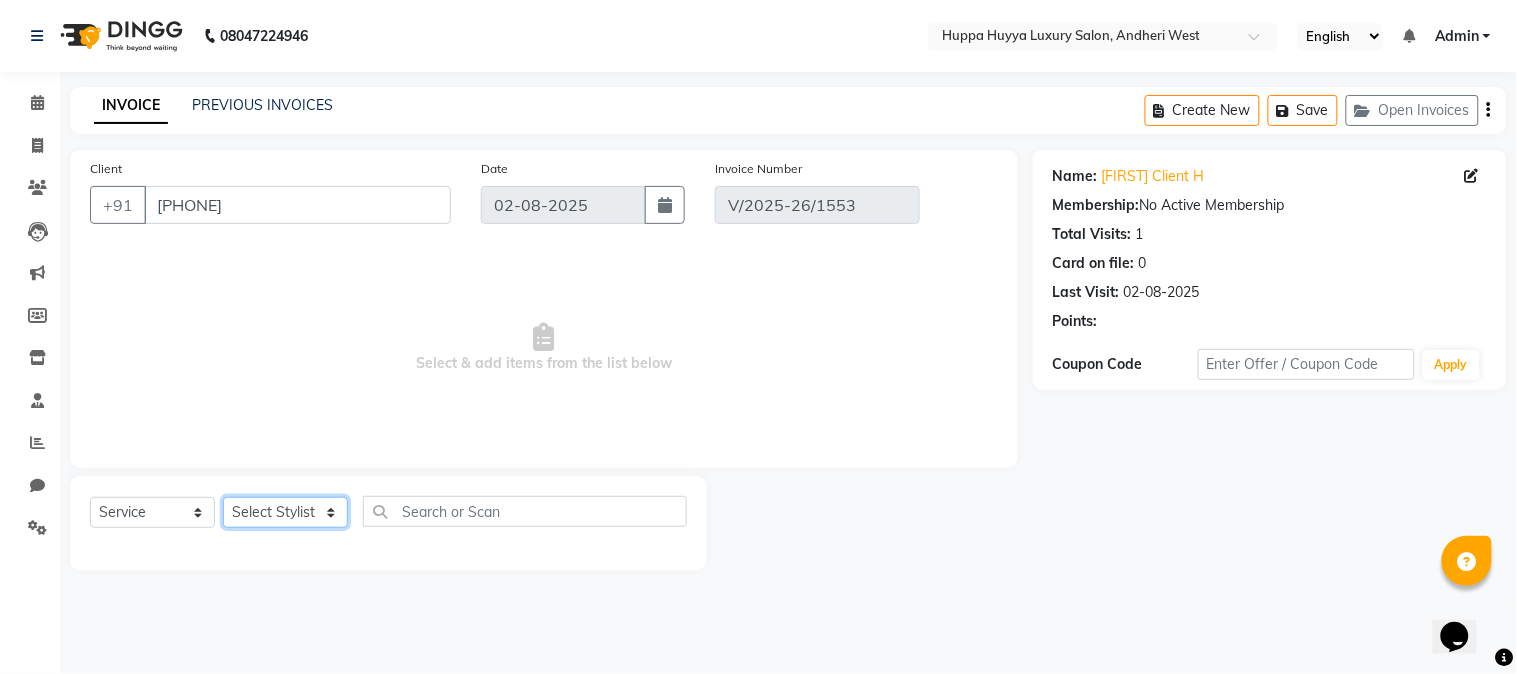 select on "select" 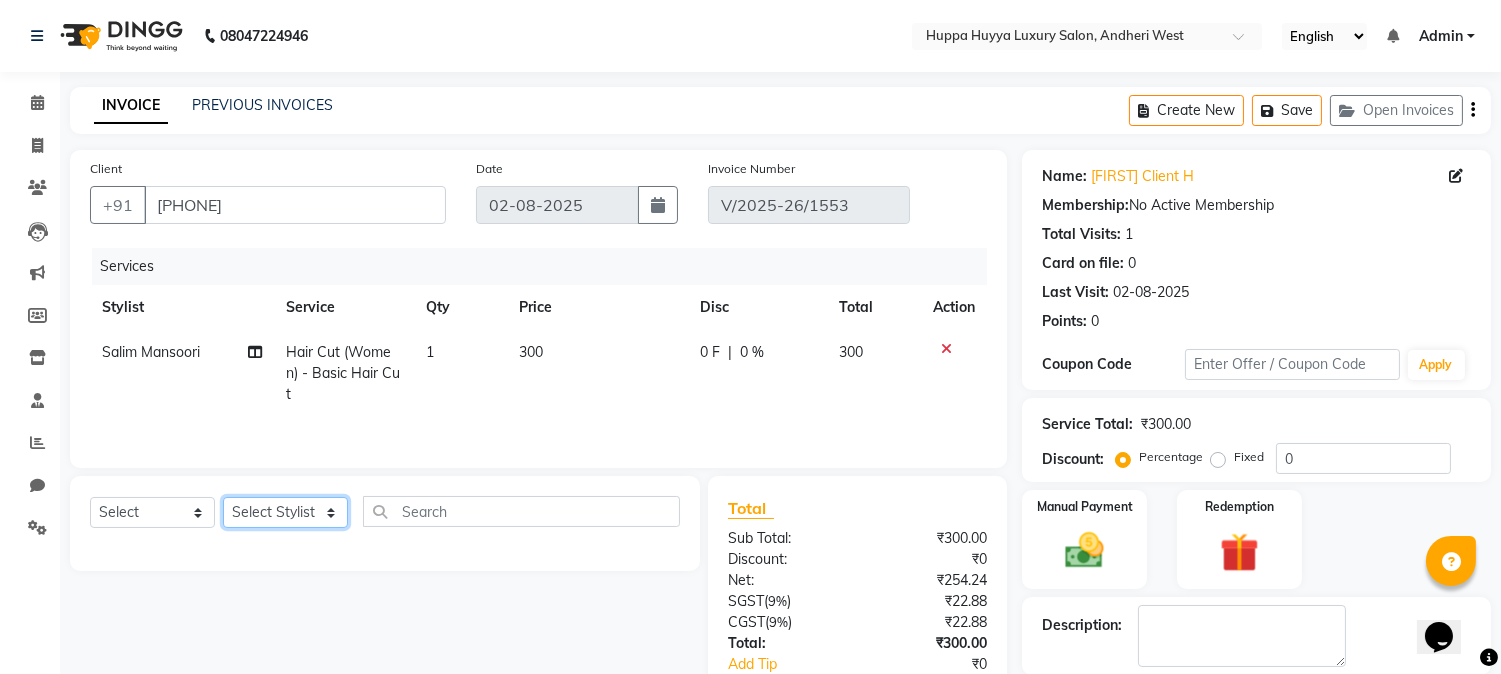 select on "69299" 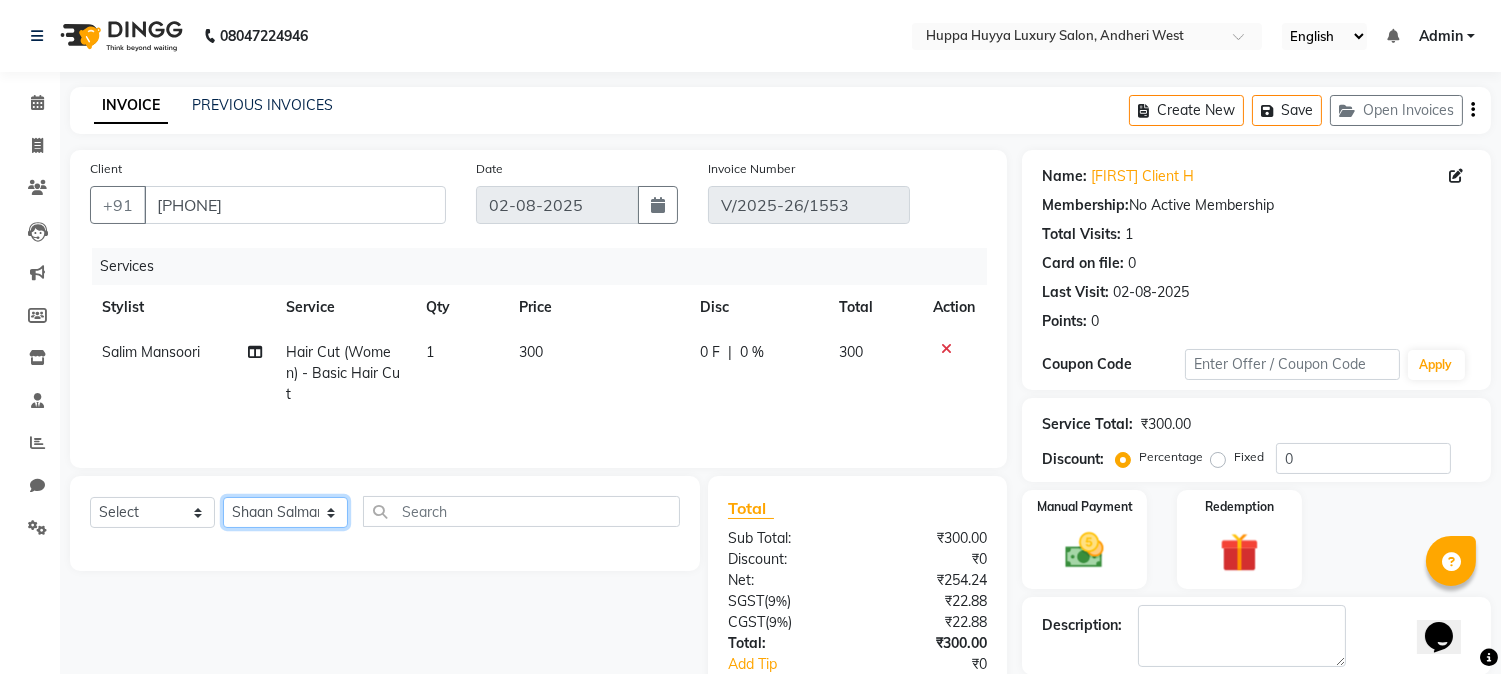 click on "Select Stylist Afsana Shaikh Jagan Nazmin Shah Salim Mansoori Salon Shaan Salmani" 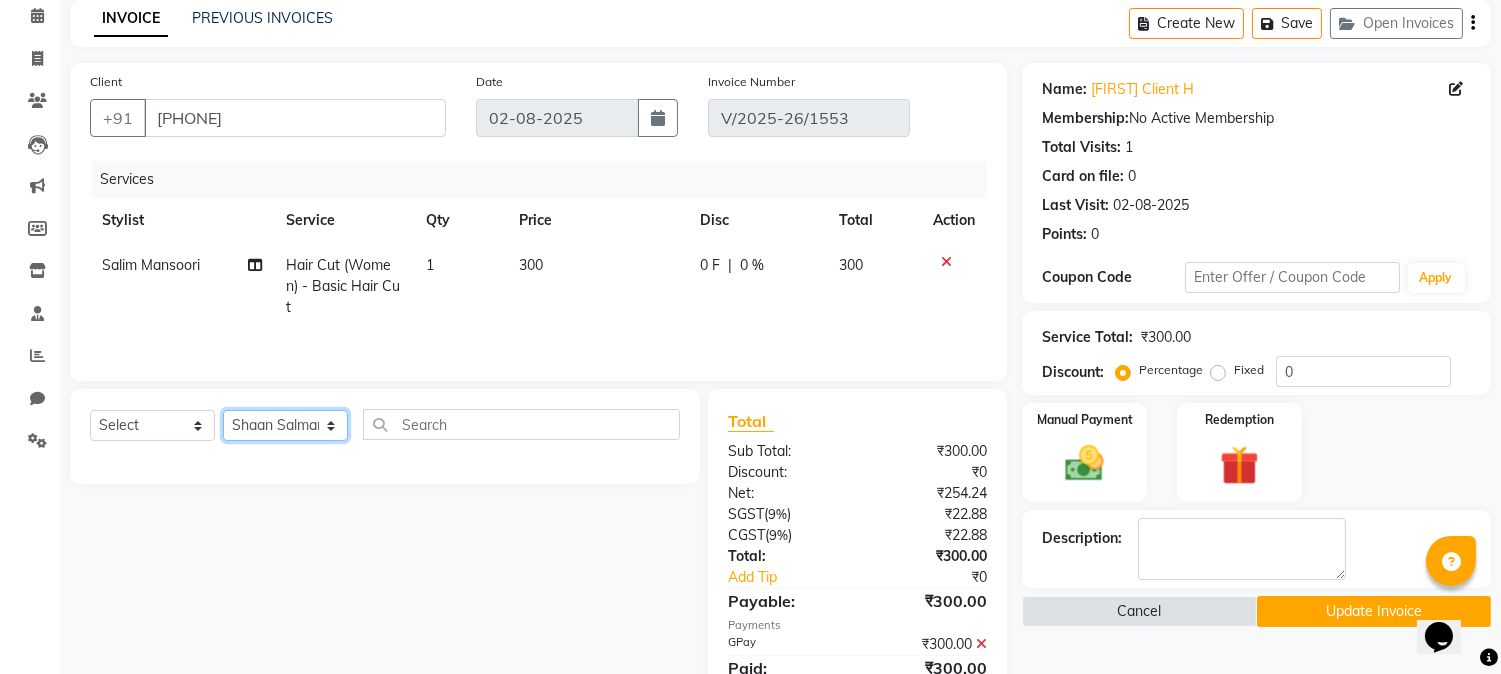 scroll, scrollTop: 168, scrollLeft: 0, axis: vertical 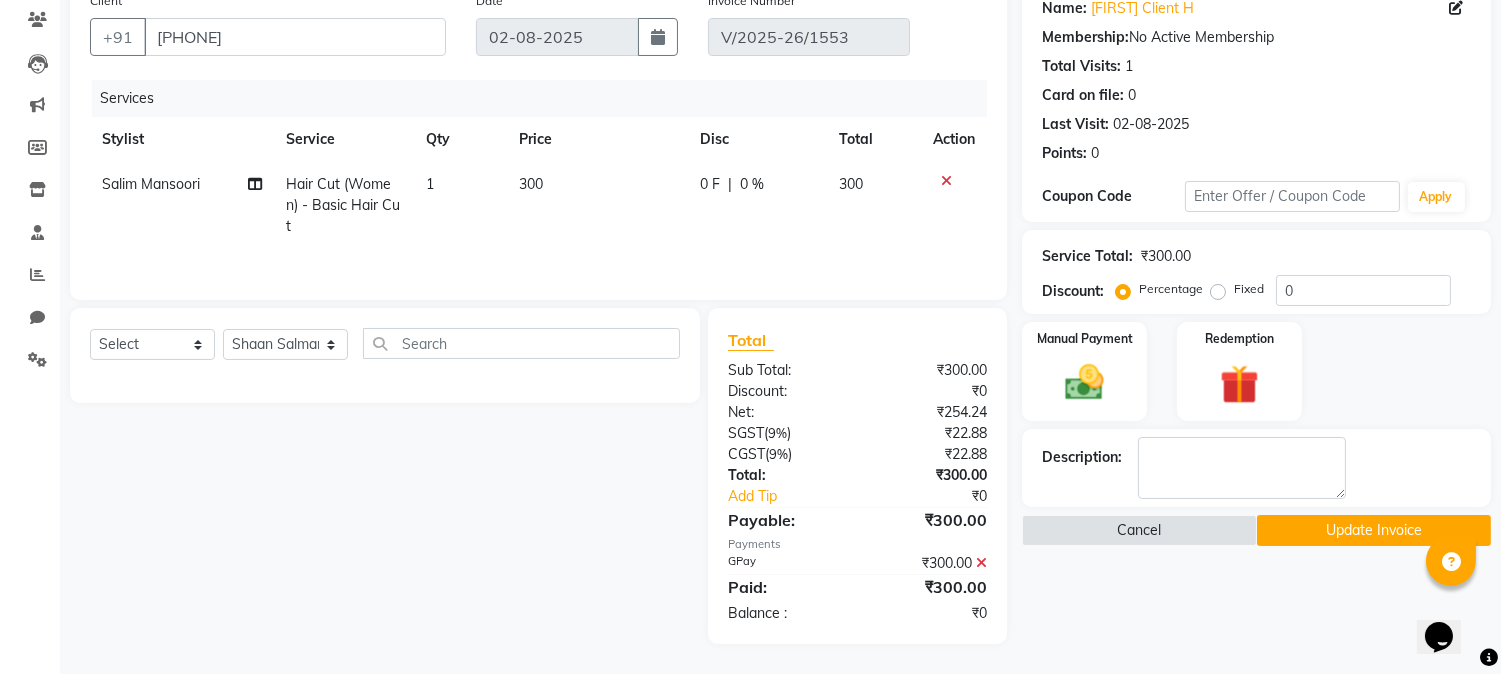 click on "Update Invoice" 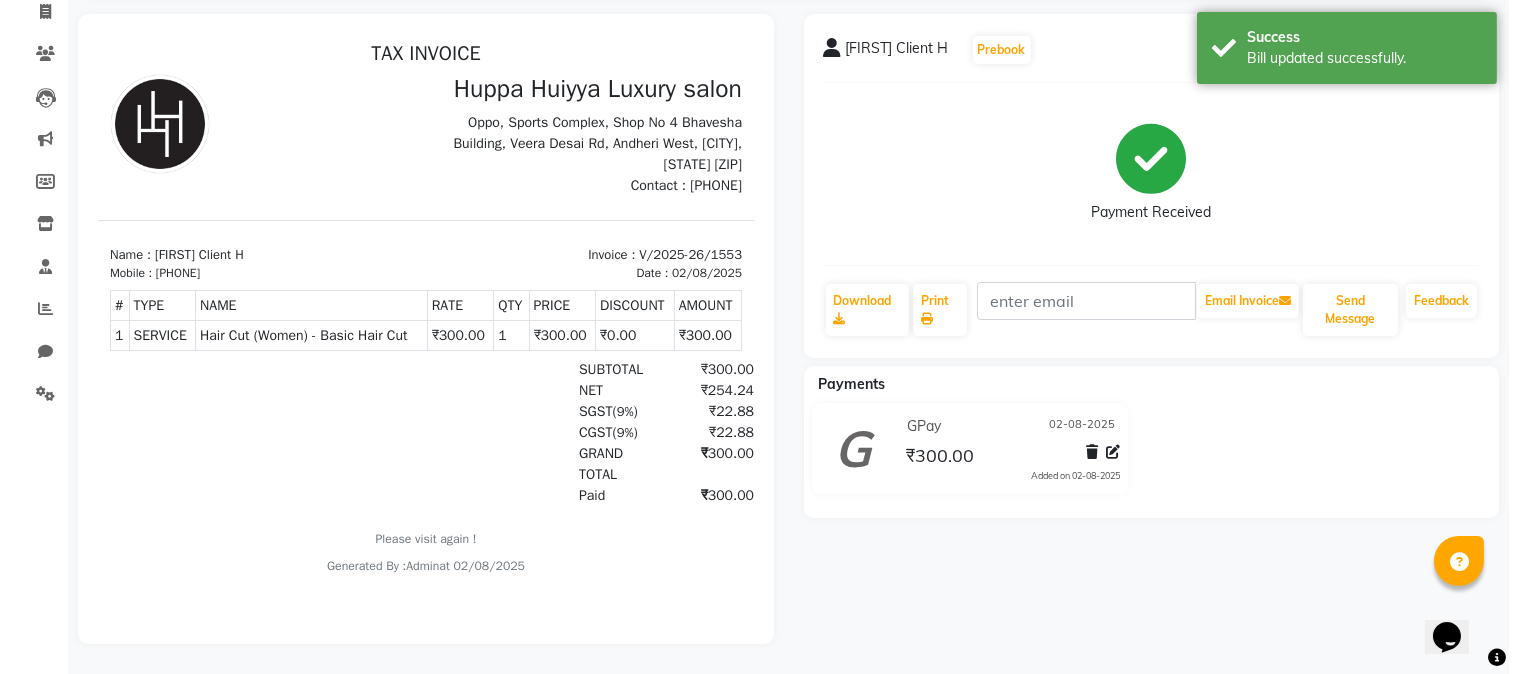 scroll, scrollTop: 0, scrollLeft: 0, axis: both 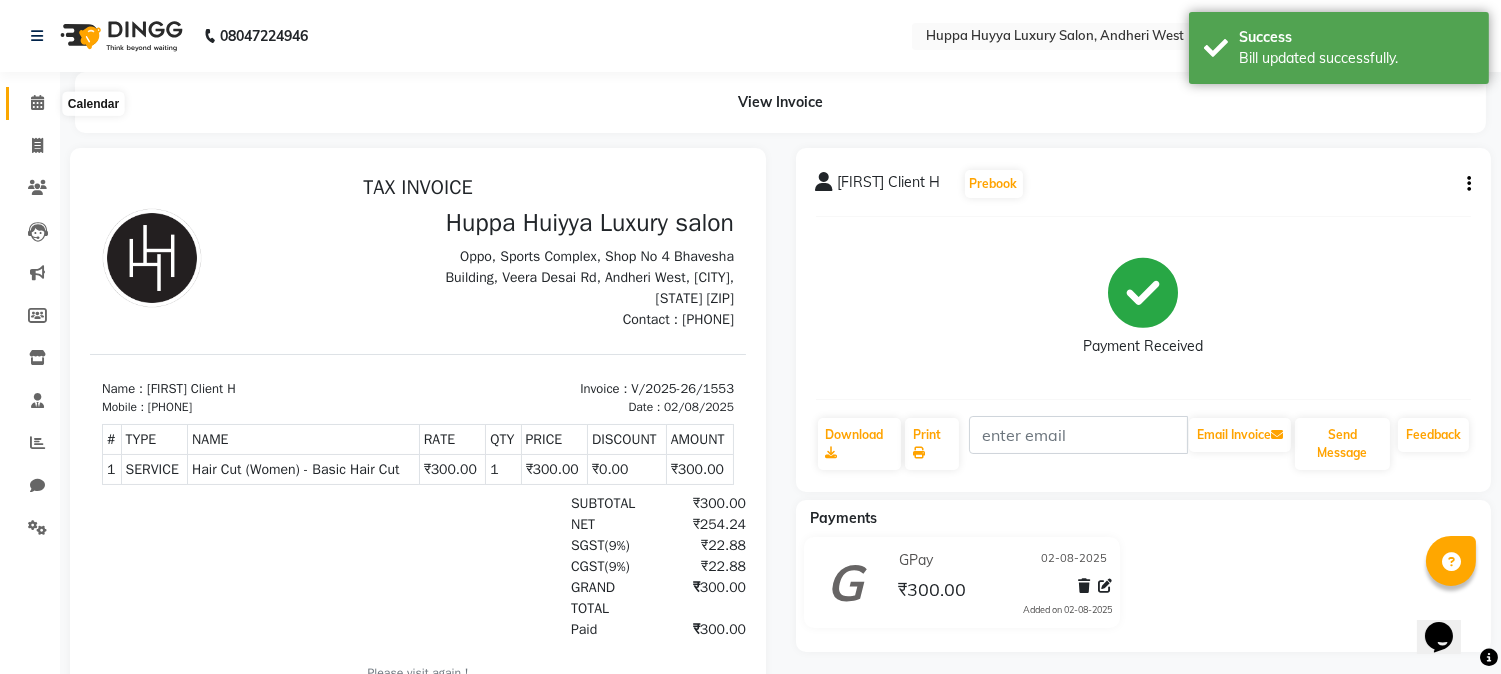 drag, startPoint x: 50, startPoint y: 98, endPoint x: 35, endPoint y: 113, distance: 21.213203 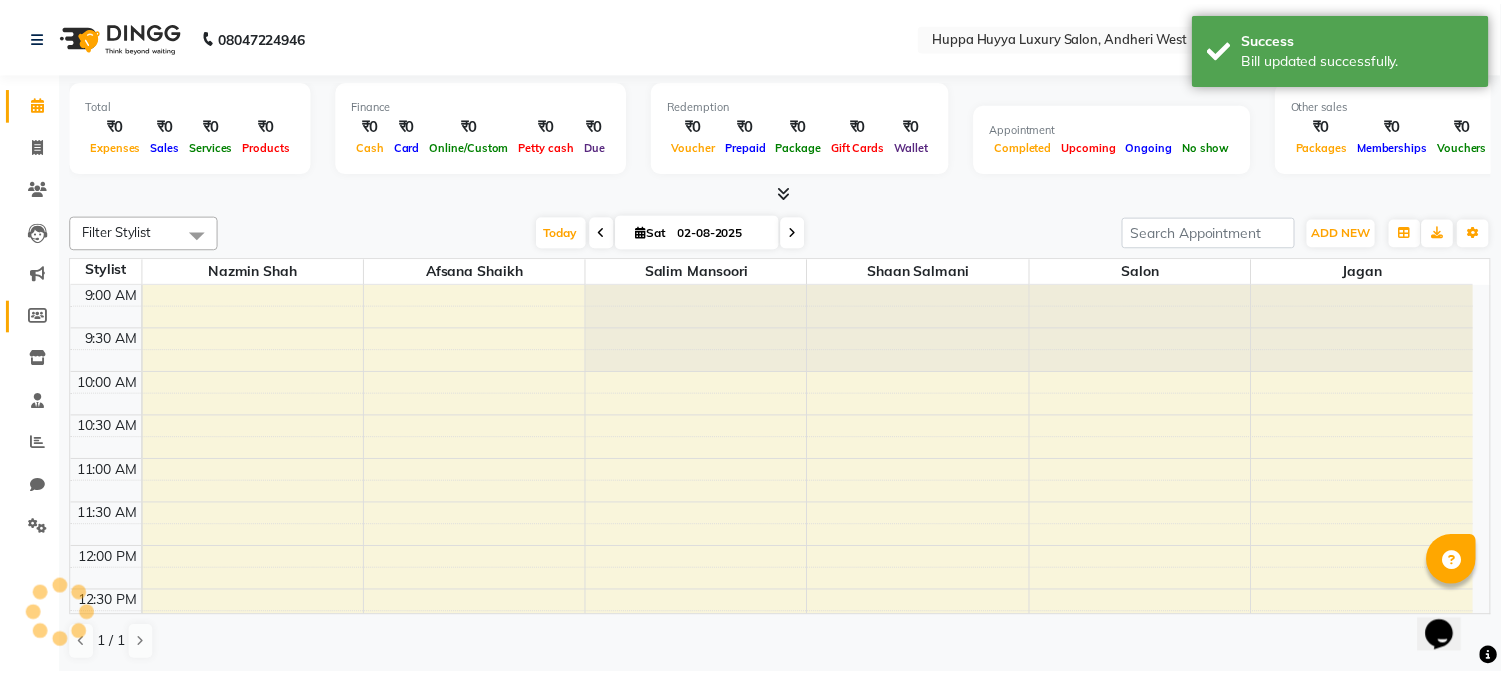 scroll, scrollTop: 0, scrollLeft: 0, axis: both 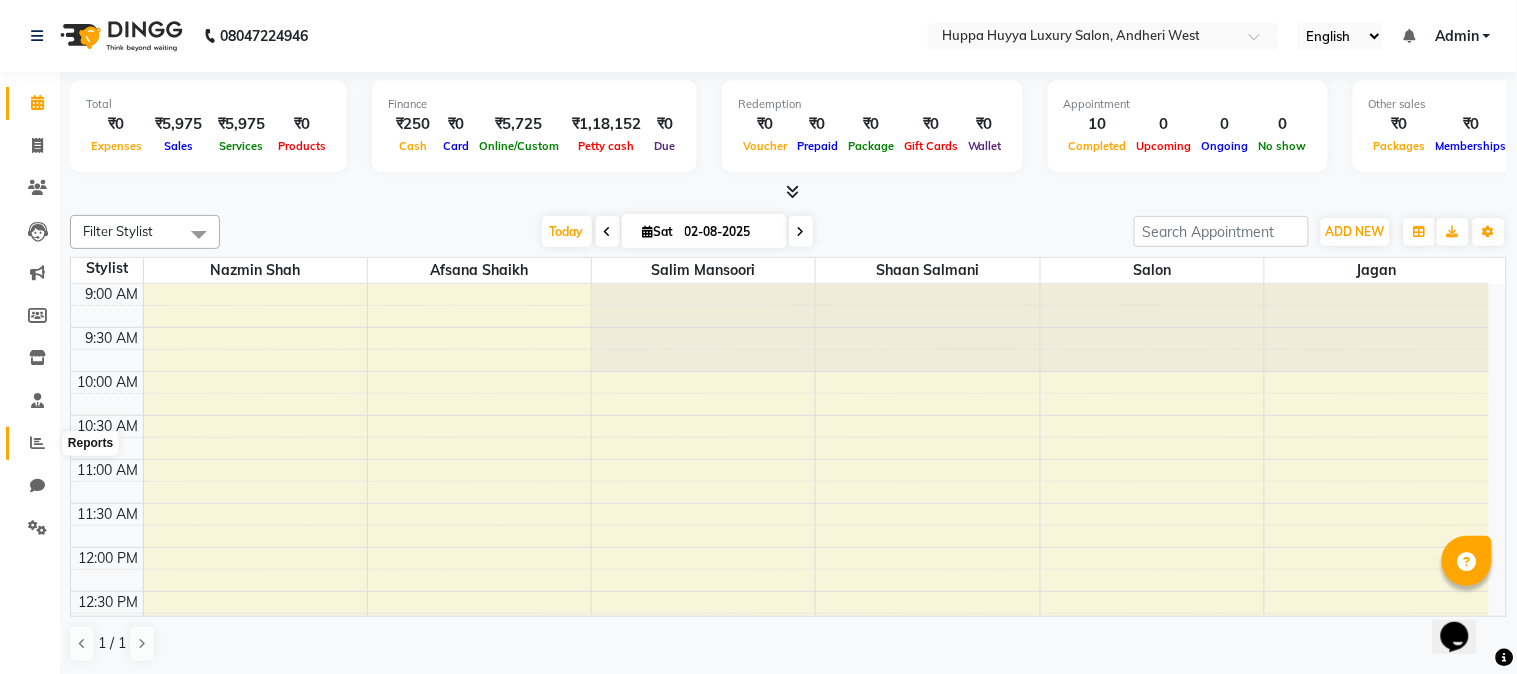click 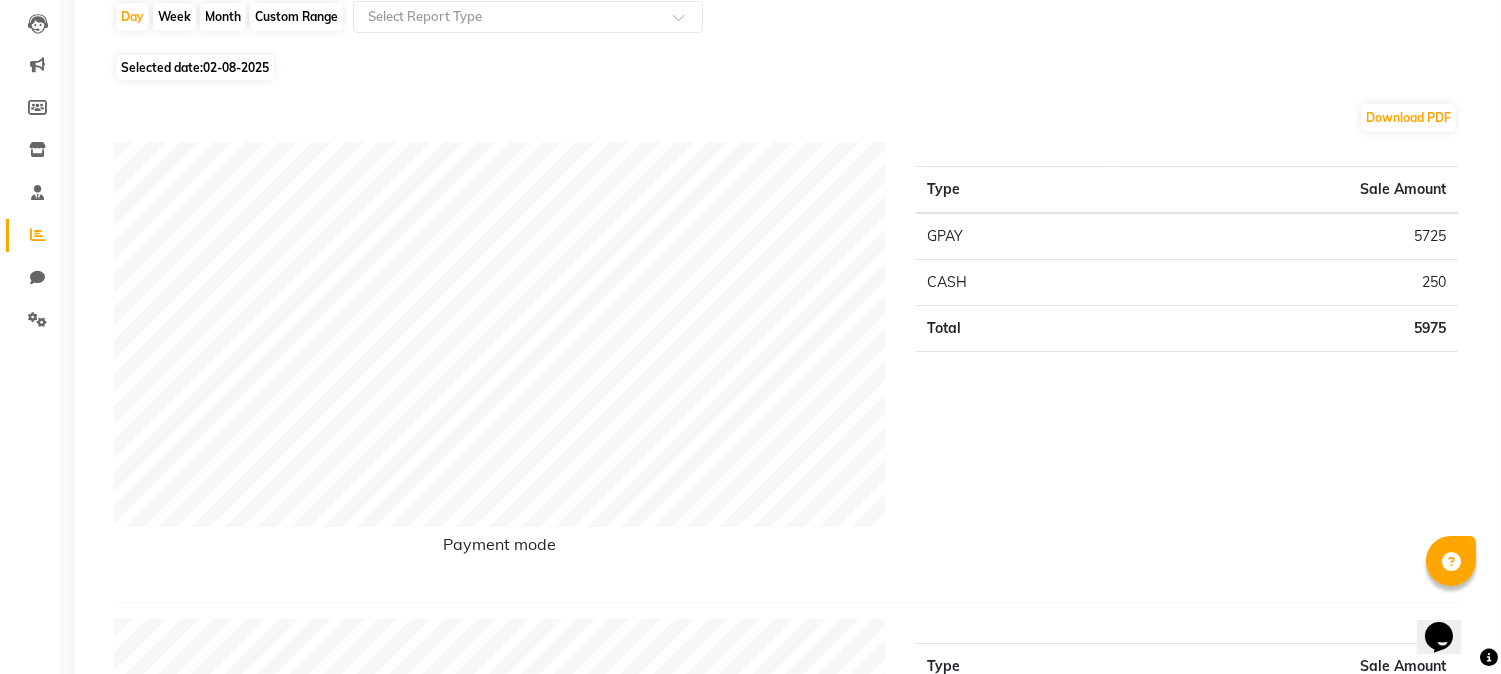 scroll, scrollTop: 0, scrollLeft: 0, axis: both 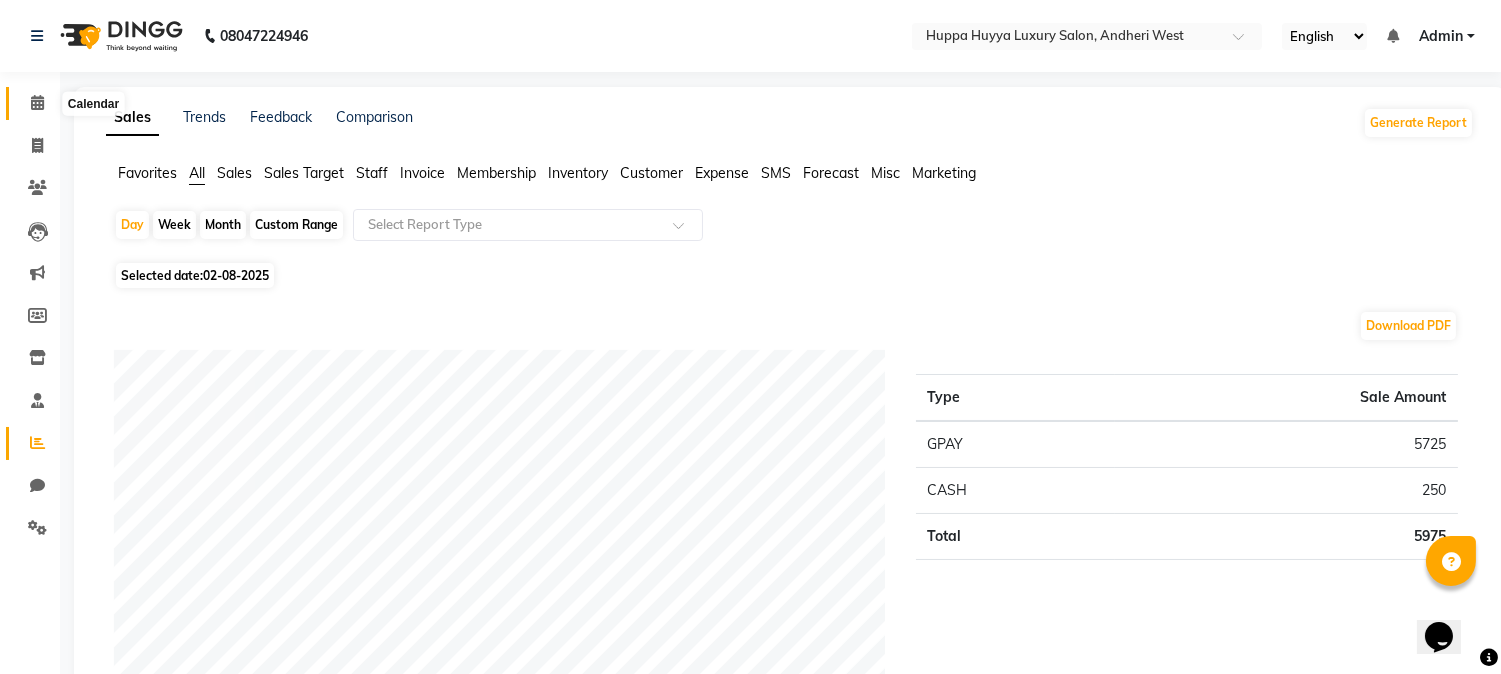 click 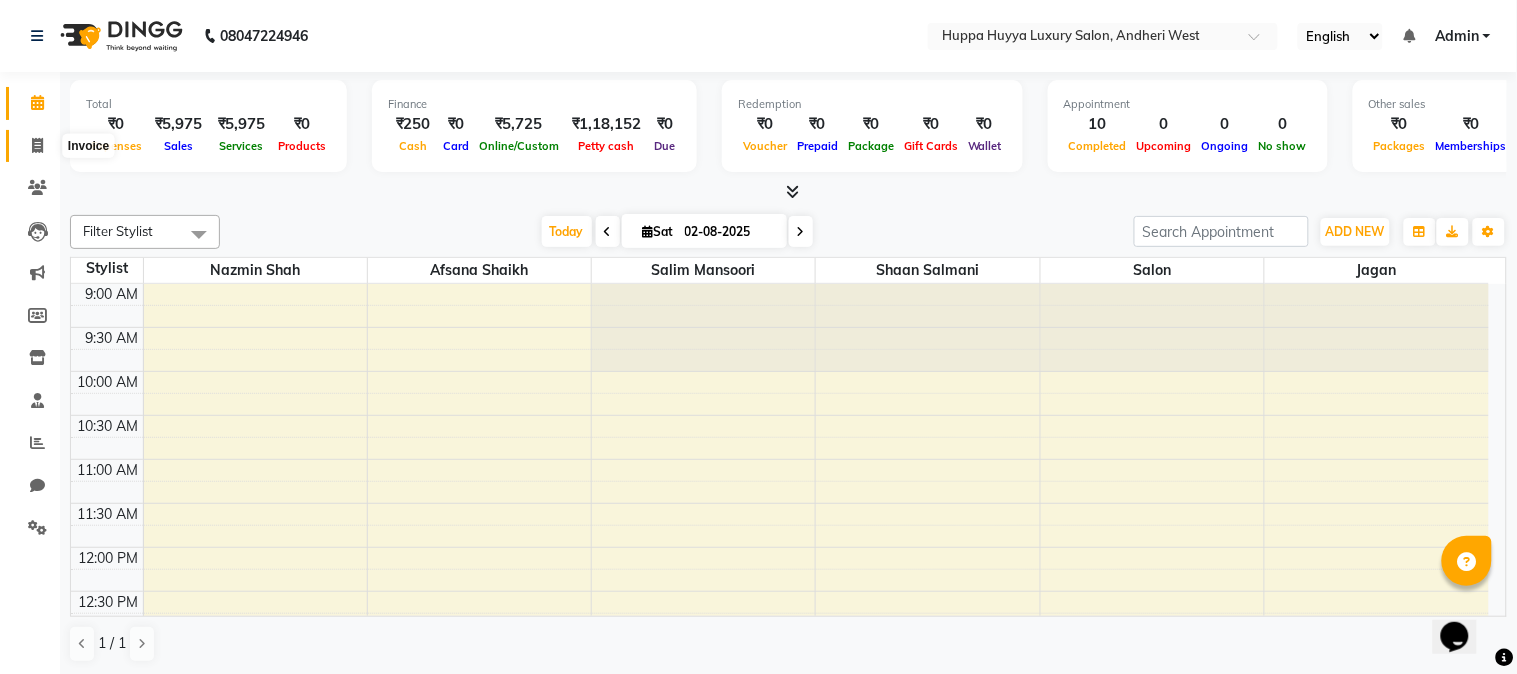 click 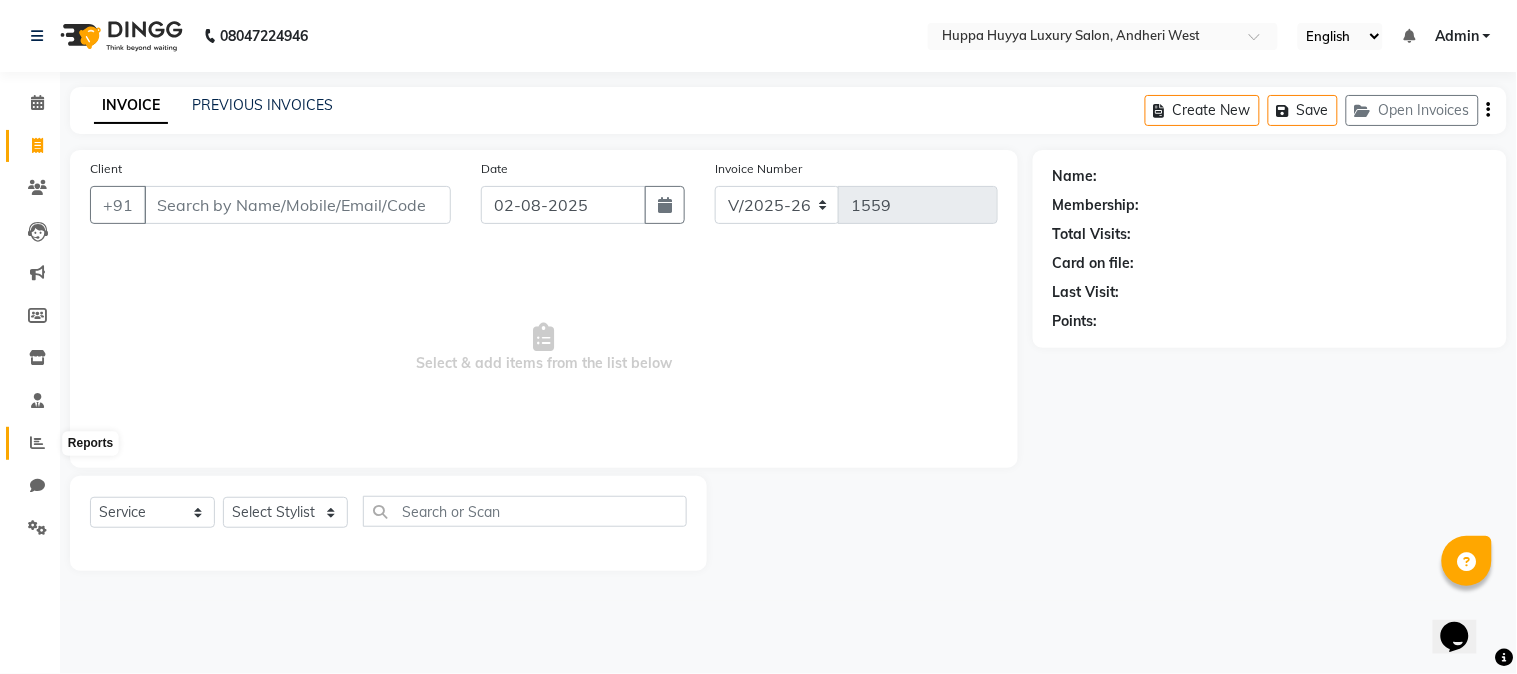 click 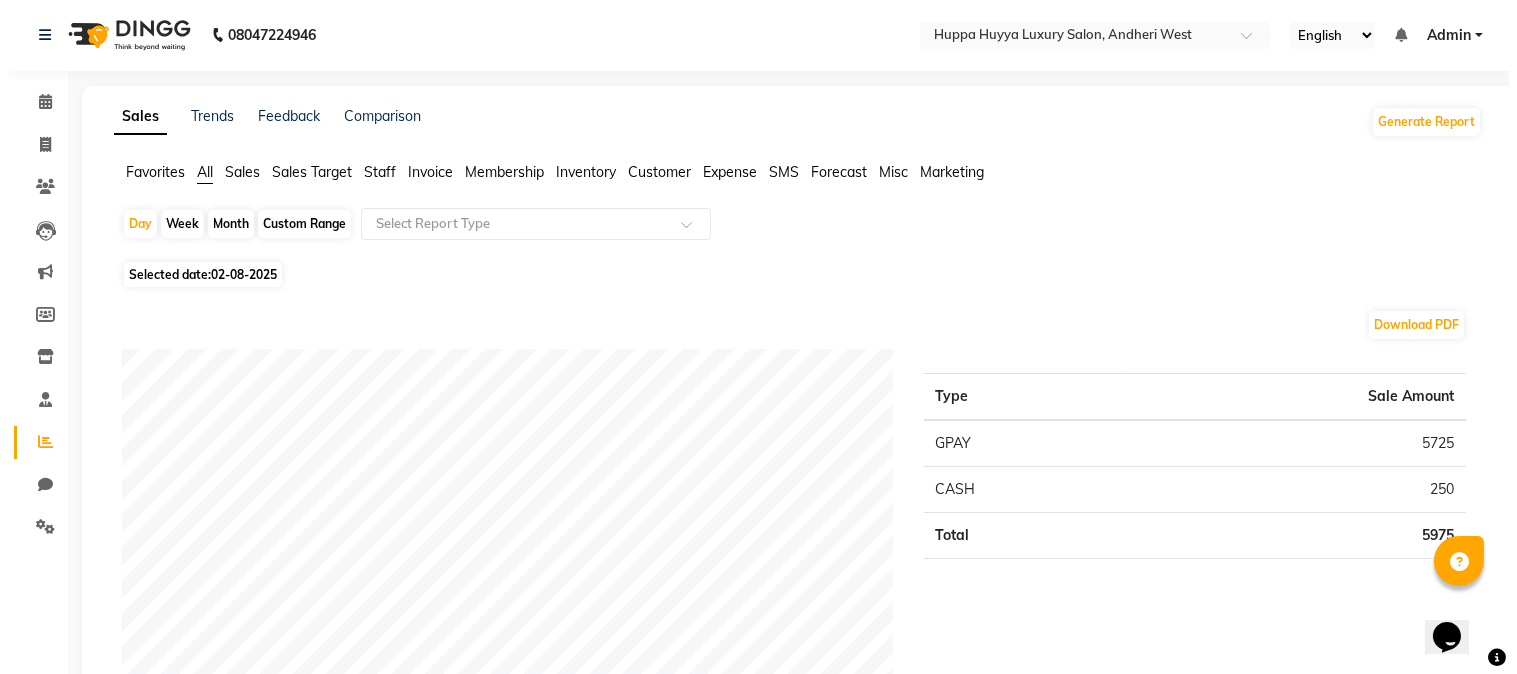 scroll, scrollTop: 0, scrollLeft: 0, axis: both 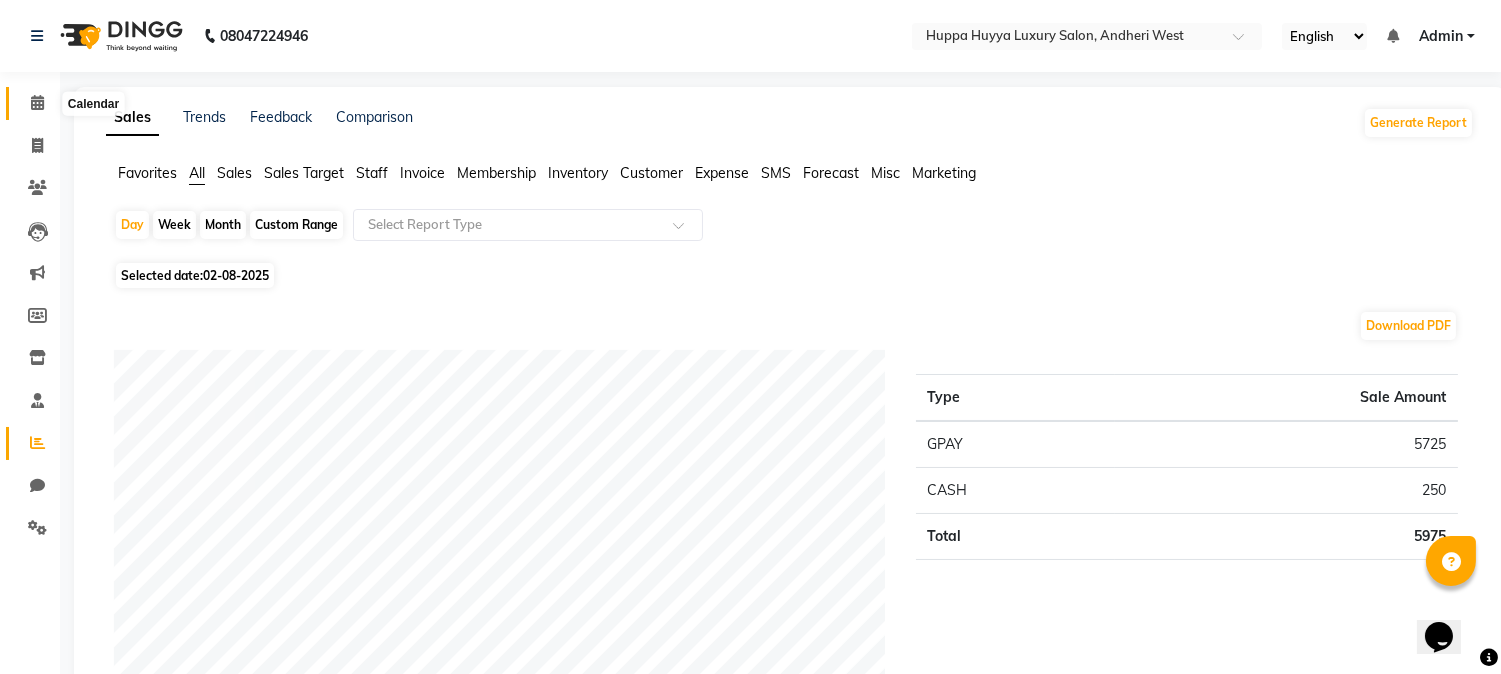 click 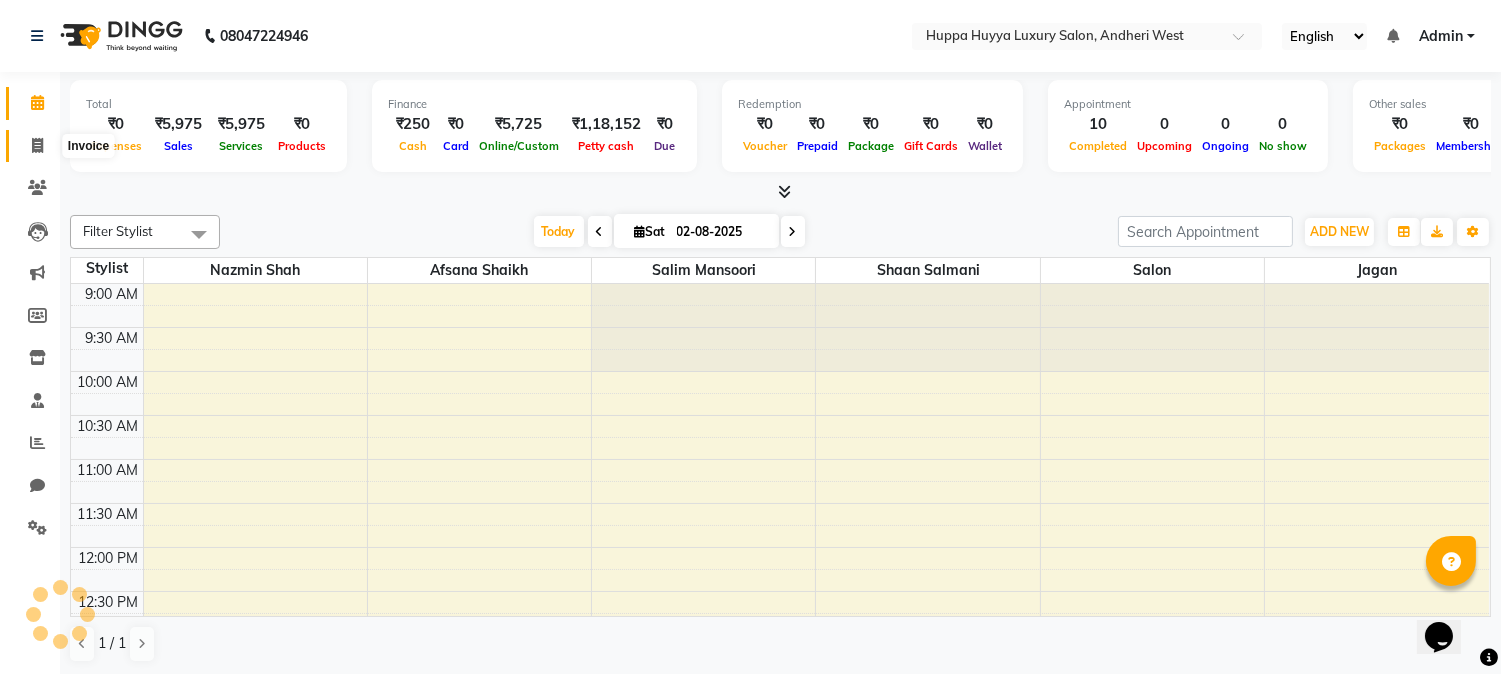 click 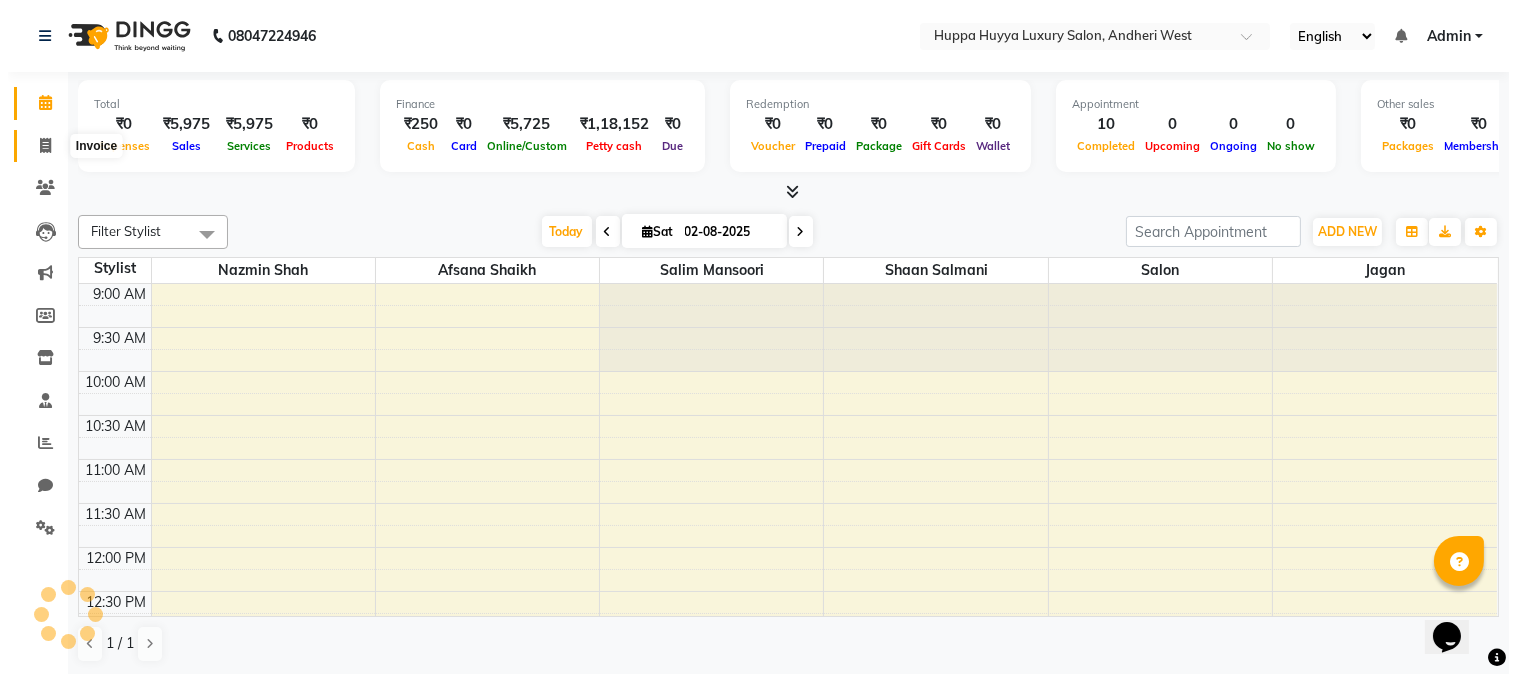 scroll, scrollTop: 0, scrollLeft: 0, axis: both 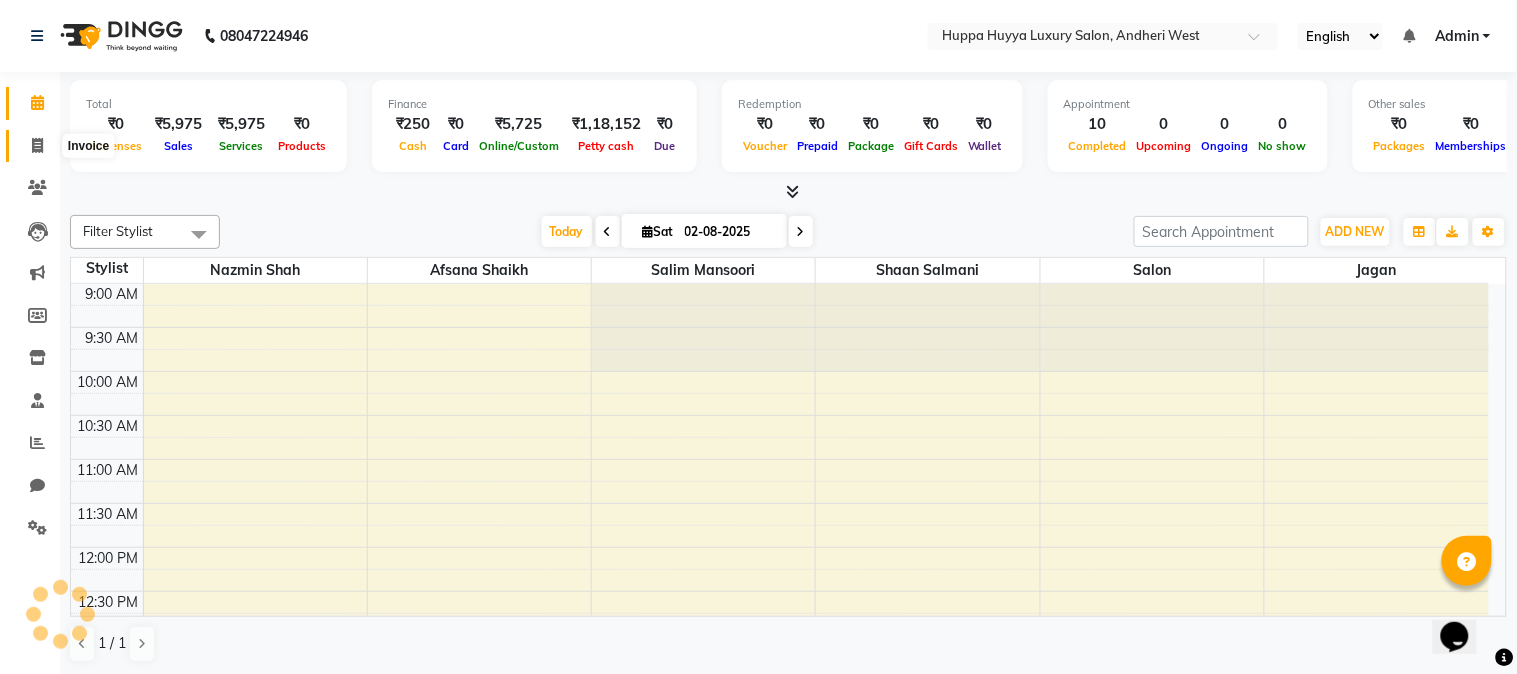 select on "7752" 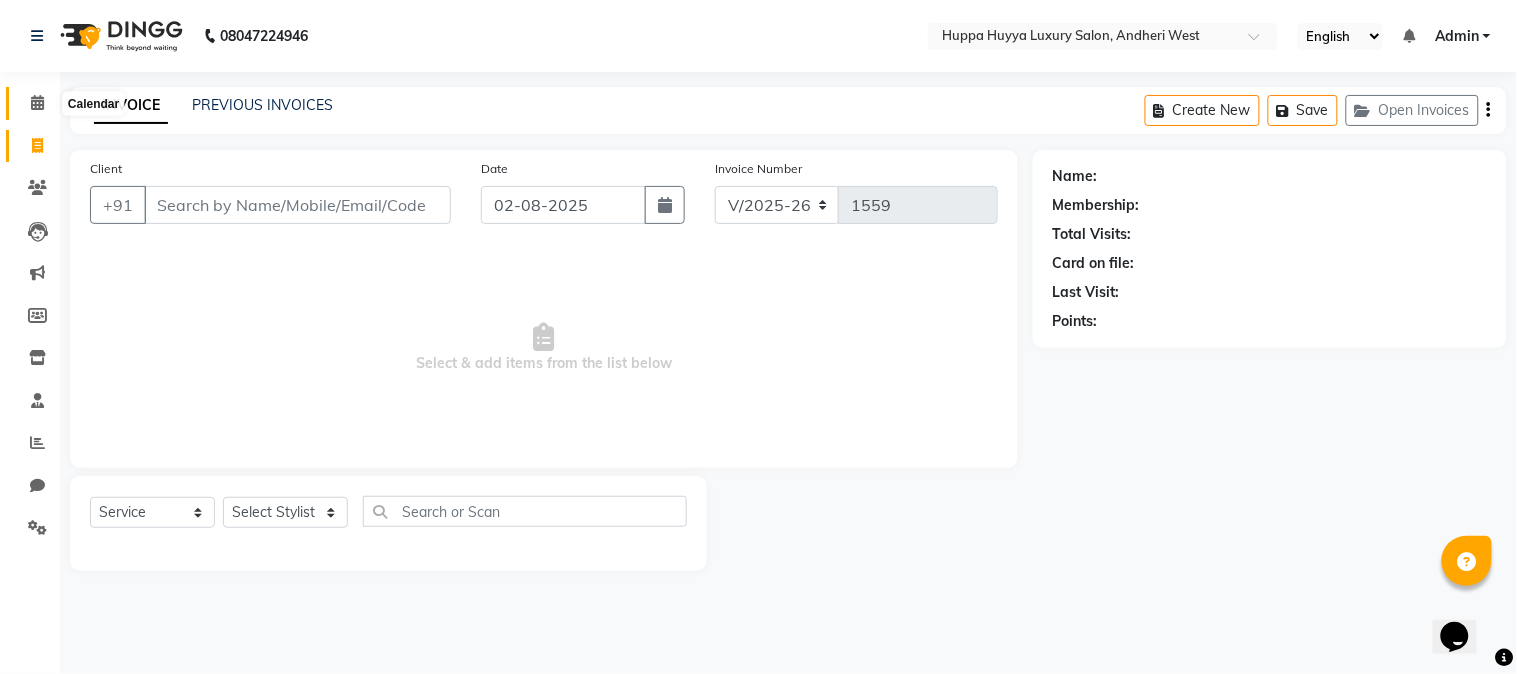 click 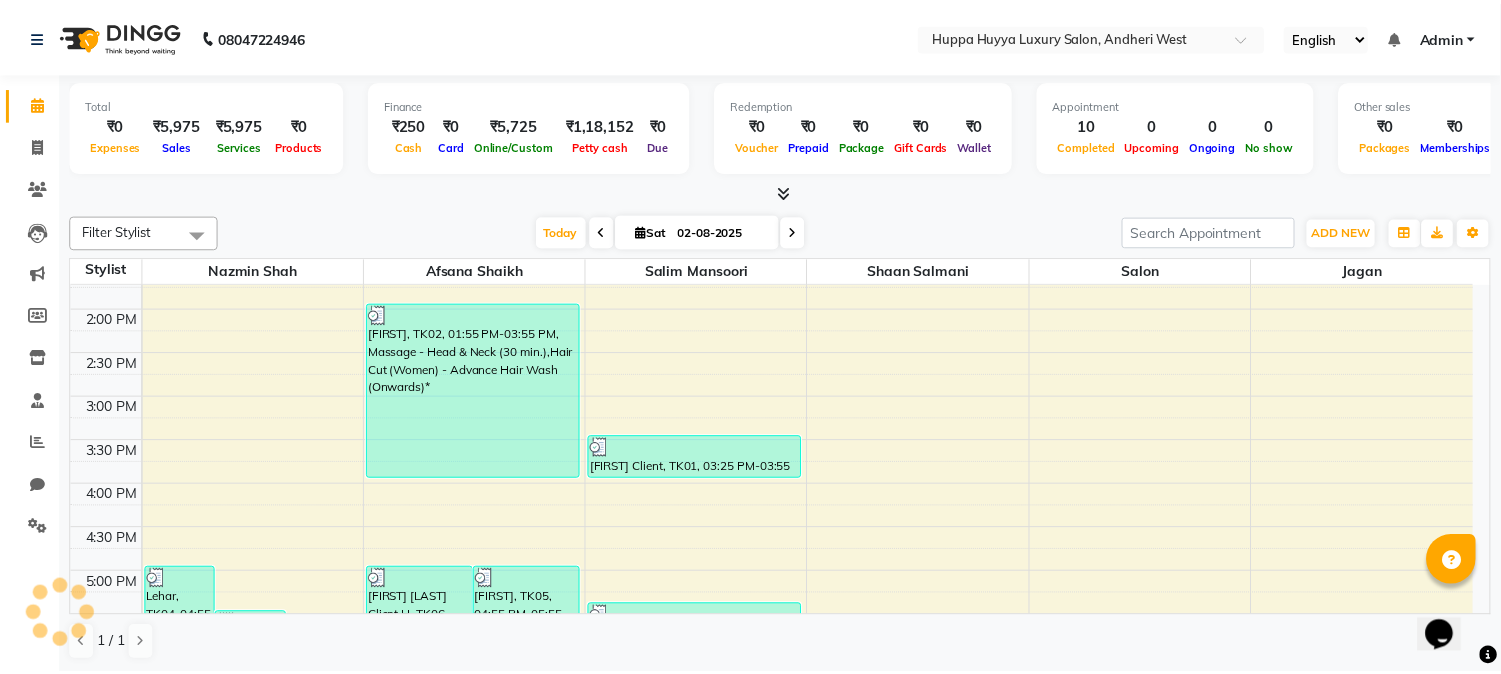 scroll, scrollTop: 555, scrollLeft: 0, axis: vertical 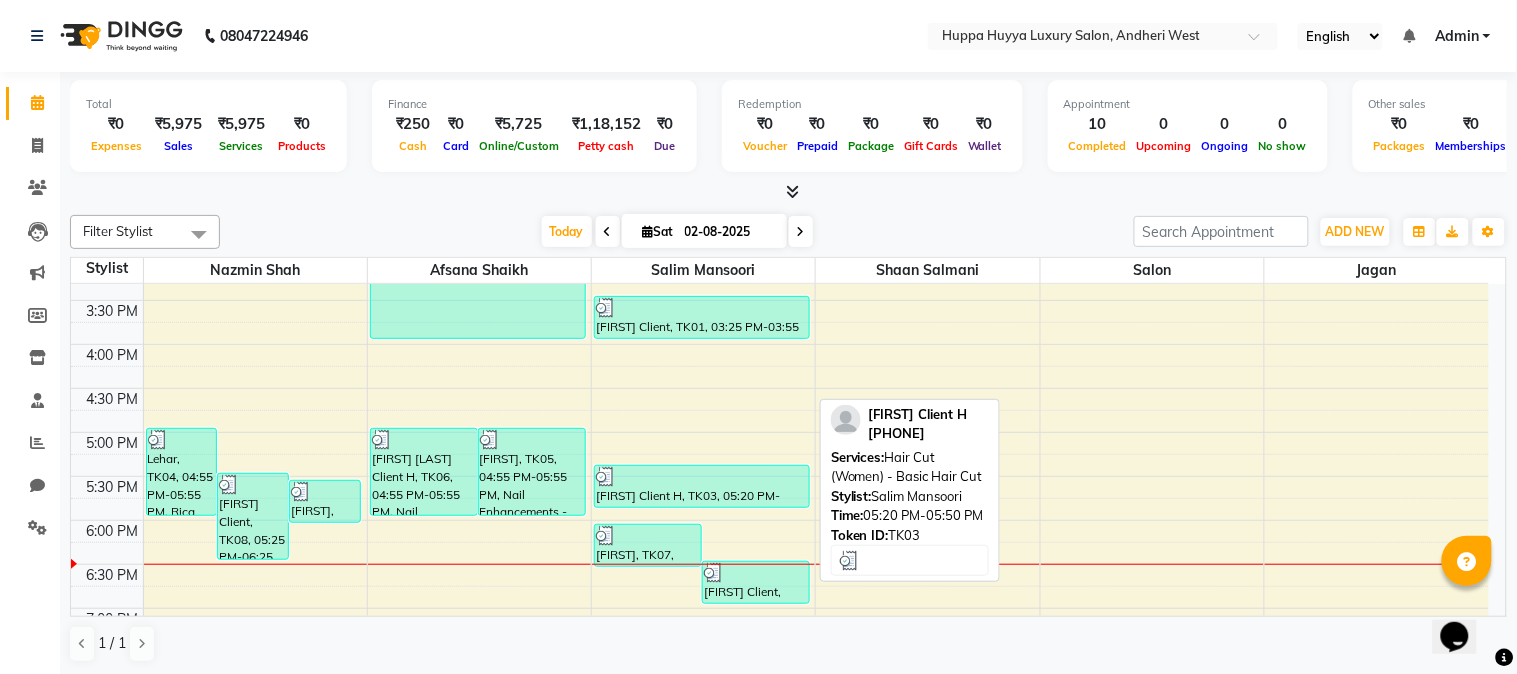 click at bounding box center (702, 477) 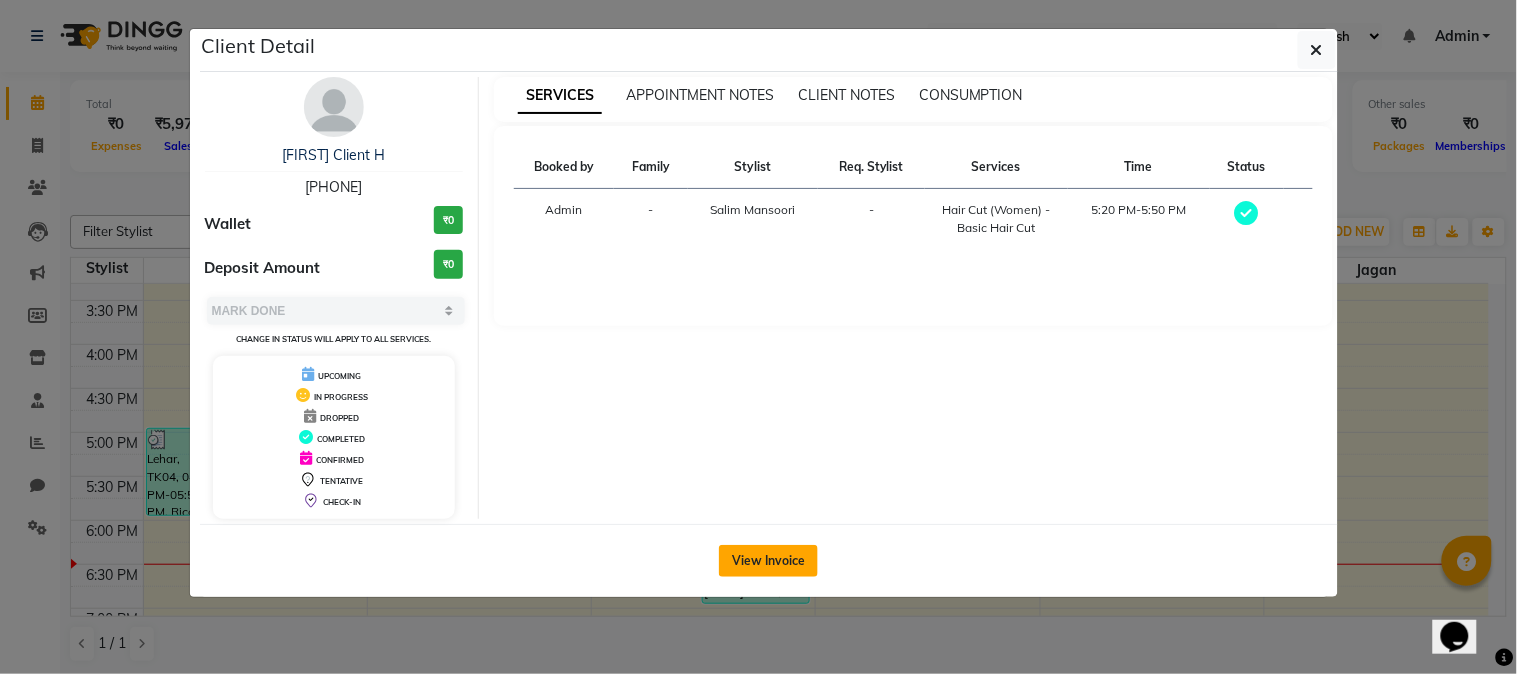 click on "View Invoice" 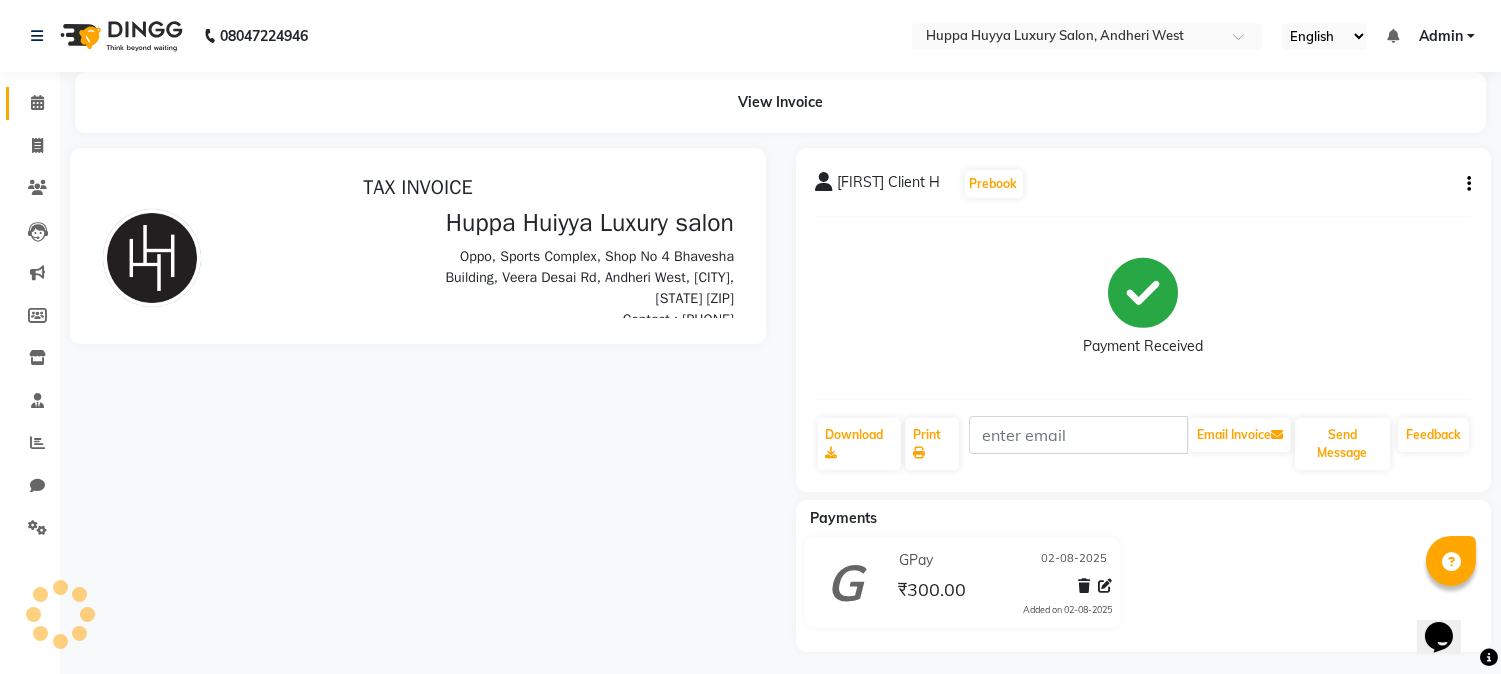 scroll, scrollTop: 0, scrollLeft: 0, axis: both 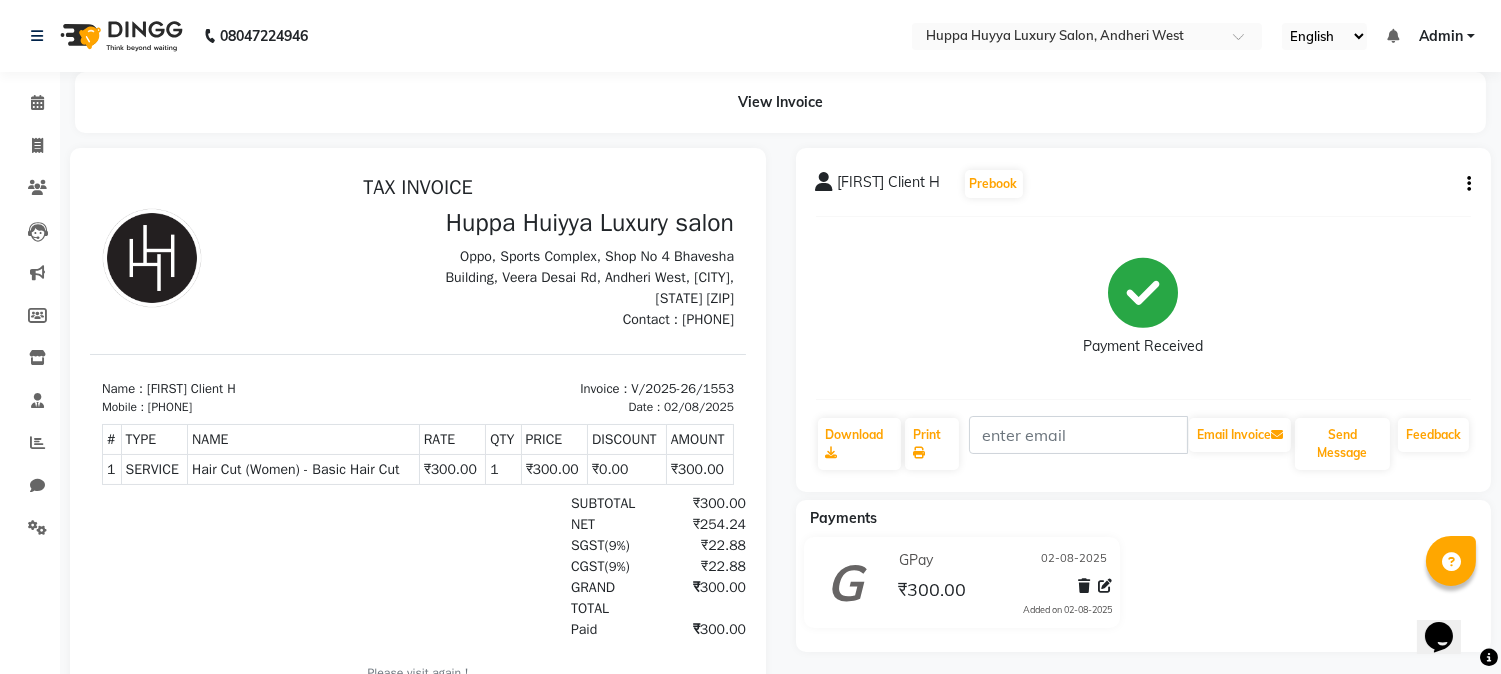 click 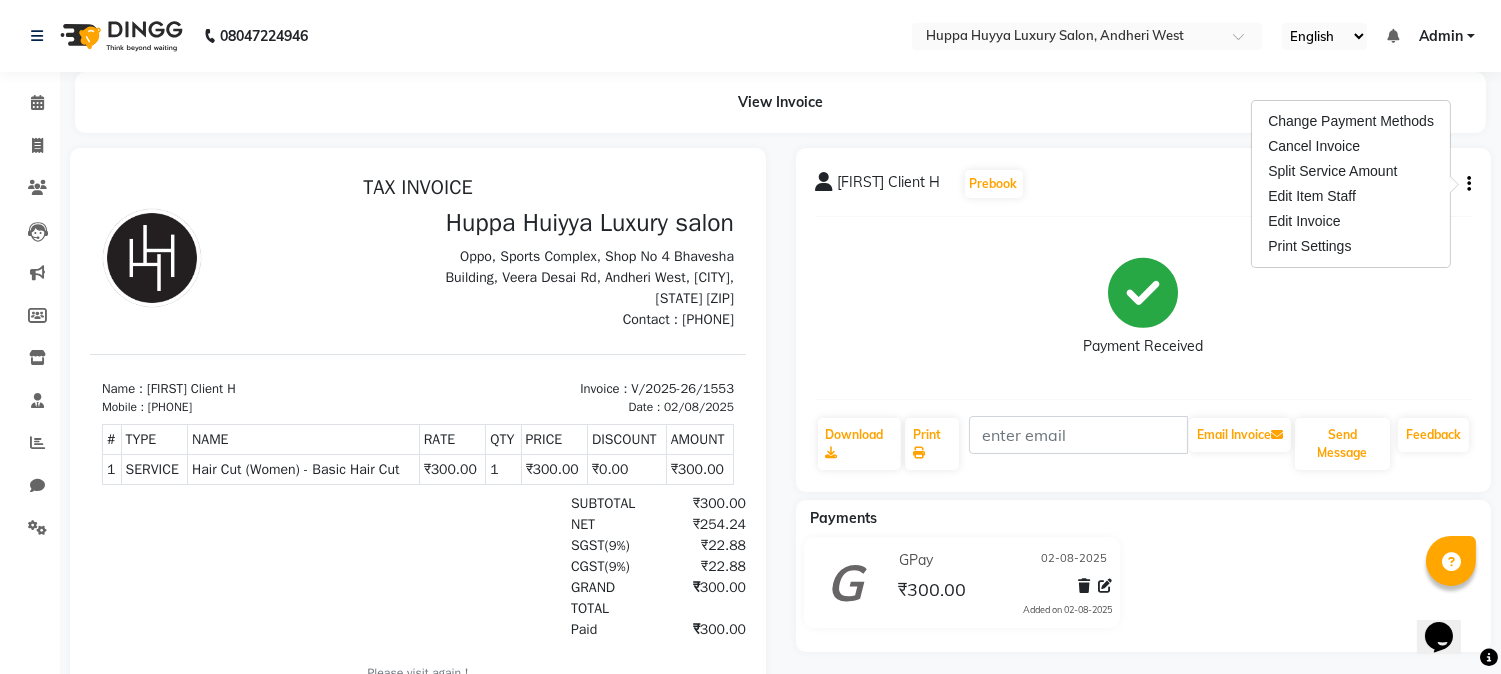 scroll, scrollTop: 111, scrollLeft: 0, axis: vertical 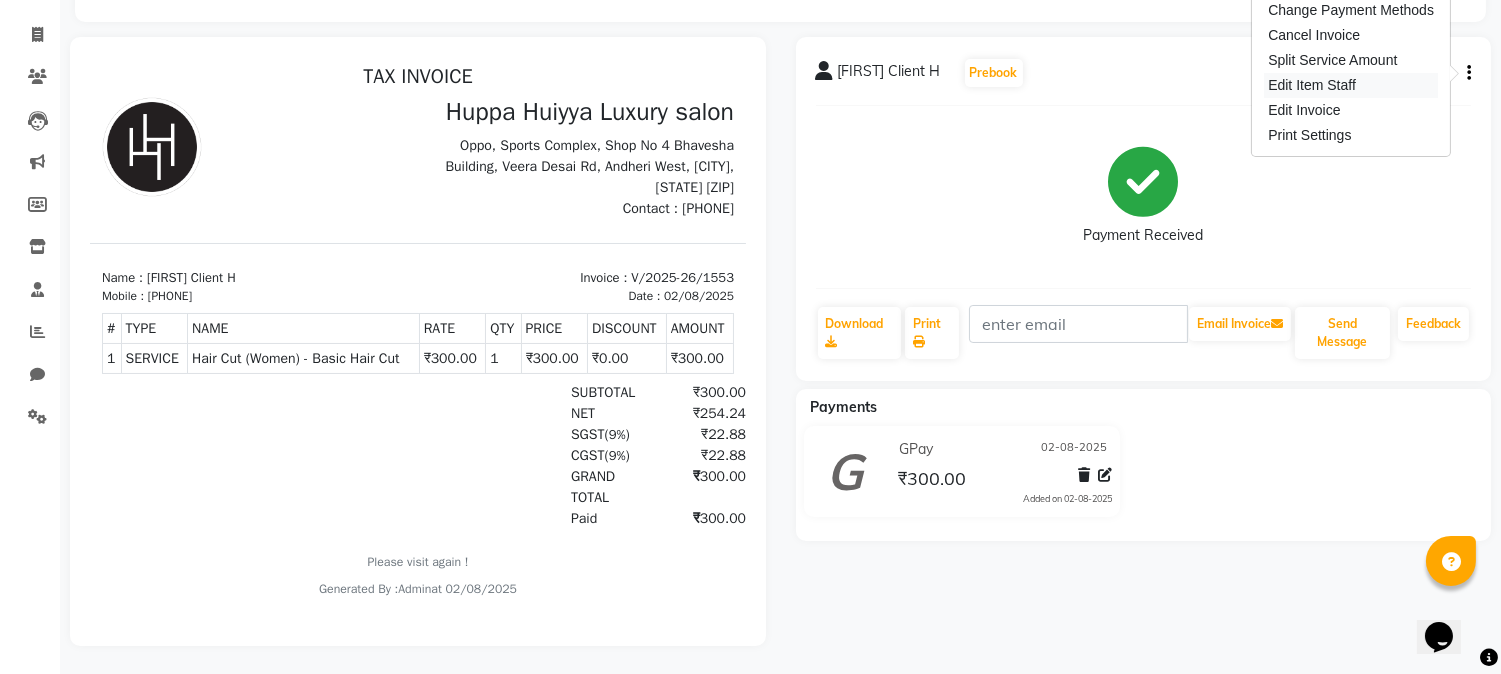 click on "Edit Item Staff" at bounding box center (1351, 85) 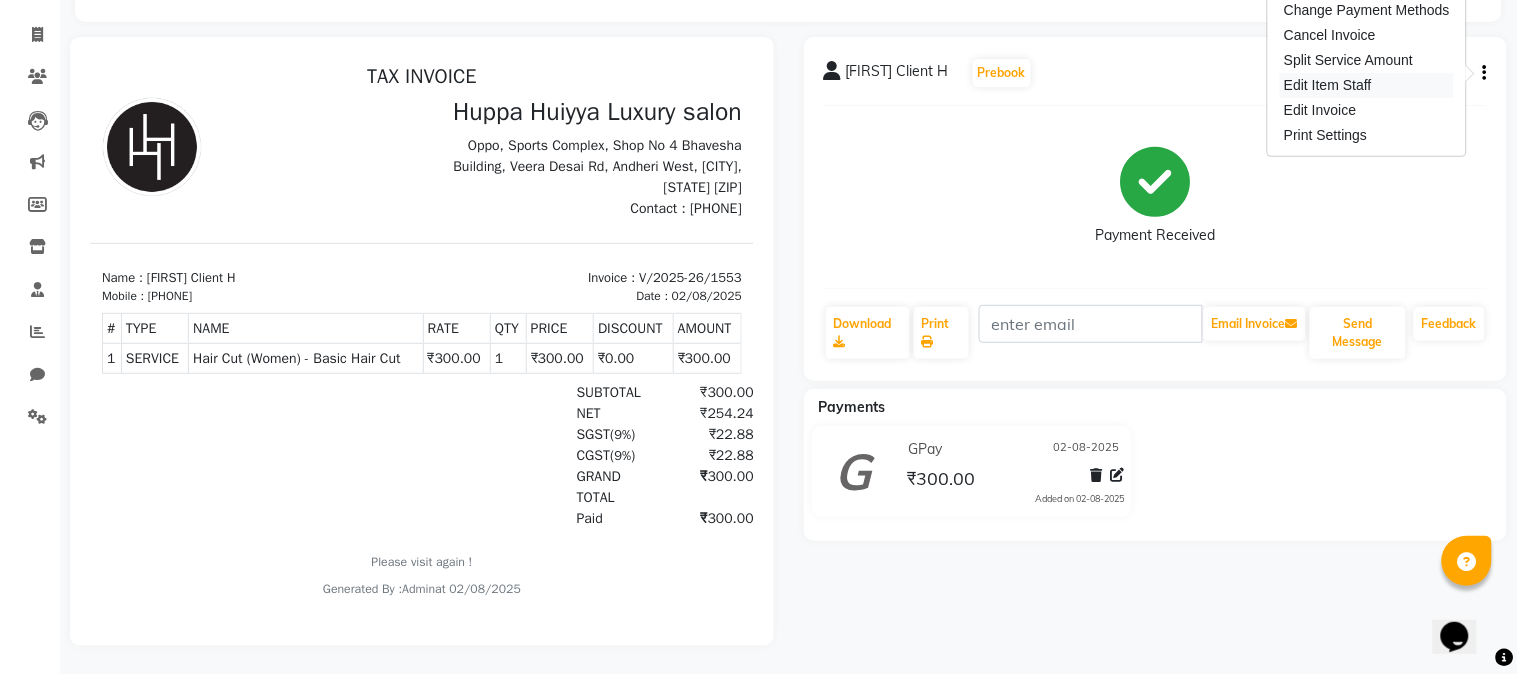 select on "69297" 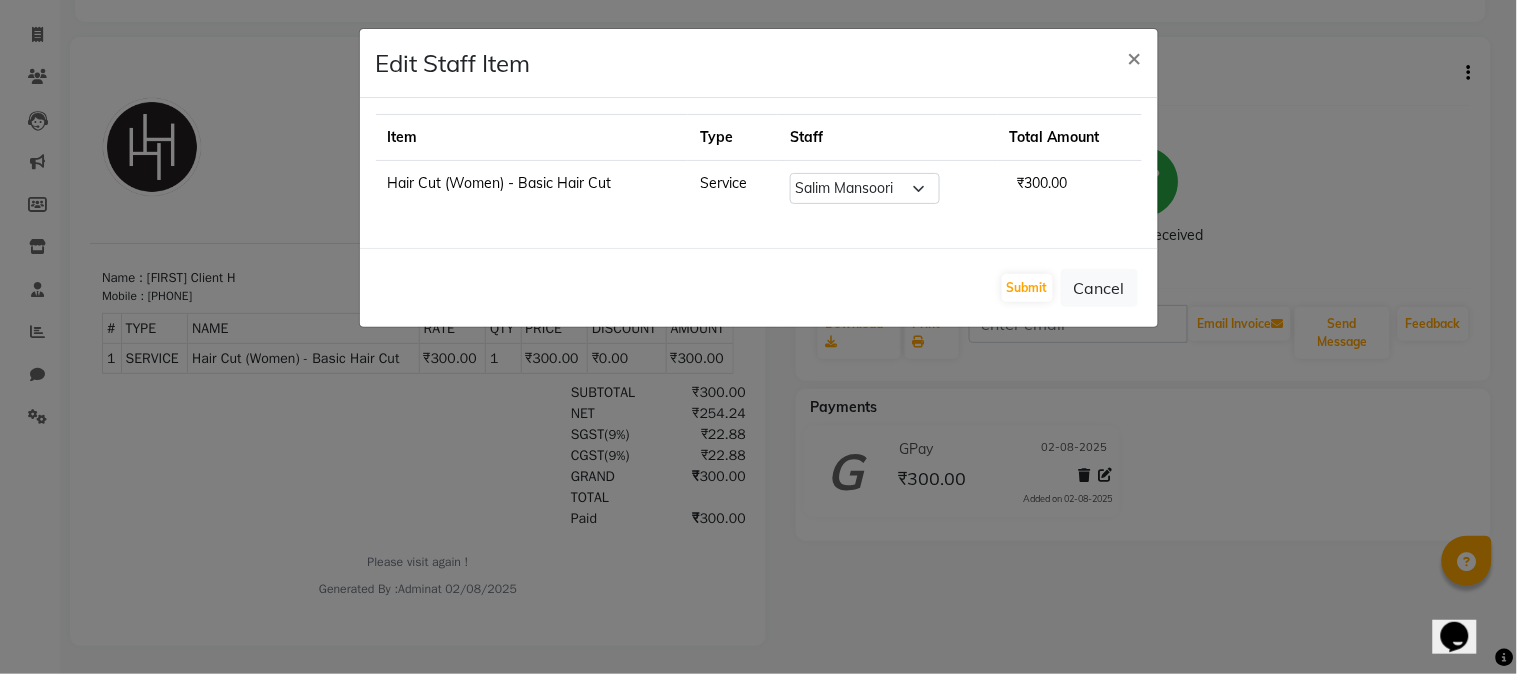 click on "Edit Staff Item × Item Type Staff Total Amount Hair Cut (Women) - Basic Hair Cut Service Select Afsana Shaikh Jagan Nazmin Shah Salim Mansoori Salon Shaan Salmani ₹300.00 Submit Cancel" 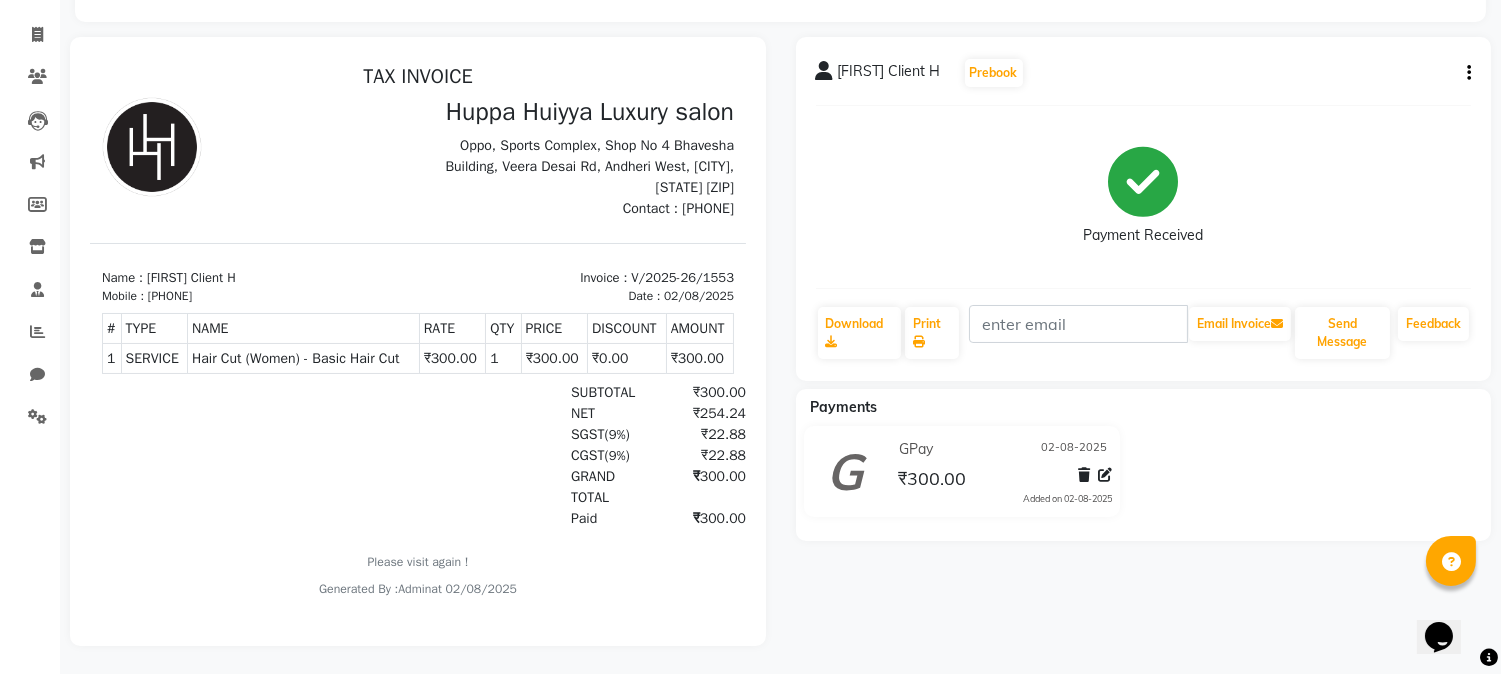 click 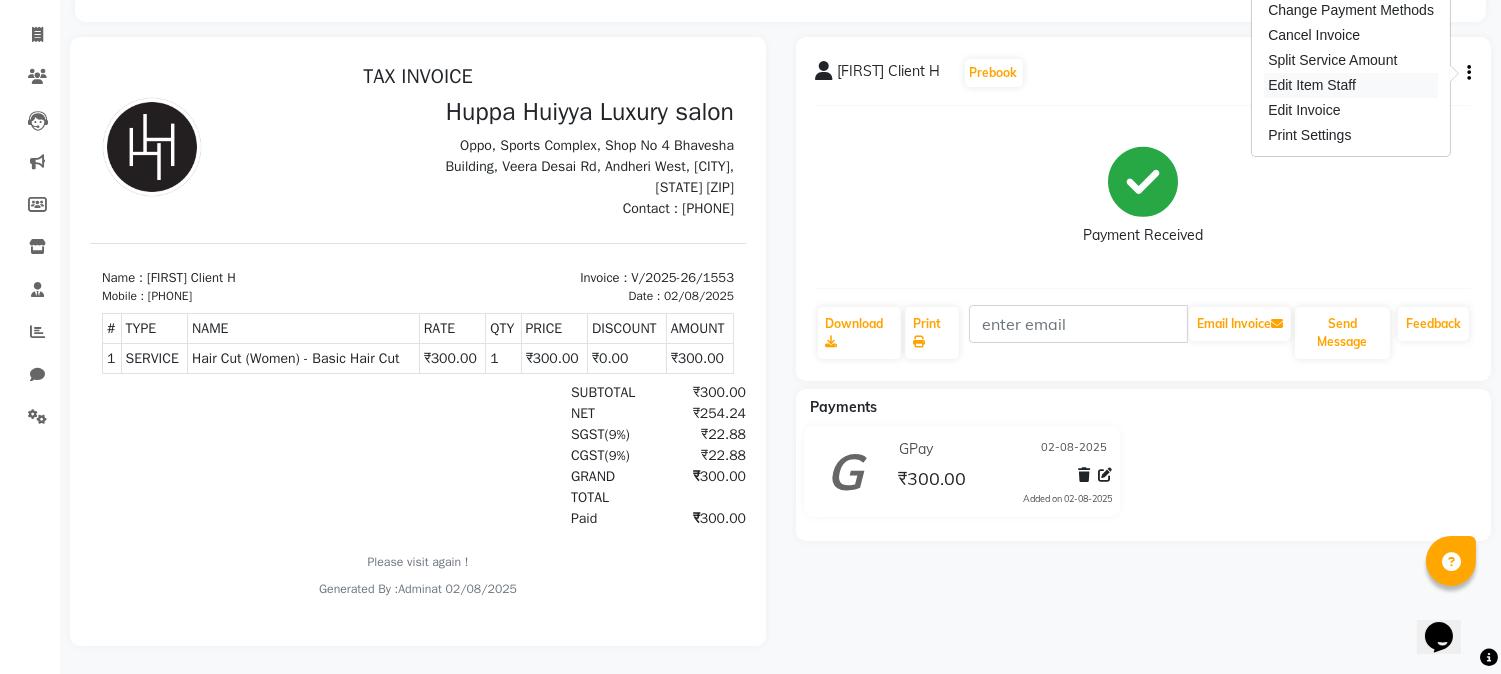 click on "Edit Item Staff" at bounding box center (1351, 85) 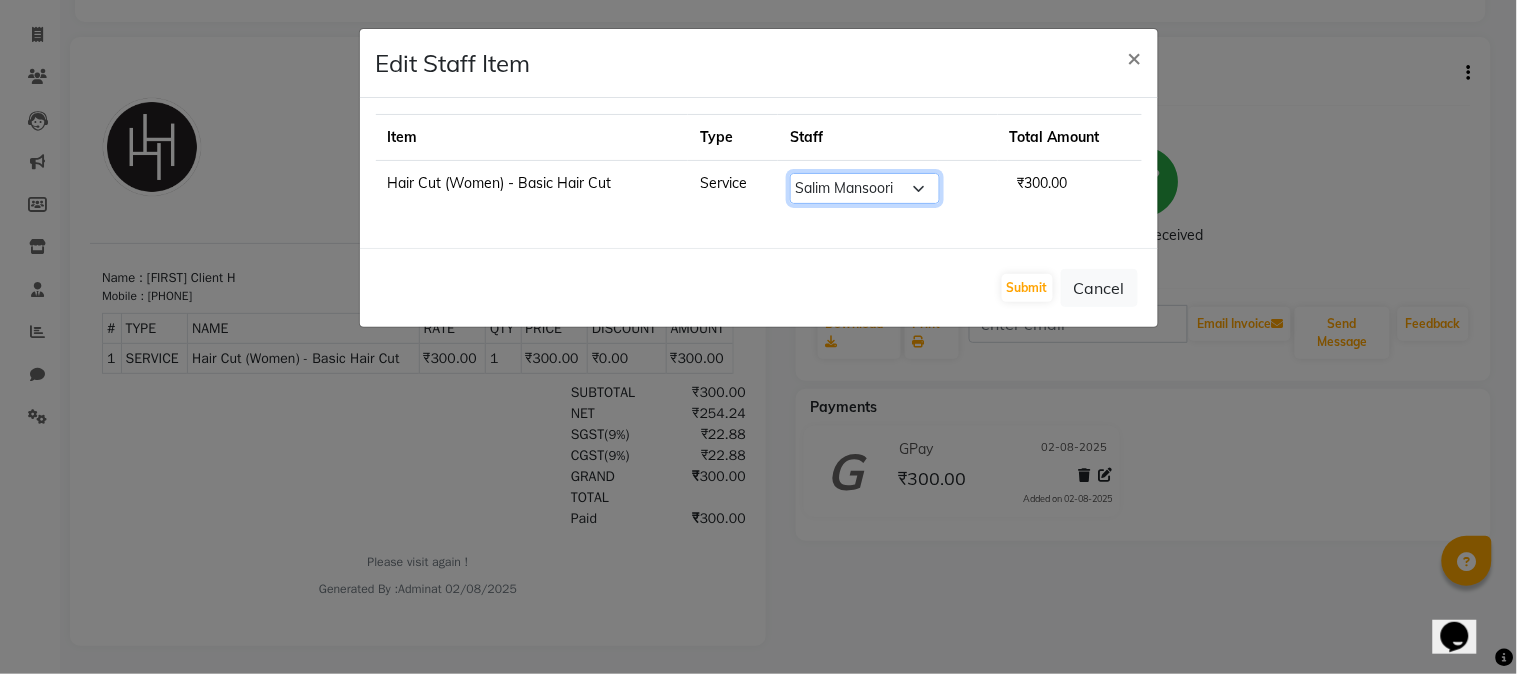 click on "Select Afsana Shaikh Jagan Nazmin Shah Salim Mansoori Salon Shaan Salmani" 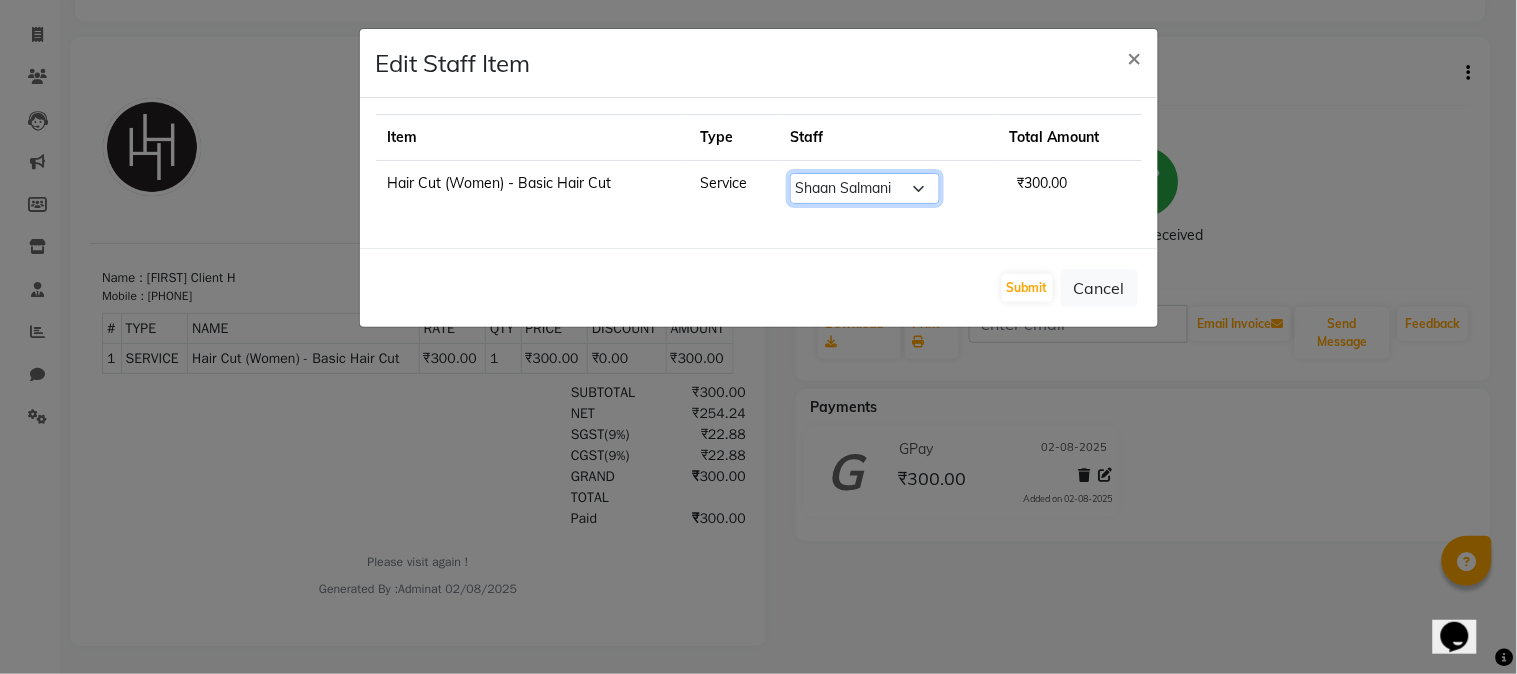 click on "Select Afsana Shaikh Jagan Nazmin Shah Salim Mansoori Salon Shaan Salmani" 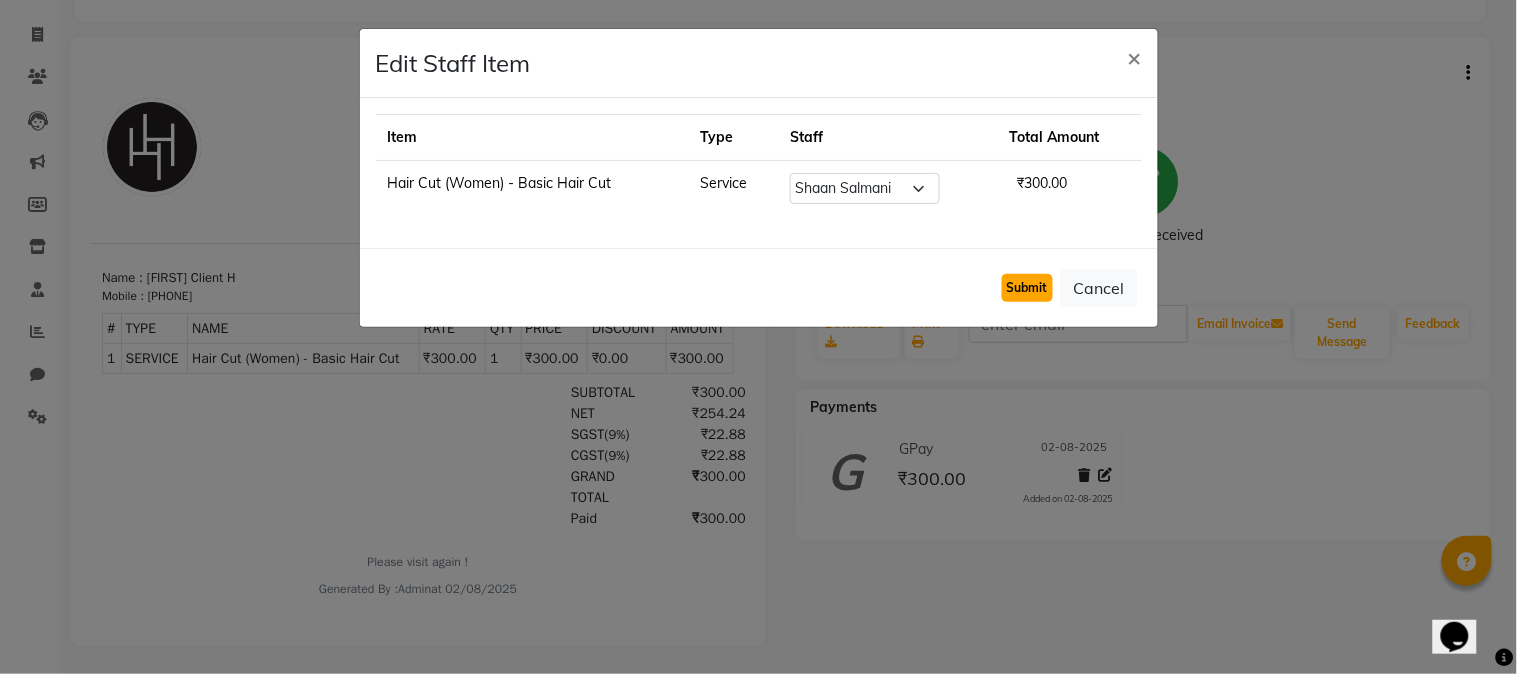 click on "Submit" 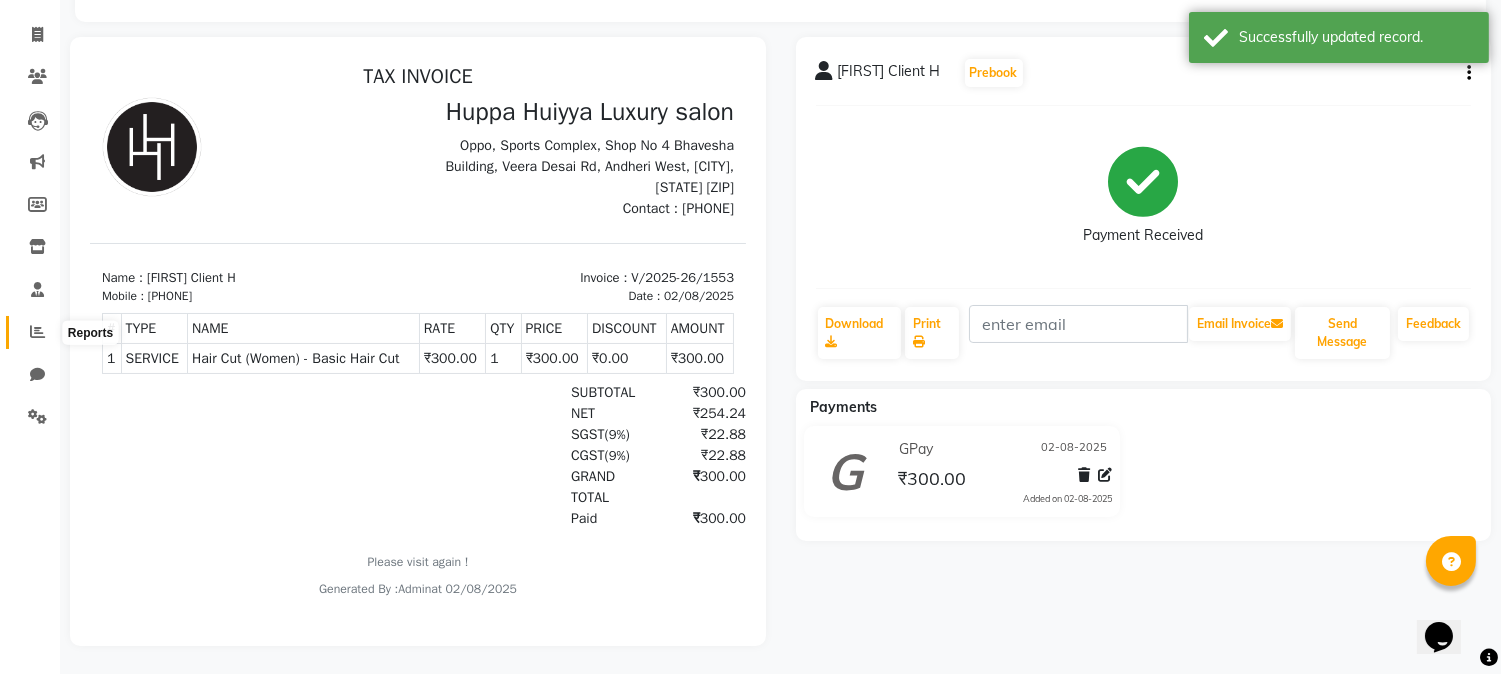 click 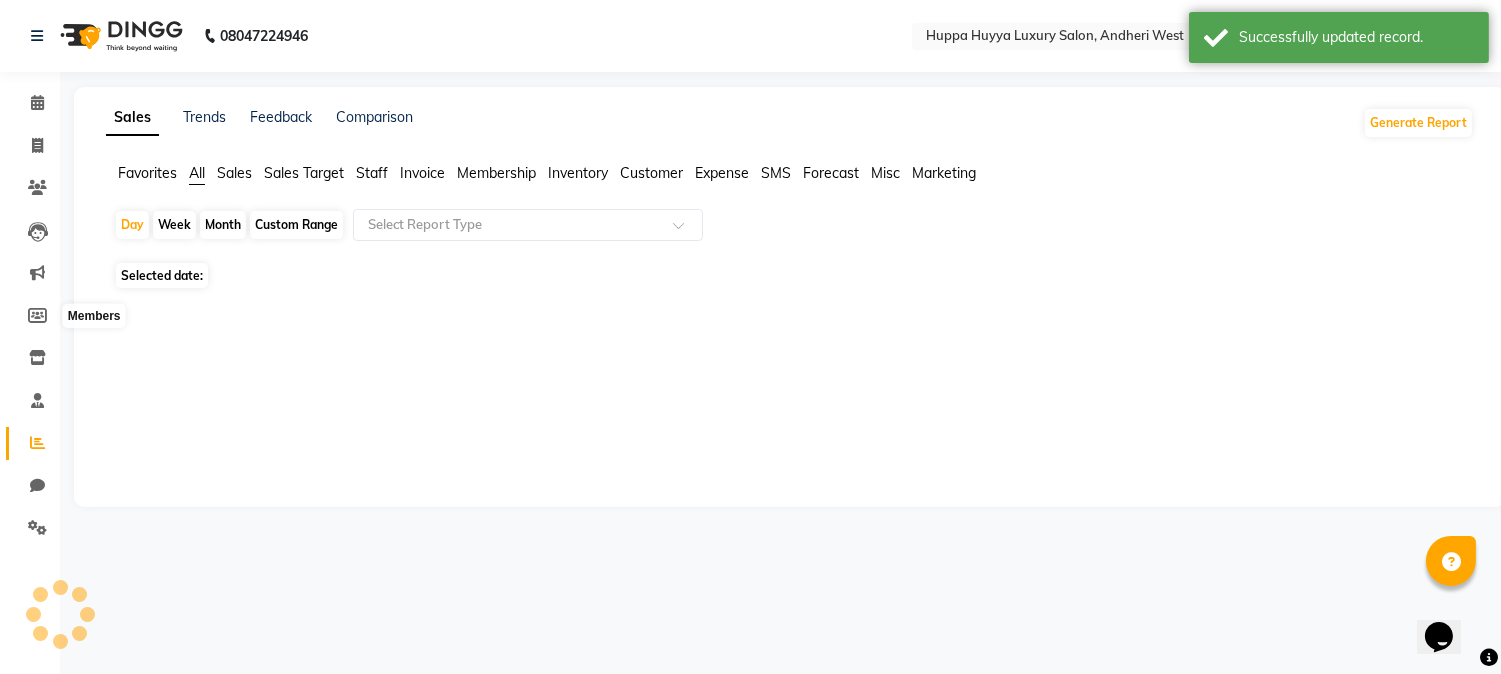scroll, scrollTop: 0, scrollLeft: 0, axis: both 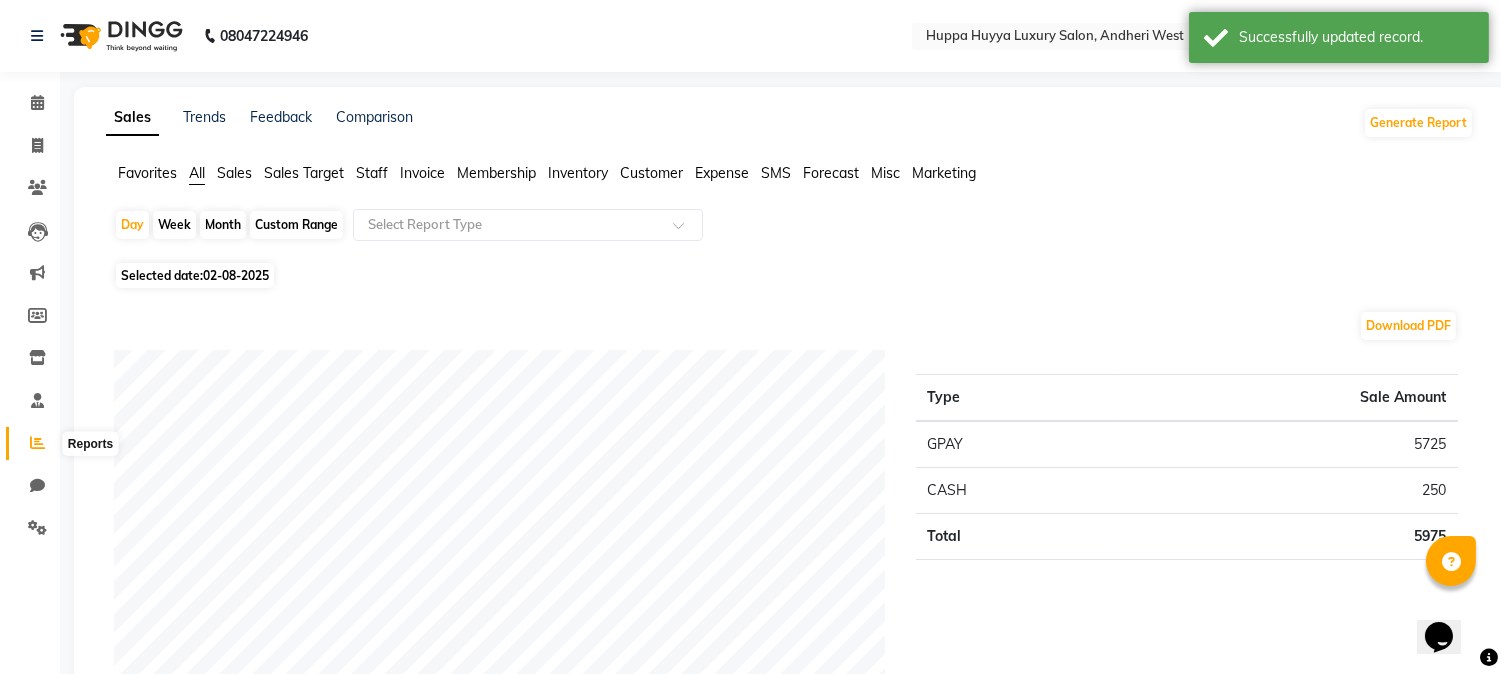click 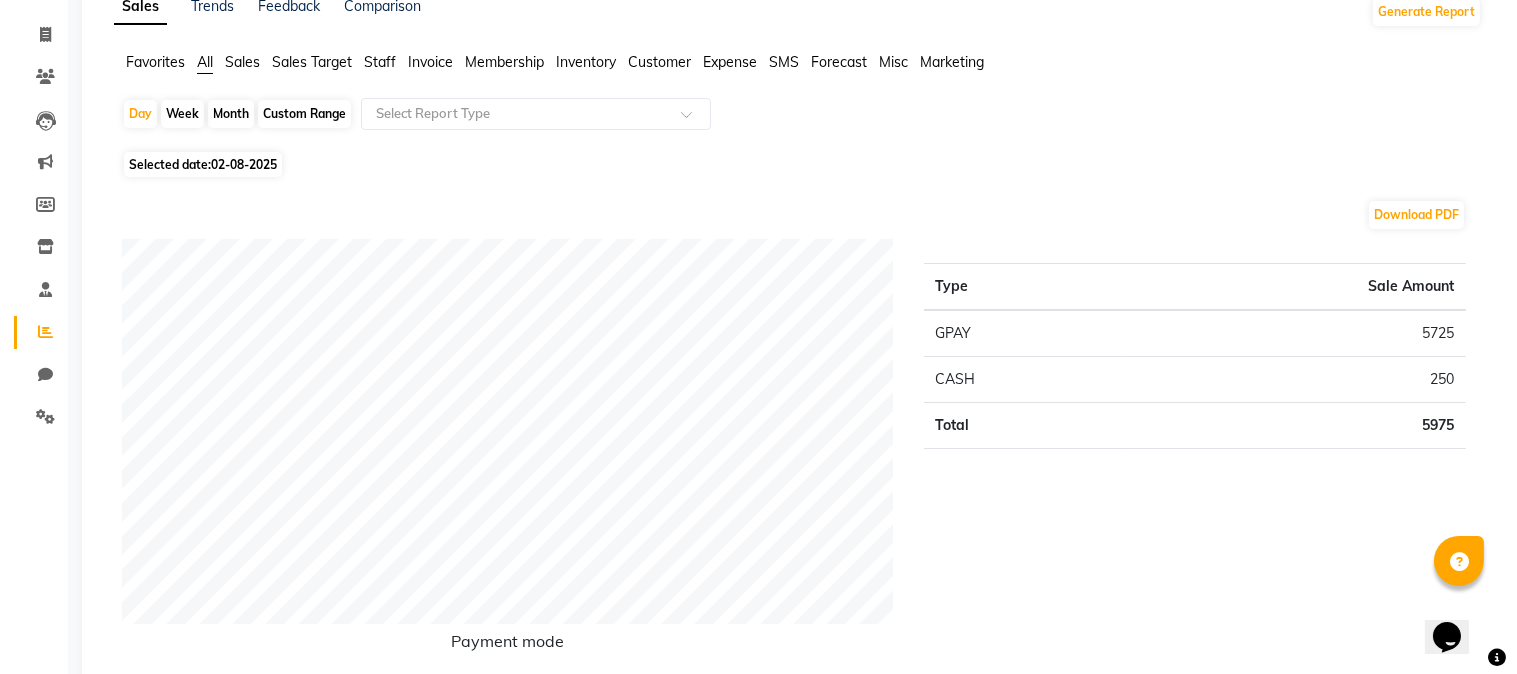 scroll, scrollTop: 0, scrollLeft: 0, axis: both 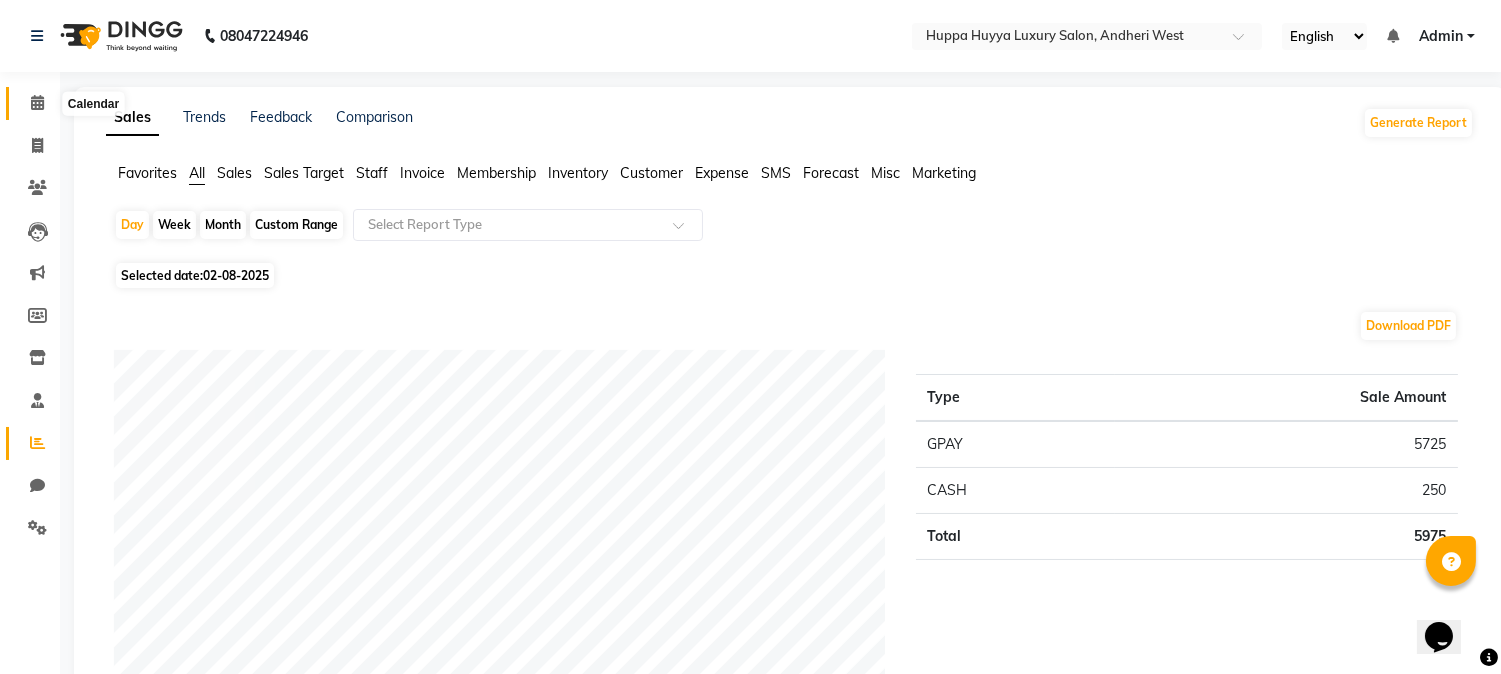 click 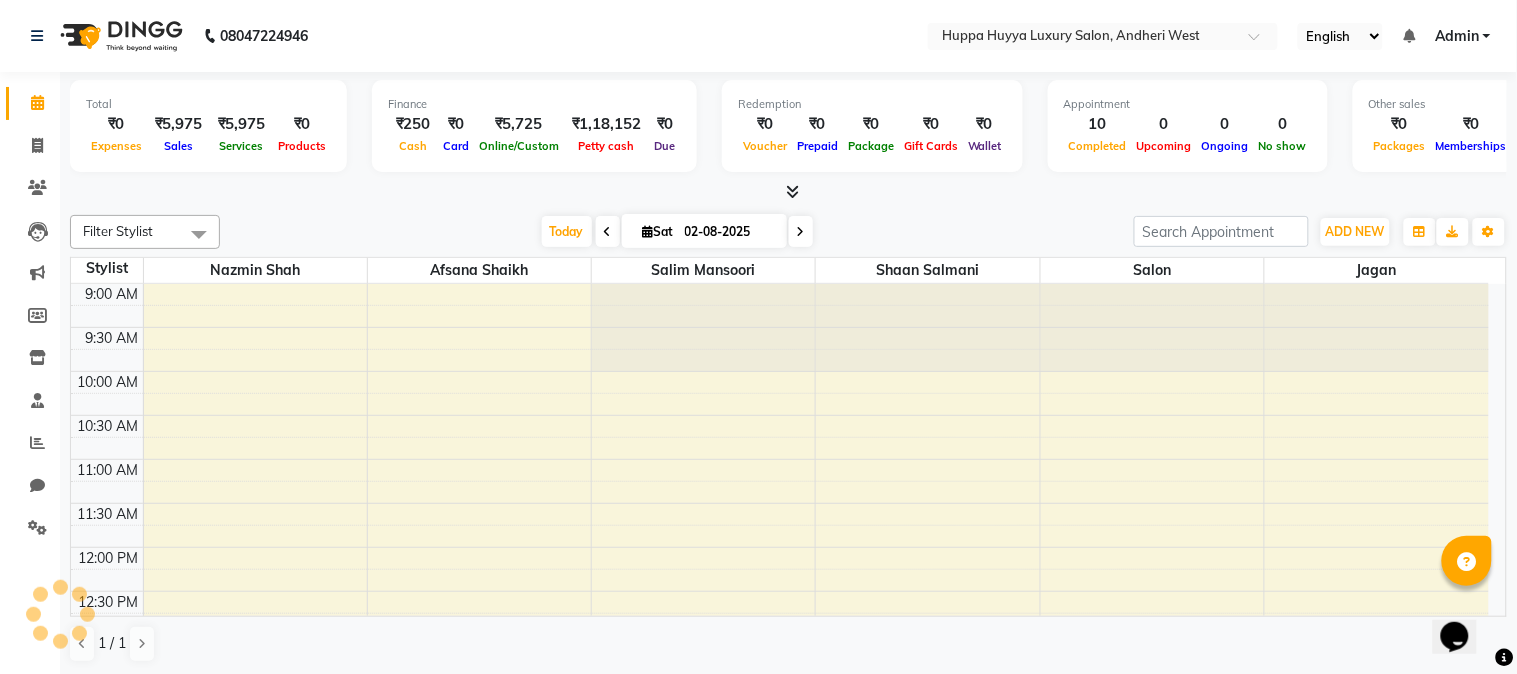 scroll, scrollTop: 0, scrollLeft: 0, axis: both 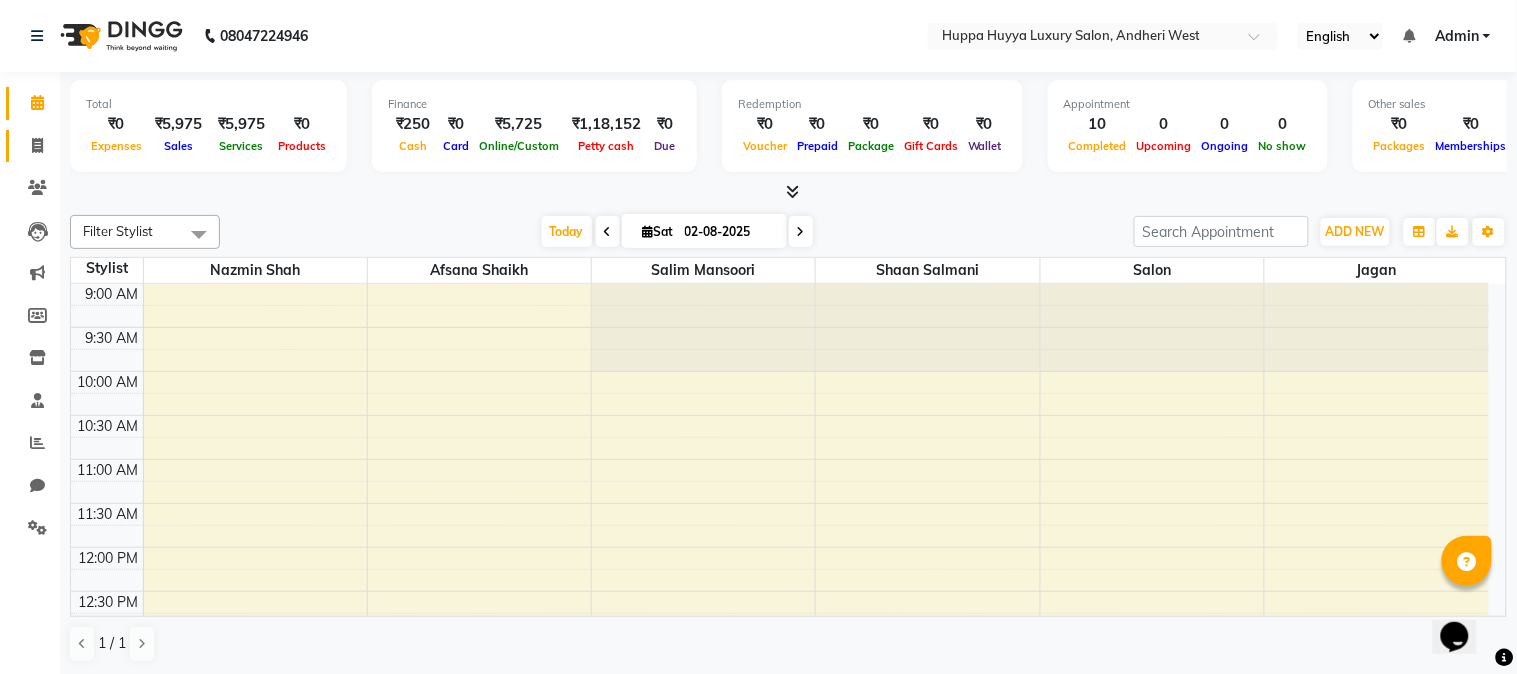 click on "Invoice" 